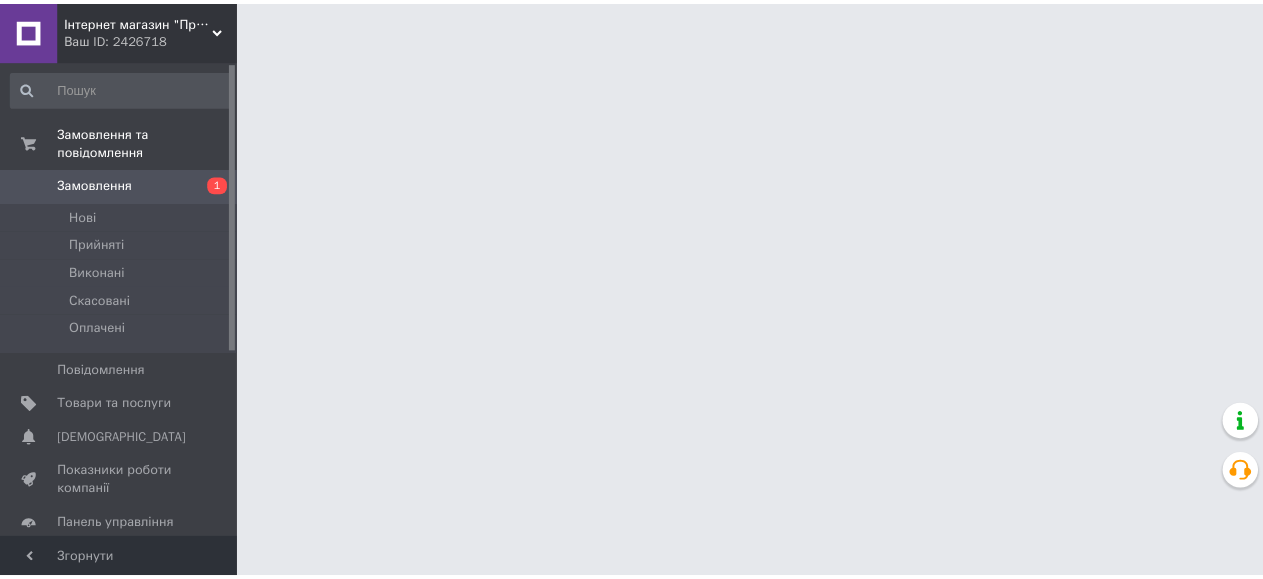 scroll, scrollTop: 0, scrollLeft: 0, axis: both 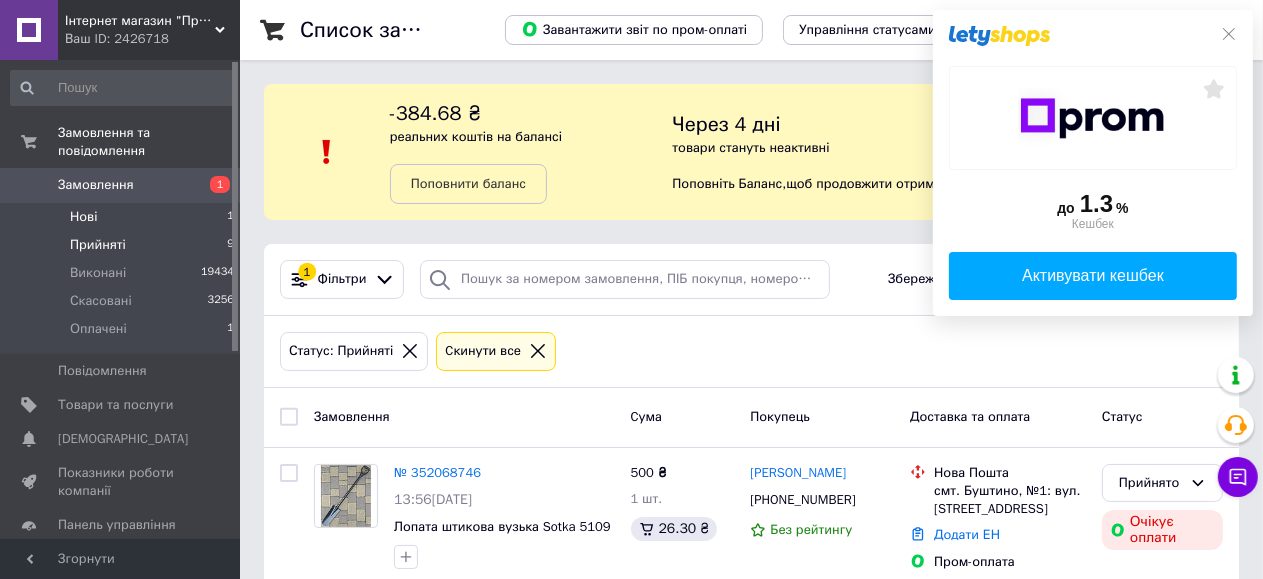 click on "Нові 1" at bounding box center (123, 217) 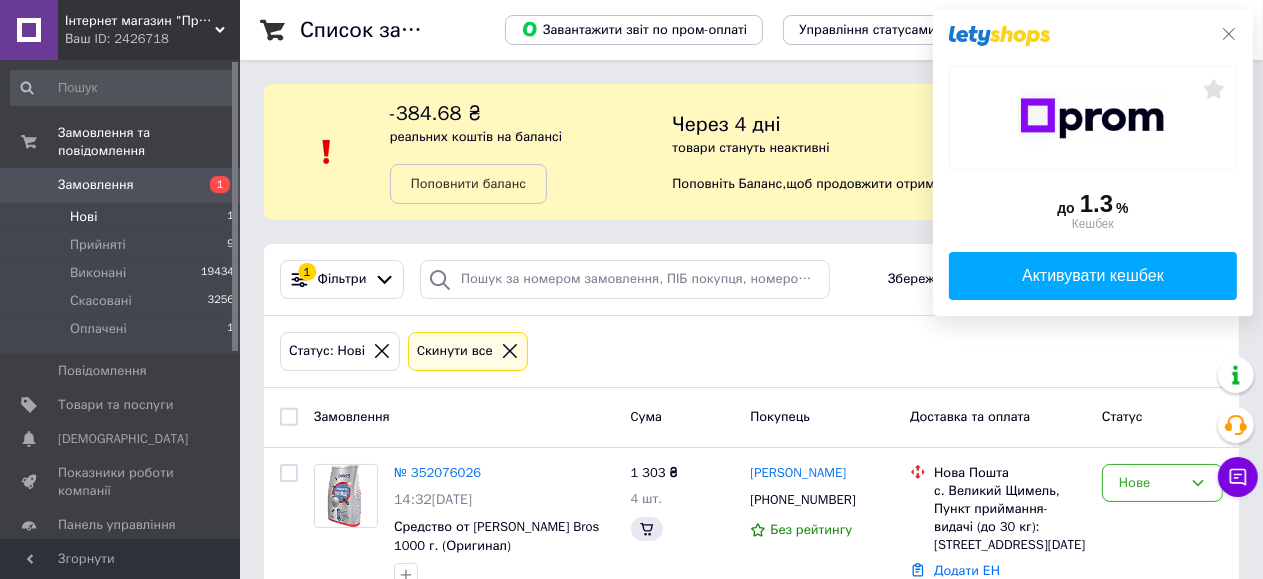 click 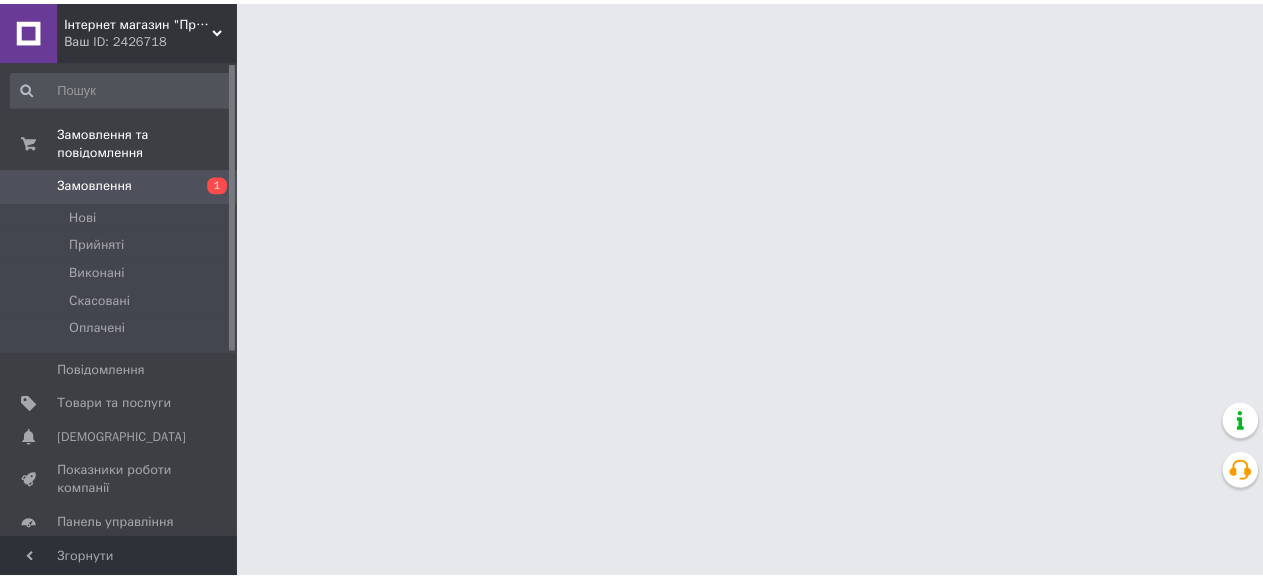 scroll, scrollTop: 0, scrollLeft: 0, axis: both 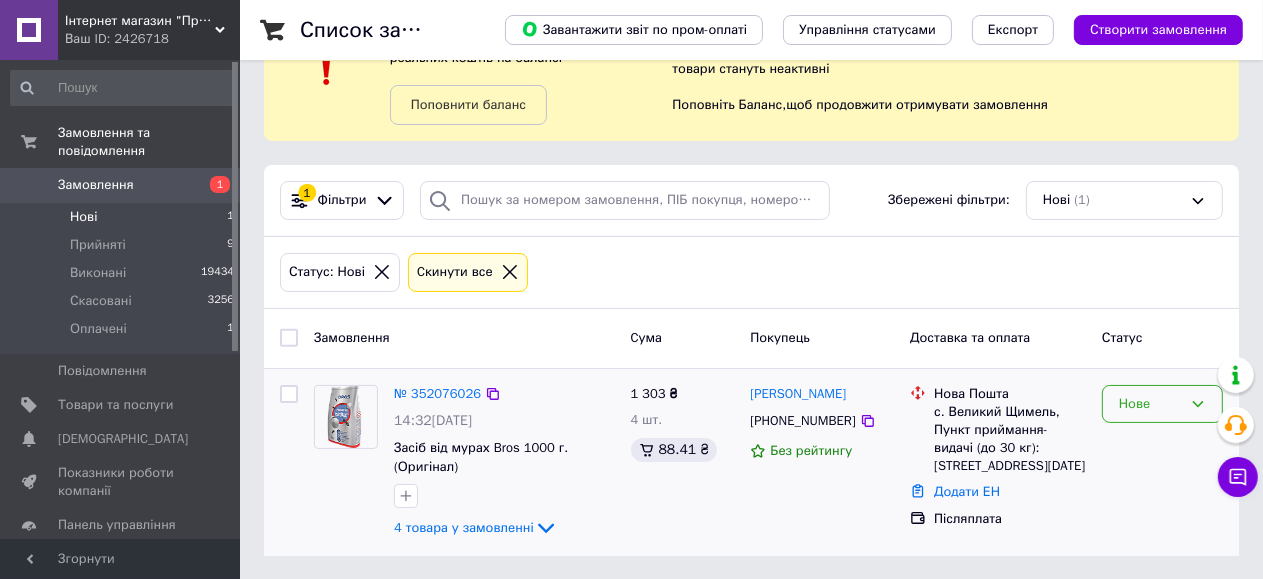 click on "Нове" at bounding box center [1150, 404] 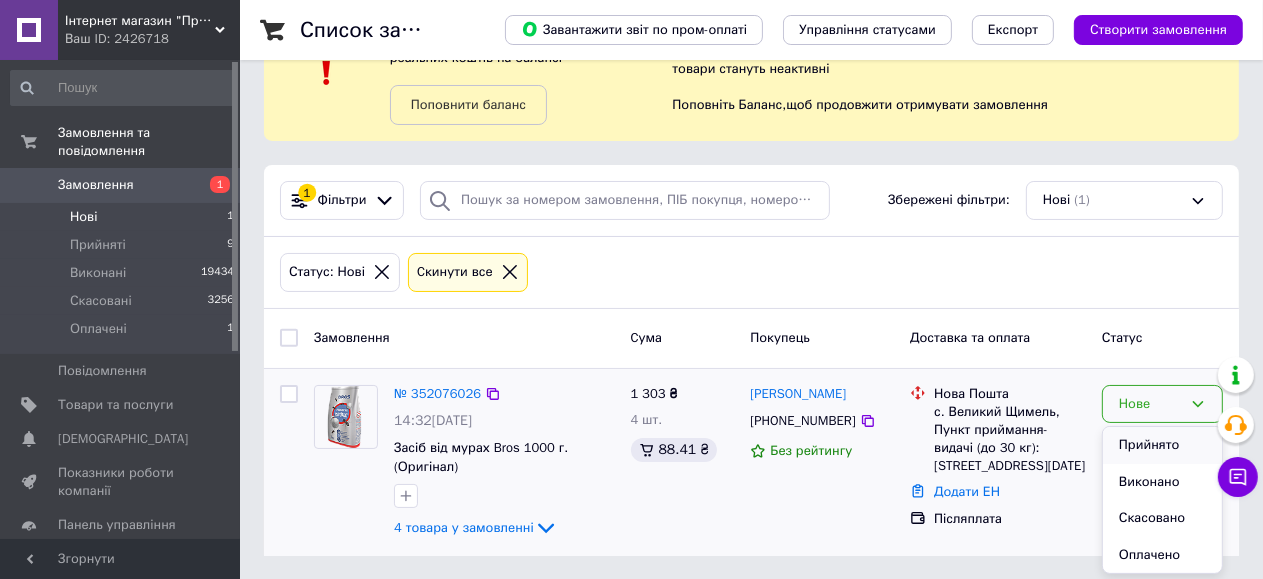 click on "Прийнято" at bounding box center [1162, 445] 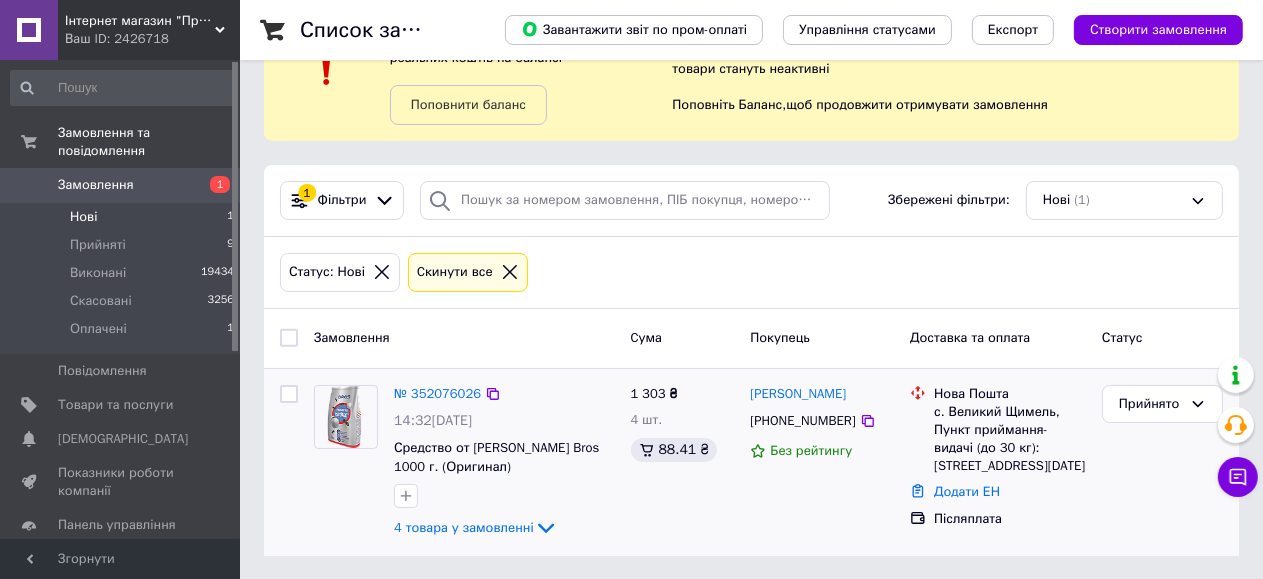 click on "Нові" at bounding box center (83, 217) 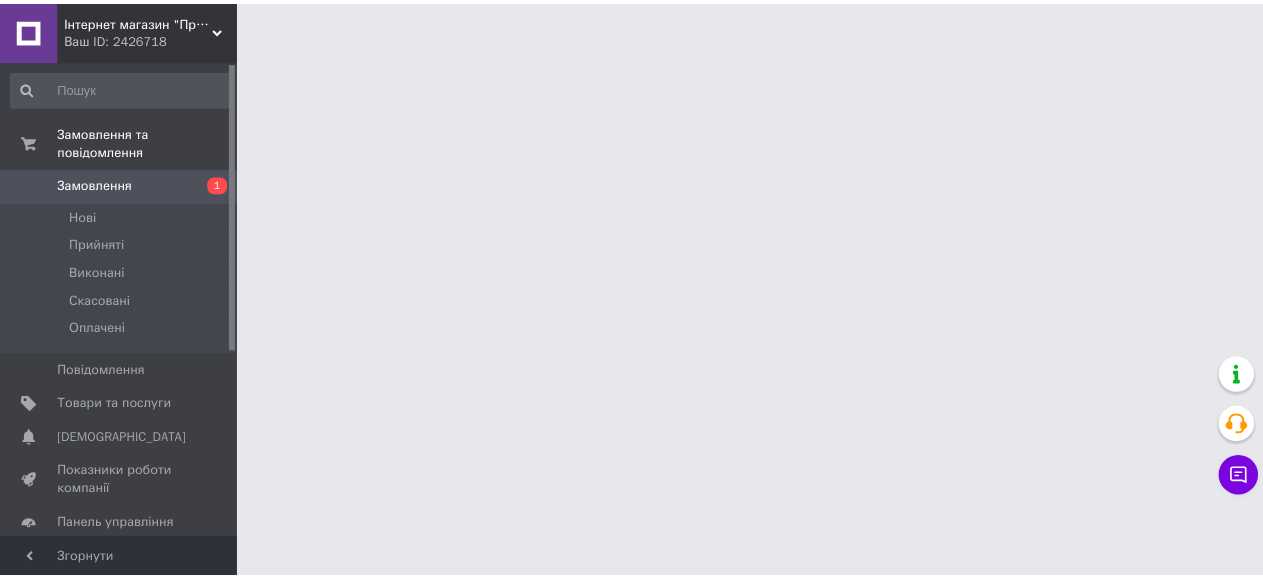 scroll, scrollTop: 0, scrollLeft: 0, axis: both 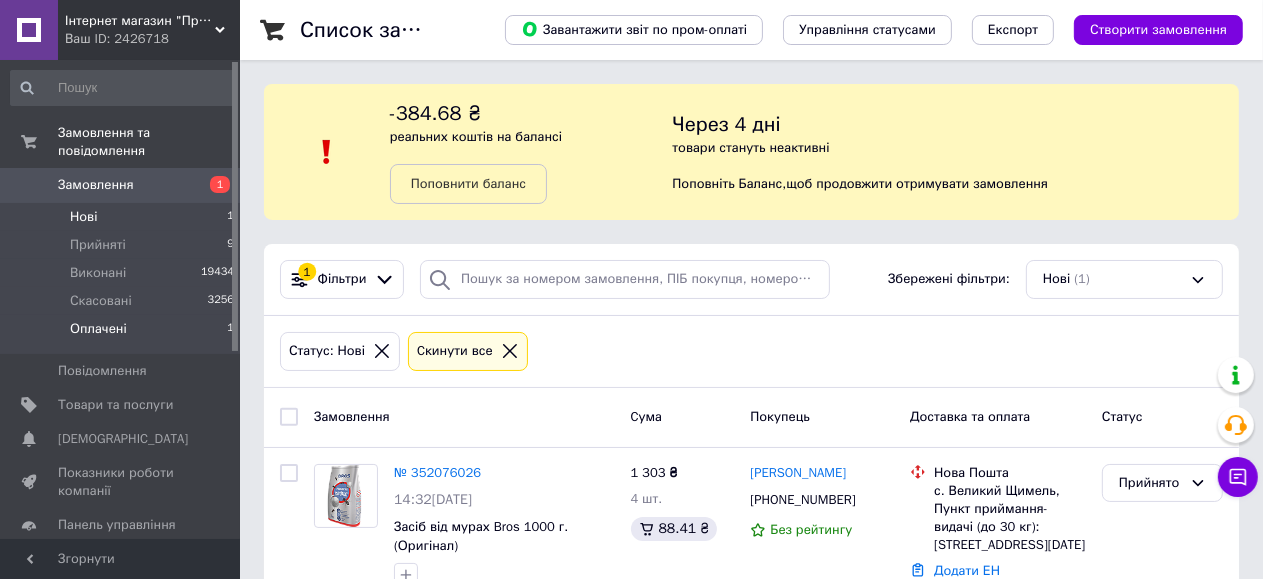 click on "Оплачені" at bounding box center (98, 329) 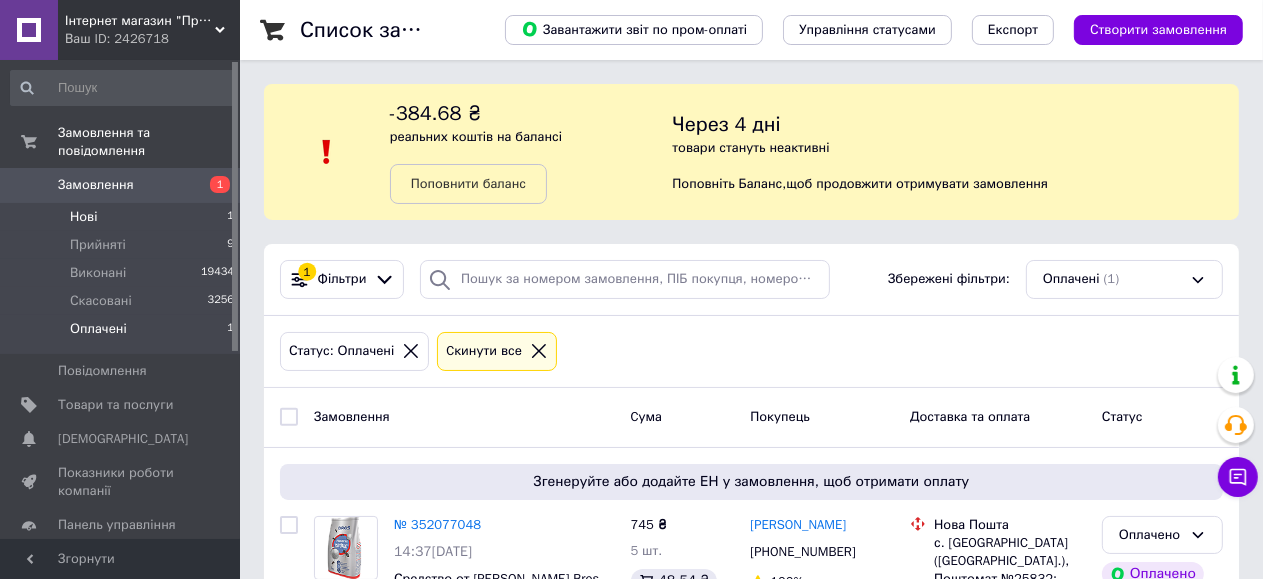 click on "Нові 1" at bounding box center (123, 217) 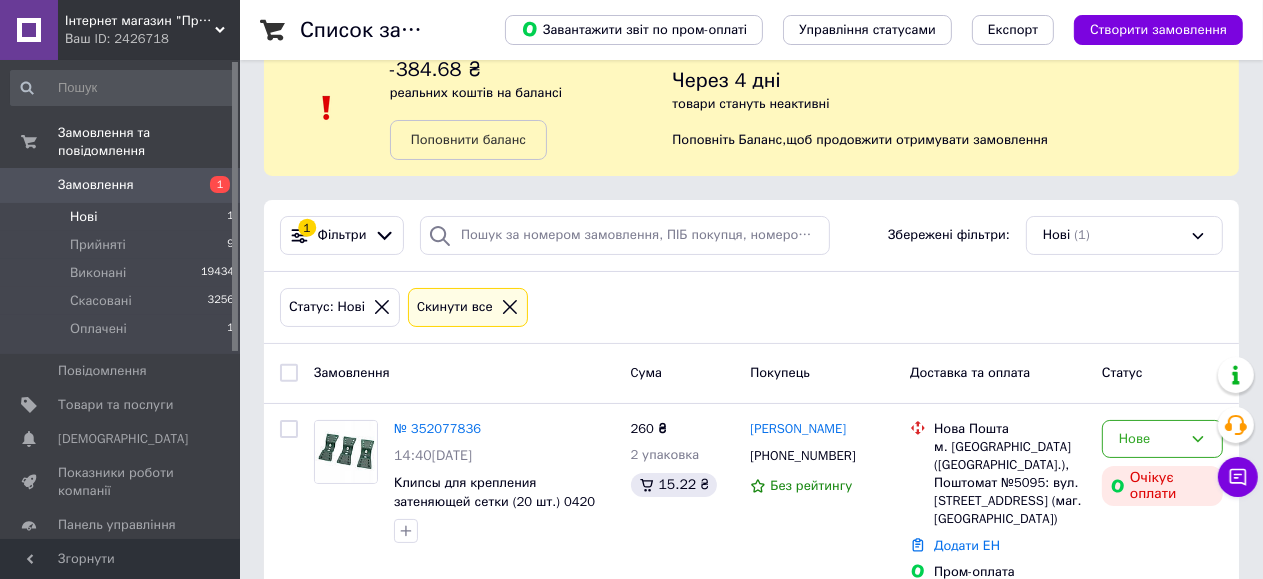 scroll, scrollTop: 67, scrollLeft: 0, axis: vertical 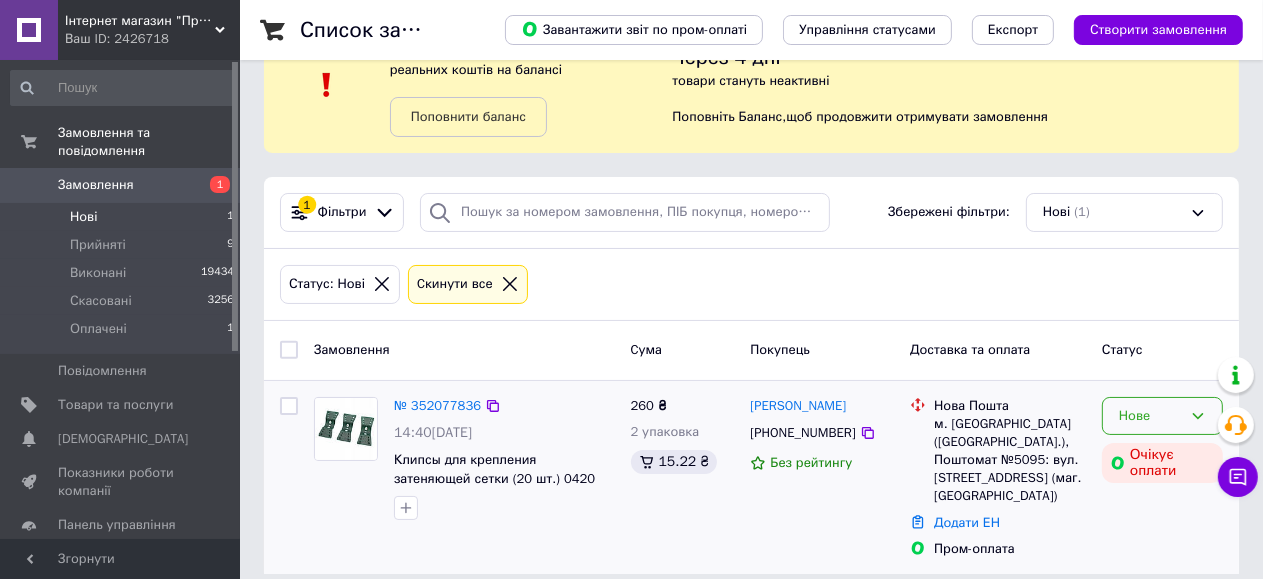 click on "Нове" at bounding box center [1162, 416] 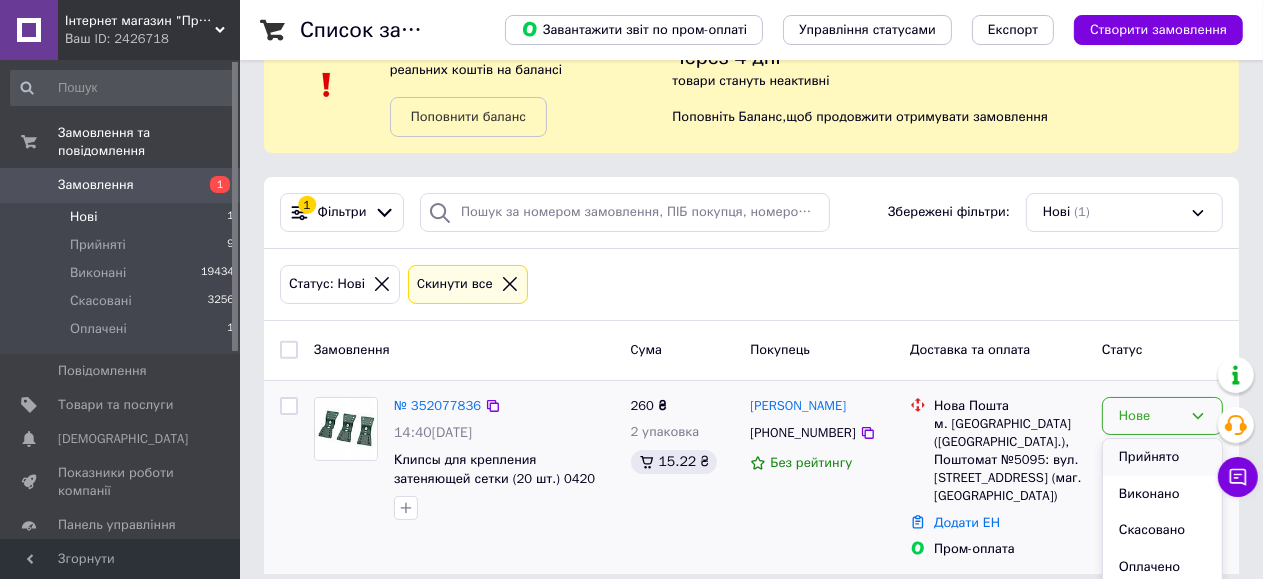 click on "Прийнято" at bounding box center (1162, 457) 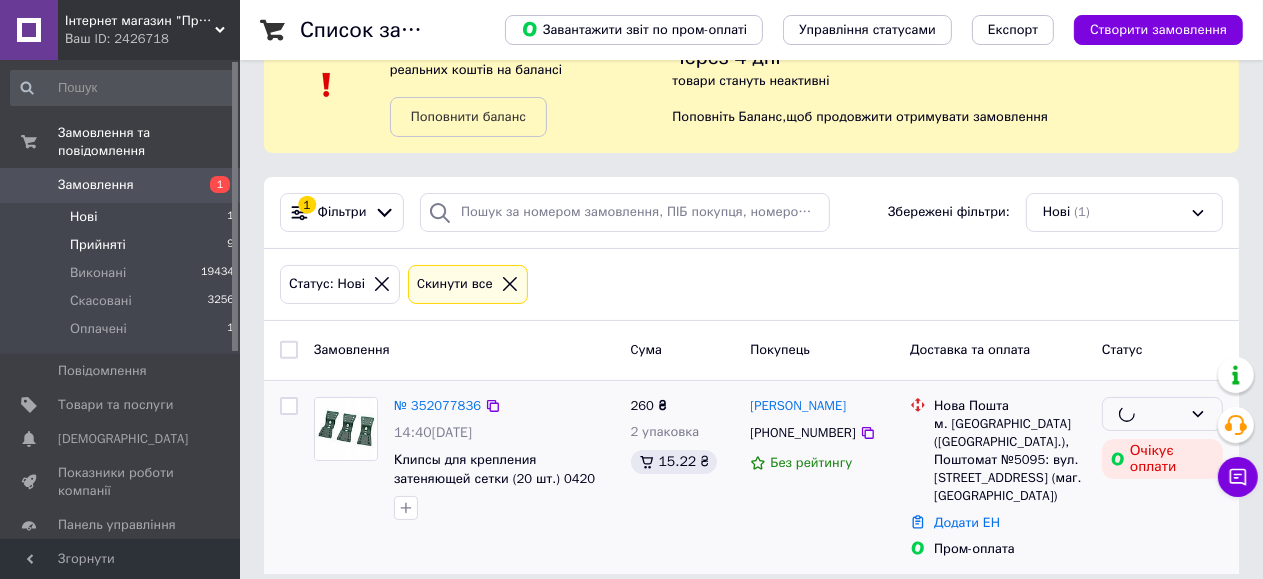 click on "Прийняті 9" at bounding box center (123, 245) 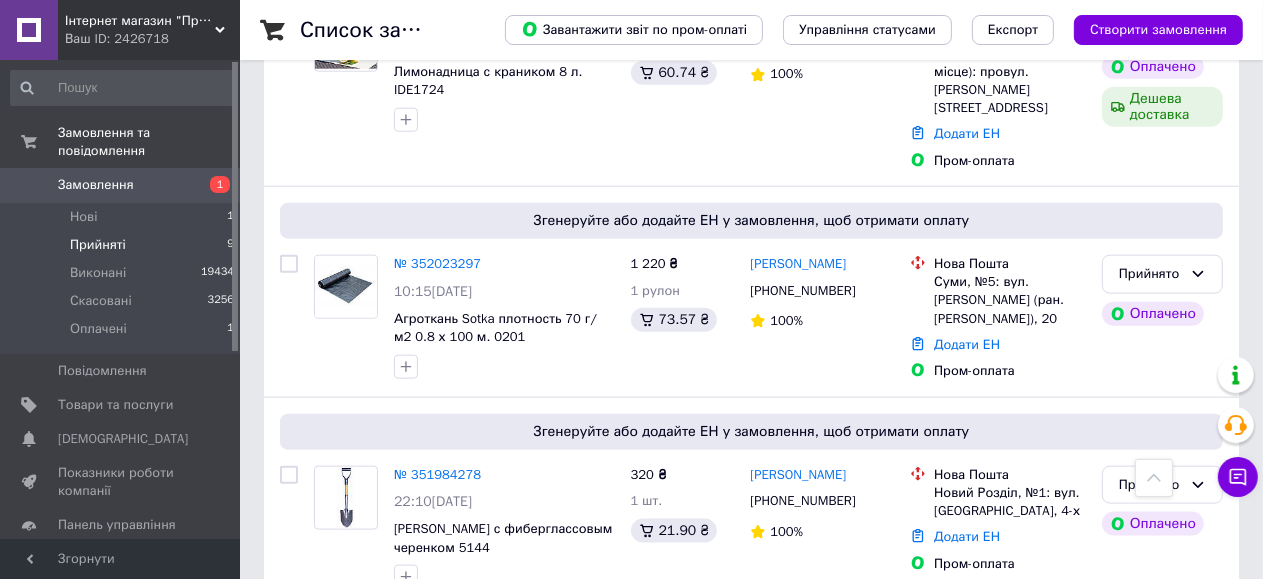 scroll, scrollTop: 1880, scrollLeft: 0, axis: vertical 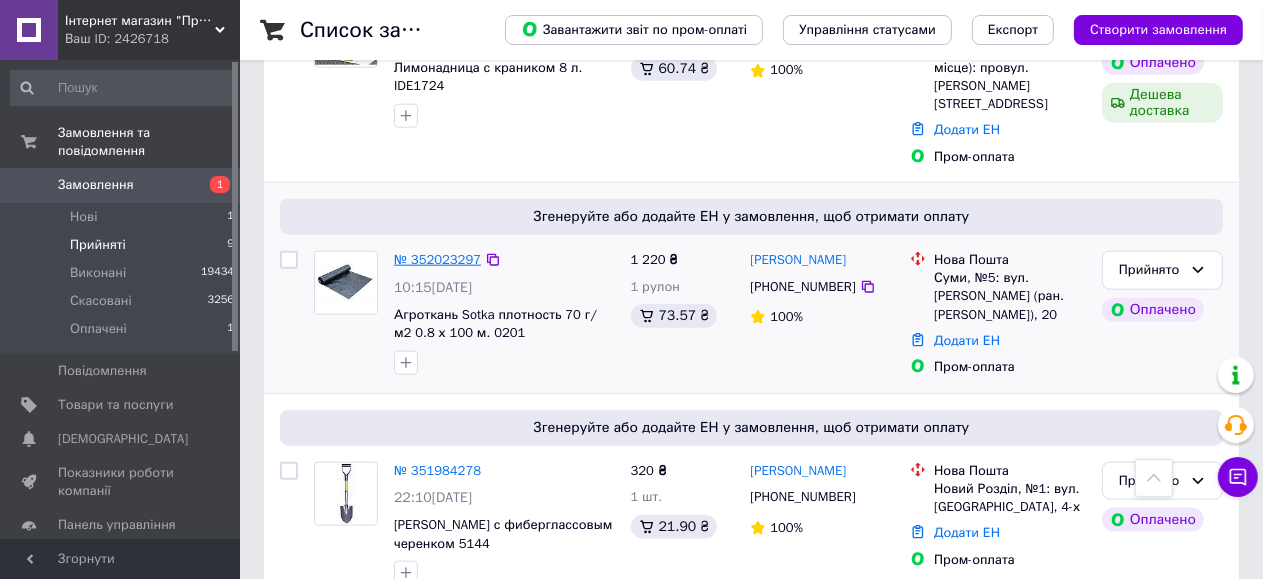 click on "№ 352023297" at bounding box center [437, 259] 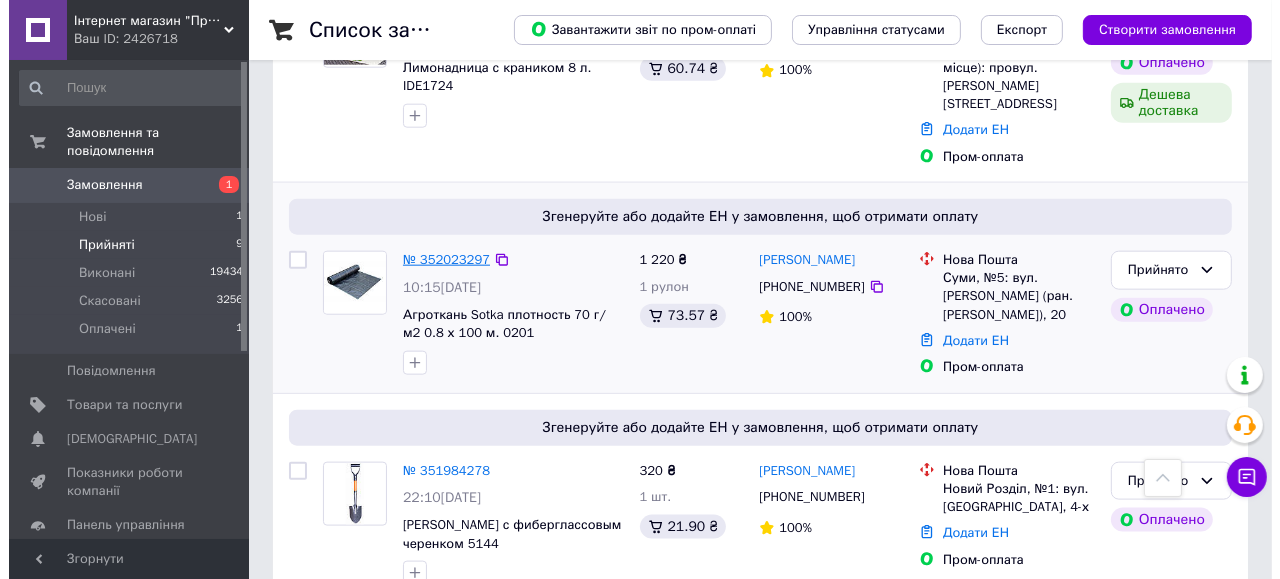 scroll, scrollTop: 0, scrollLeft: 0, axis: both 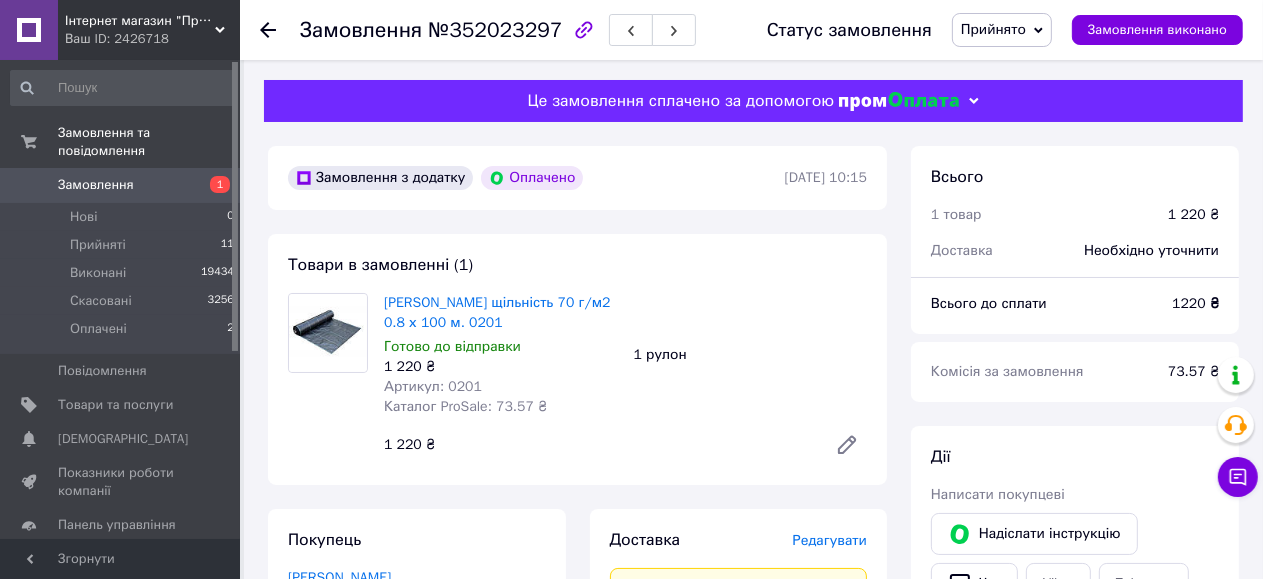 click on "Редагувати" at bounding box center [830, 540] 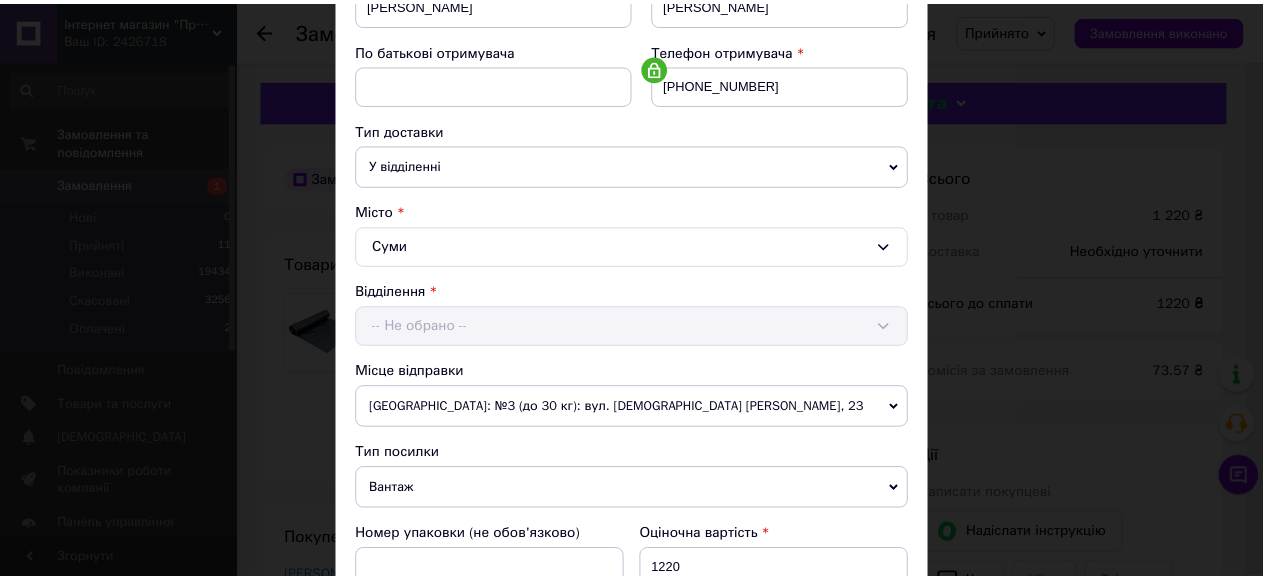 scroll, scrollTop: 743, scrollLeft: 0, axis: vertical 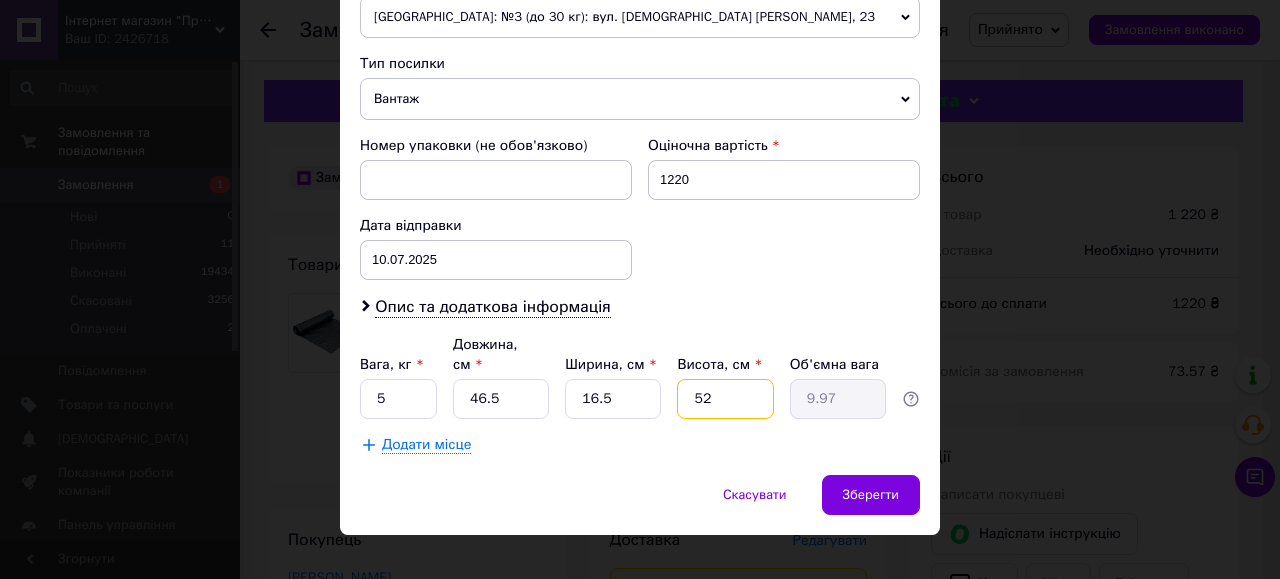 click on "52" at bounding box center [725, 399] 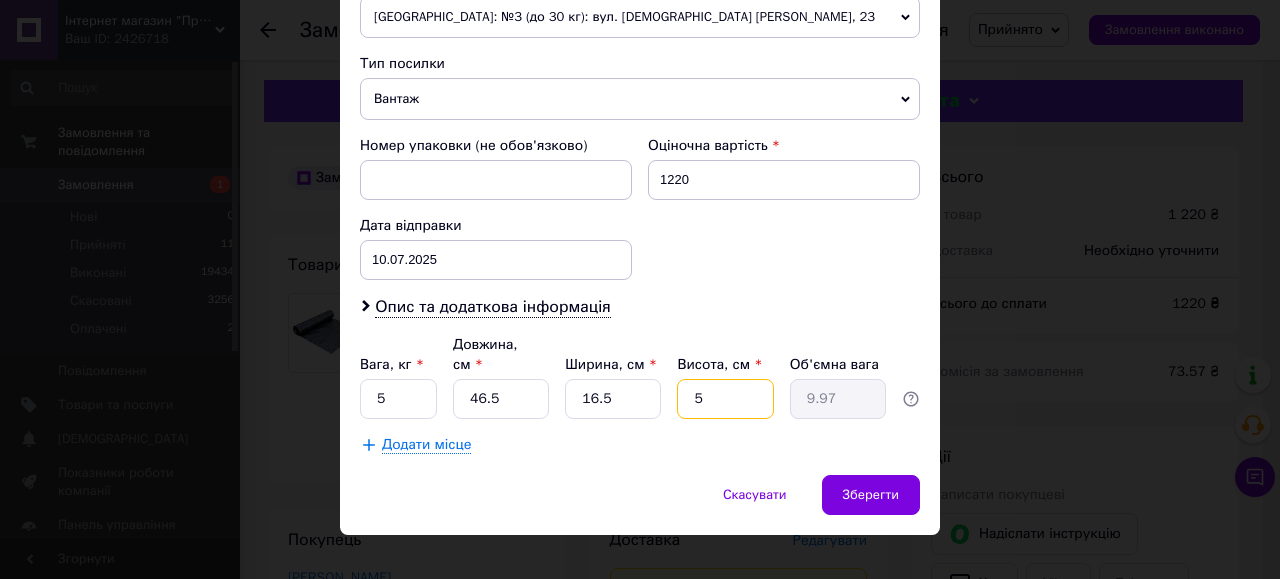 type on "0.96" 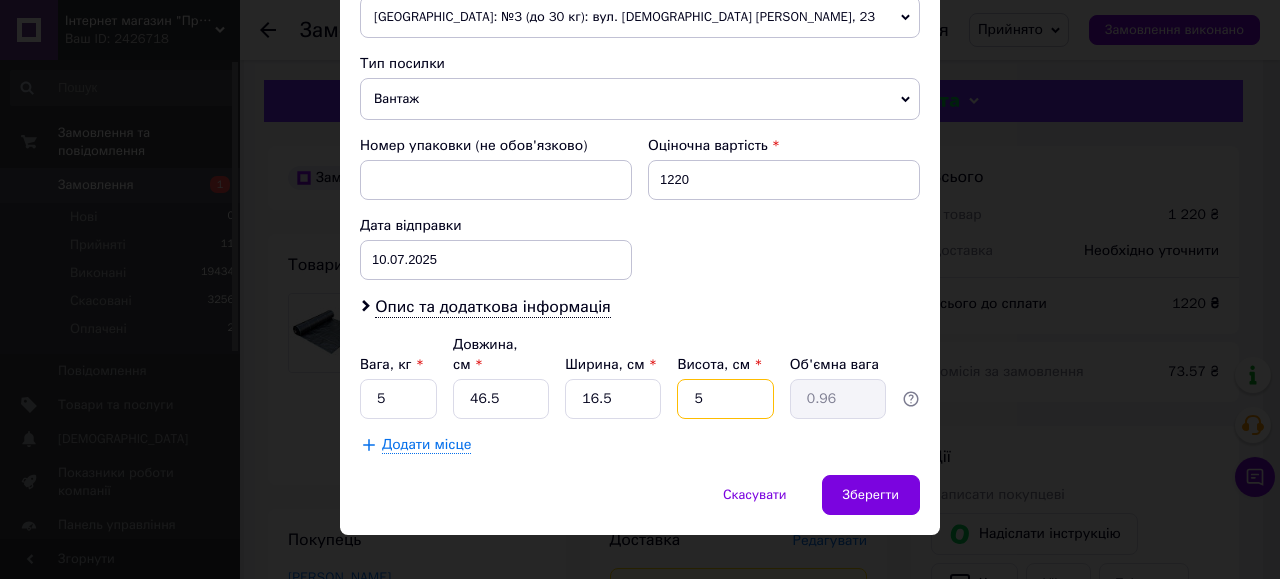 type 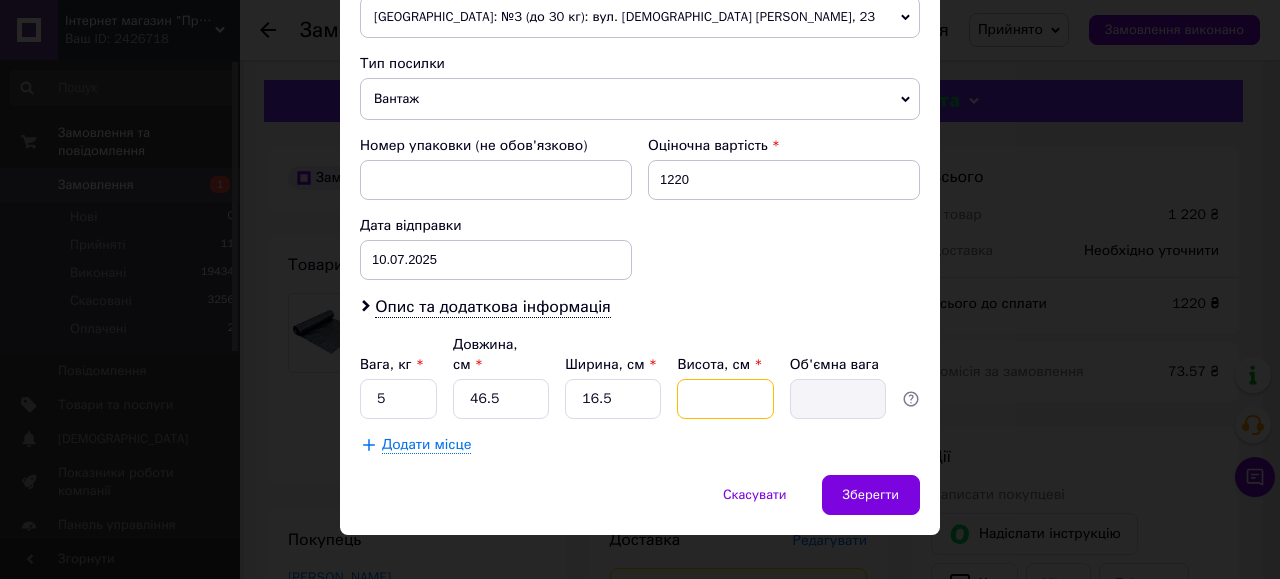 type on "8" 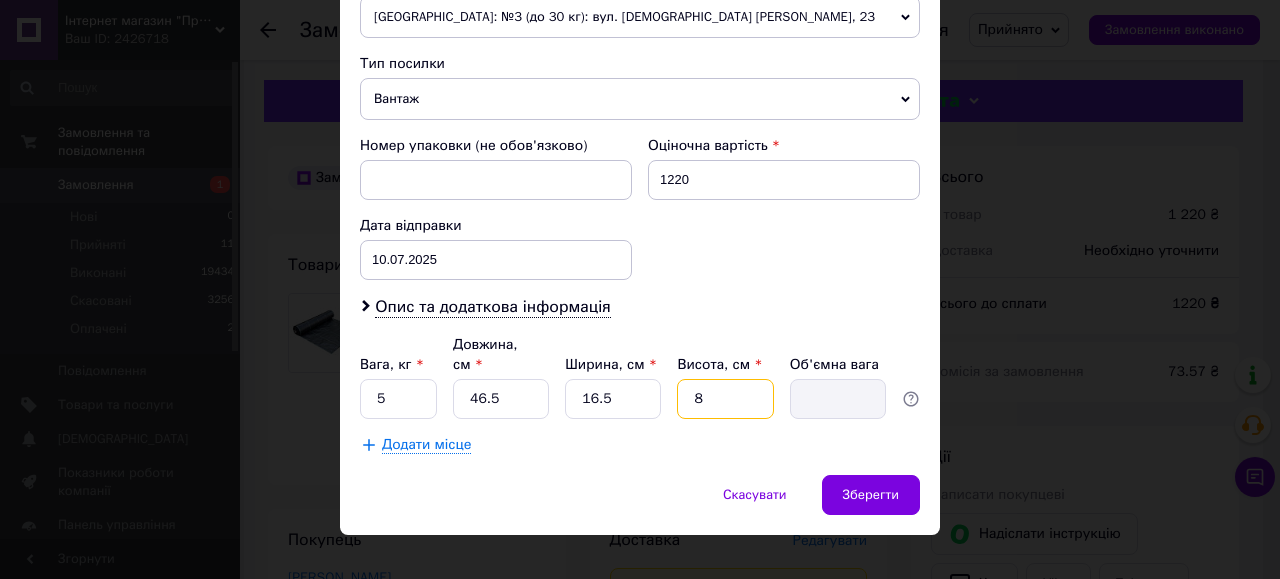 type on "1.53" 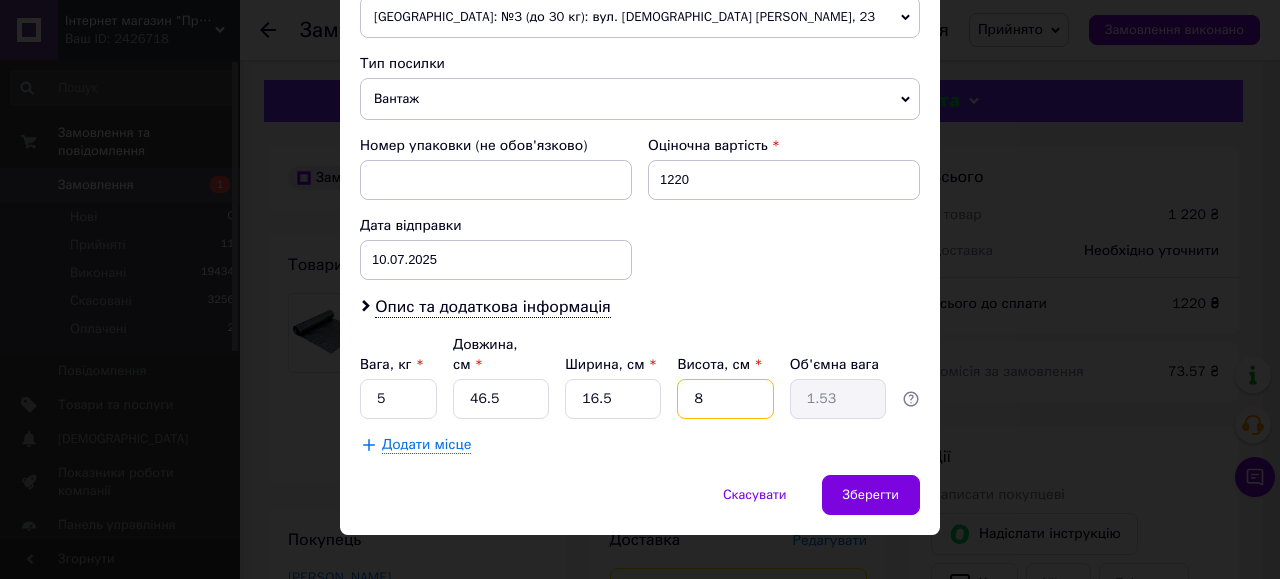 type on "81" 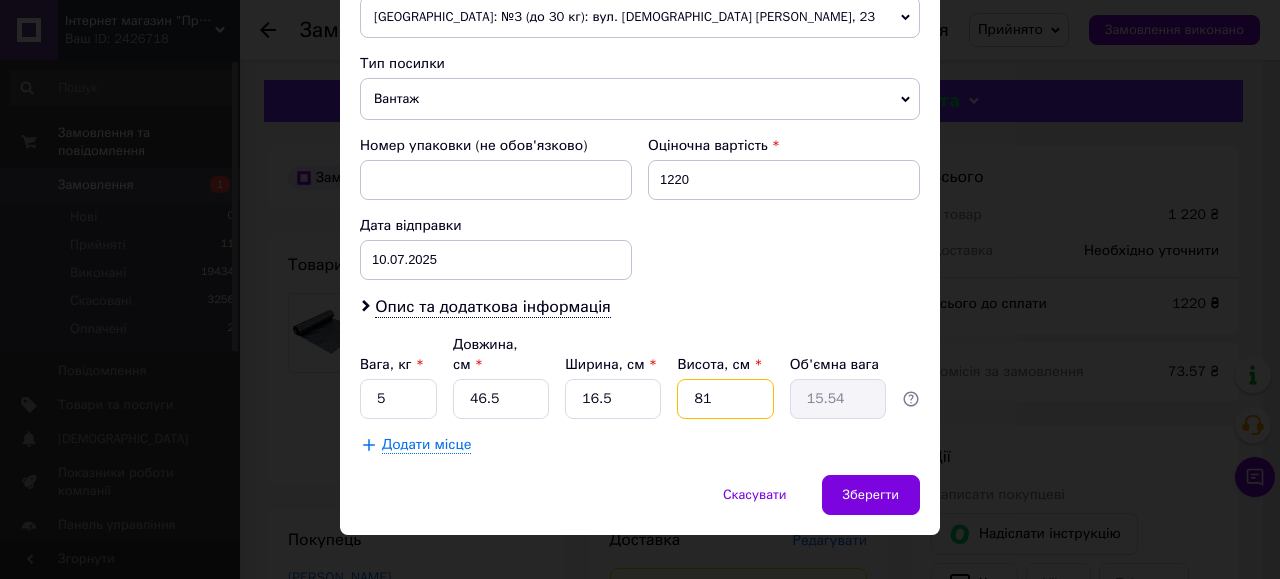 type on "81" 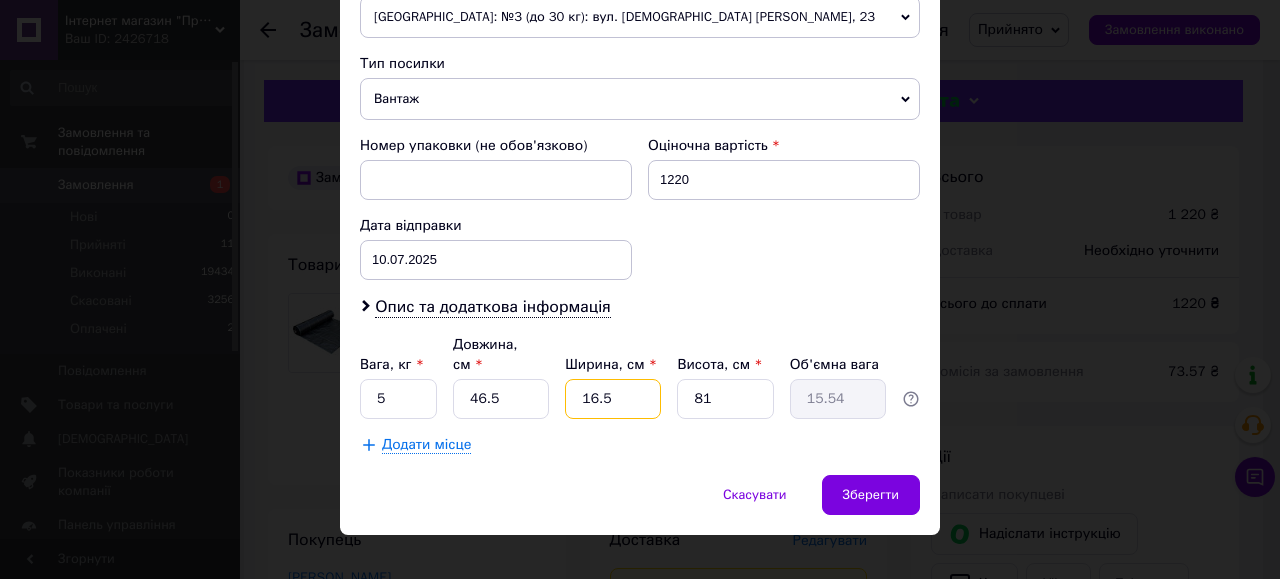 drag, startPoint x: 596, startPoint y: 371, endPoint x: 561, endPoint y: 378, distance: 35.69314 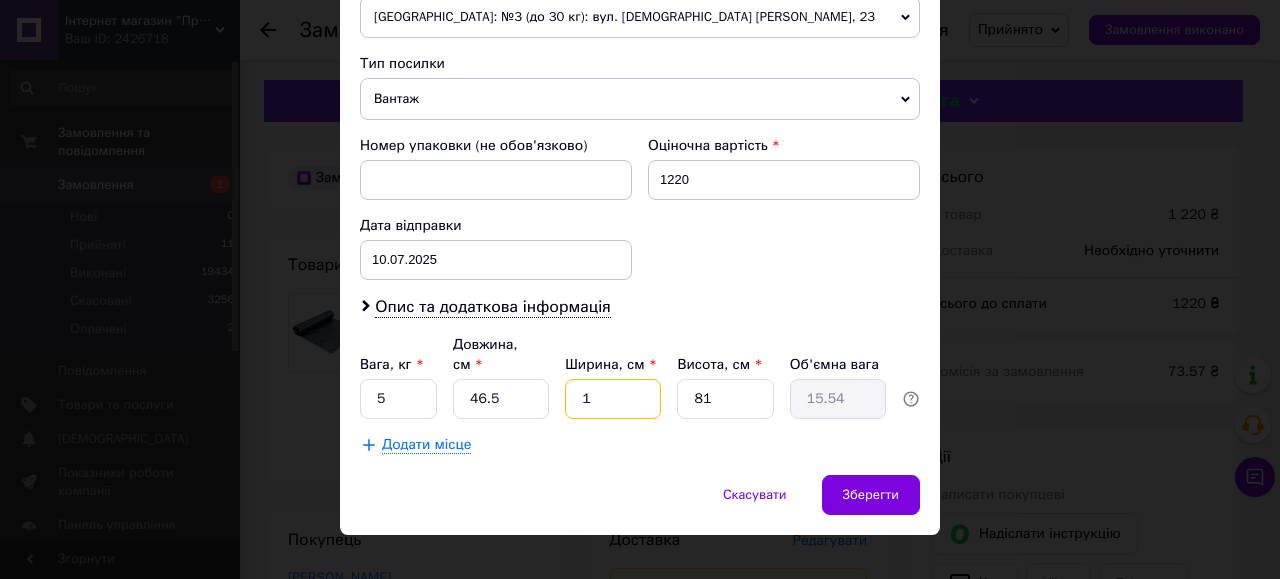 type on "0.94" 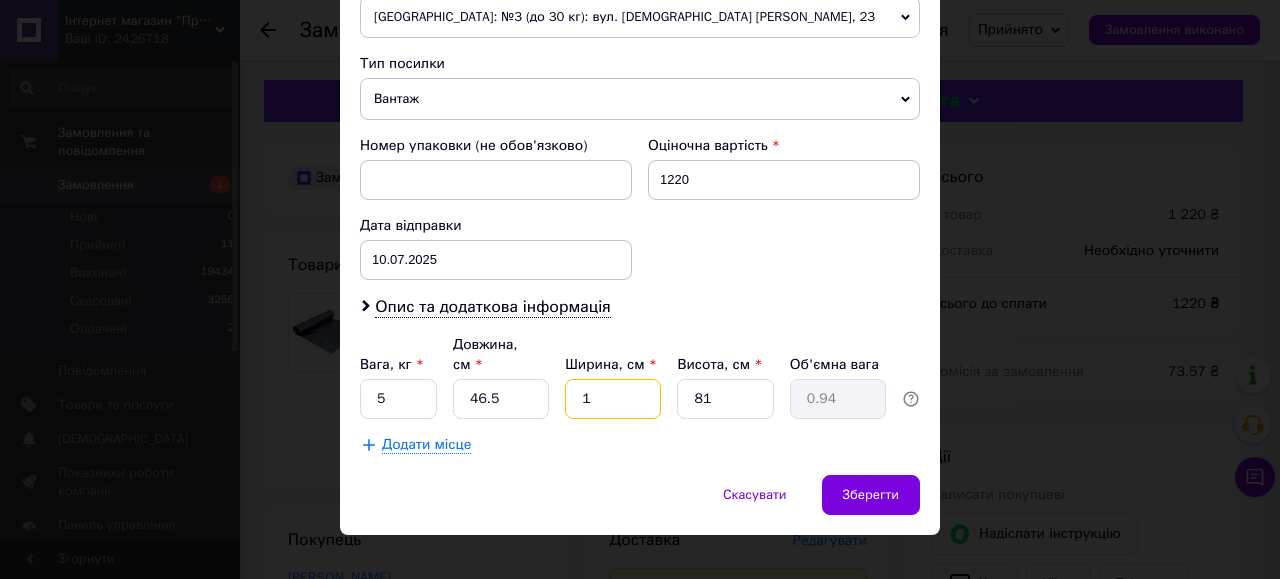 type on "11" 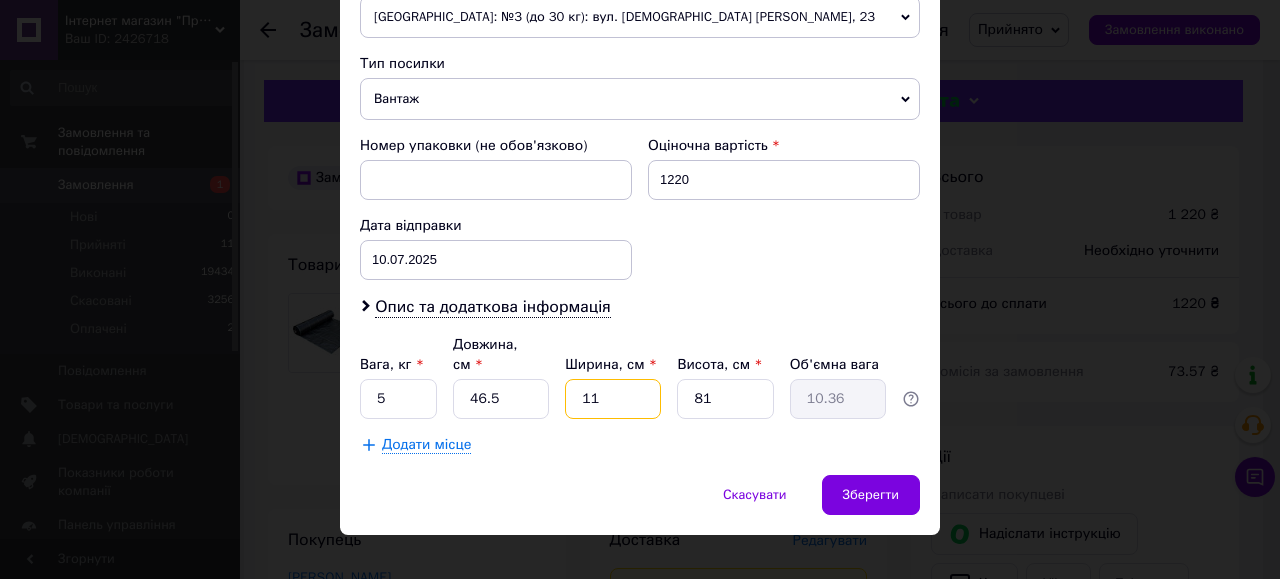 type on "11" 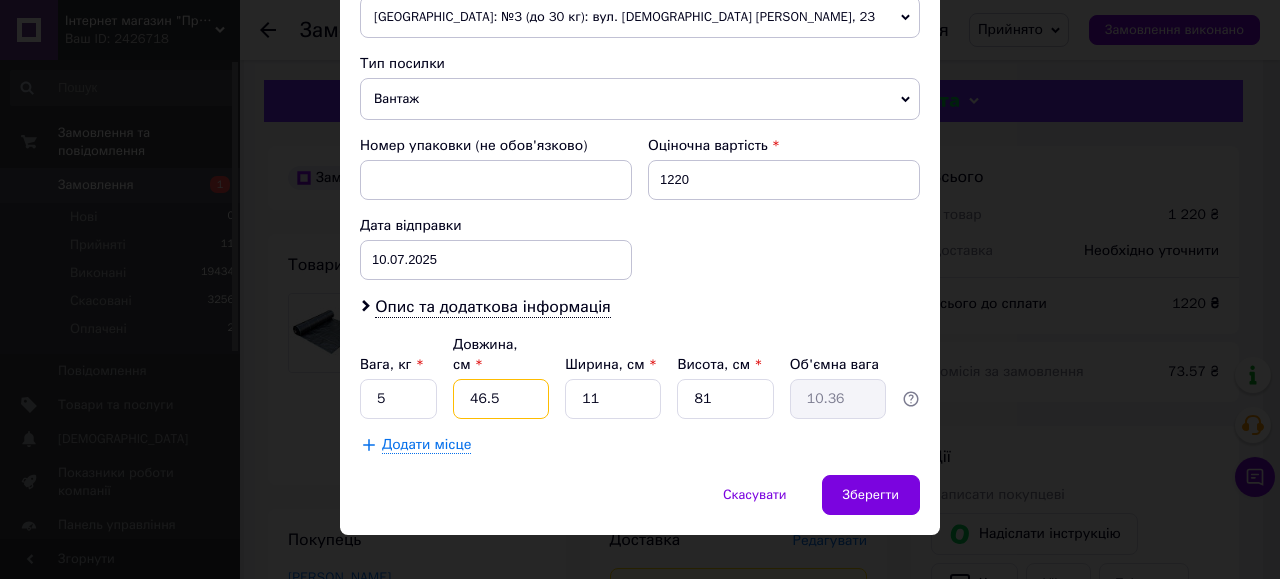 drag, startPoint x: 496, startPoint y: 376, endPoint x: 456, endPoint y: 387, distance: 41.484936 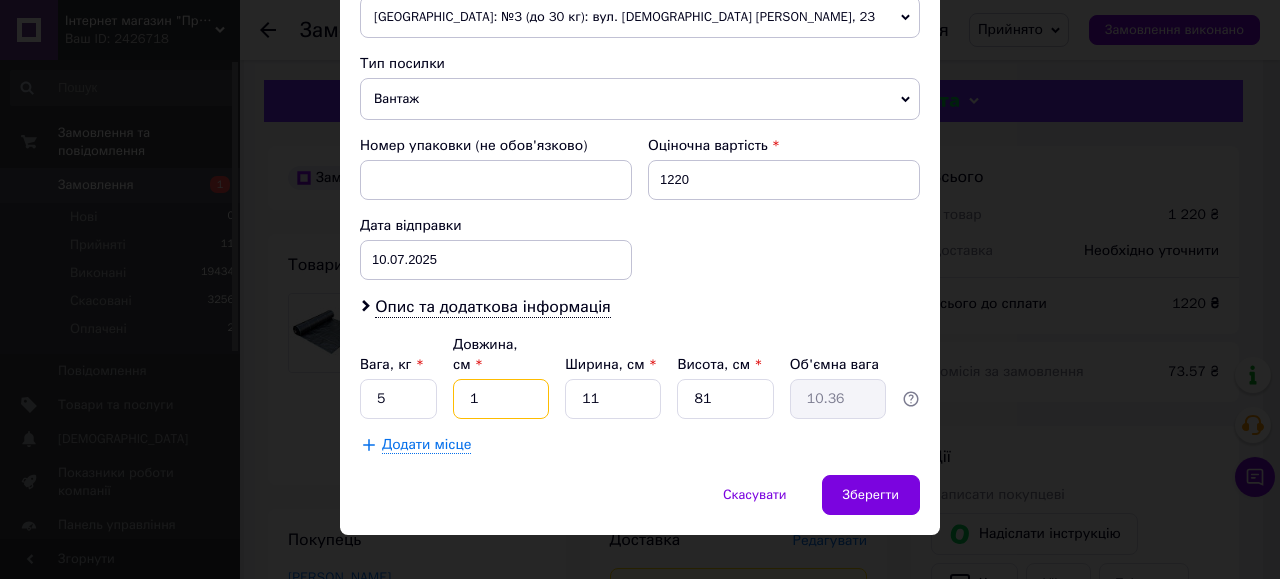 type on "0.22" 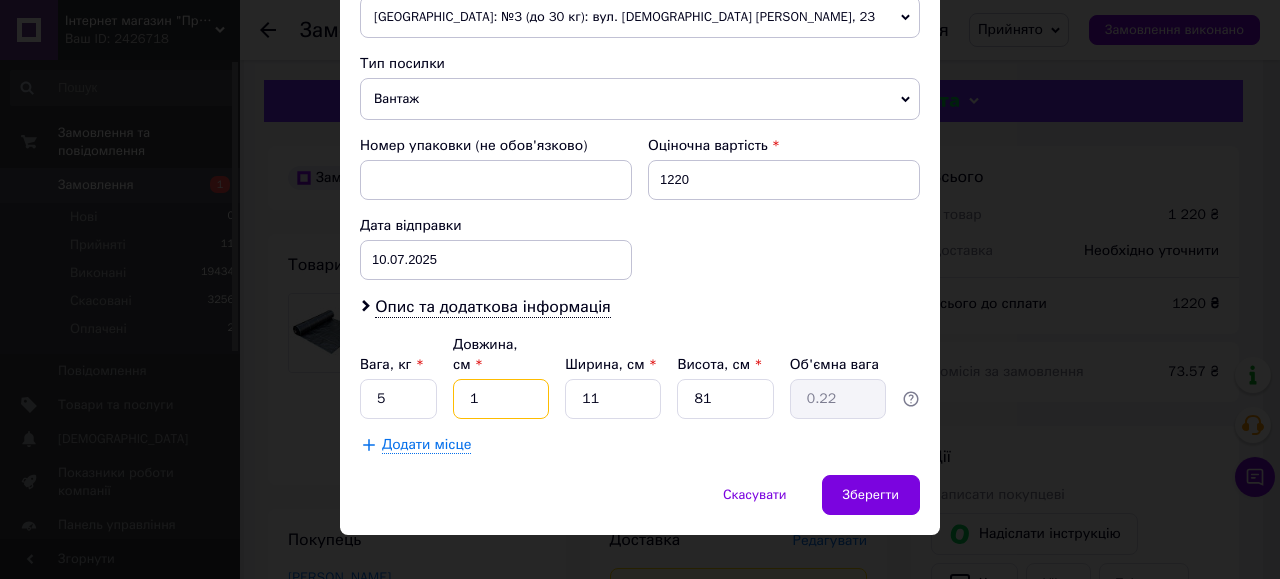 type on "11" 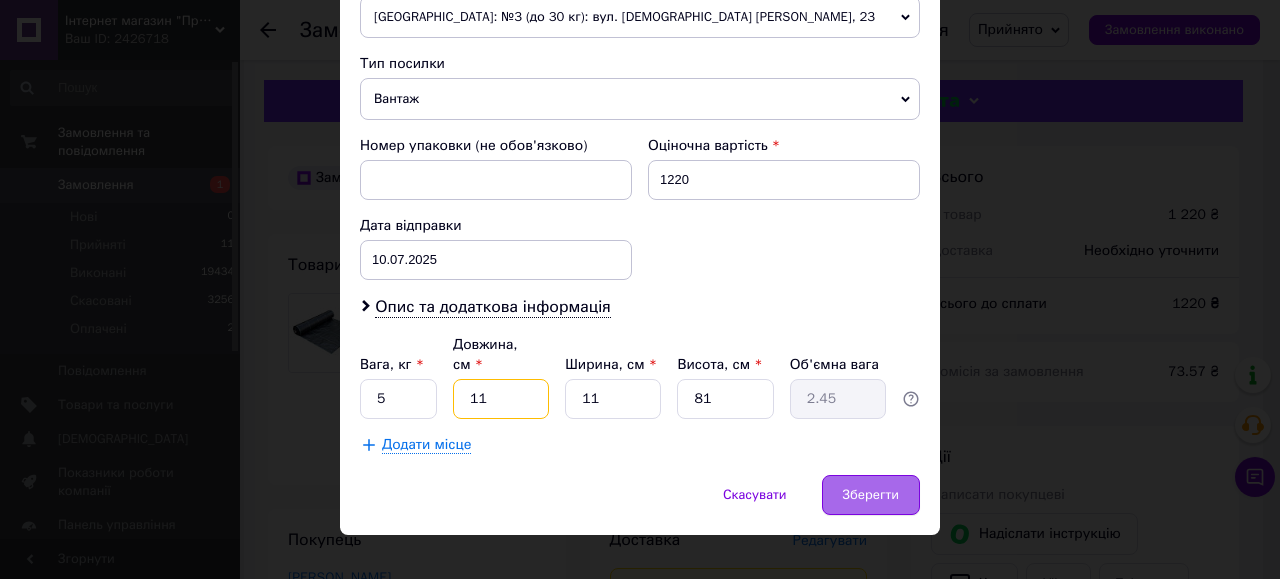 type on "11" 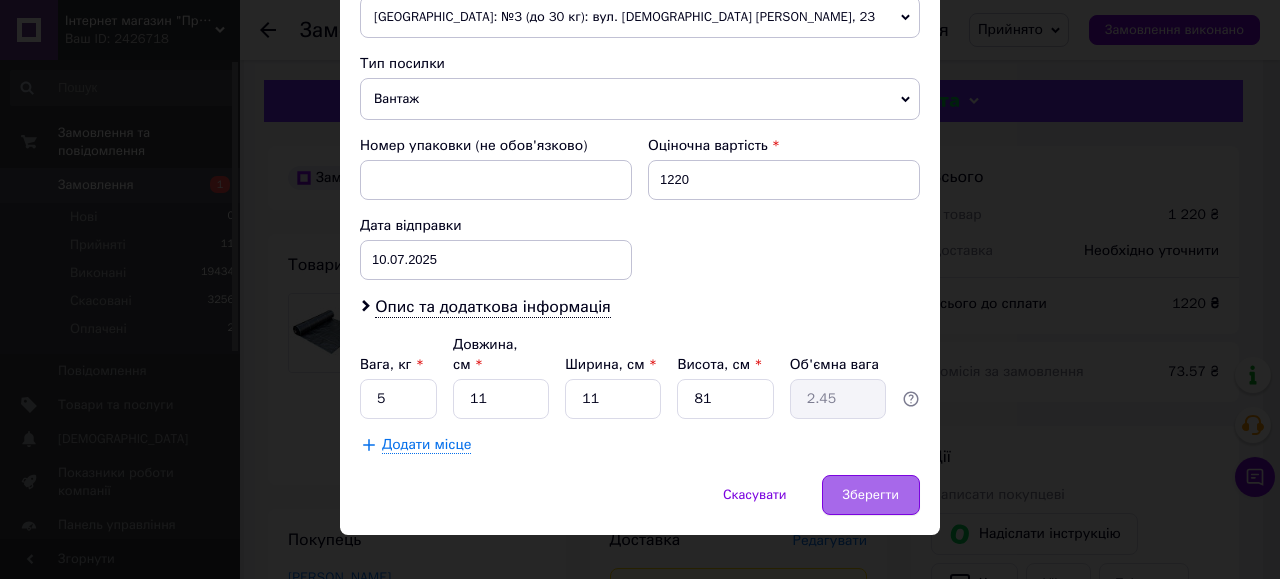 click on "Зберегти" at bounding box center (871, 495) 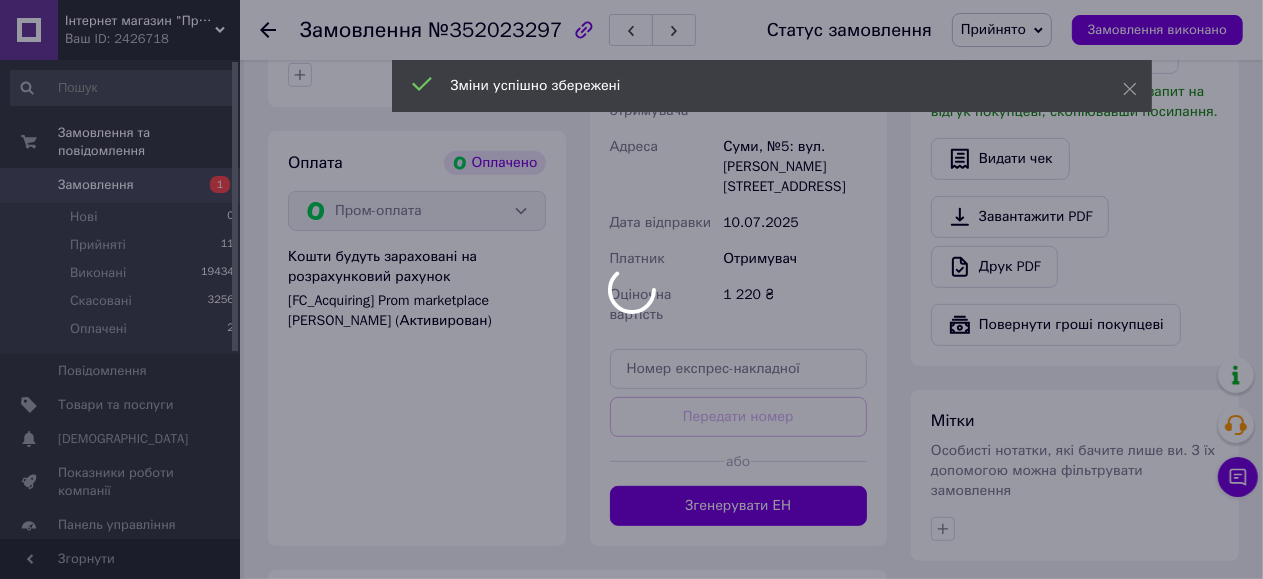 scroll, scrollTop: 666, scrollLeft: 0, axis: vertical 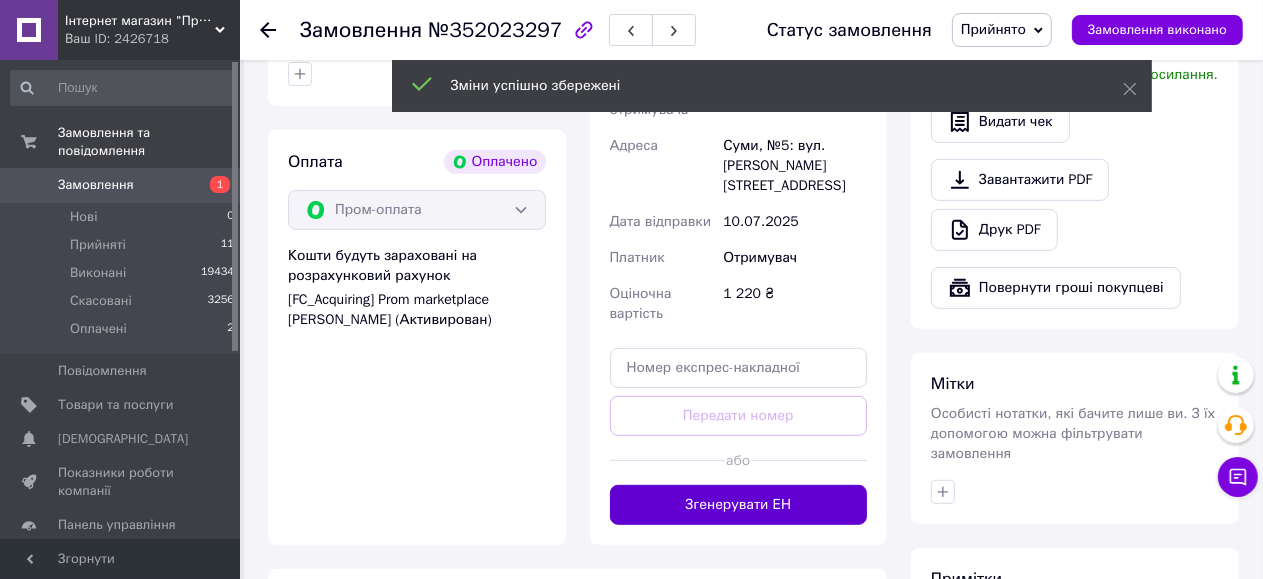 click on "Згенерувати ЕН" at bounding box center (739, 505) 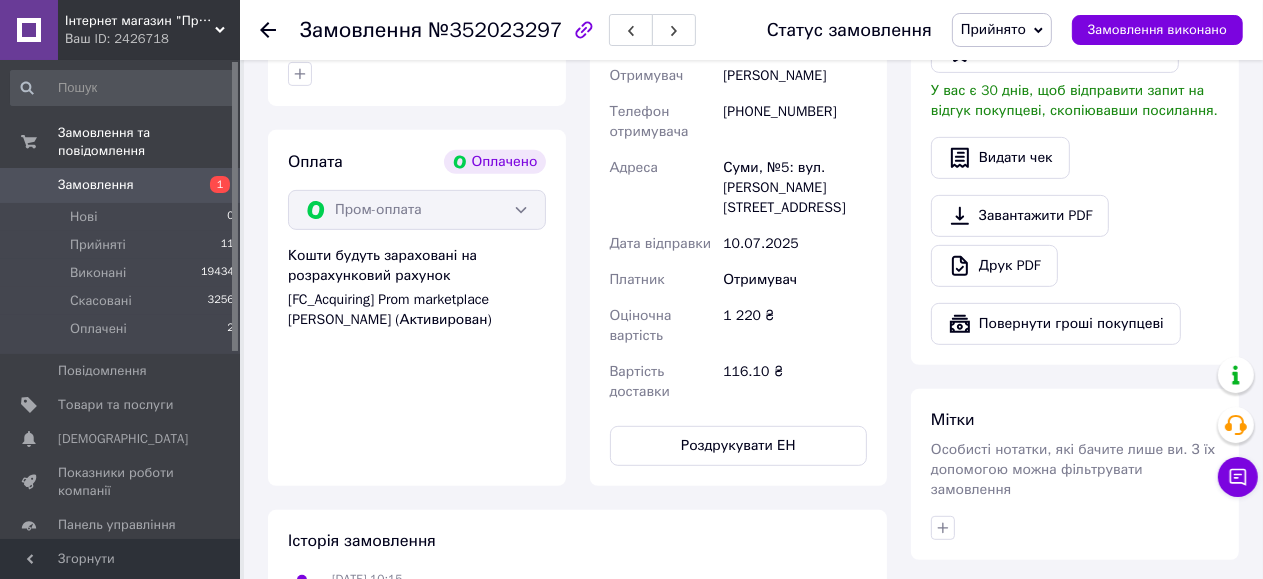 click on "Роздрукувати ЕН" at bounding box center [739, 446] 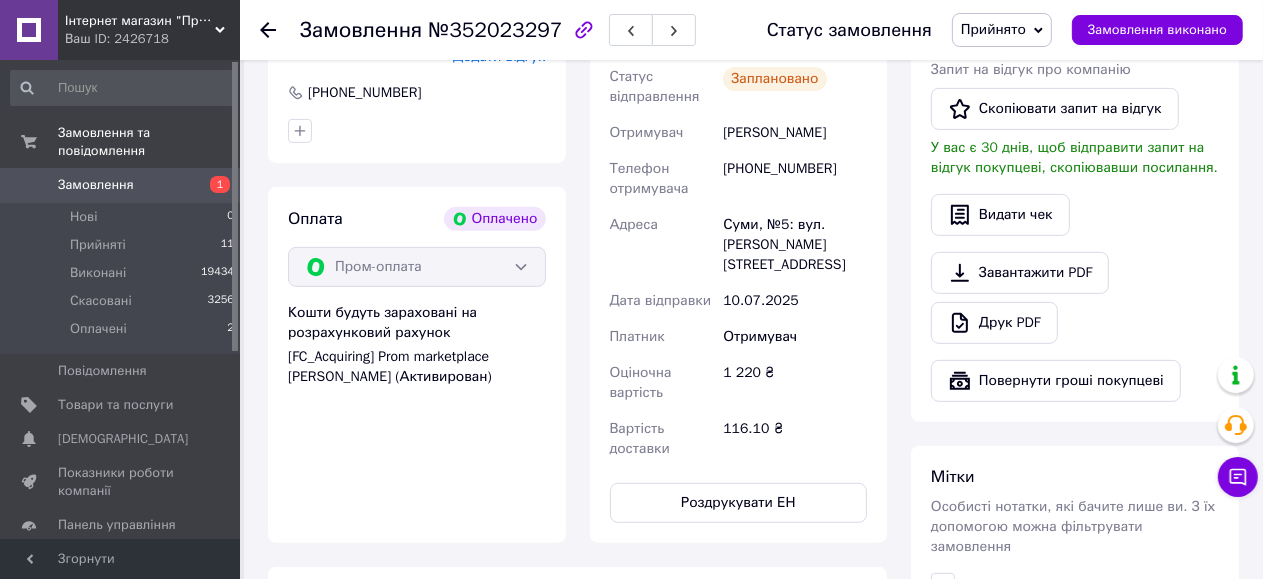 scroll, scrollTop: 0, scrollLeft: 0, axis: both 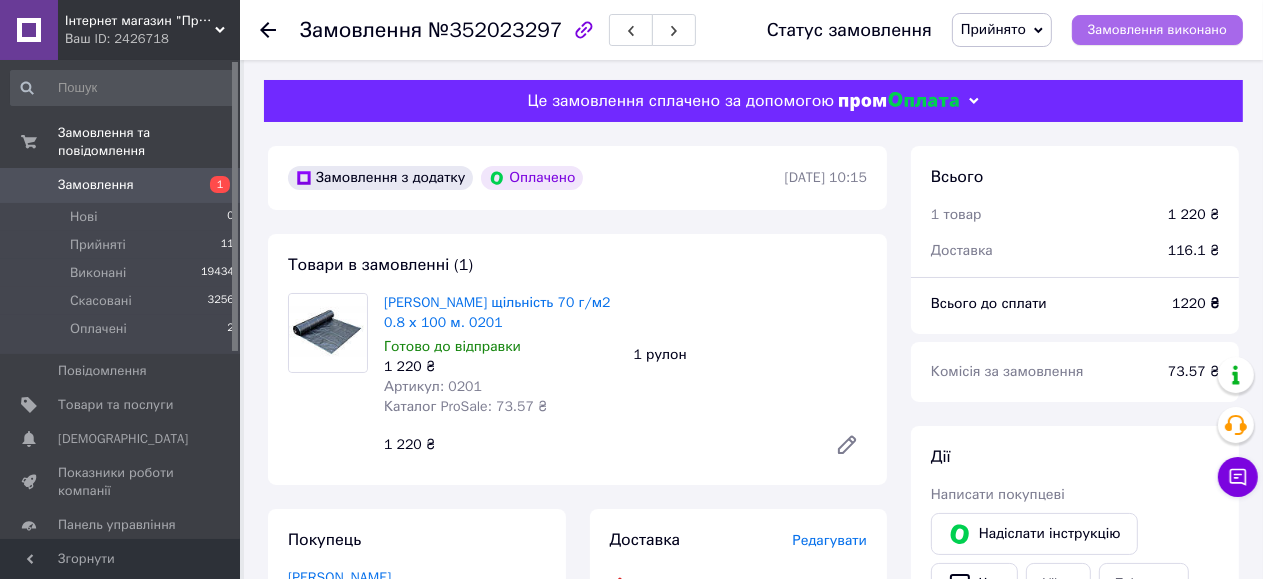 click on "Замовлення виконано" at bounding box center [1157, 30] 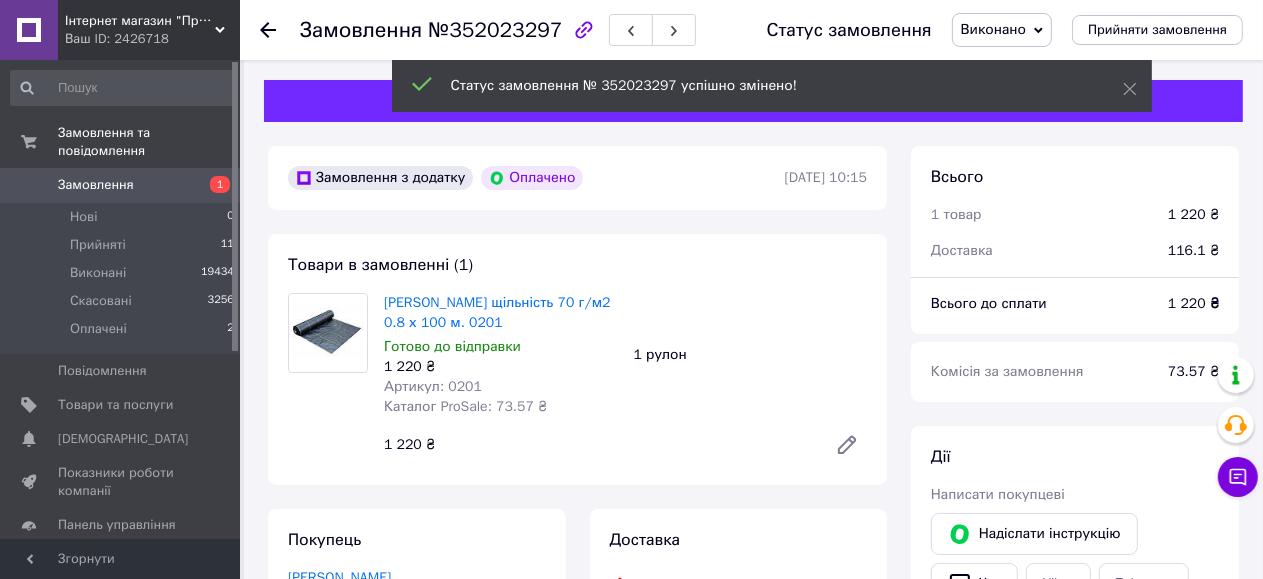 click on "Прийняті" at bounding box center (98, 245) 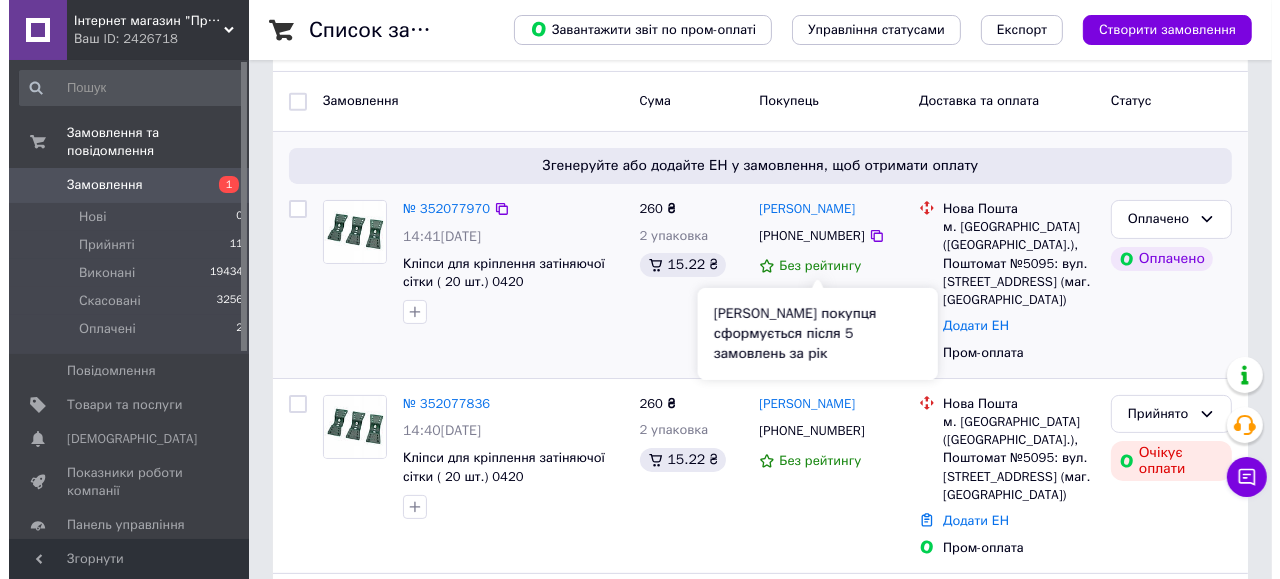 scroll, scrollTop: 266, scrollLeft: 0, axis: vertical 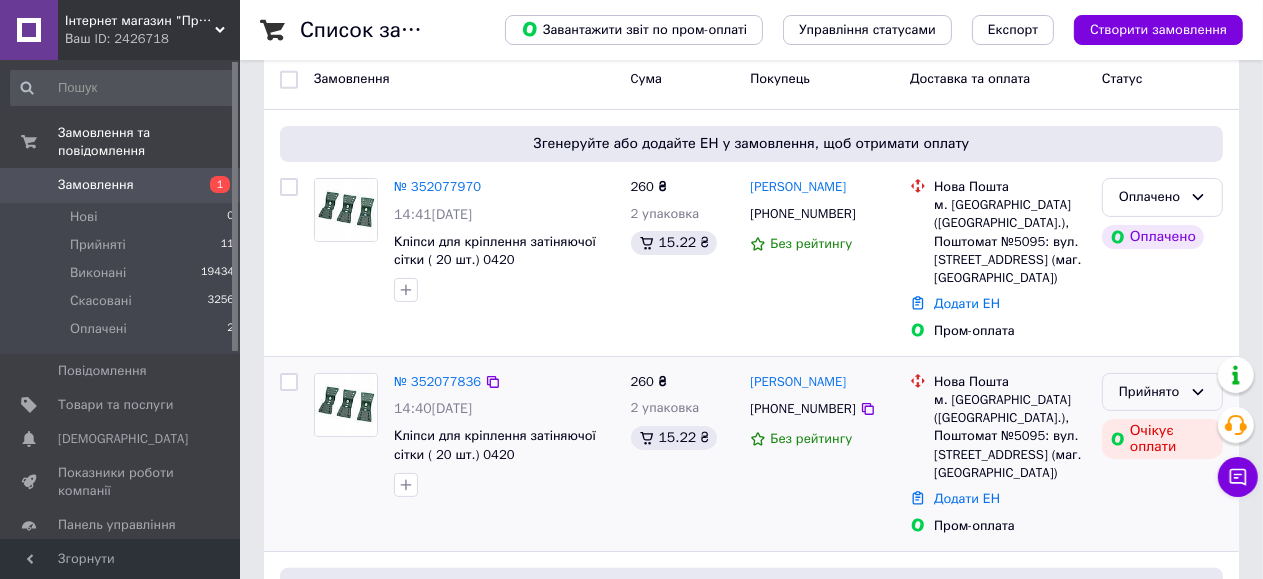 click on "Прийнято" at bounding box center [1150, 392] 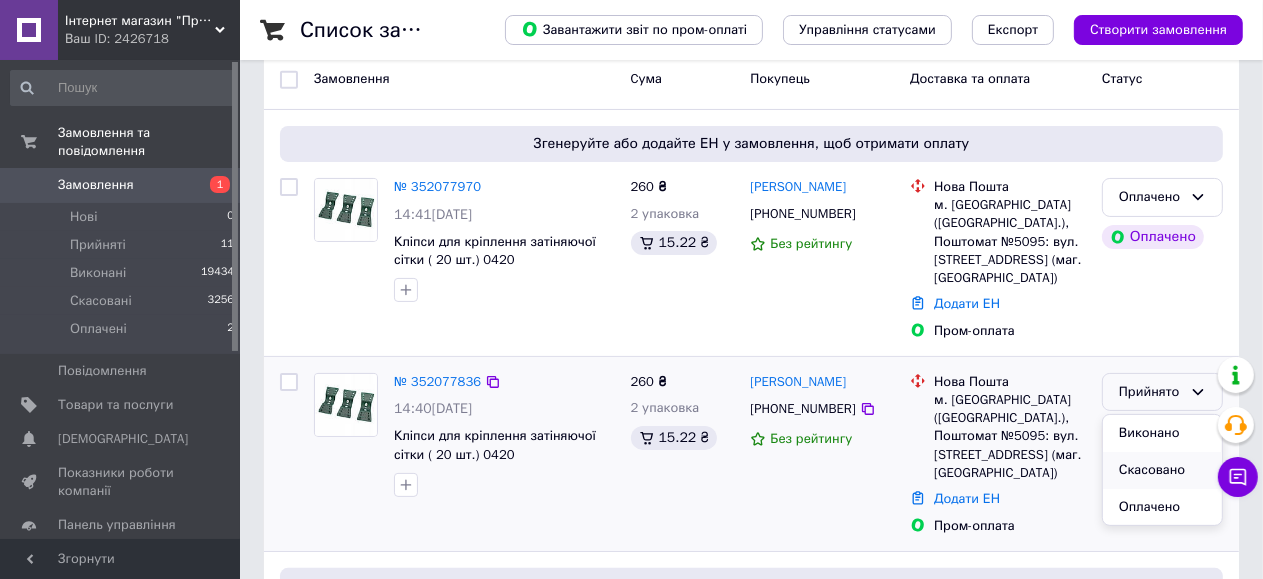 click on "Скасовано" at bounding box center [1162, 470] 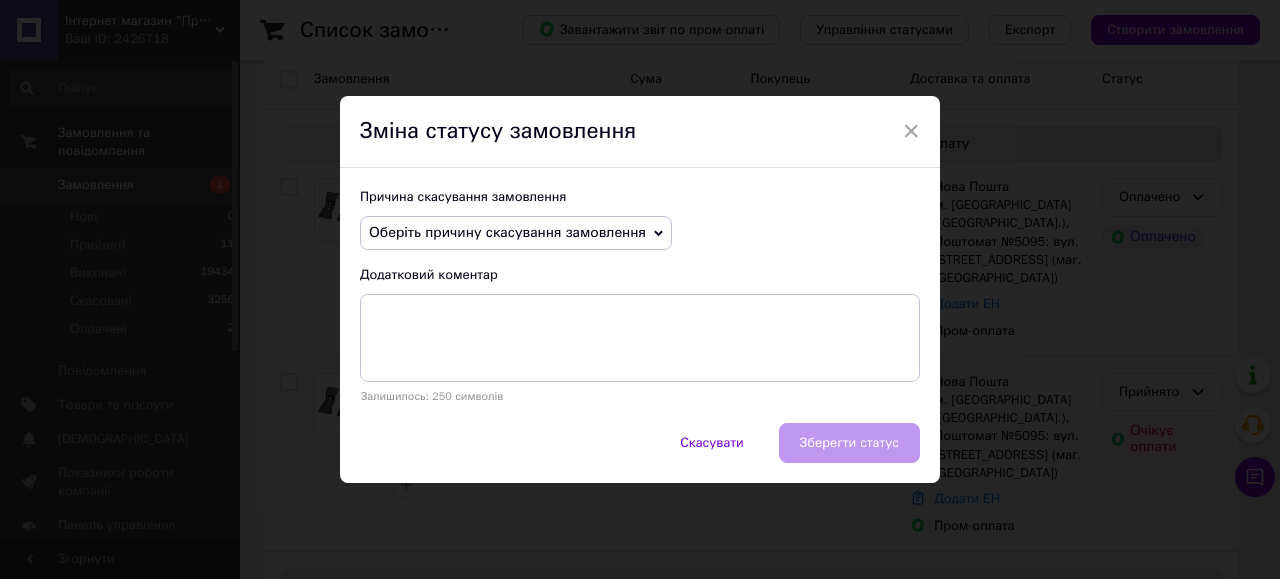 click on "Причина скасування замовлення Оберіть причину скасування замовлення Немає в наявності Немає різновиду товару Оплата не надійшла На прохання покупця Замовлення-дублікат Не виходить додзвонитися Інше Додатковий коментар Залишилось: 250 символів" at bounding box center [640, 295] 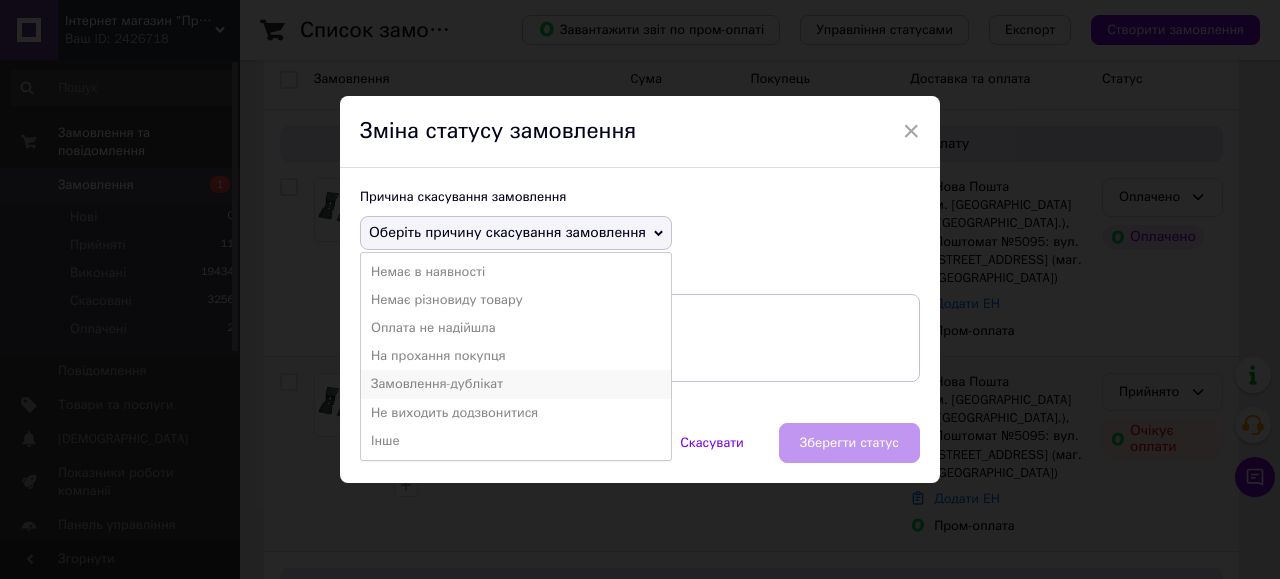 click on "Замовлення-дублікат" at bounding box center [516, 384] 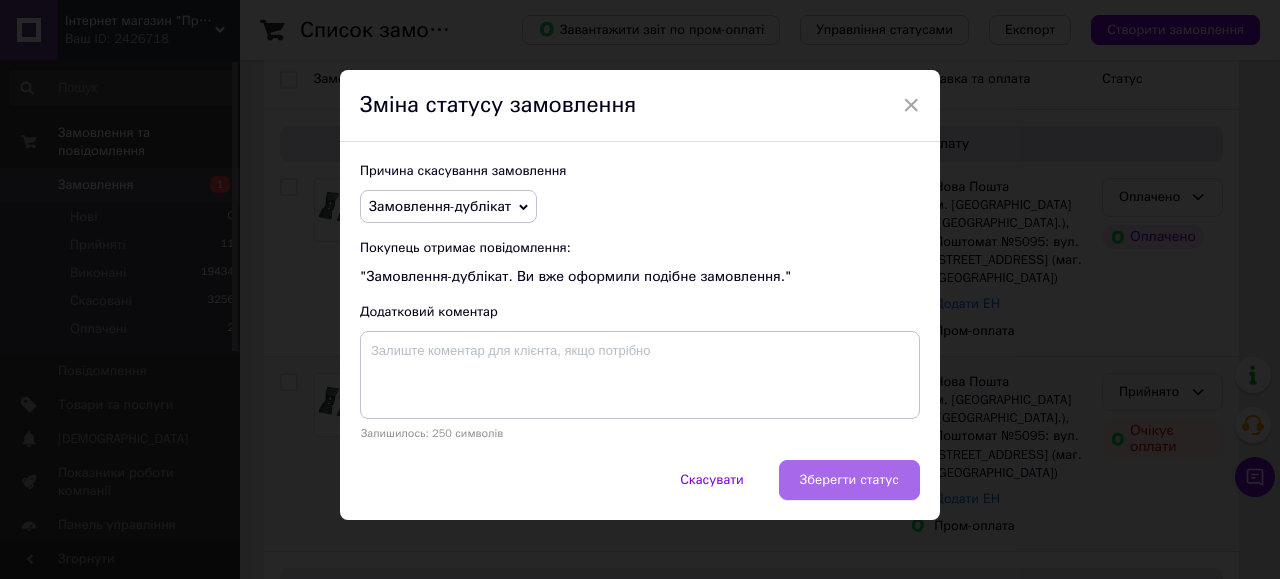 click on "Зберегти статус" at bounding box center [849, 480] 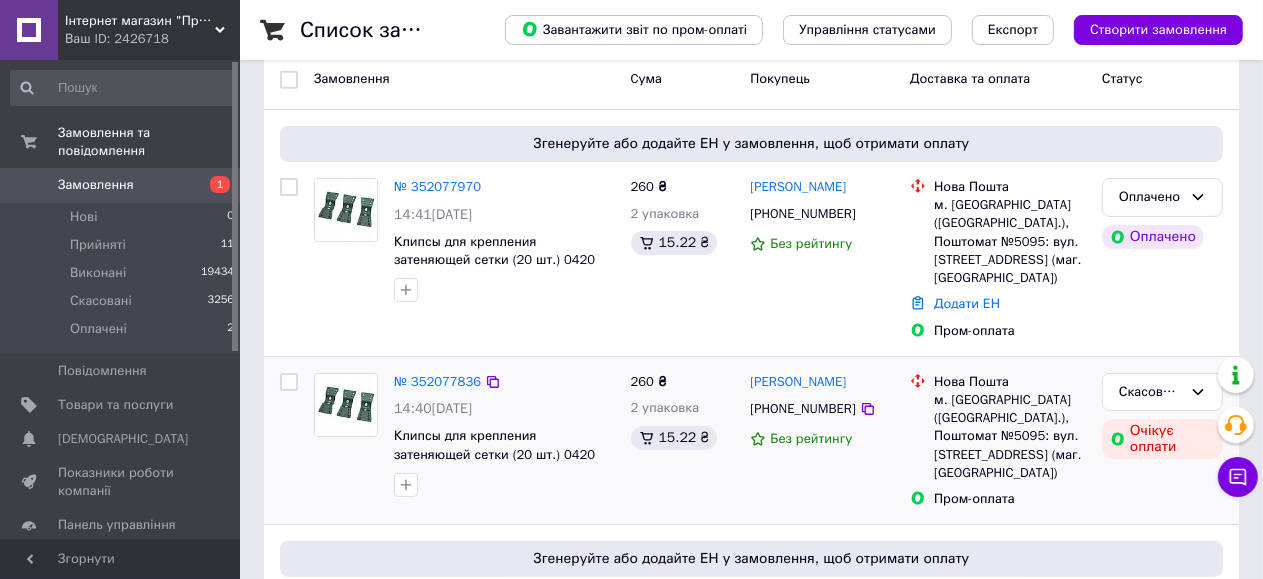 click on "№ 352077970" at bounding box center [437, 186] 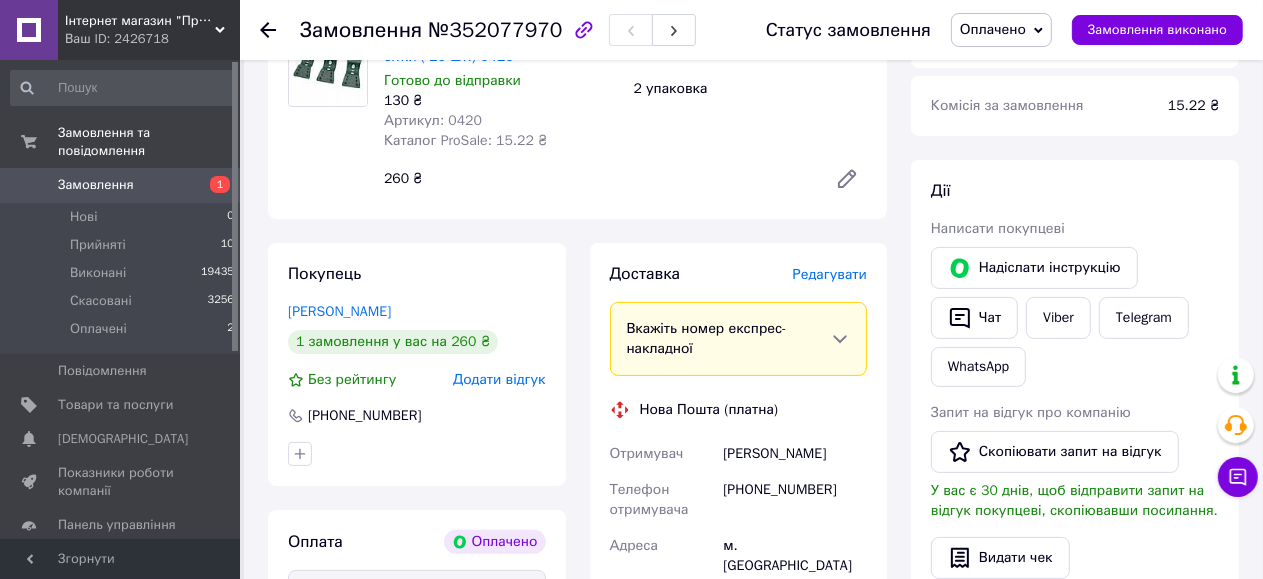 click on "Редагувати" at bounding box center (830, 274) 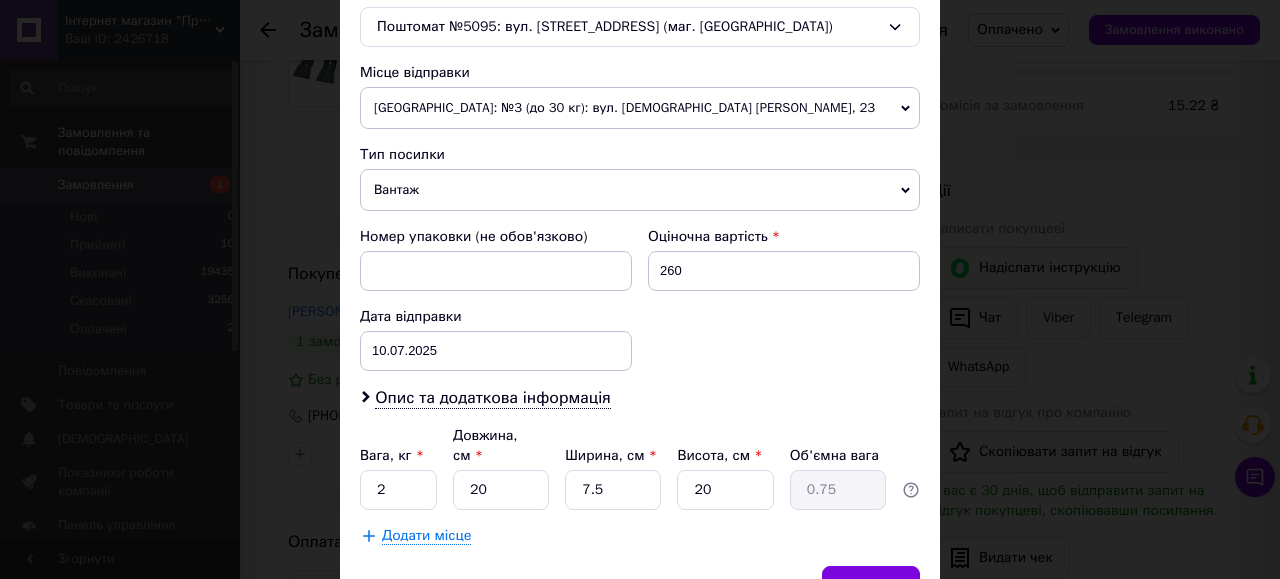scroll, scrollTop: 666, scrollLeft: 0, axis: vertical 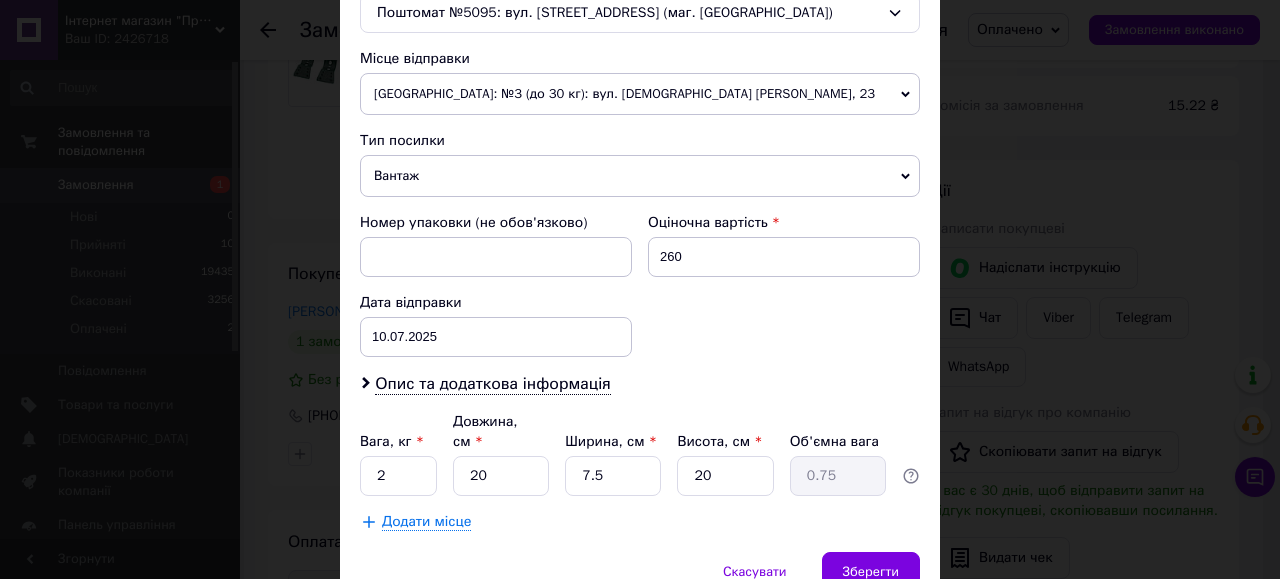 click on "Платник Отримувач Відправник Прізвище отримувача Шульга Ім'я отримувача Роман По батькові отримувача Телефон отримувача +380667409003 Тип доставки В поштоматі У відділенні Кур'єром Місто м. Полтава (Полтавська обл.) Поштомат Поштомат №5095: вул. Європейська, 28а (маг. АТБ) Місце відправки Нововолинськ: №3 (до 30 кг): вул. Митрополита Шептицького, 23 Нововолинськ: №1: вул. Луцька, 25 Додати ще місце відправки Тип посилки Вантаж Документи Номер упаковки (не обов'язково) Оціночна вартість 260 Дата відправки 10.07.2025 < 2025 > < Июль > Пн Вт Ср Чт Пт Сб Вс 30 1 2 3 4 5 6 7 8 9 10 11 12 13 14 15 16 17 18 19 20 21" at bounding box center [640, 48] 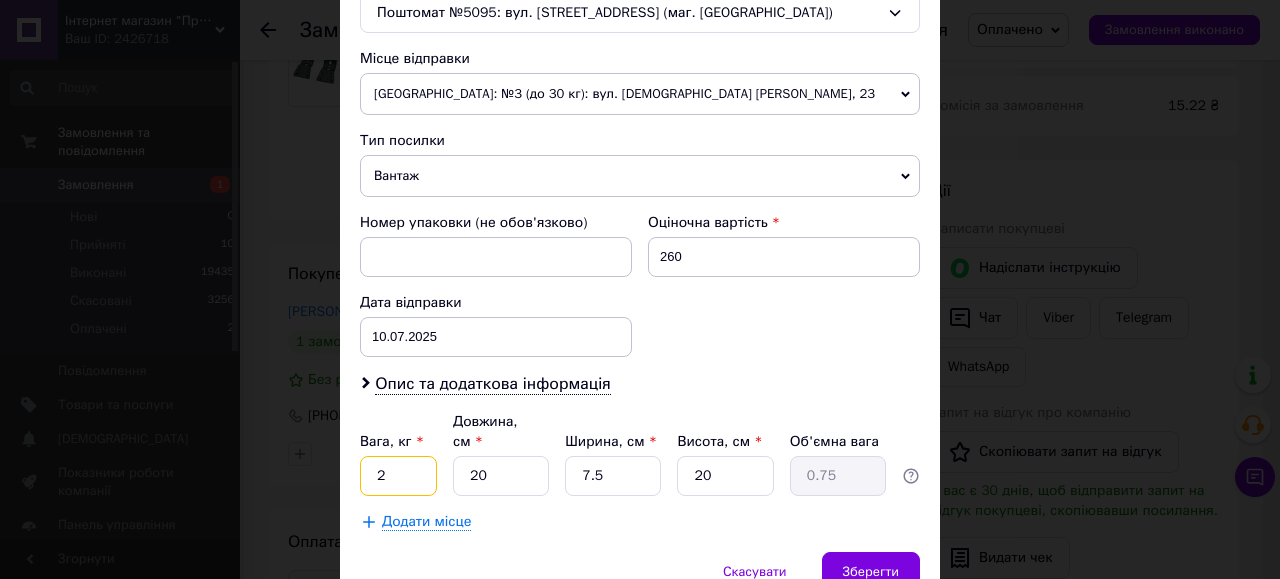 click on "2" at bounding box center (398, 476) 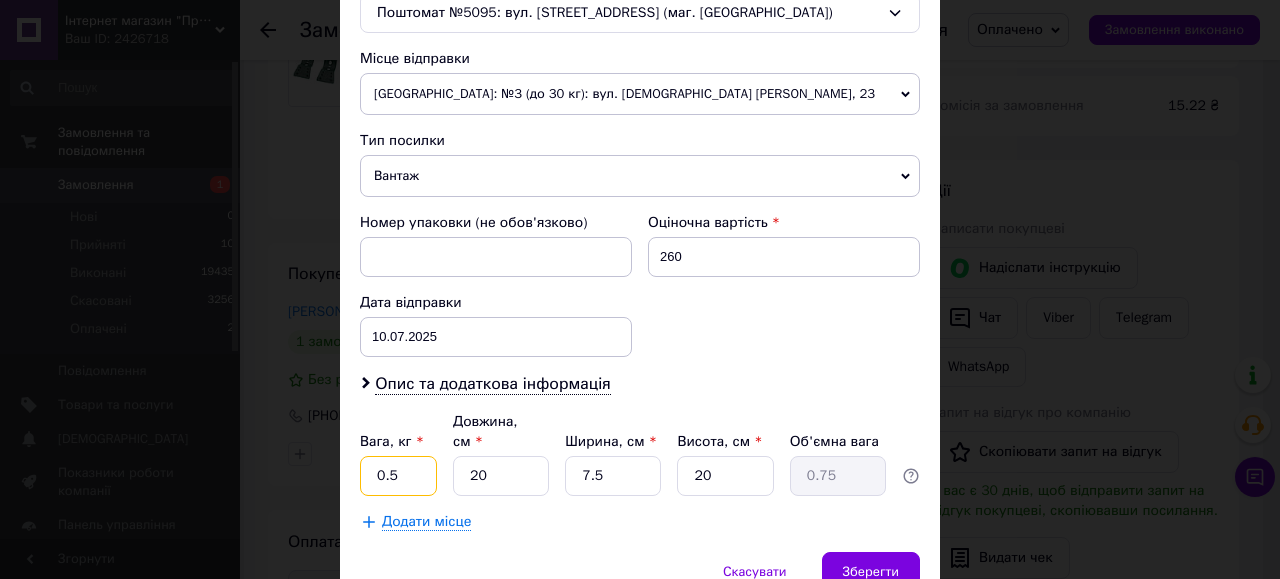 type on "0.5" 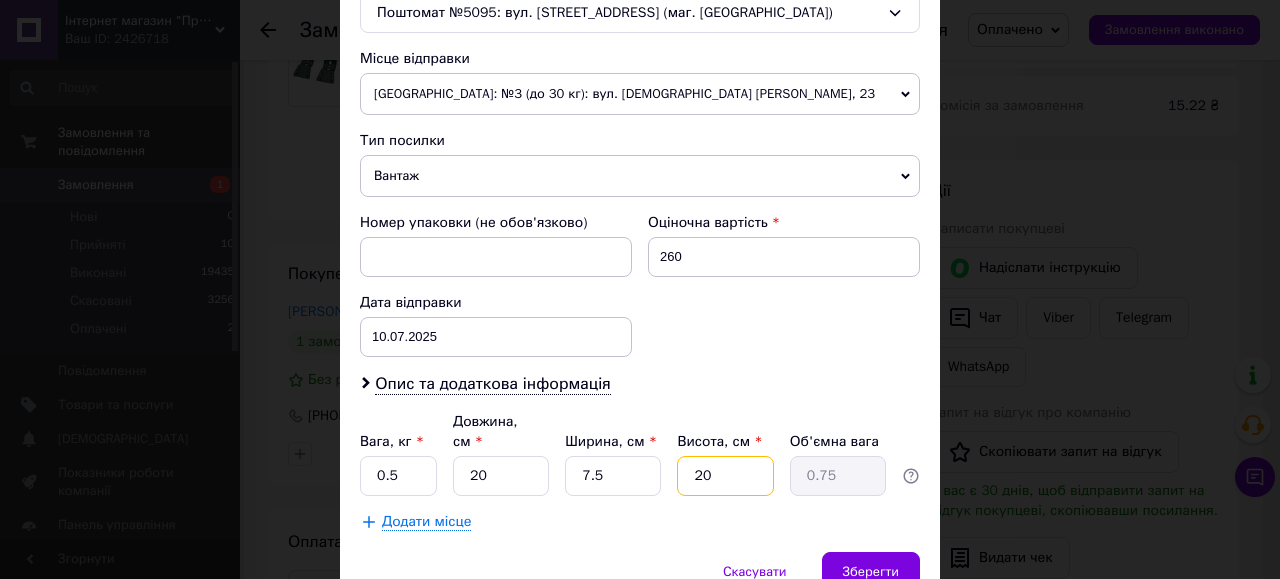 drag, startPoint x: 723, startPoint y: 457, endPoint x: 685, endPoint y: 460, distance: 38.118237 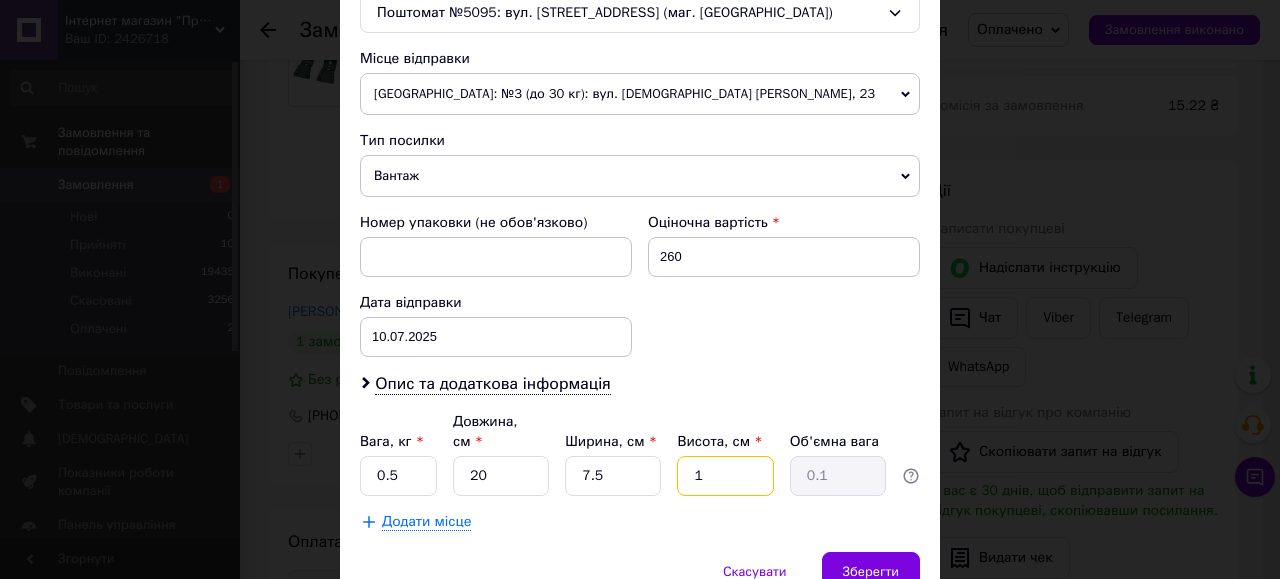 type on "15" 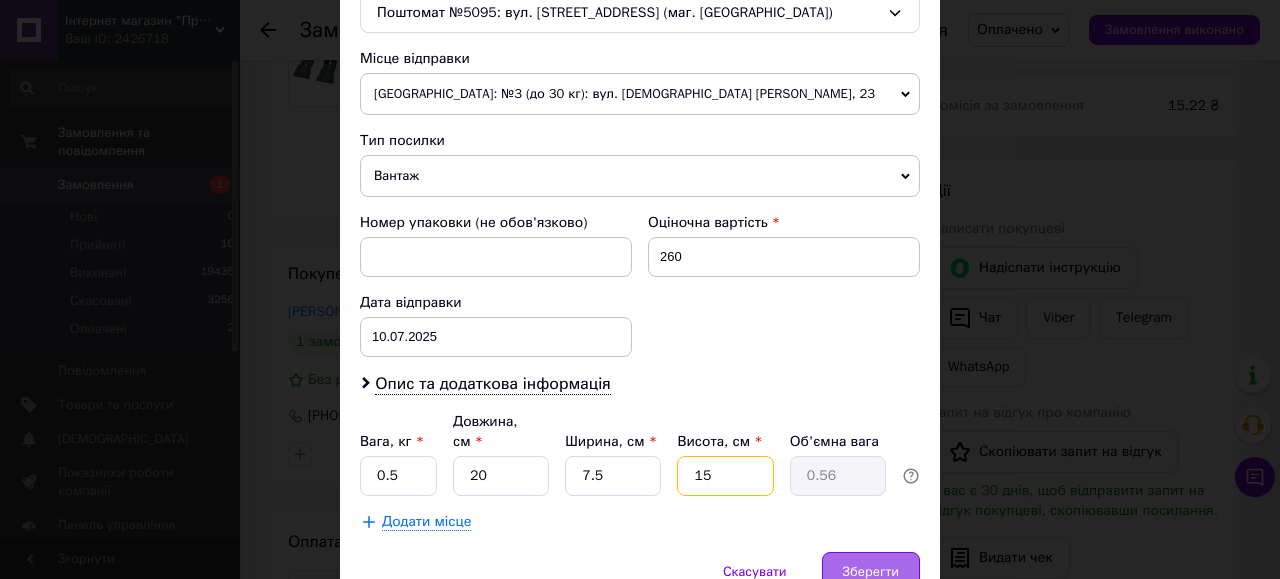 type on "15" 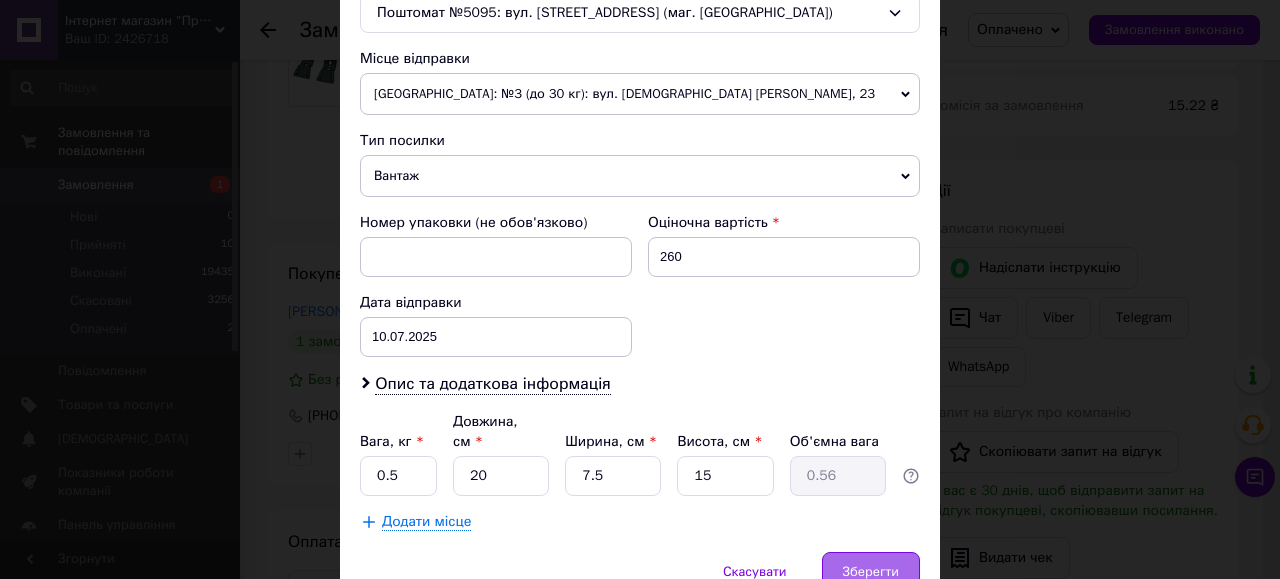 click on "Зберегти" at bounding box center (871, 572) 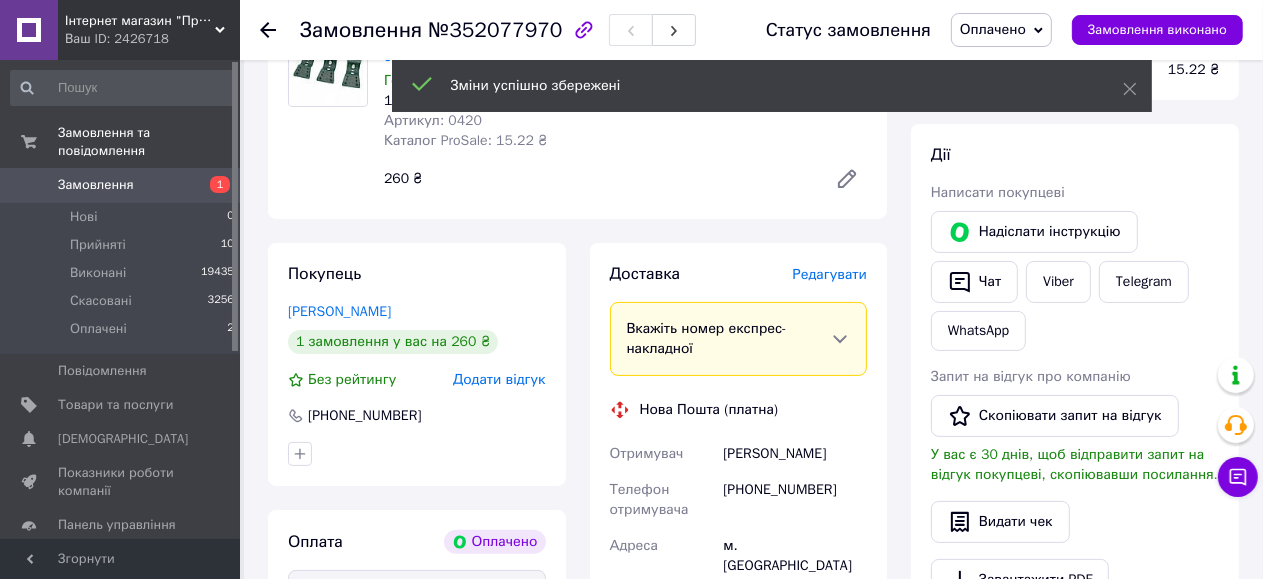 click on "Редагувати" at bounding box center [830, 274] 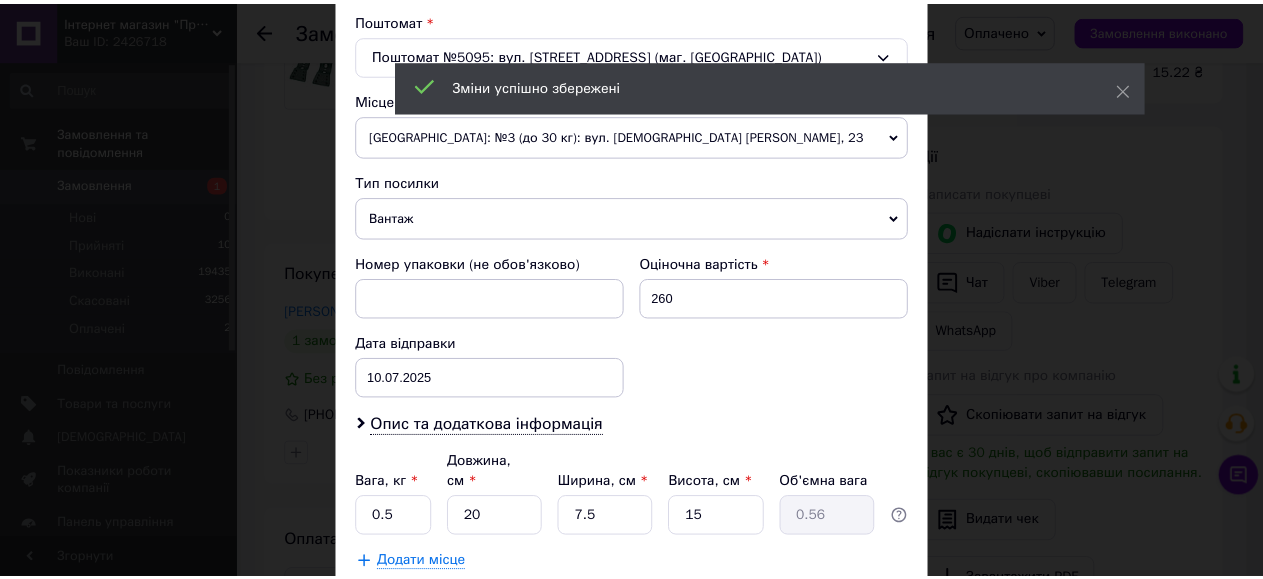 scroll, scrollTop: 666, scrollLeft: 0, axis: vertical 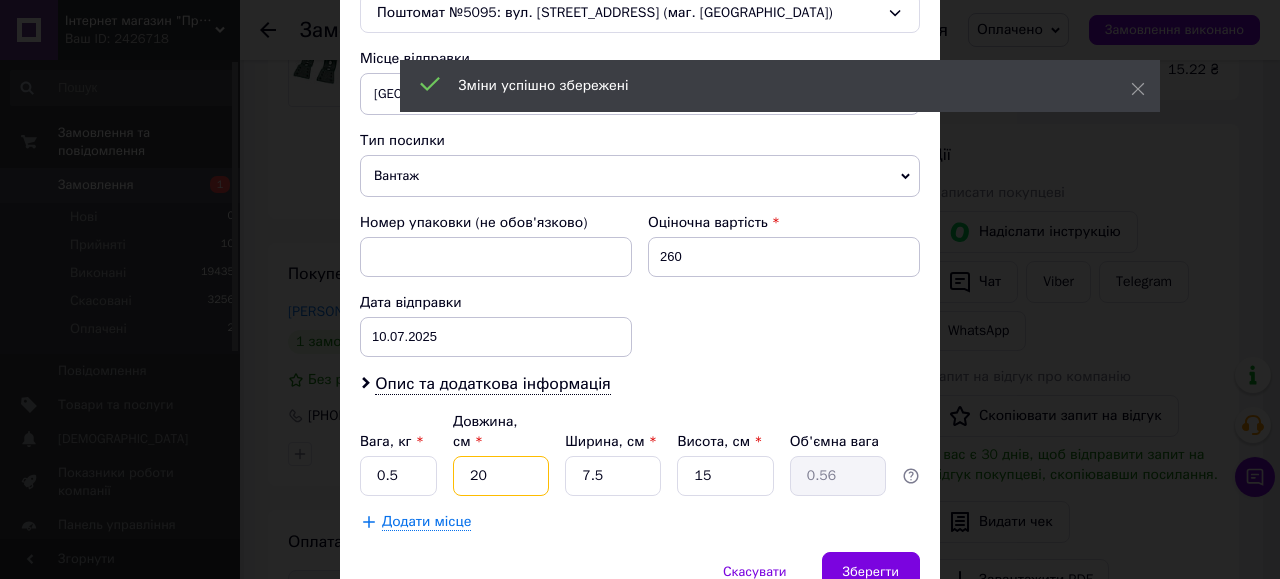 click on "20" at bounding box center [501, 476] 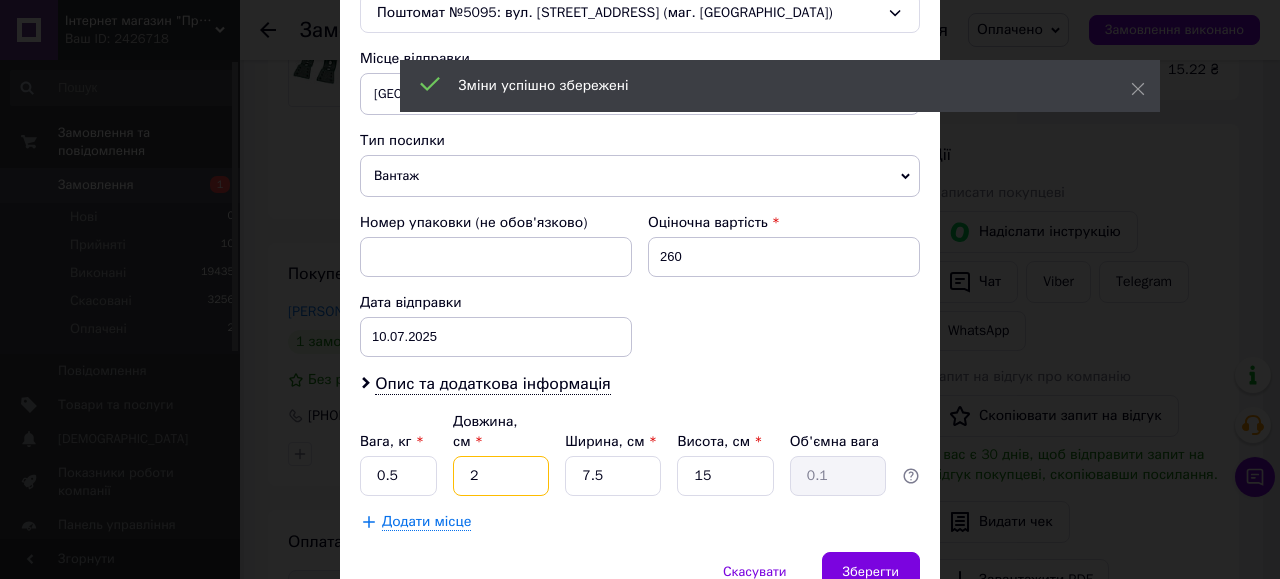 type 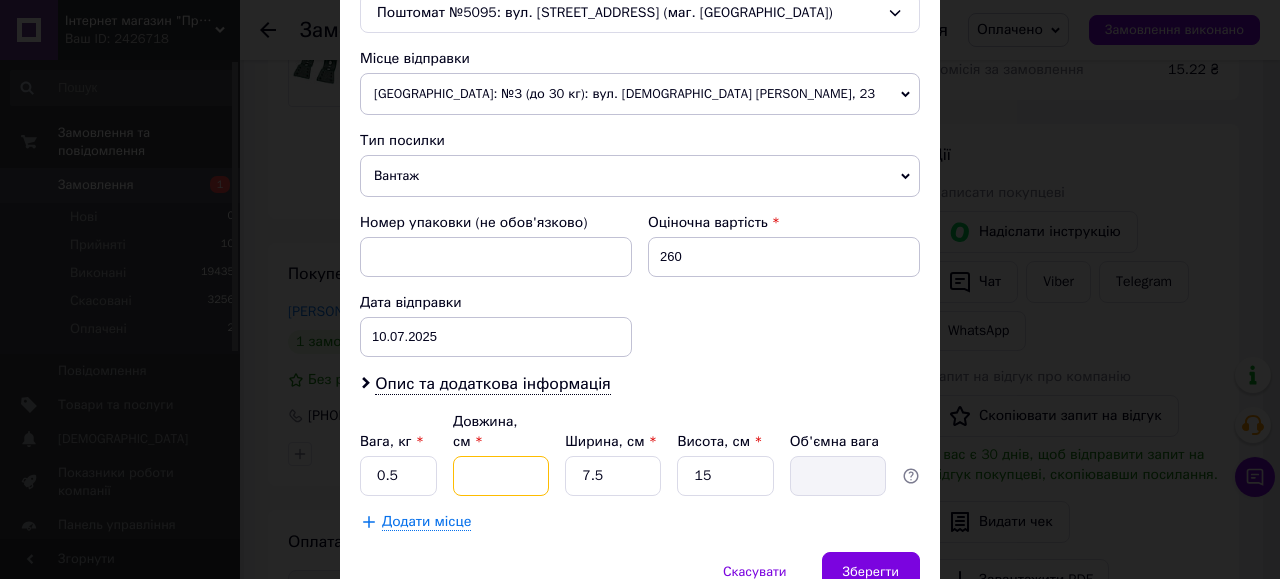 type on "1" 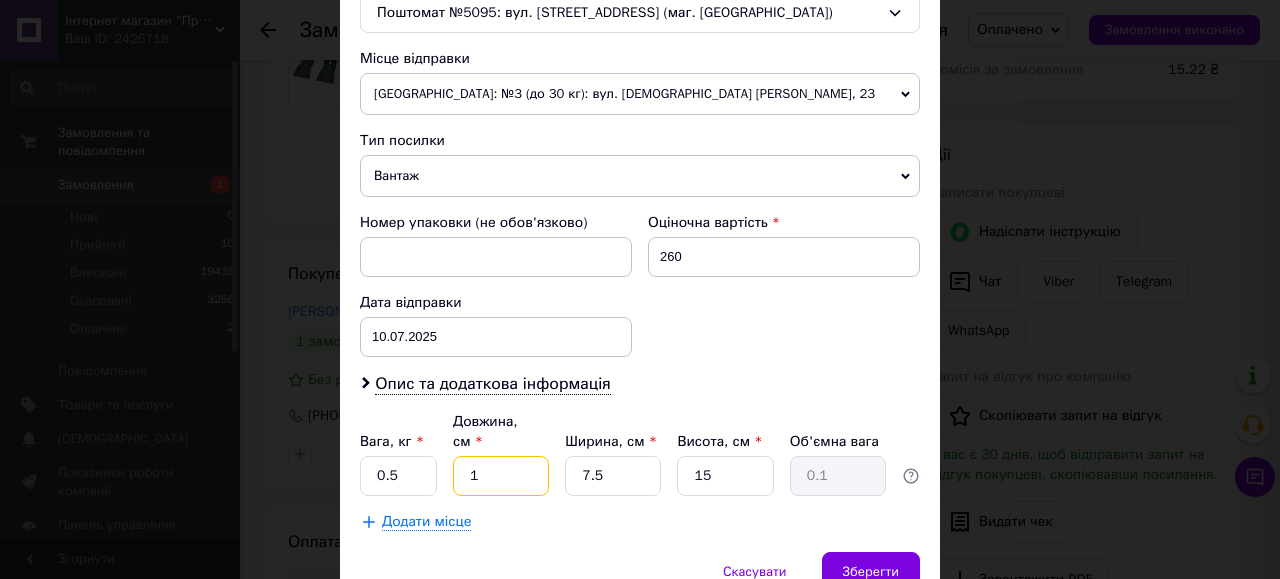 type on "15" 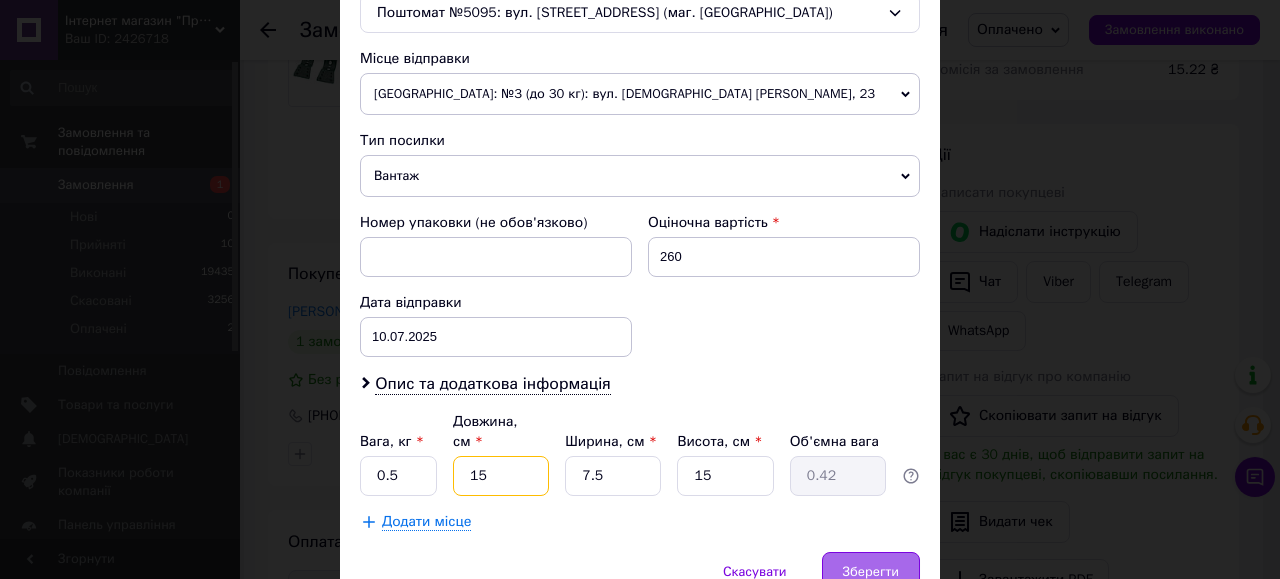 type on "15" 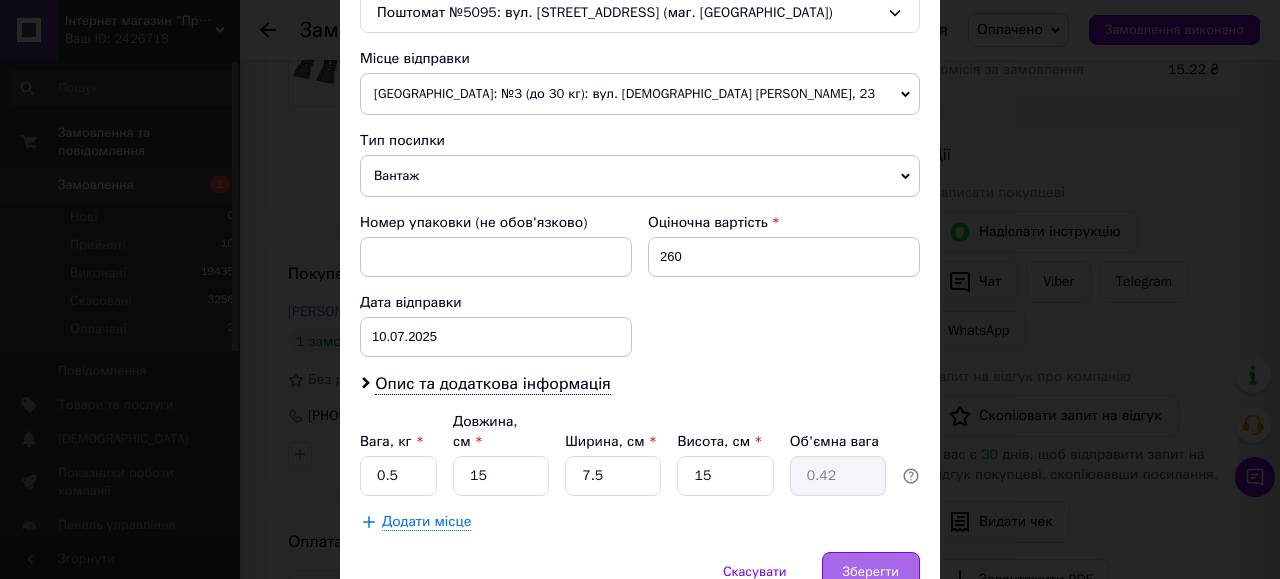 click on "Зберегти" at bounding box center [871, 572] 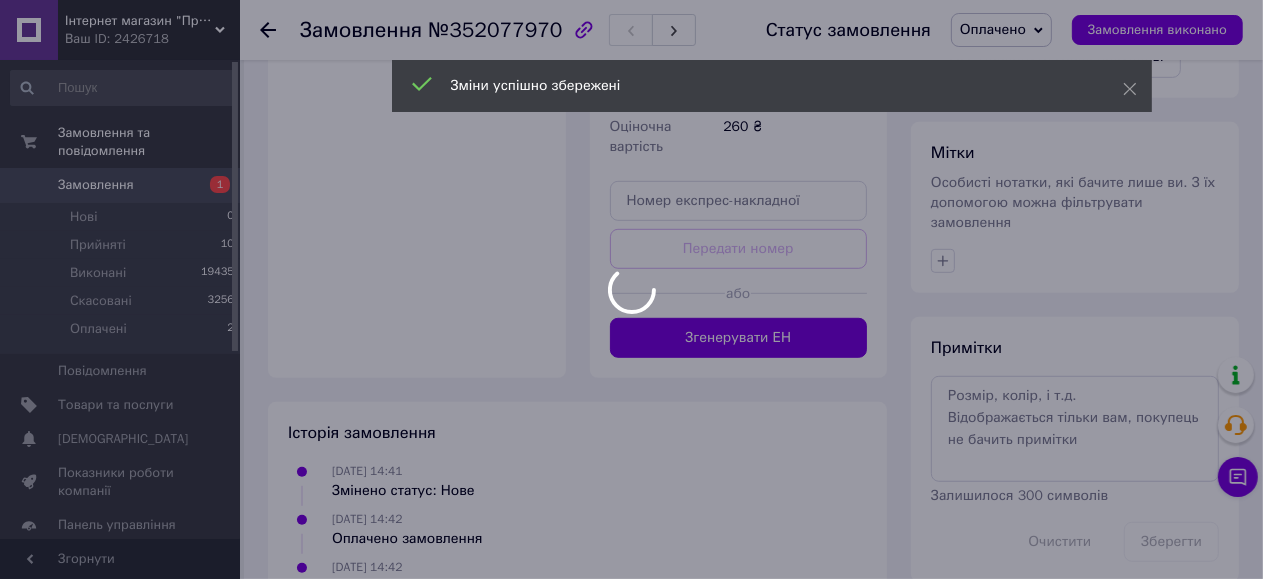 scroll, scrollTop: 1066, scrollLeft: 0, axis: vertical 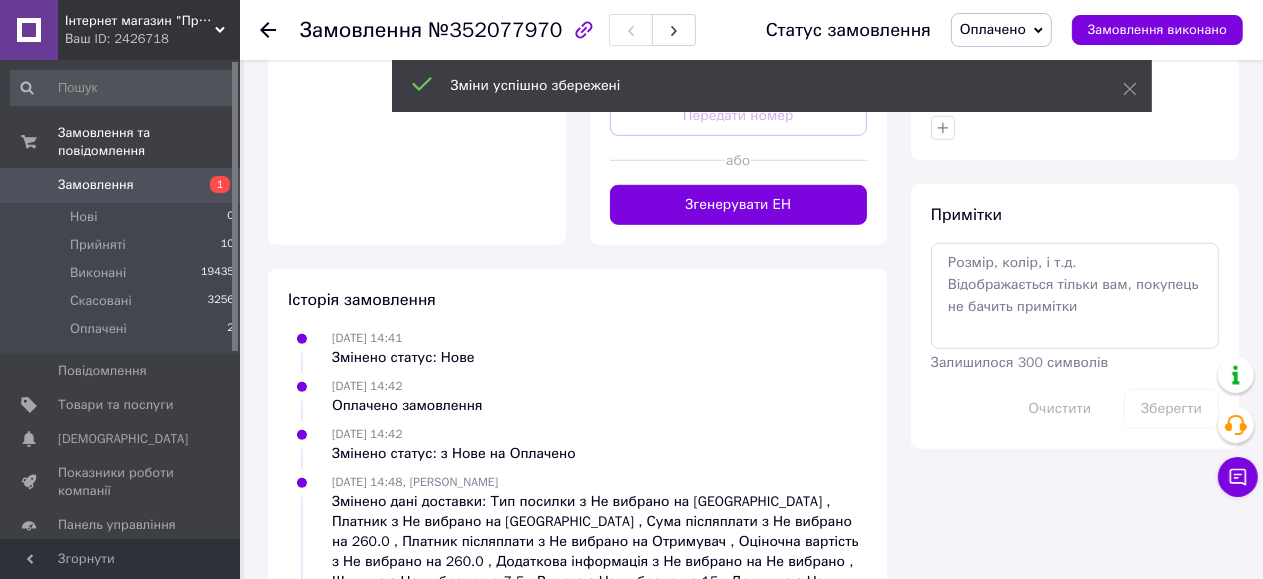 click on "Доставка Редагувати Вкажіть номер експрес-накладної Обов'язково введіть номер експрес-накладної,
якщо створювали її не на цій сторінці. У разі,
якщо номер ЕН не буде доданий, ми не зможемо
виплатити гроші за замовлення Мобільний номер покупця (із замовлення) повинен відповідати номеру отримувача за накладною Нова Пошта (платна) Отримувач Шульга Роман Телефон отримувача +380667409003 Адреса м. Полтава (Полтавська обл.), Поштомат №5095: вул. Європейська, 28а (маг. АТБ) Дата відправки 10.07.2025 Платник Отримувач Оціночна вартість 260 ₴ Передати номер або Згенерувати ЕН 260" at bounding box center [739, -156] 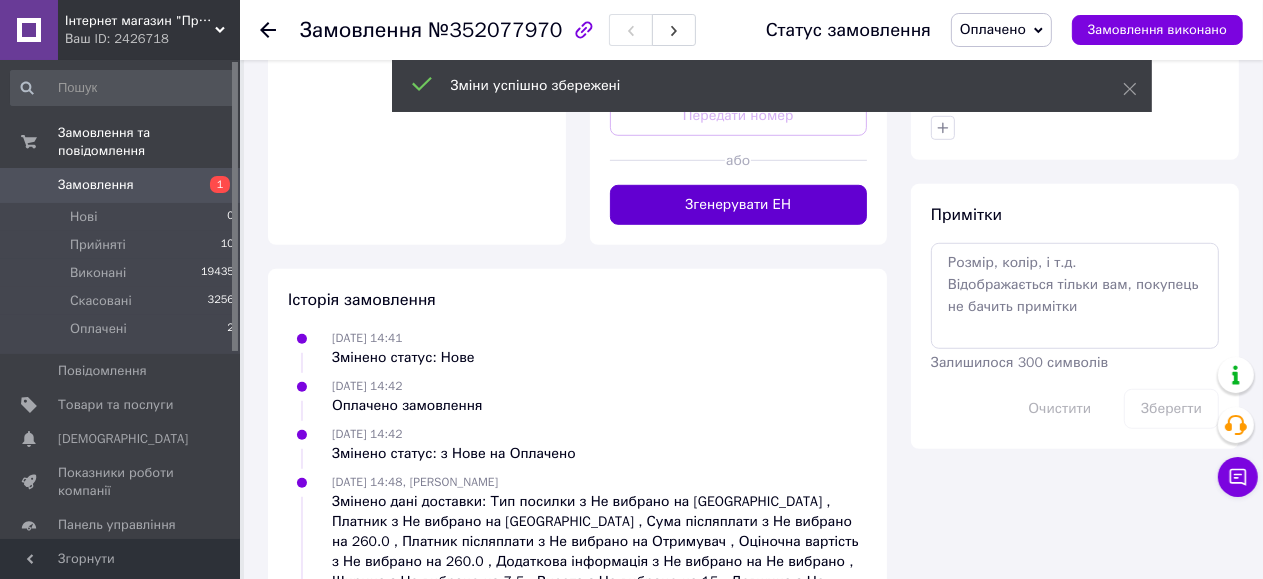 click on "Згенерувати ЕН" at bounding box center [739, 205] 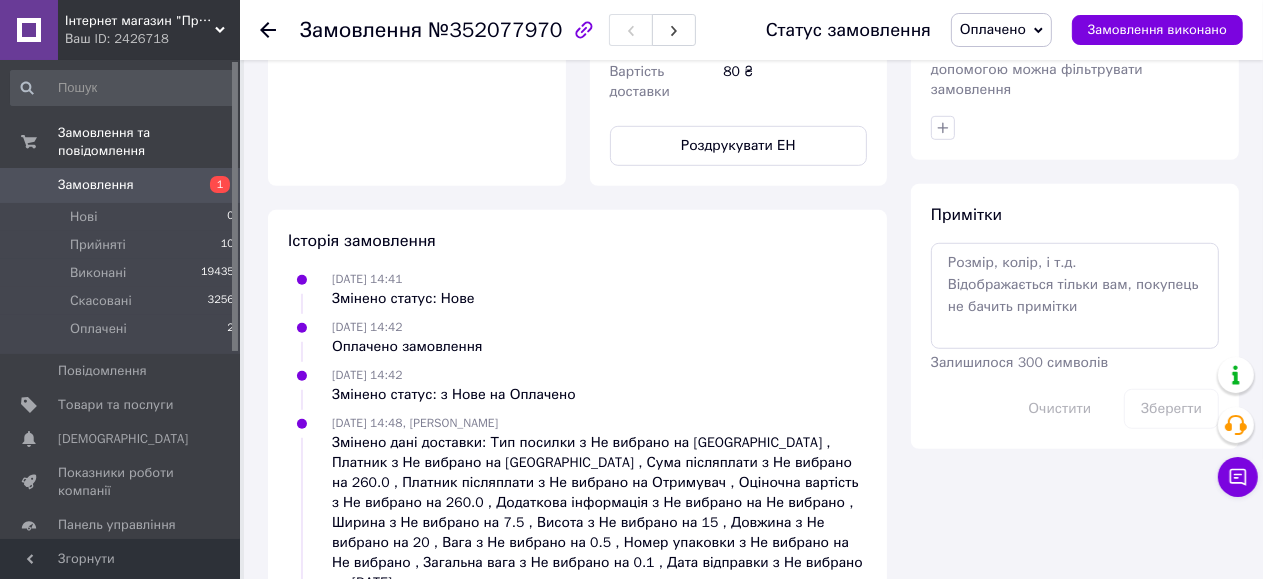 click on "Роздрукувати ЕН" at bounding box center (739, 146) 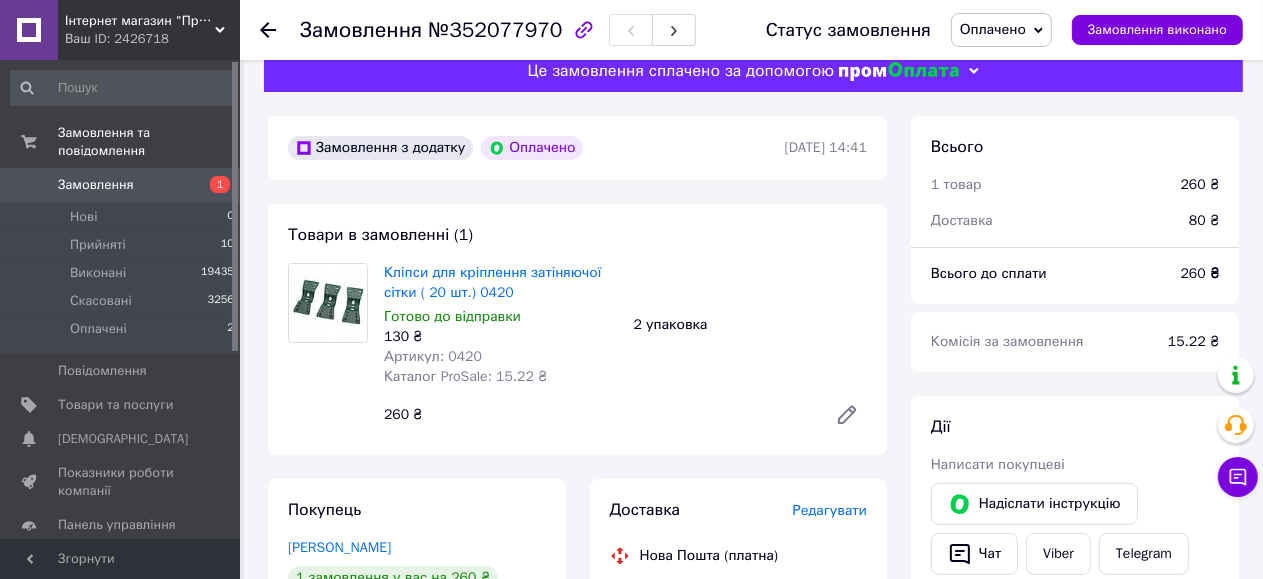 scroll, scrollTop: 0, scrollLeft: 0, axis: both 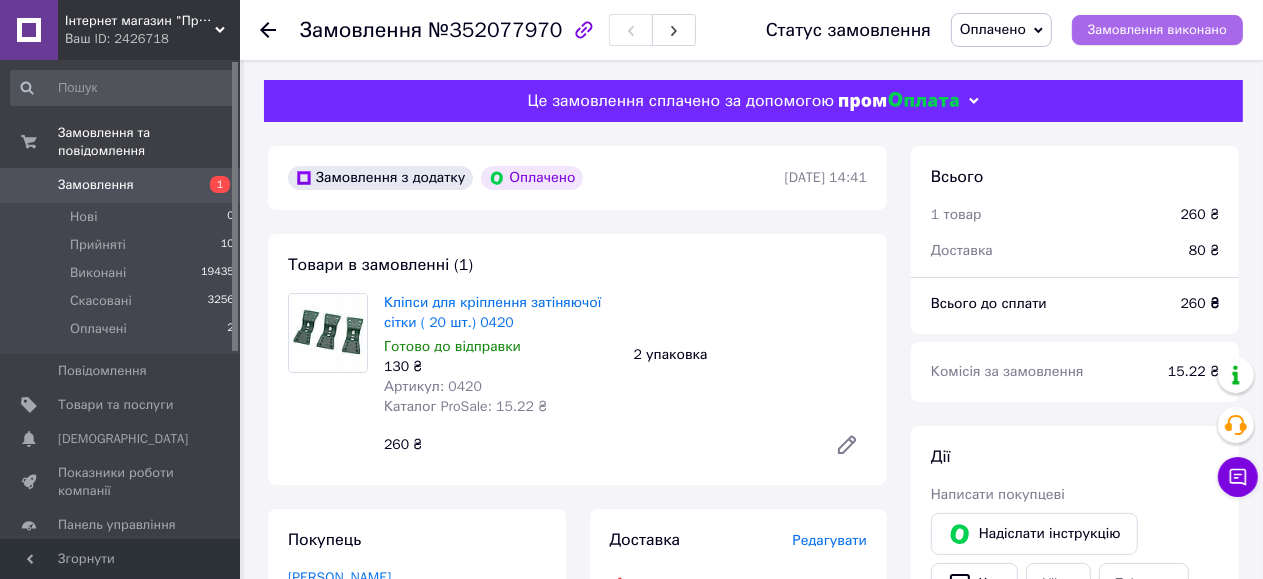 click on "Замовлення виконано" at bounding box center [1157, 30] 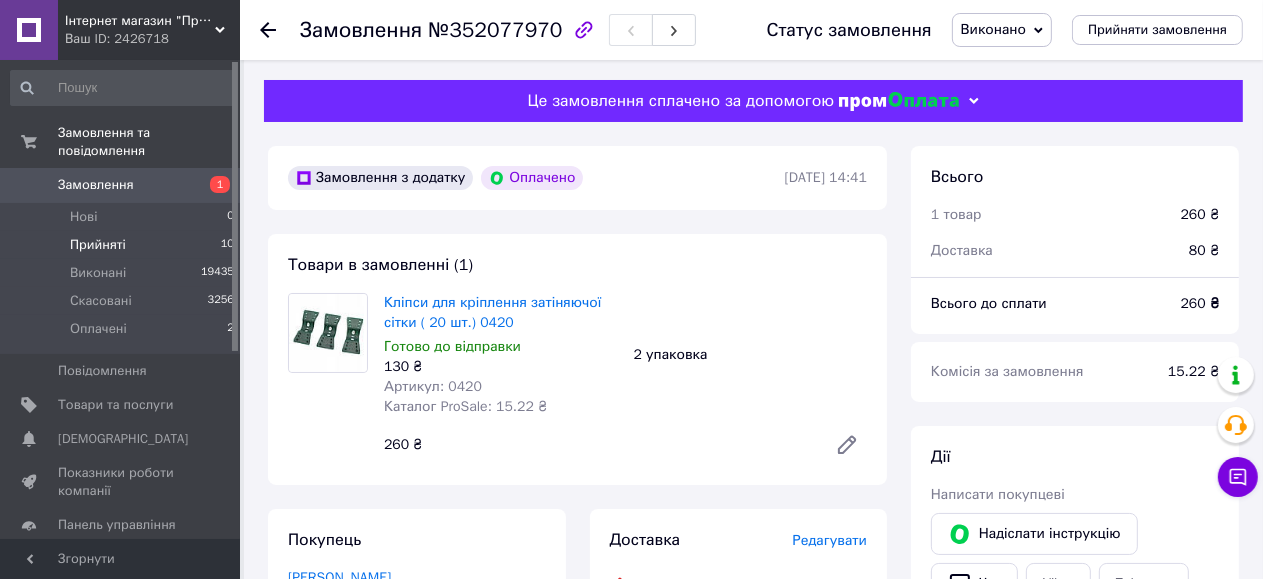 click on "Прийняті" at bounding box center (98, 245) 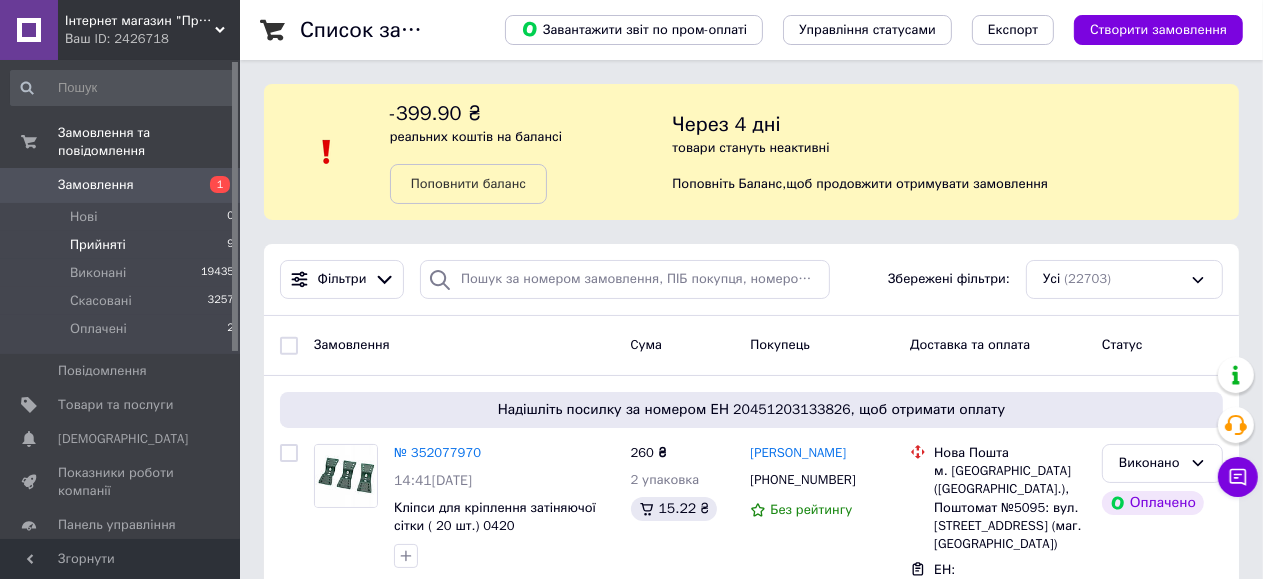 click on "Прийняті 9" at bounding box center [123, 245] 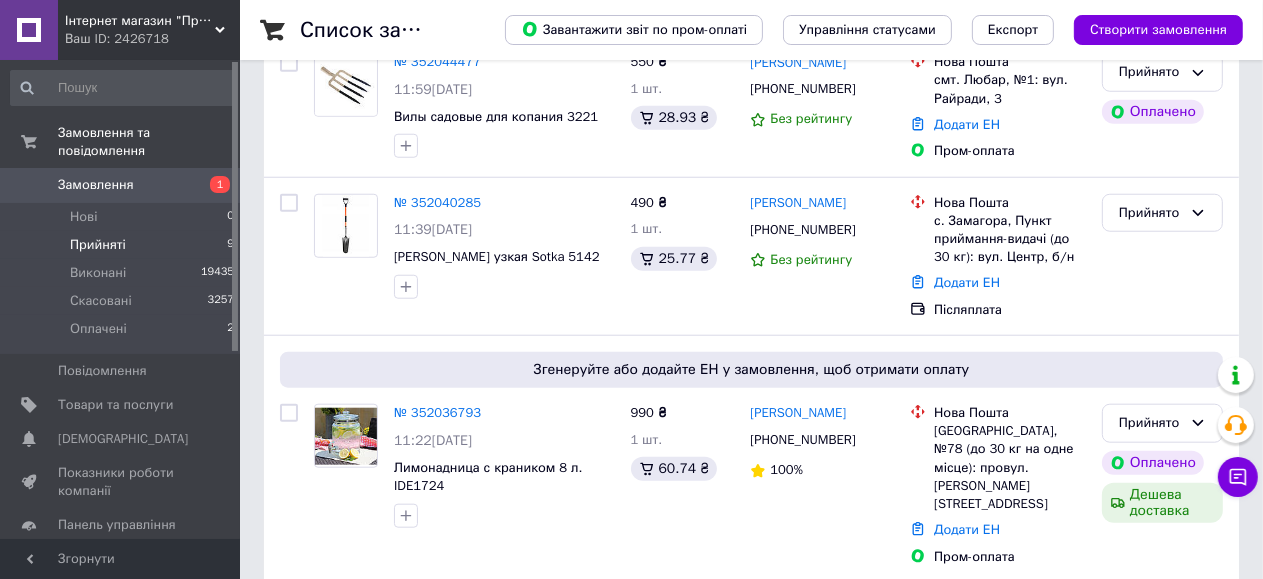 scroll, scrollTop: 1670, scrollLeft: 0, axis: vertical 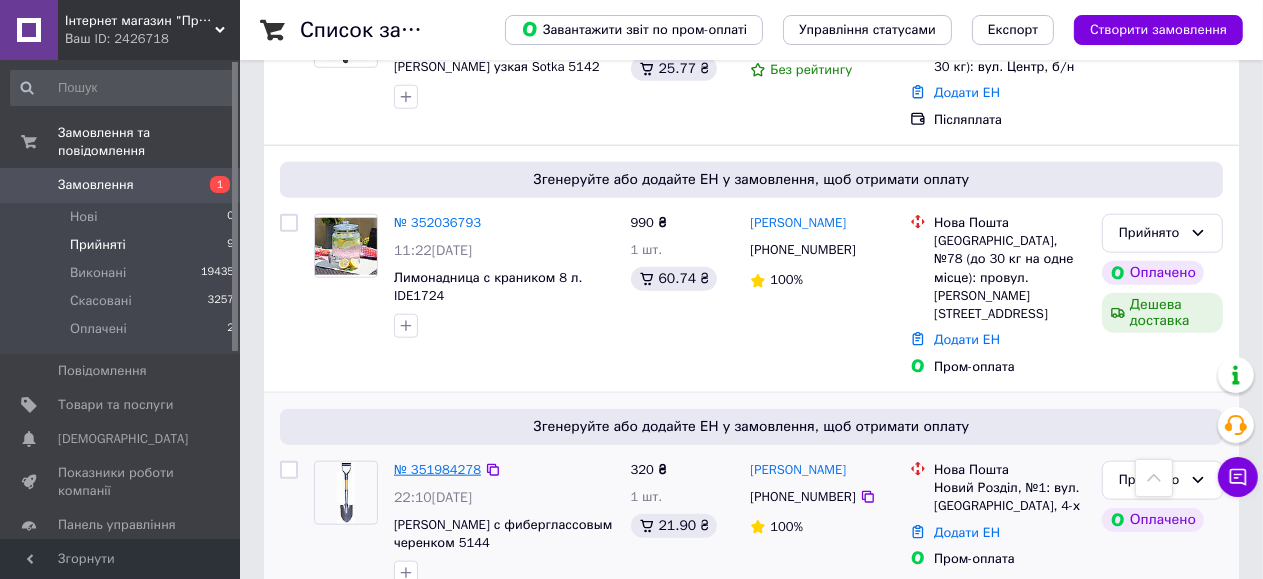 click on "№ 351984278" at bounding box center (437, 469) 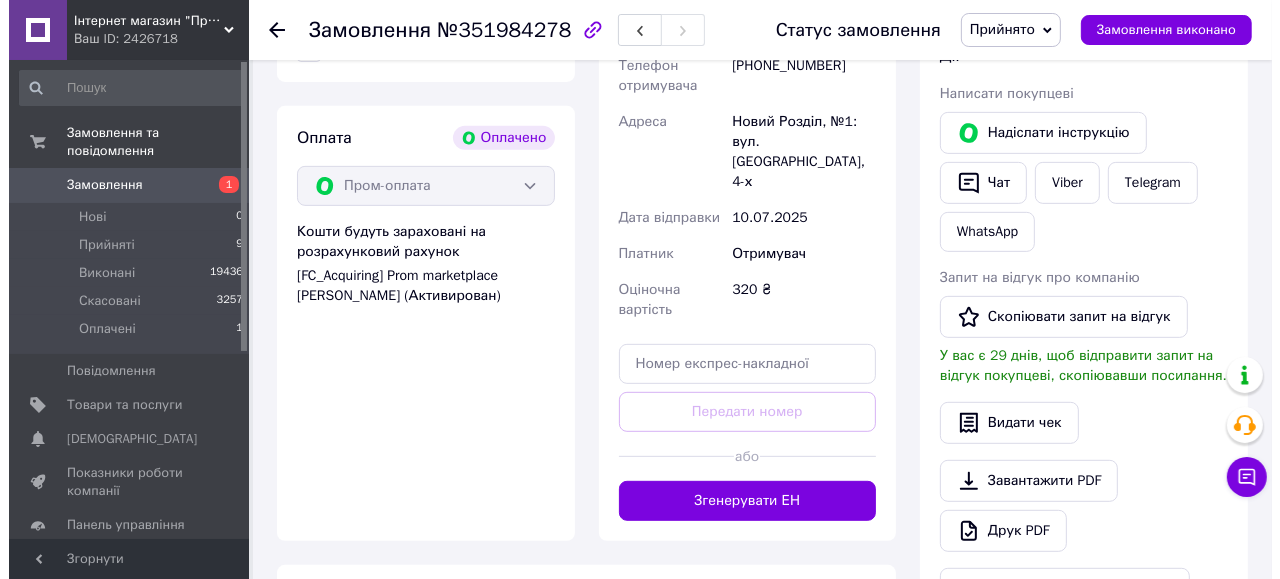 scroll, scrollTop: 300, scrollLeft: 0, axis: vertical 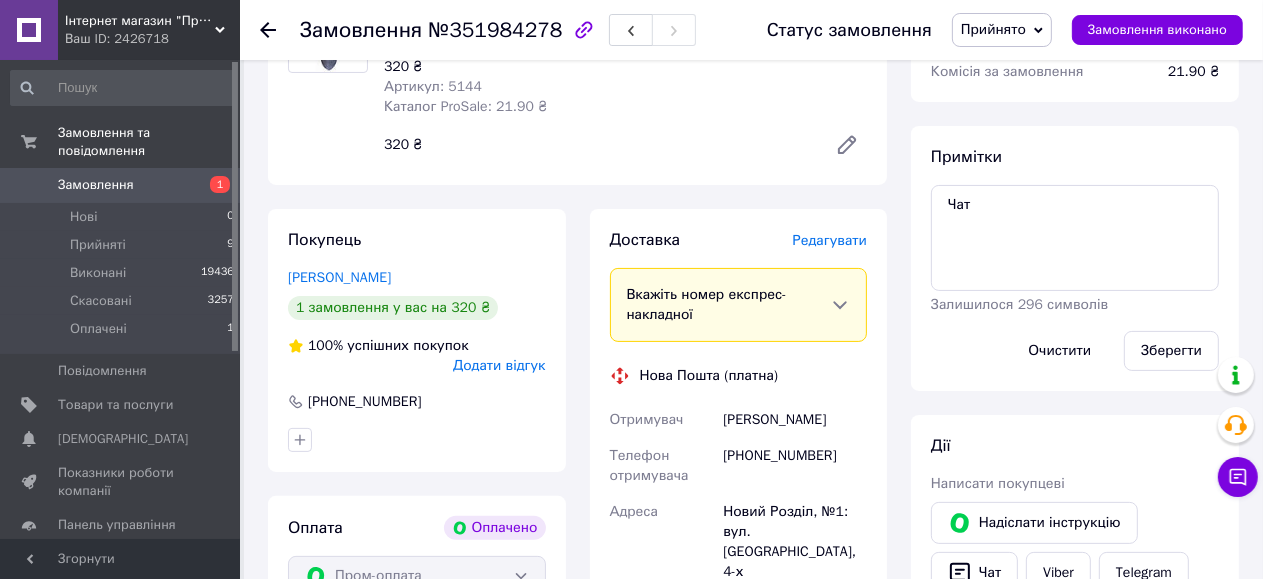 click on "Редагувати" at bounding box center [830, 240] 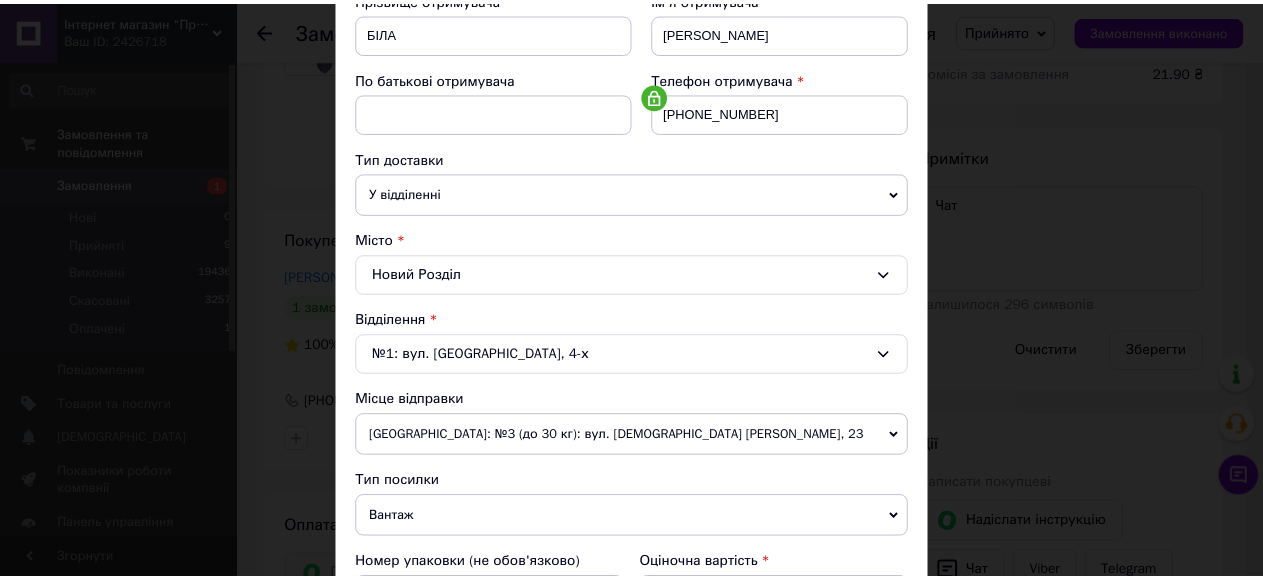 scroll, scrollTop: 743, scrollLeft: 0, axis: vertical 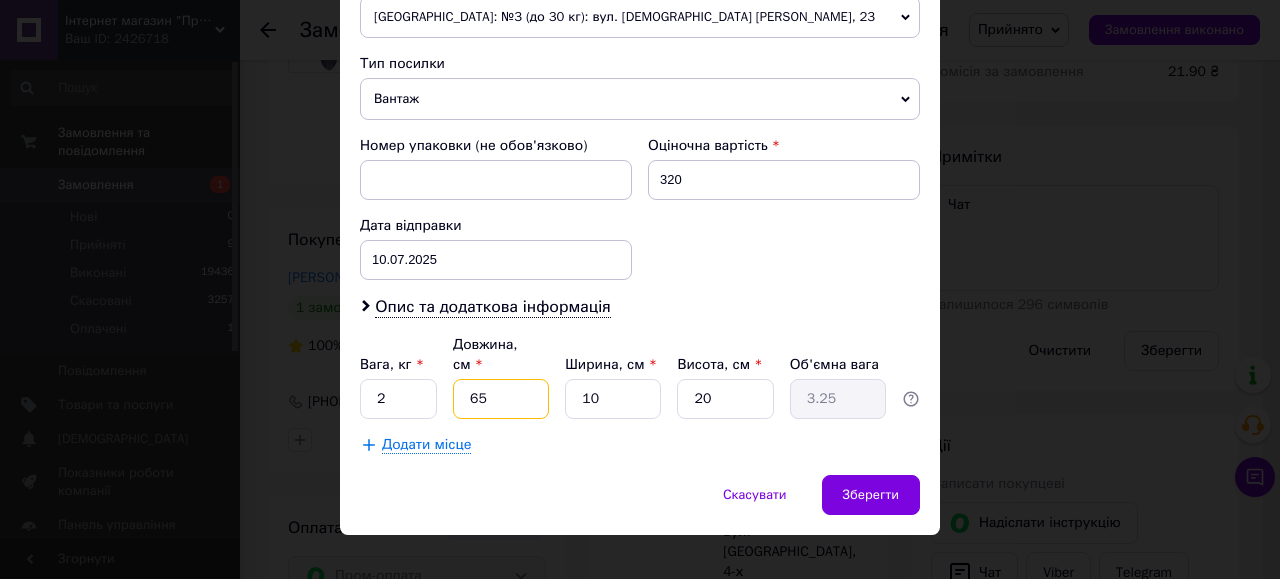 click on "65" at bounding box center (501, 399) 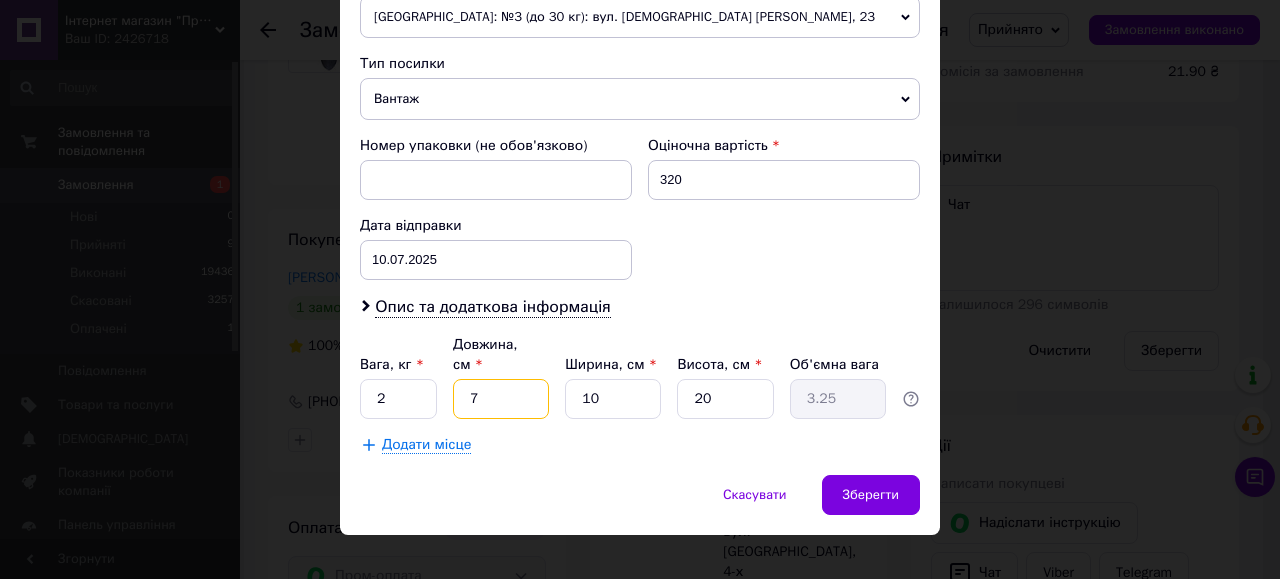 type on "0.35" 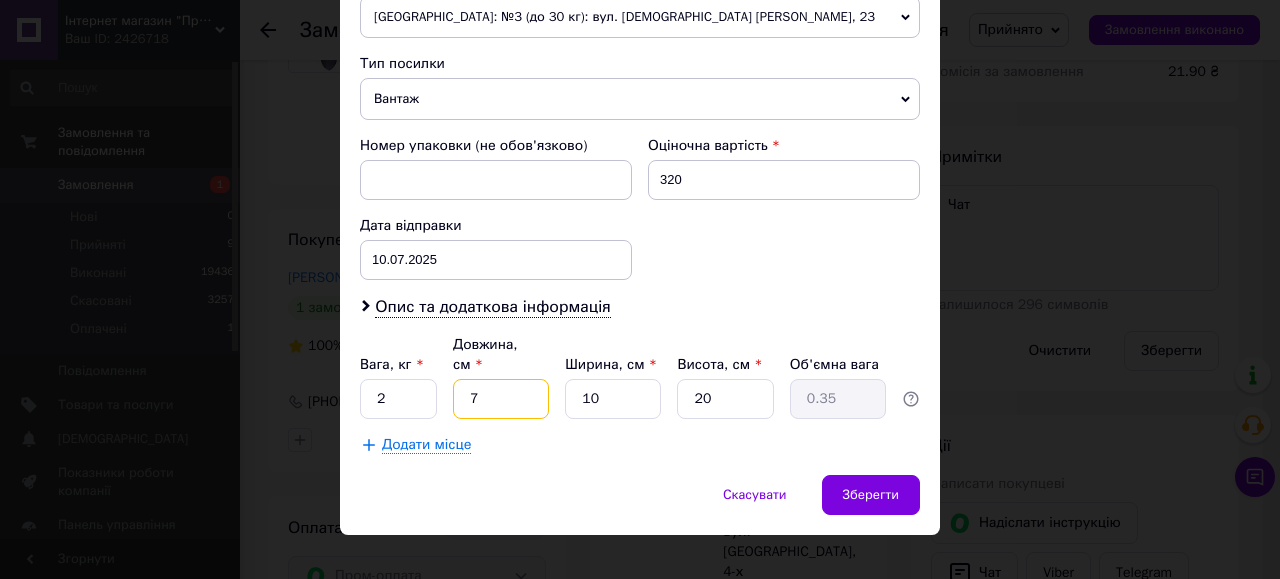 type on "73" 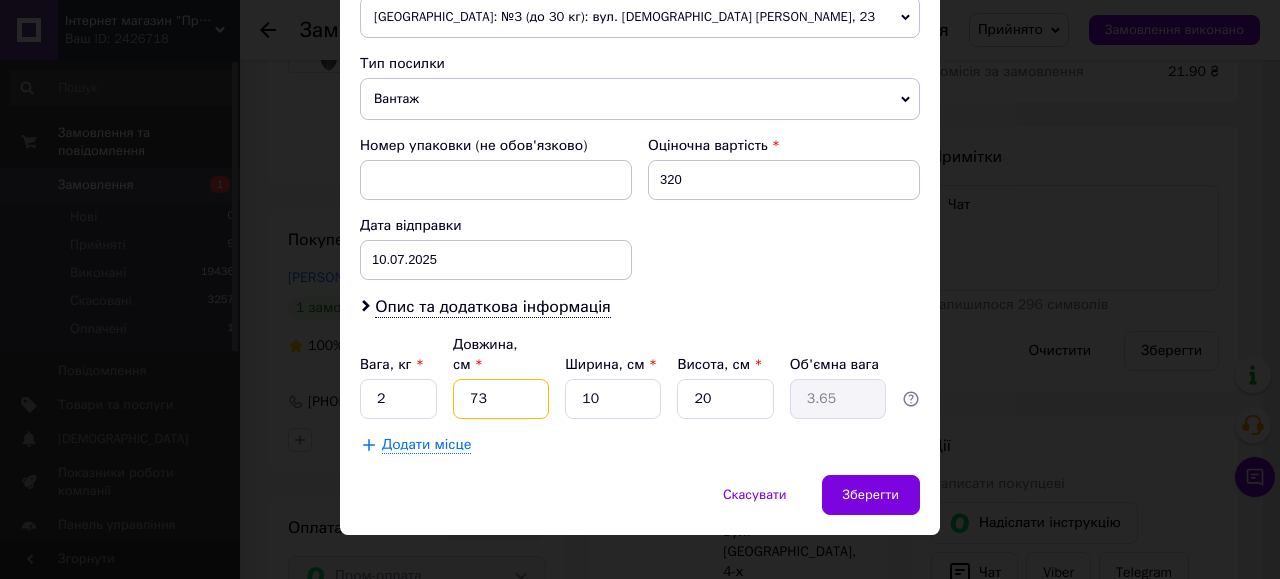 type on "73" 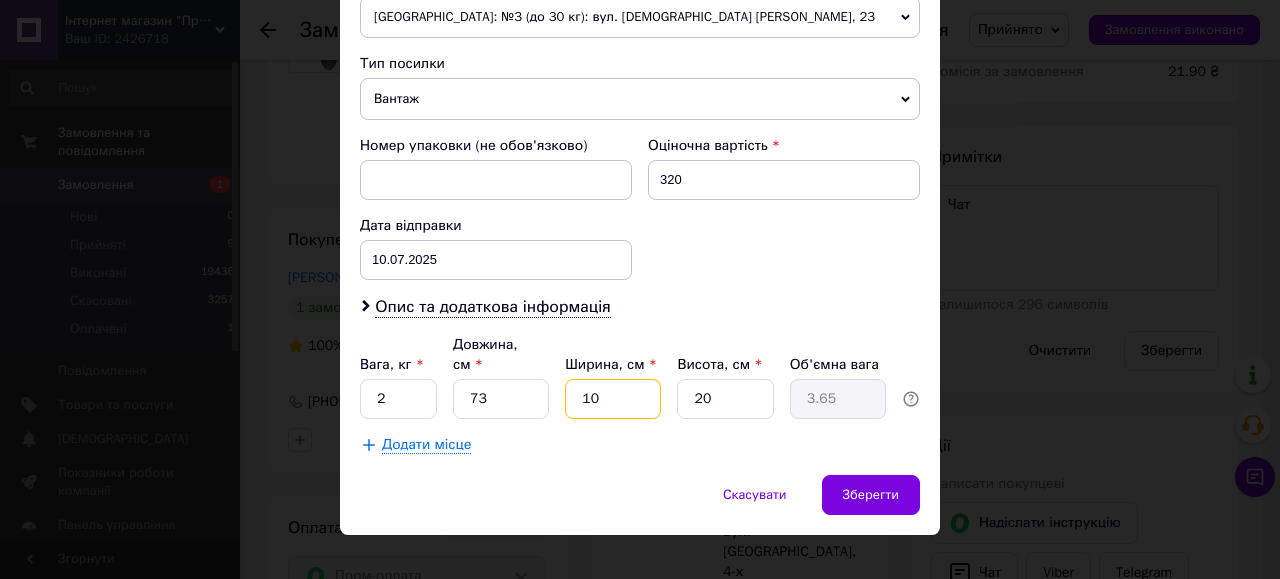 click on "10" at bounding box center [613, 399] 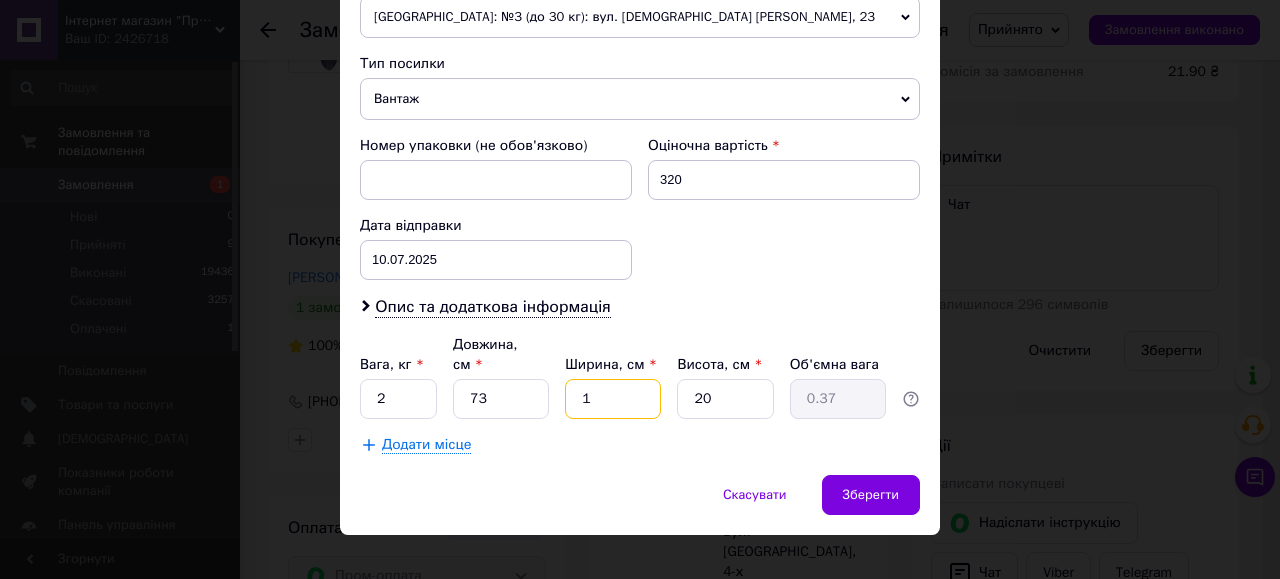 type on "16" 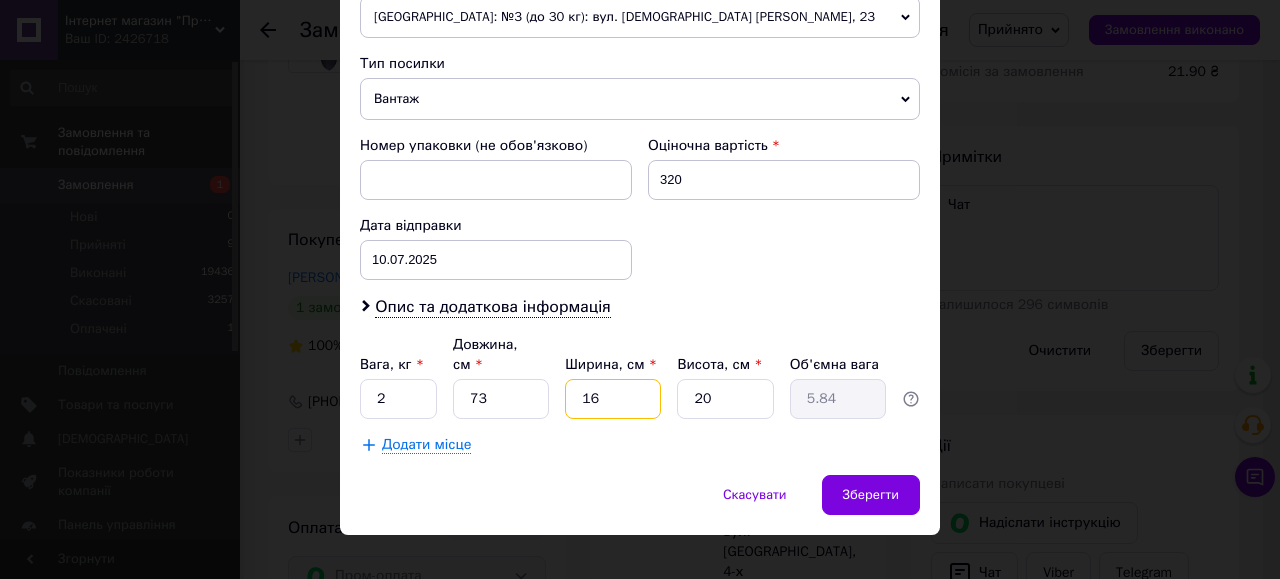 type on "16" 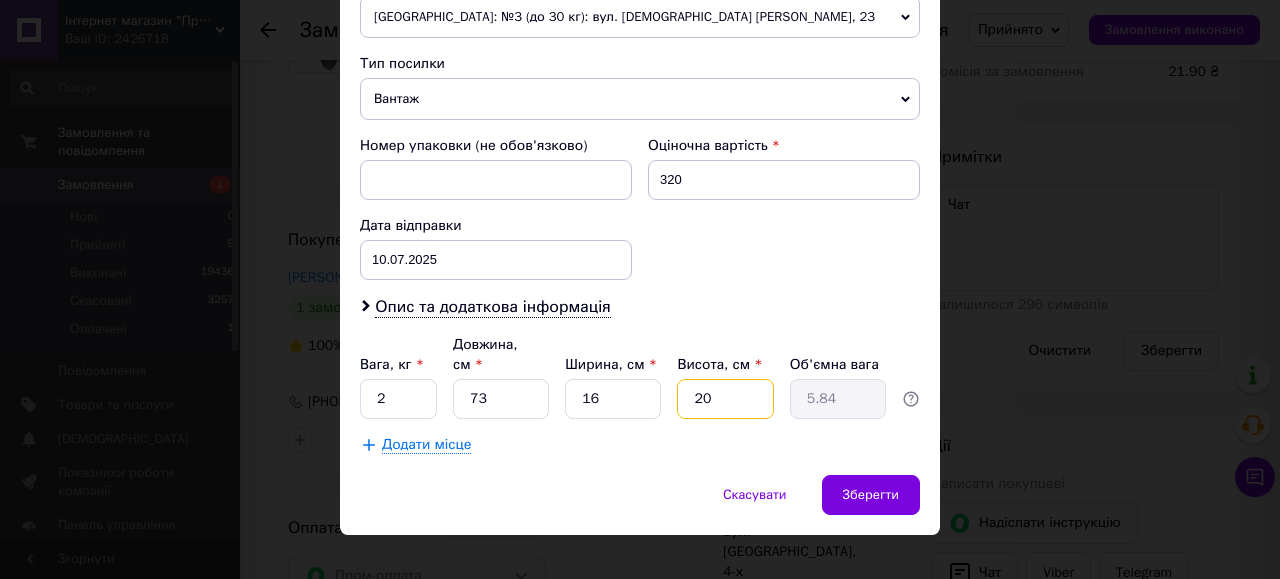 drag, startPoint x: 755, startPoint y: 387, endPoint x: 677, endPoint y: 392, distance: 78.160095 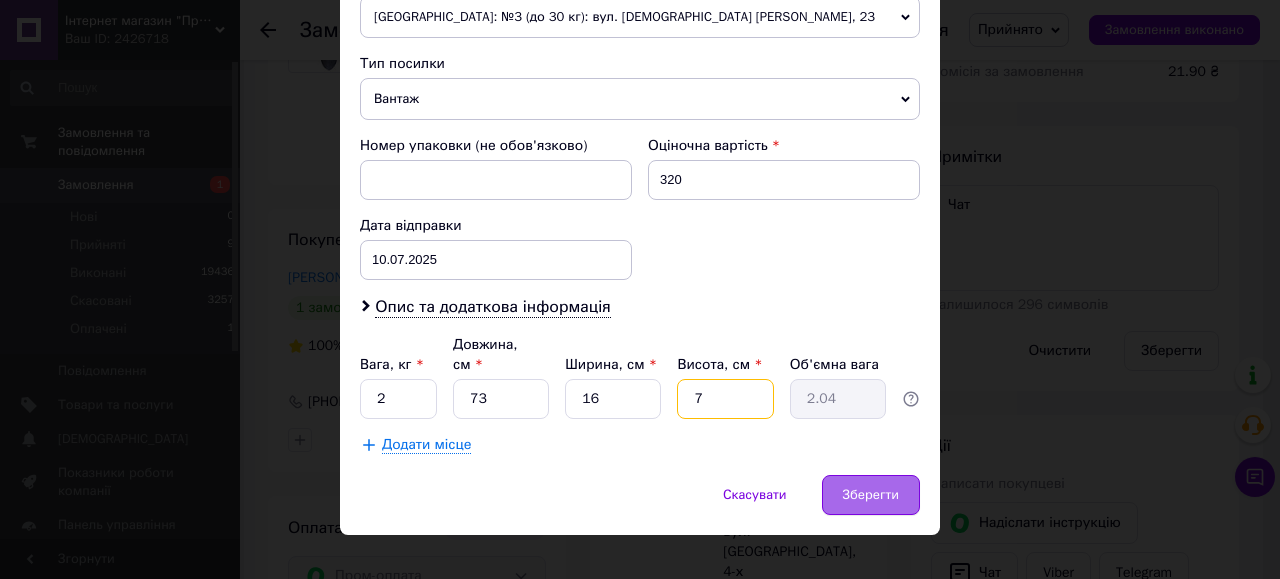 type on "7" 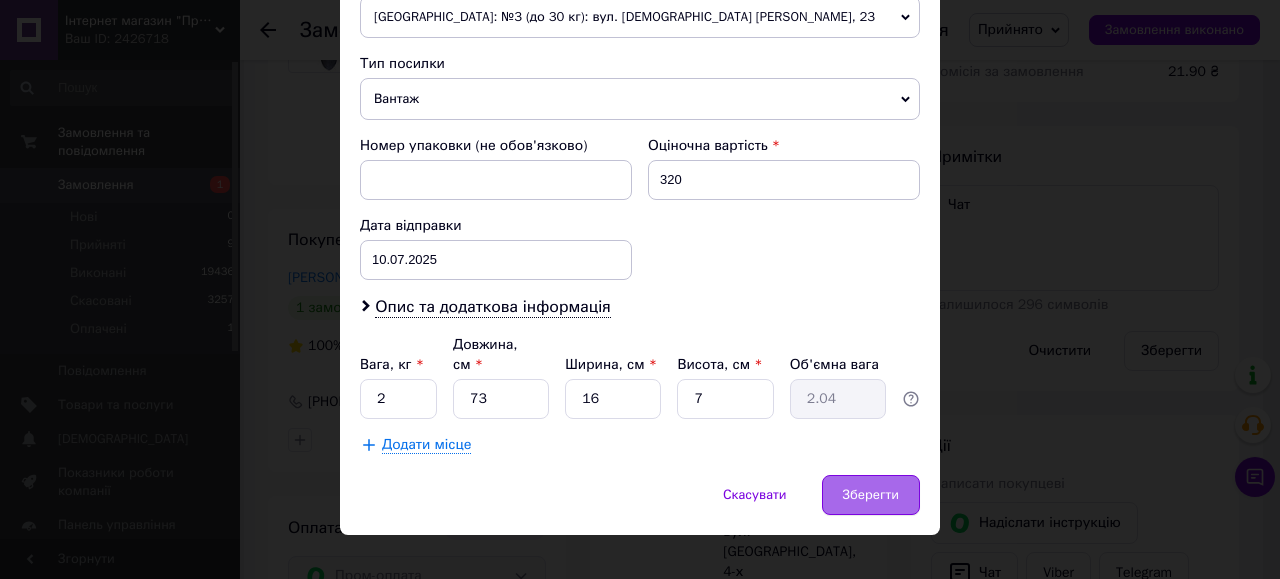 click on "Зберегти" at bounding box center (871, 495) 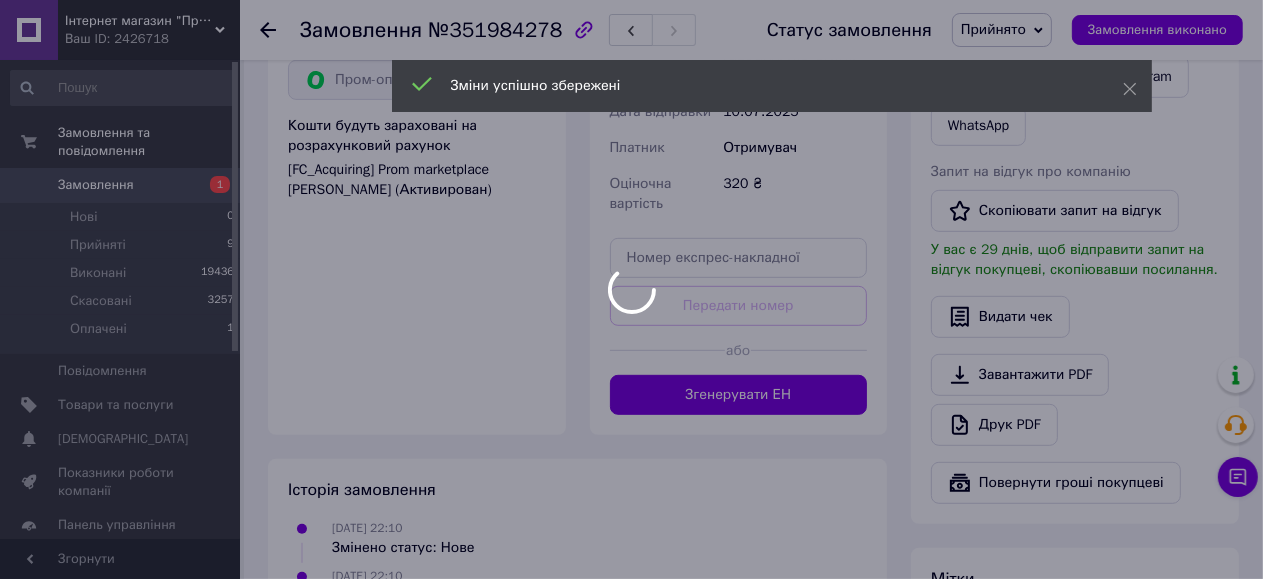 scroll, scrollTop: 966, scrollLeft: 0, axis: vertical 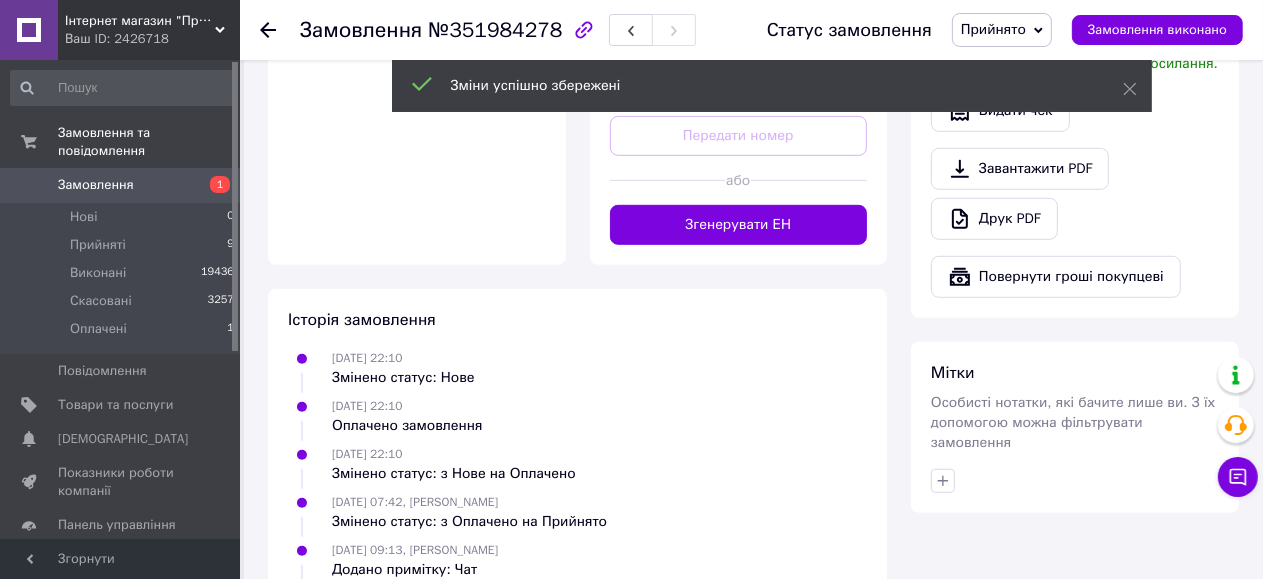 click on "Згенерувати ЕН" at bounding box center [739, 225] 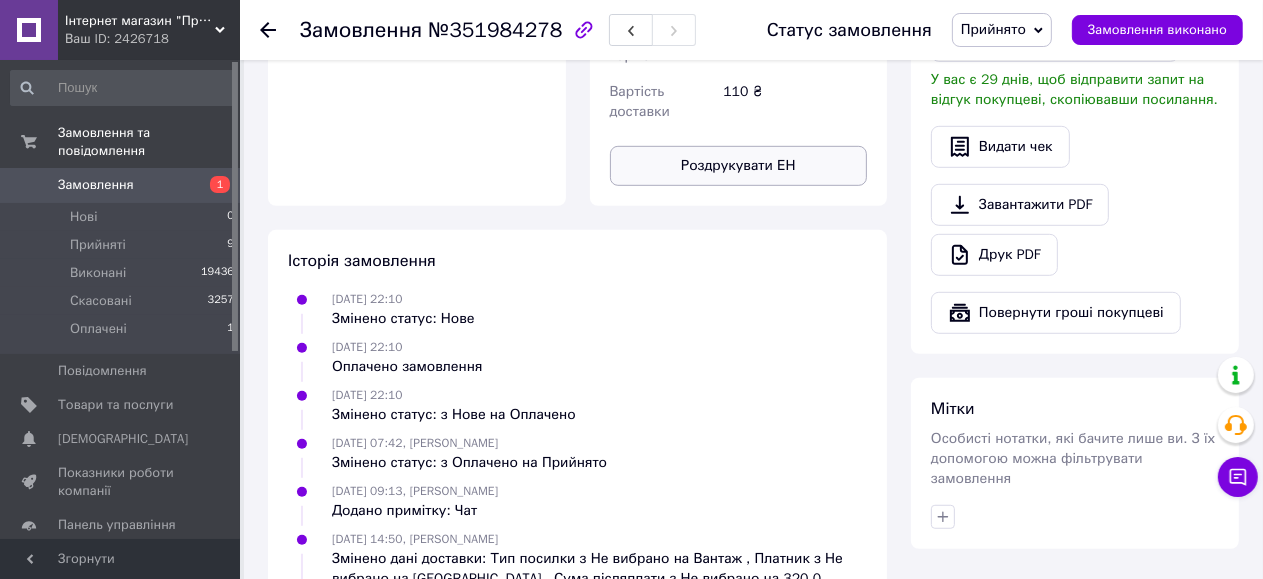 click on "Роздрукувати ЕН" at bounding box center [739, 166] 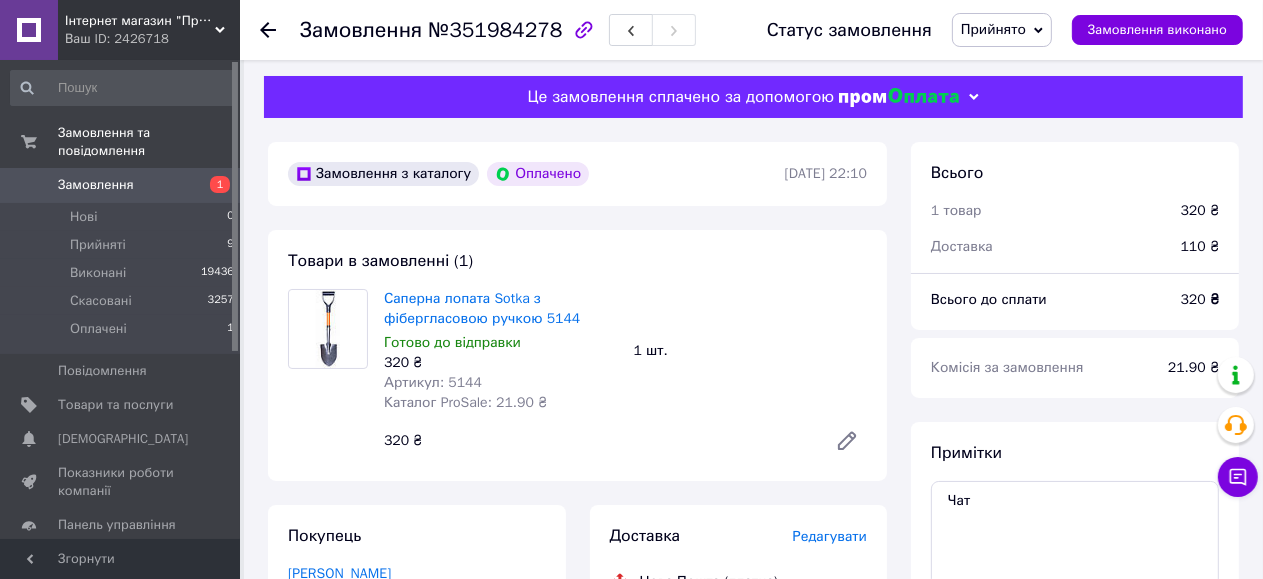 scroll, scrollTop: 0, scrollLeft: 0, axis: both 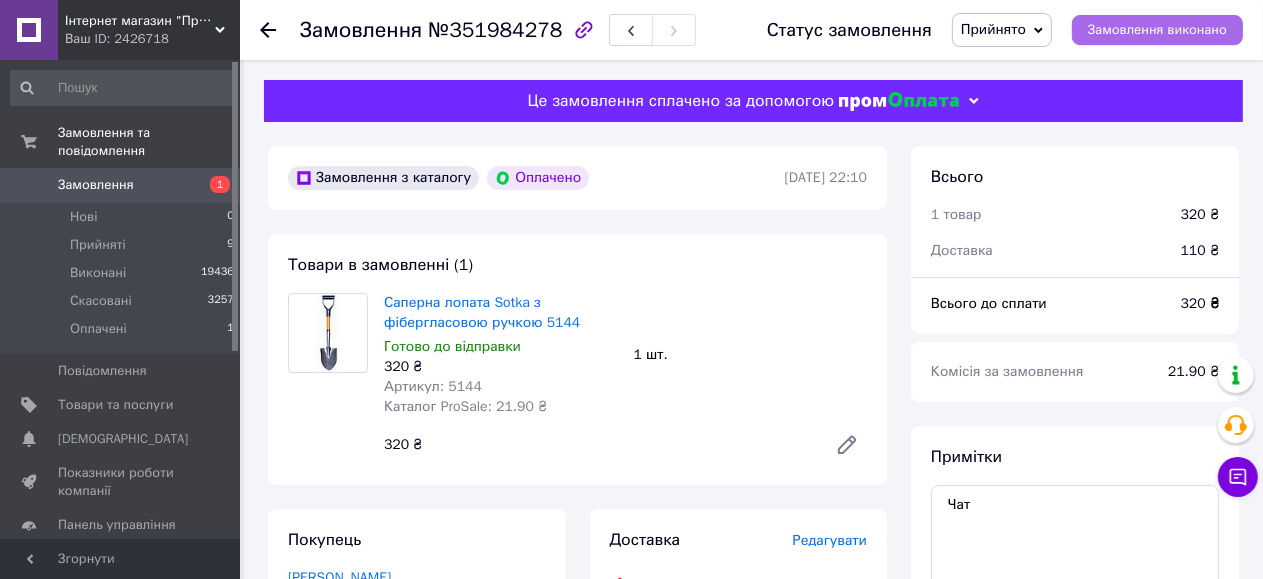 click on "Замовлення виконано" at bounding box center (1157, 30) 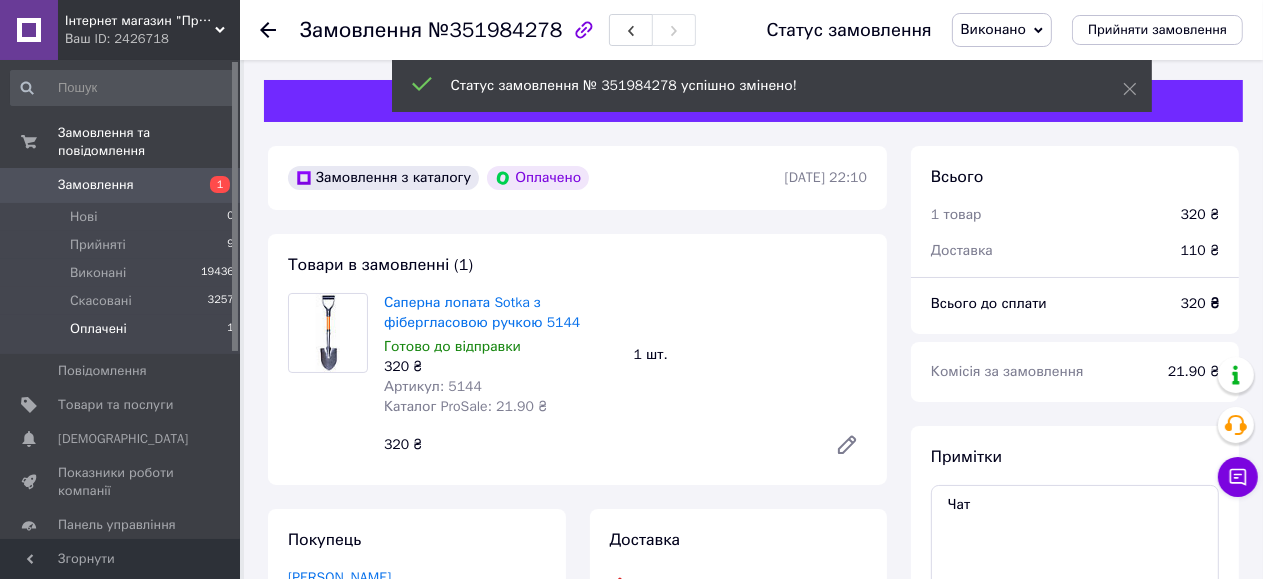 click on "Оплачені" at bounding box center [98, 329] 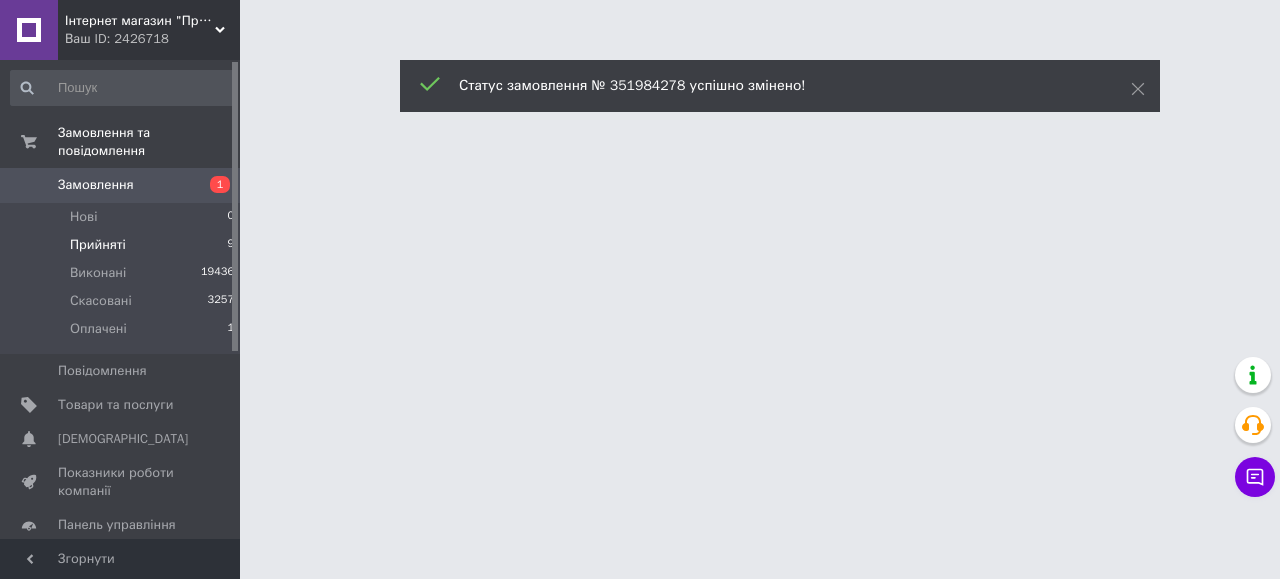 click on "Прийняті" at bounding box center [98, 245] 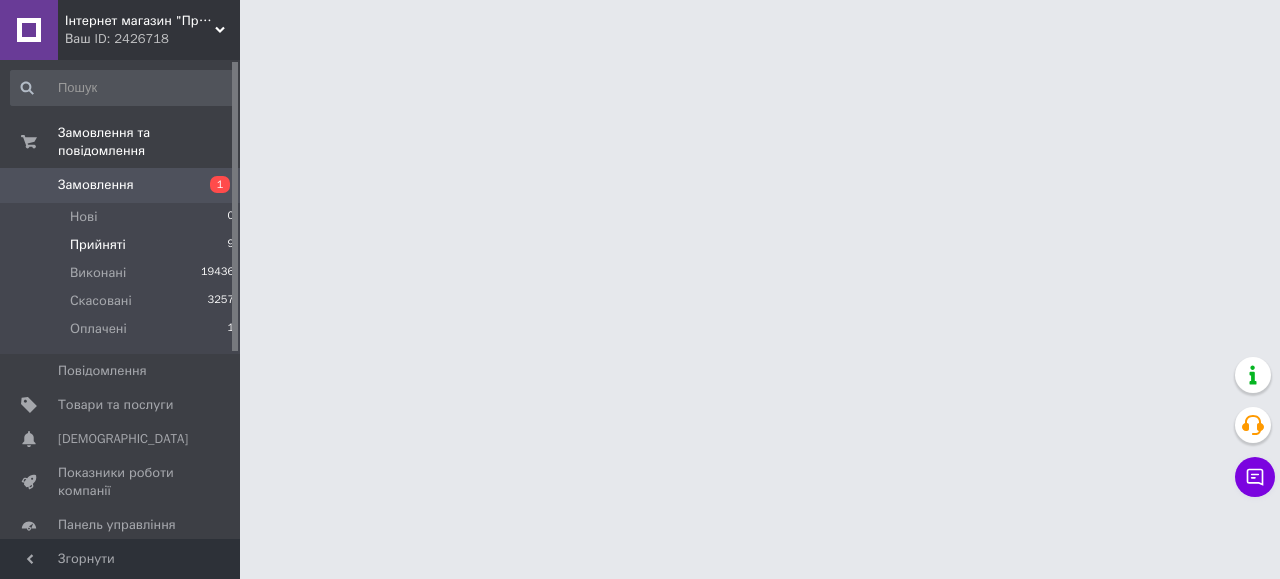 click on "Прийняті 9" at bounding box center [123, 245] 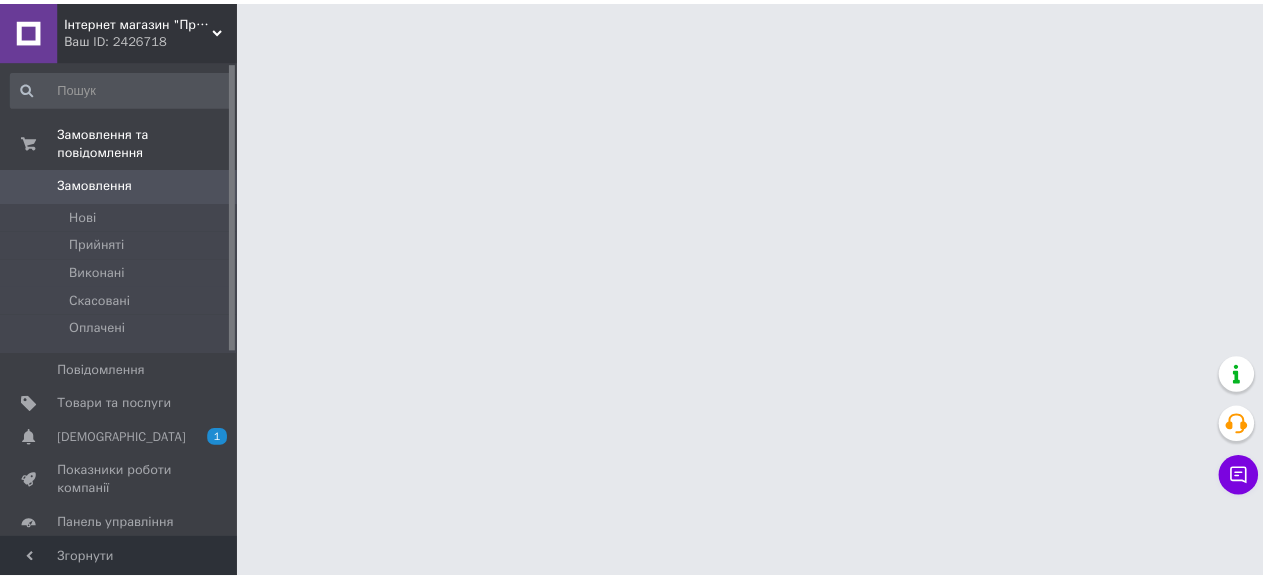 scroll, scrollTop: 0, scrollLeft: 0, axis: both 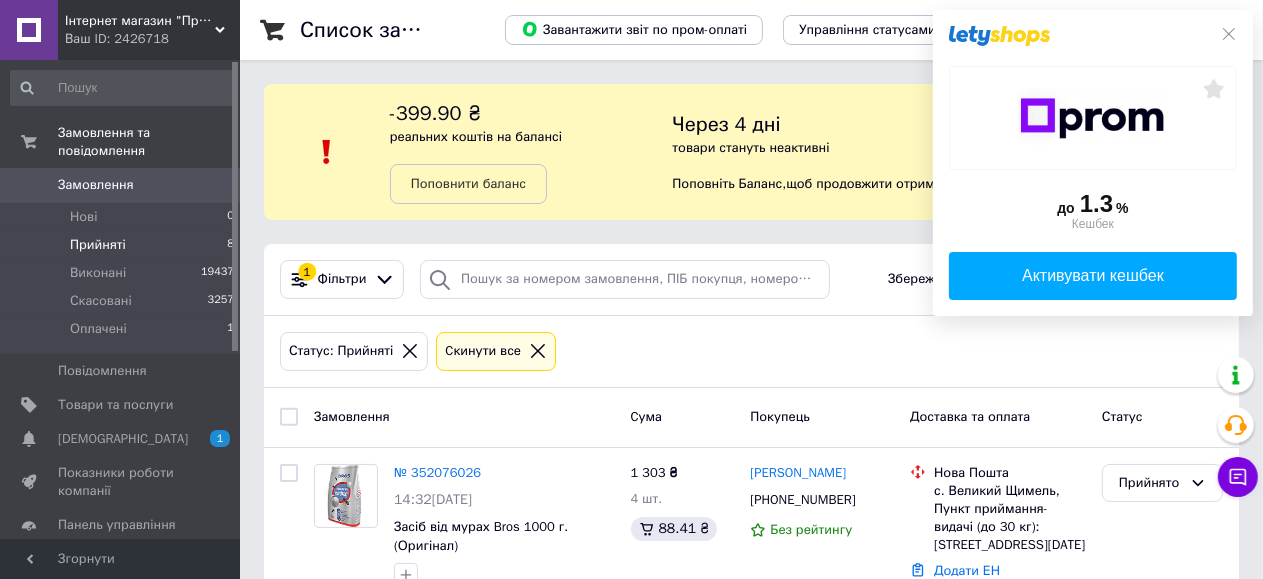 click on "до  1.3 %  Кешбек   Активувати кешбек" 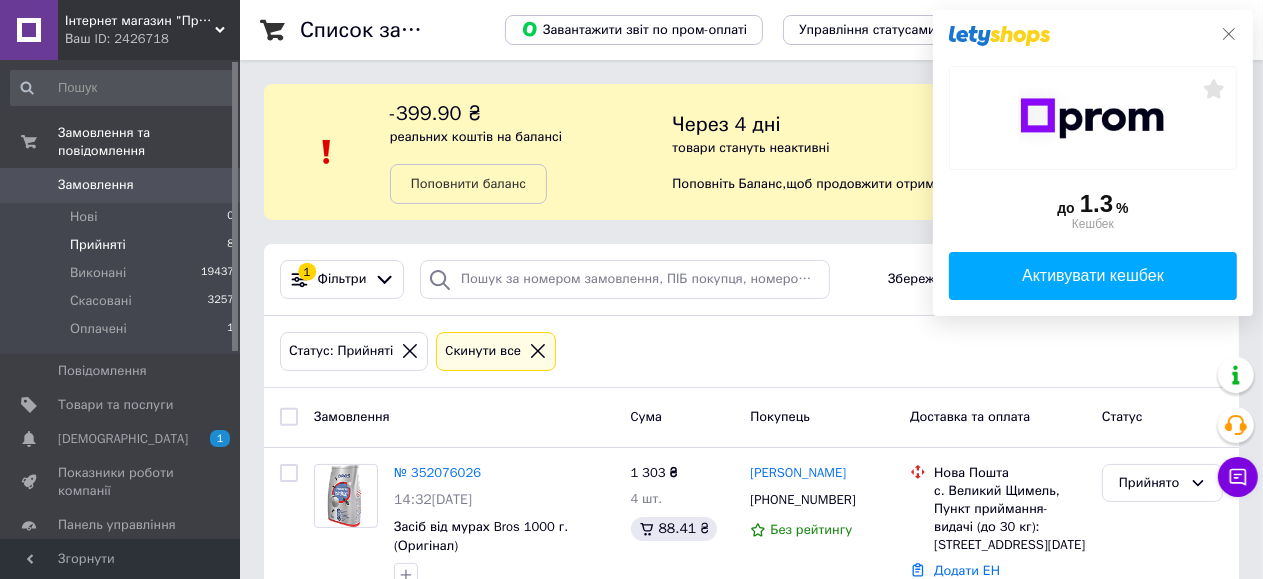 click 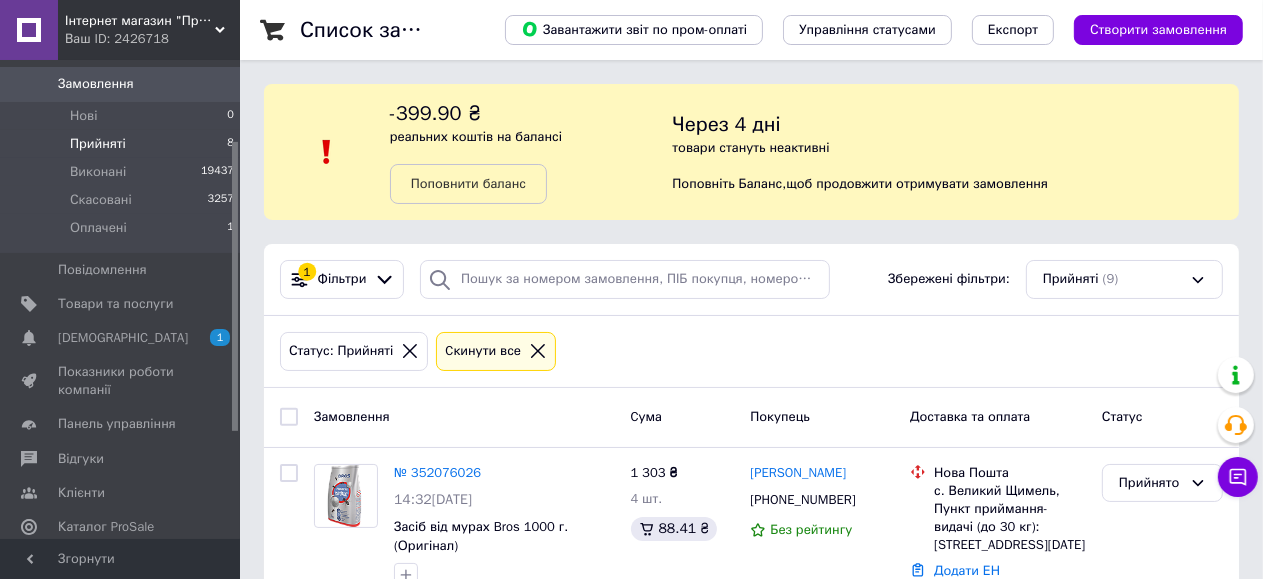 scroll, scrollTop: 133, scrollLeft: 0, axis: vertical 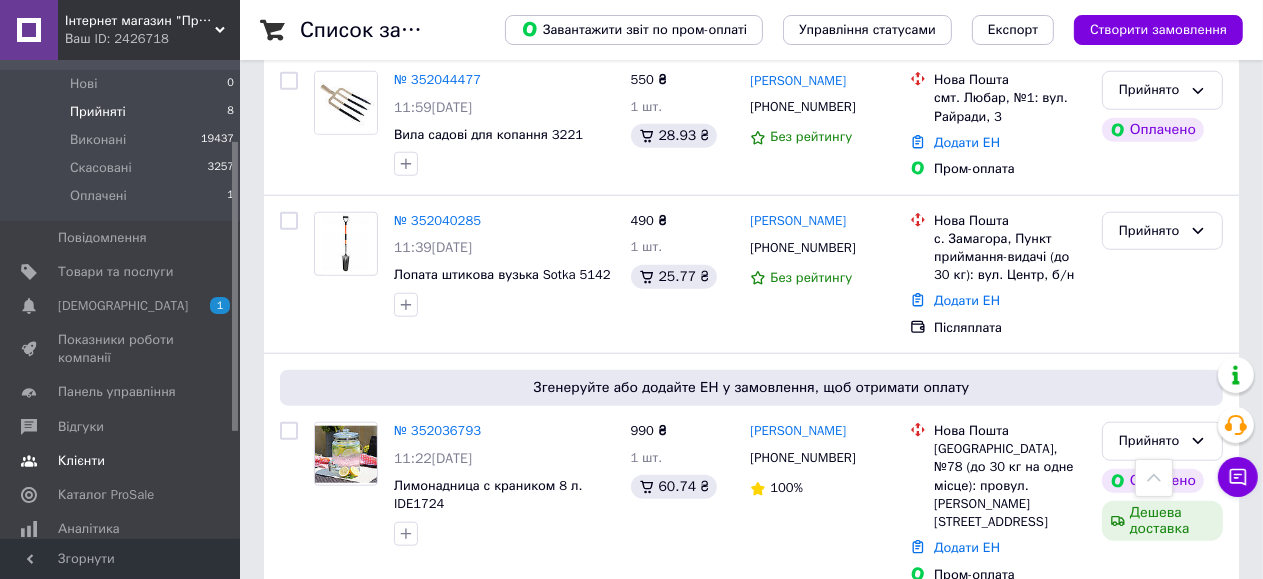 click on "Клієнти" at bounding box center [81, 461] 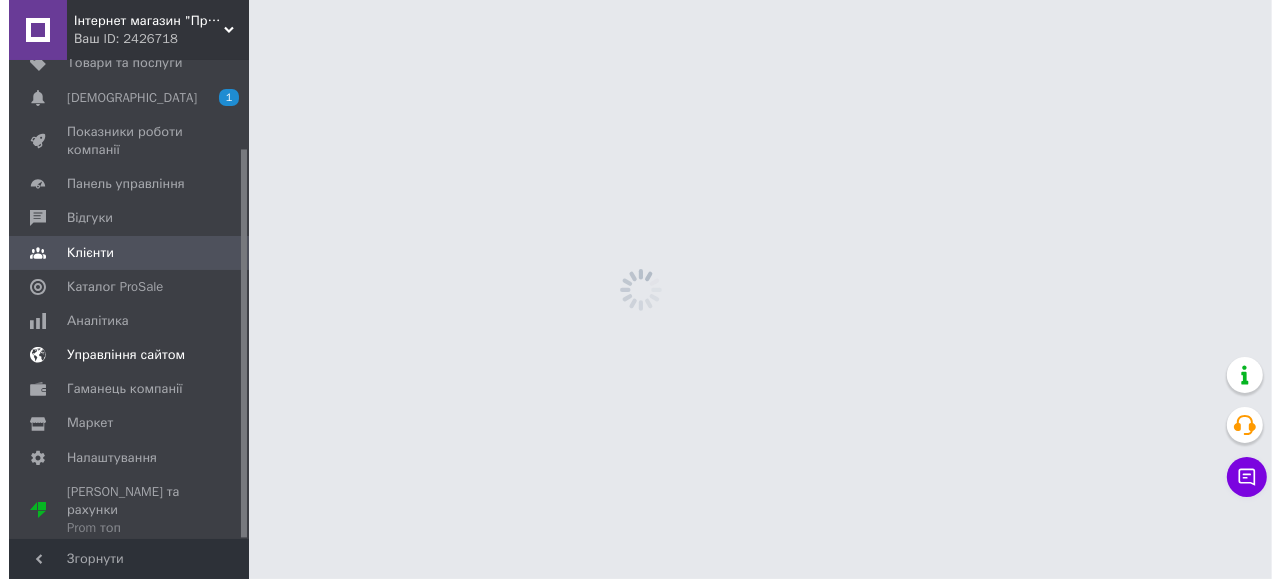 scroll, scrollTop: 0, scrollLeft: 0, axis: both 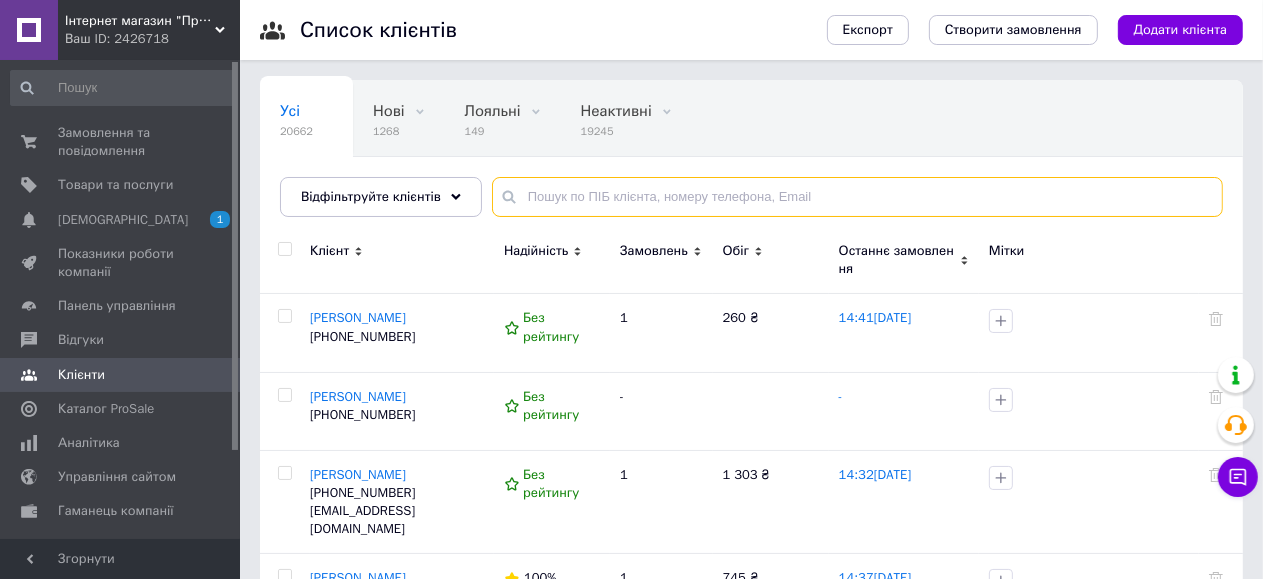 click at bounding box center [857, 197] 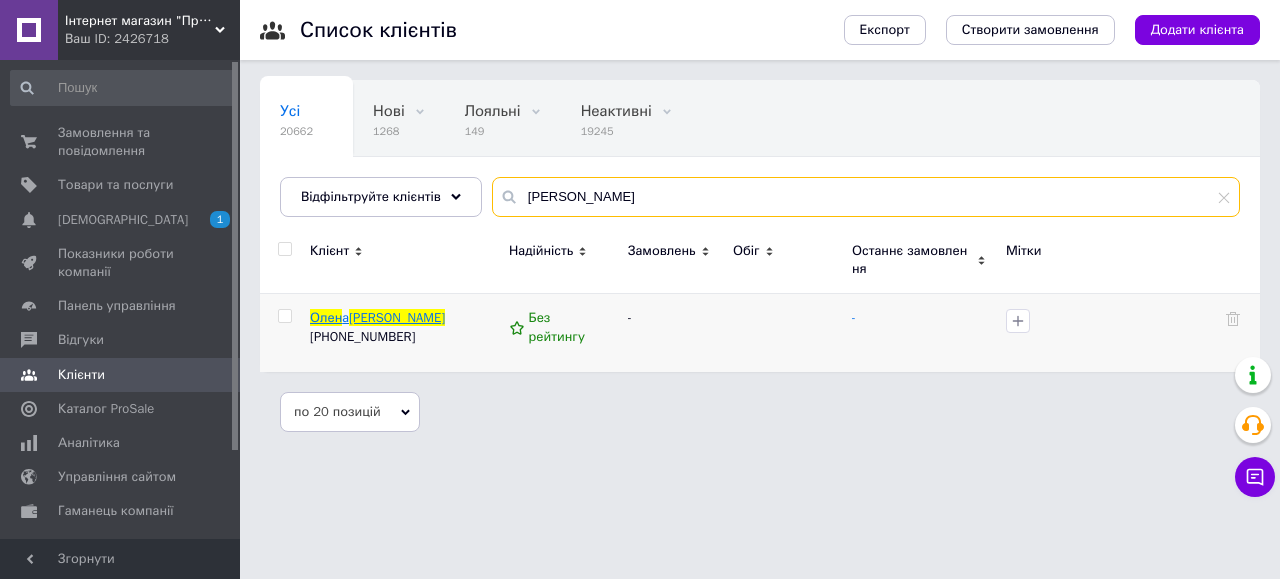 type on "ткаченко олен" 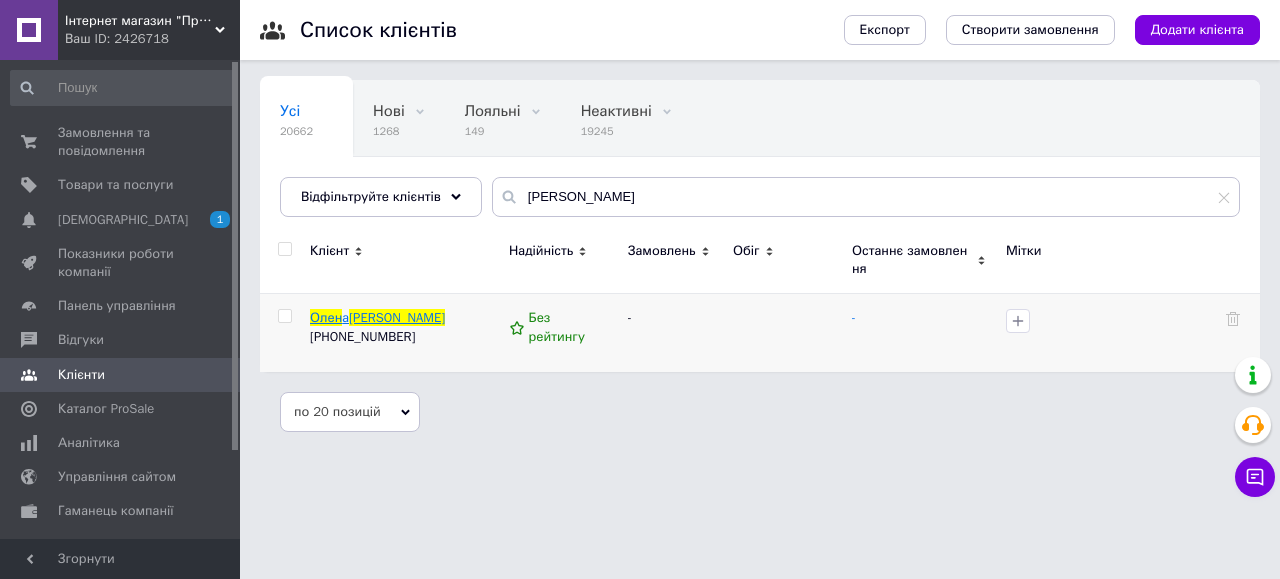 click on "Олен" at bounding box center [326, 317] 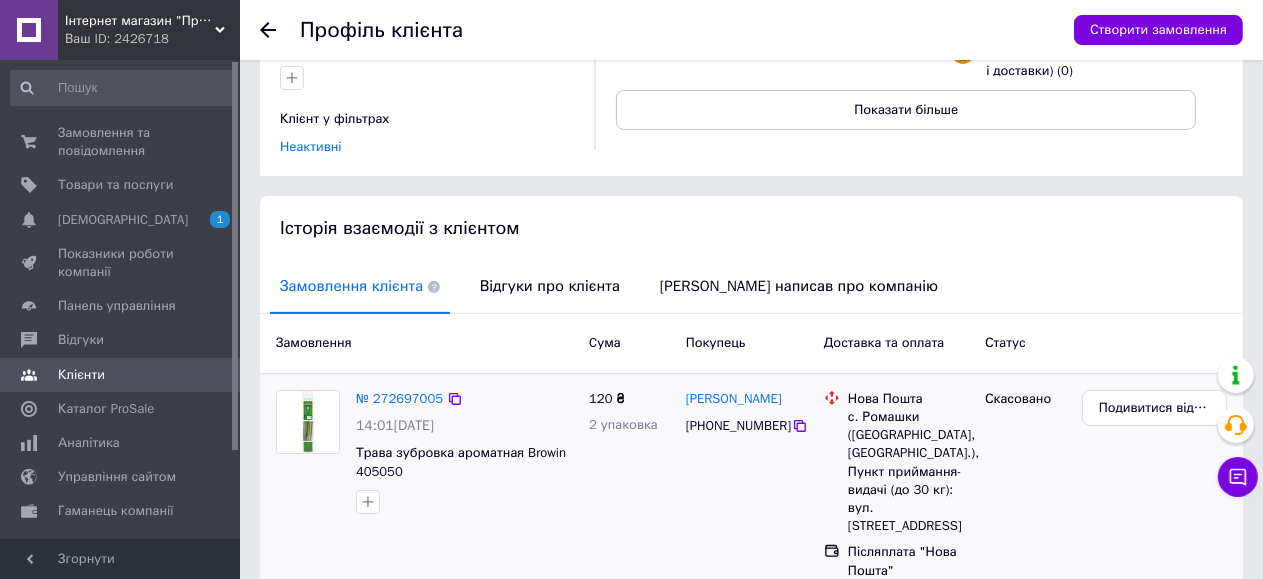 scroll, scrollTop: 247, scrollLeft: 0, axis: vertical 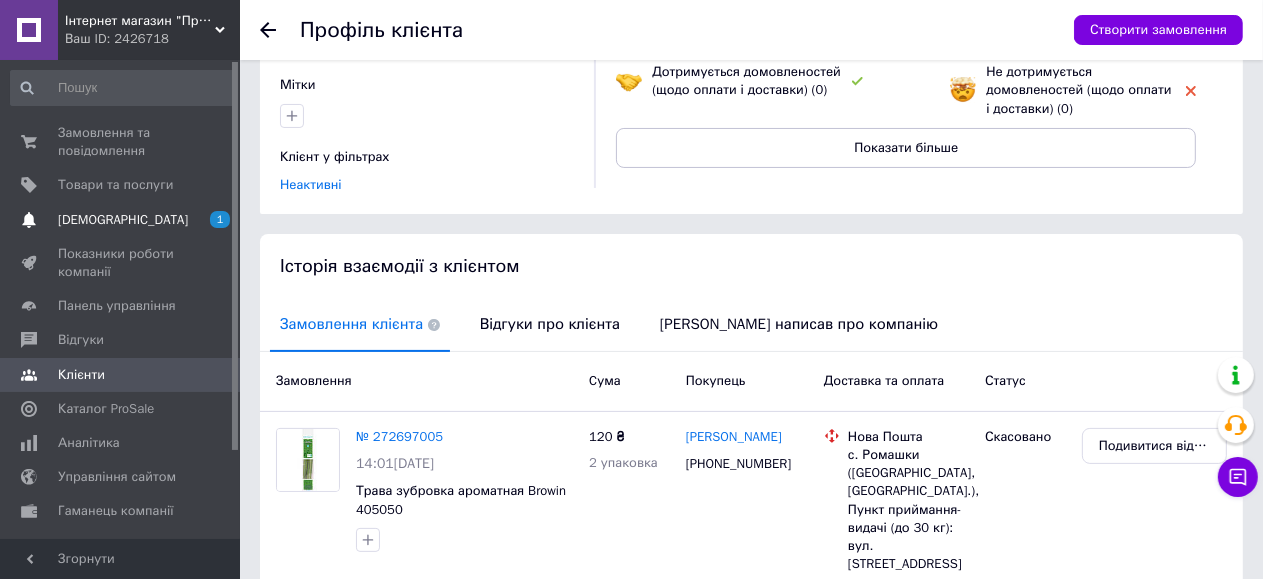 click on "1" at bounding box center (220, 219) 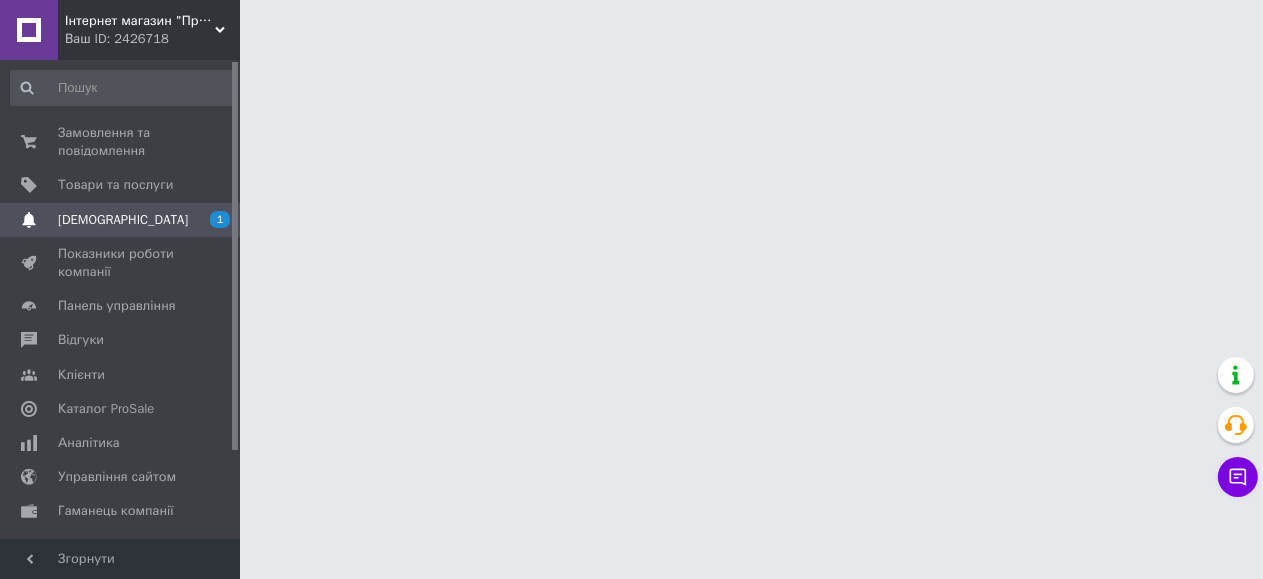 scroll, scrollTop: 0, scrollLeft: 0, axis: both 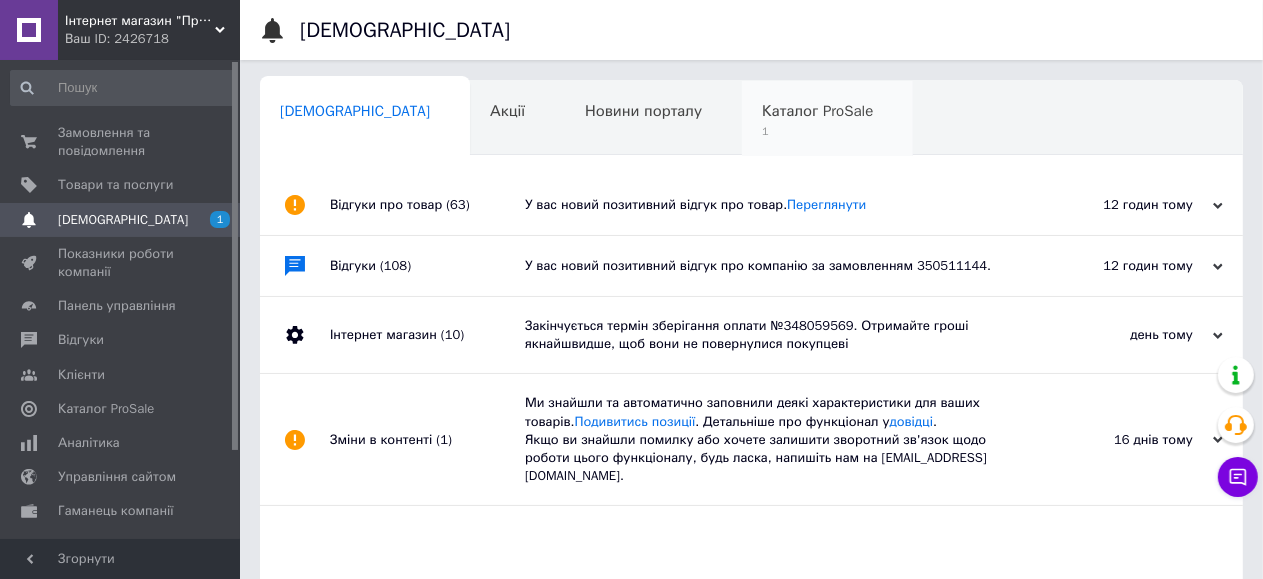 click on "1" at bounding box center [817, 131] 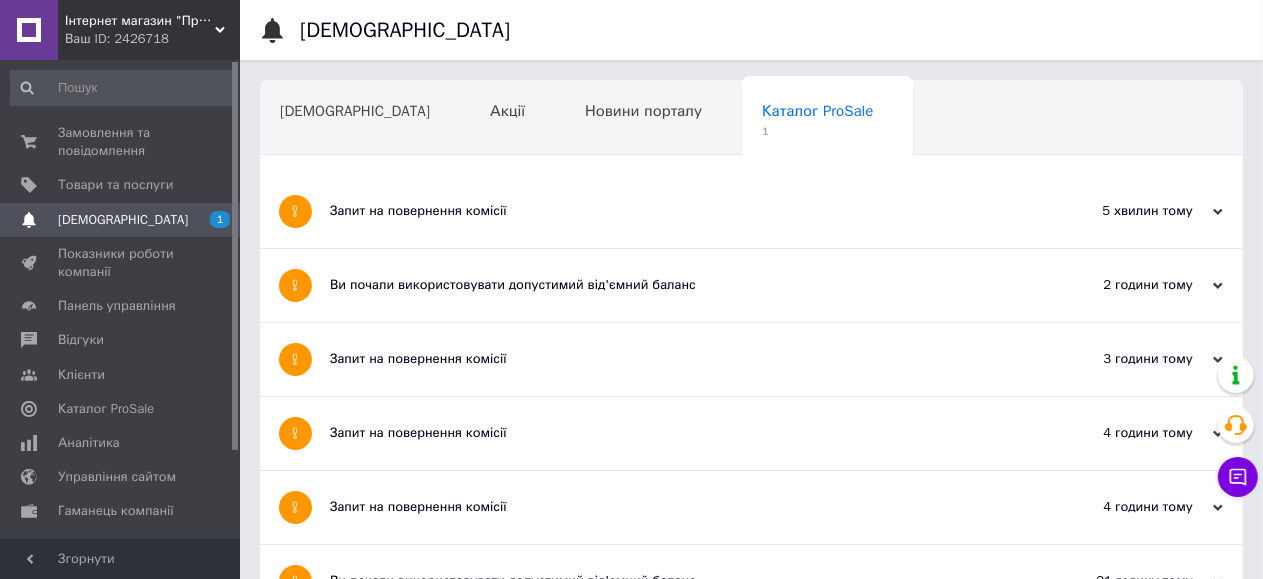 click on "Запит на повернення комісії" at bounding box center (676, 211) 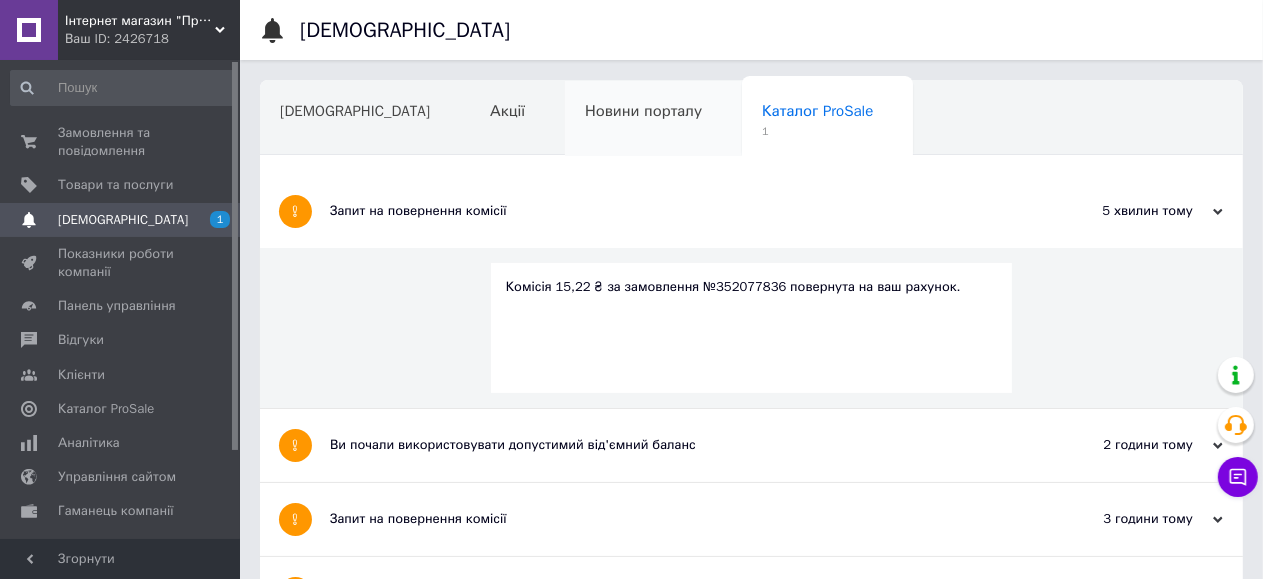 click on "Новини порталу" at bounding box center [653, 119] 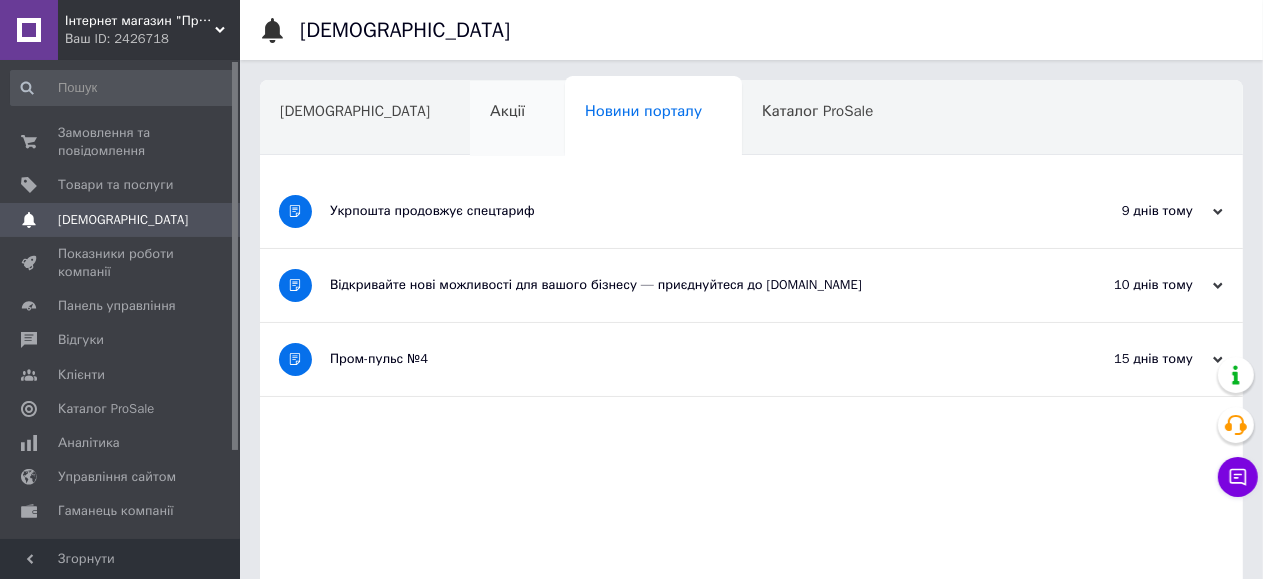 click on "Акції" at bounding box center [507, 111] 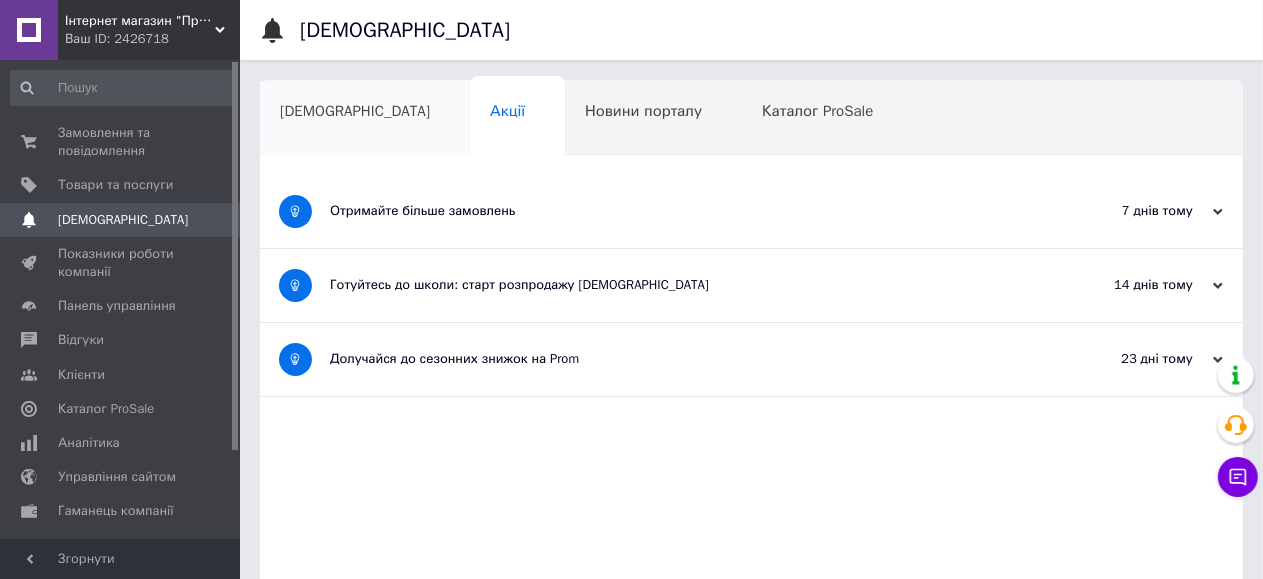 click on "[DEMOGRAPHIC_DATA]" at bounding box center [355, 111] 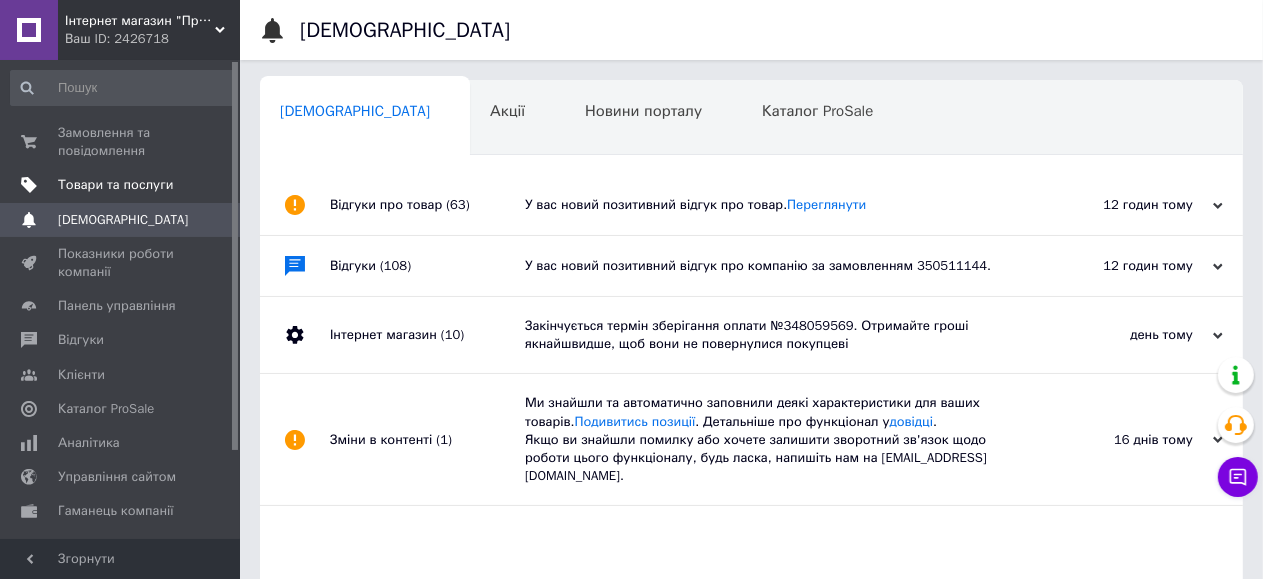 click on "Товари та послуги" at bounding box center [115, 185] 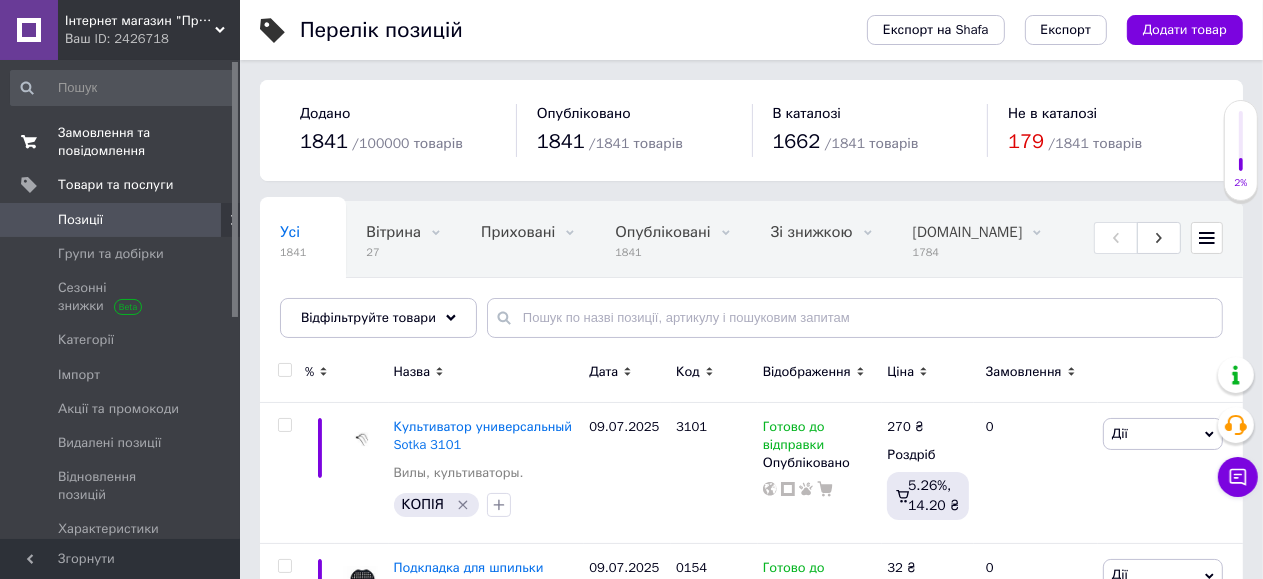 click on "Замовлення та повідомлення" at bounding box center (121, 142) 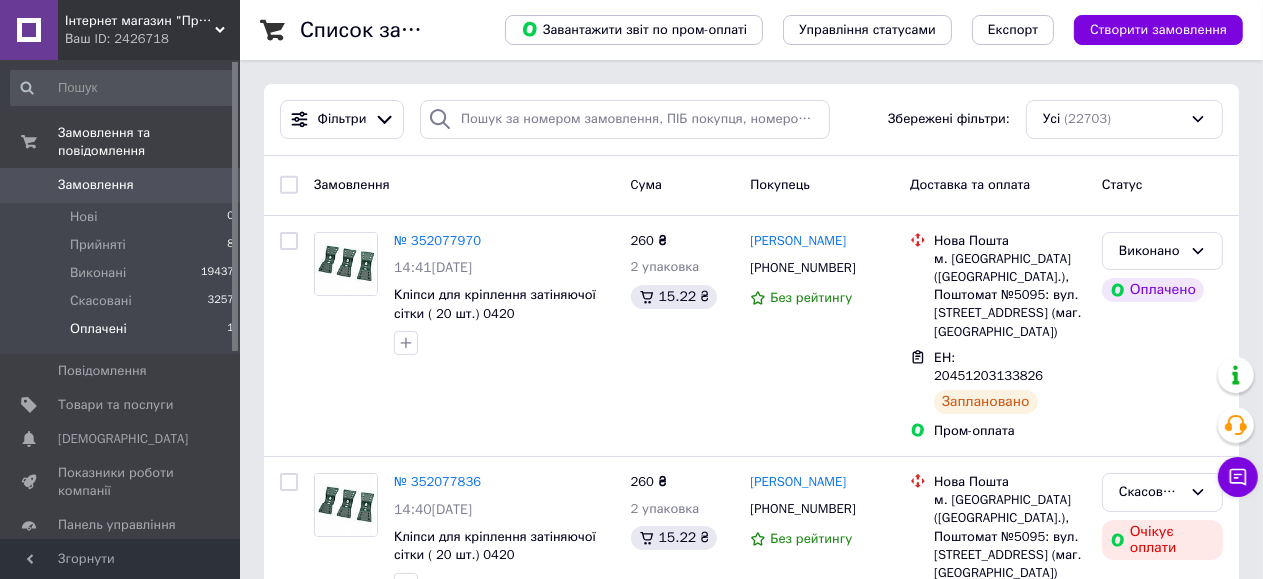 click on "Оплачені" at bounding box center (98, 329) 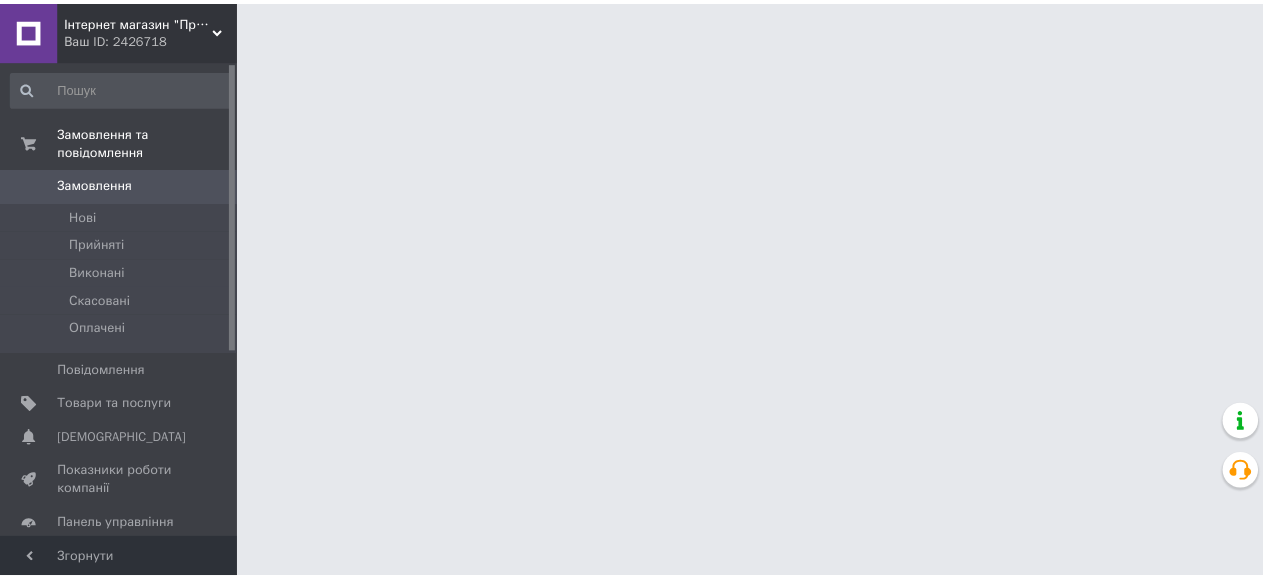 scroll, scrollTop: 0, scrollLeft: 0, axis: both 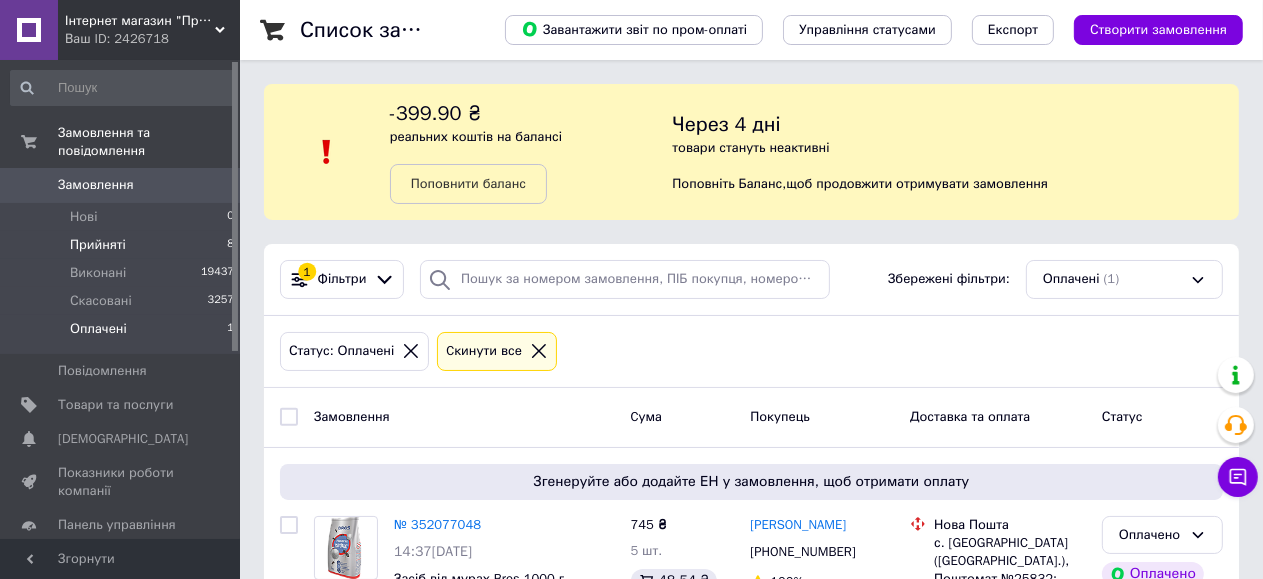 click on "Прийняті" at bounding box center (98, 245) 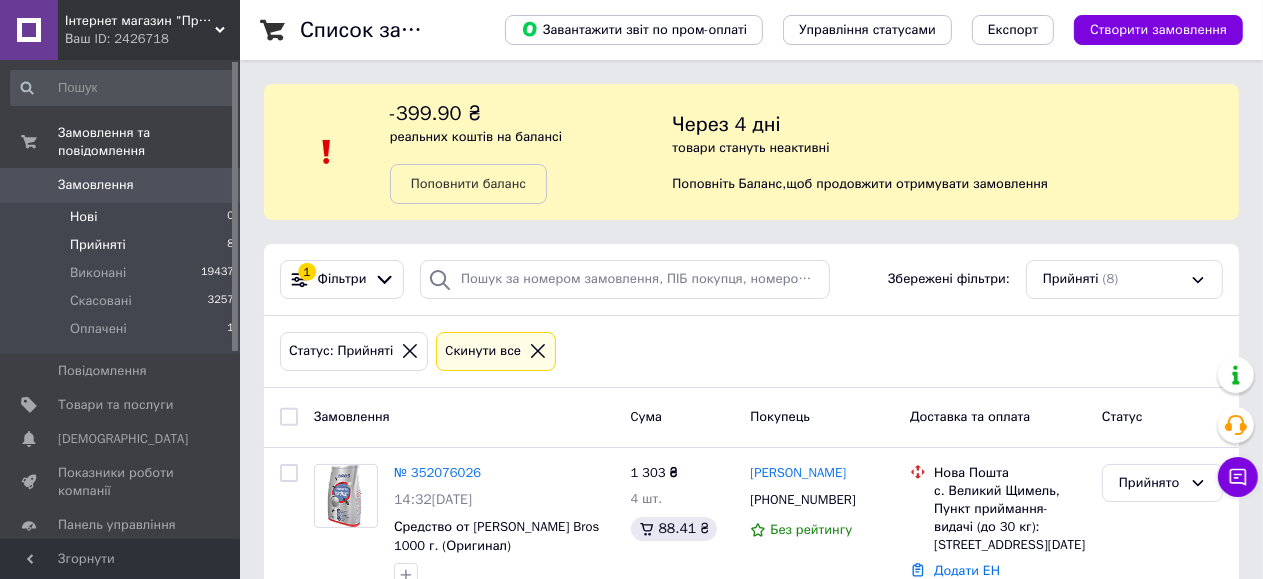 click on "Нові" at bounding box center [83, 217] 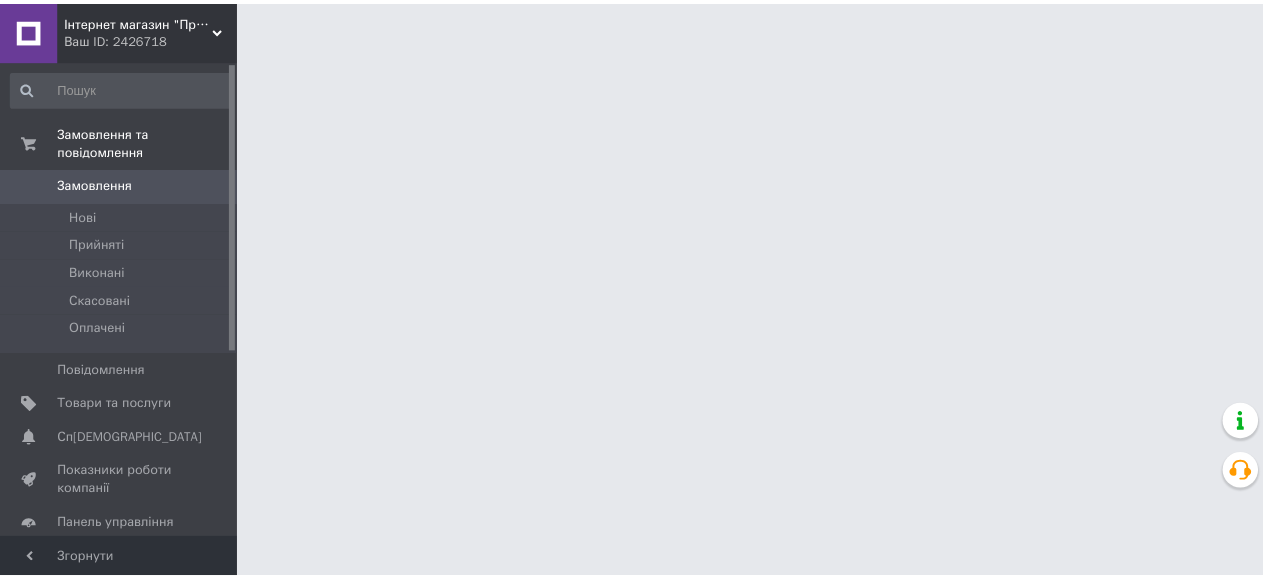 scroll, scrollTop: 0, scrollLeft: 0, axis: both 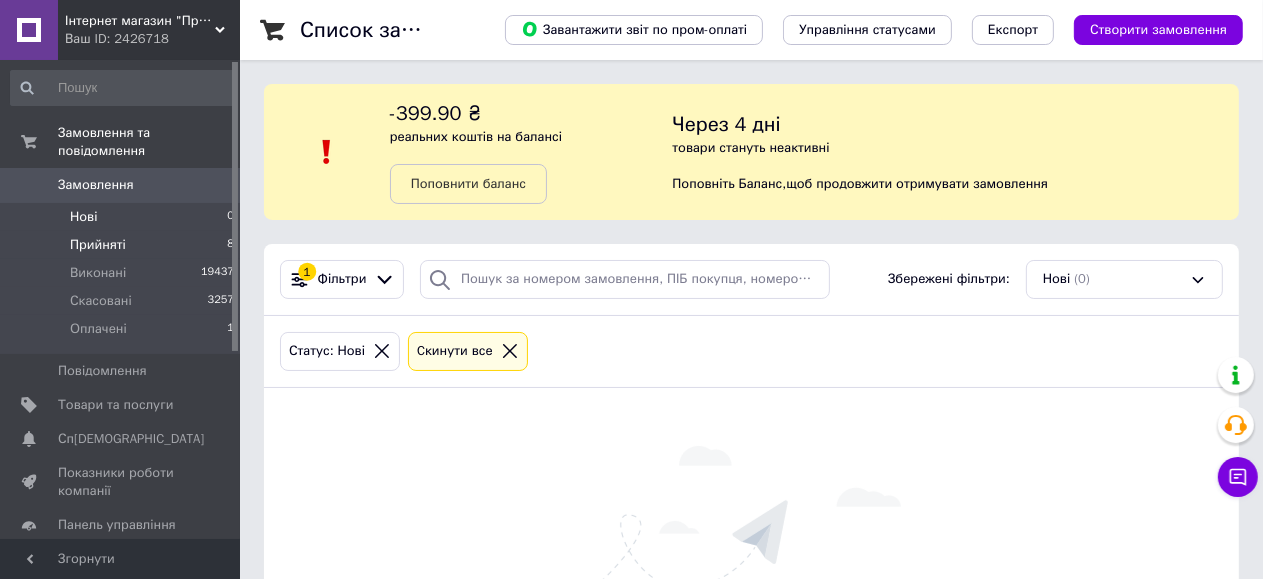 click on "Прийняті 8" at bounding box center [123, 245] 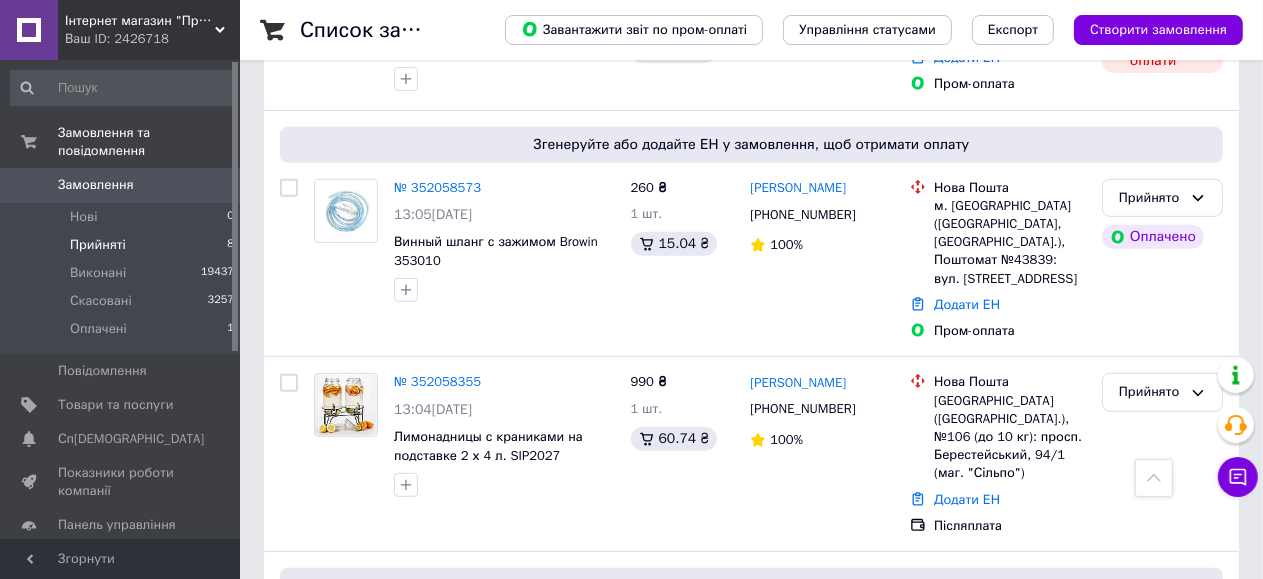 scroll, scrollTop: 533, scrollLeft: 0, axis: vertical 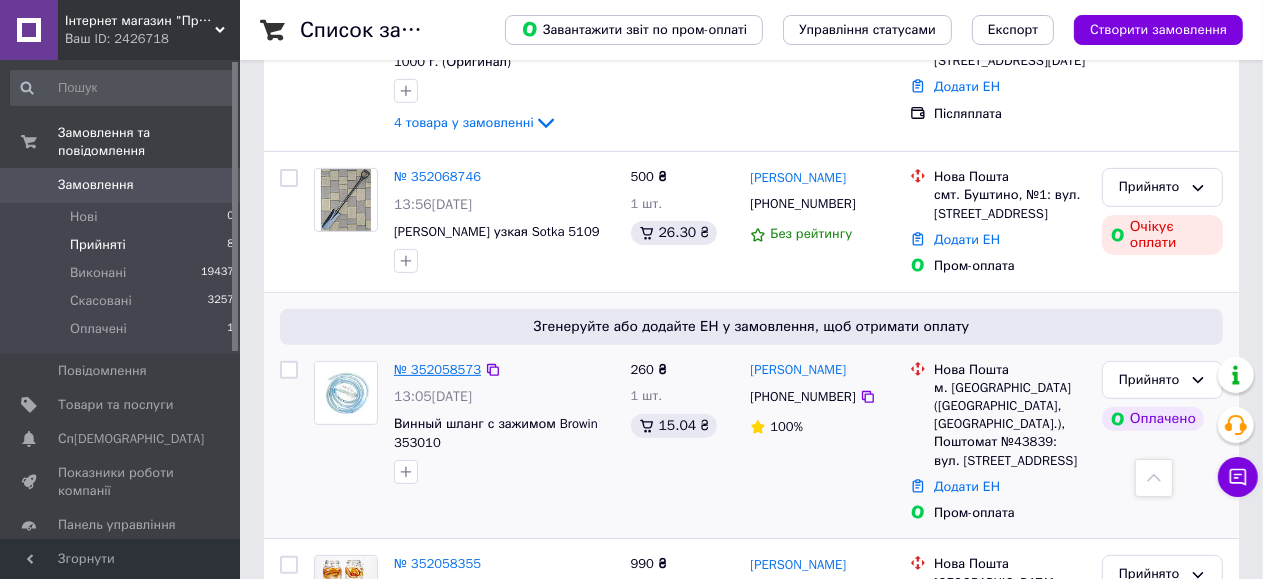 click on "№ 352058573" at bounding box center [437, 369] 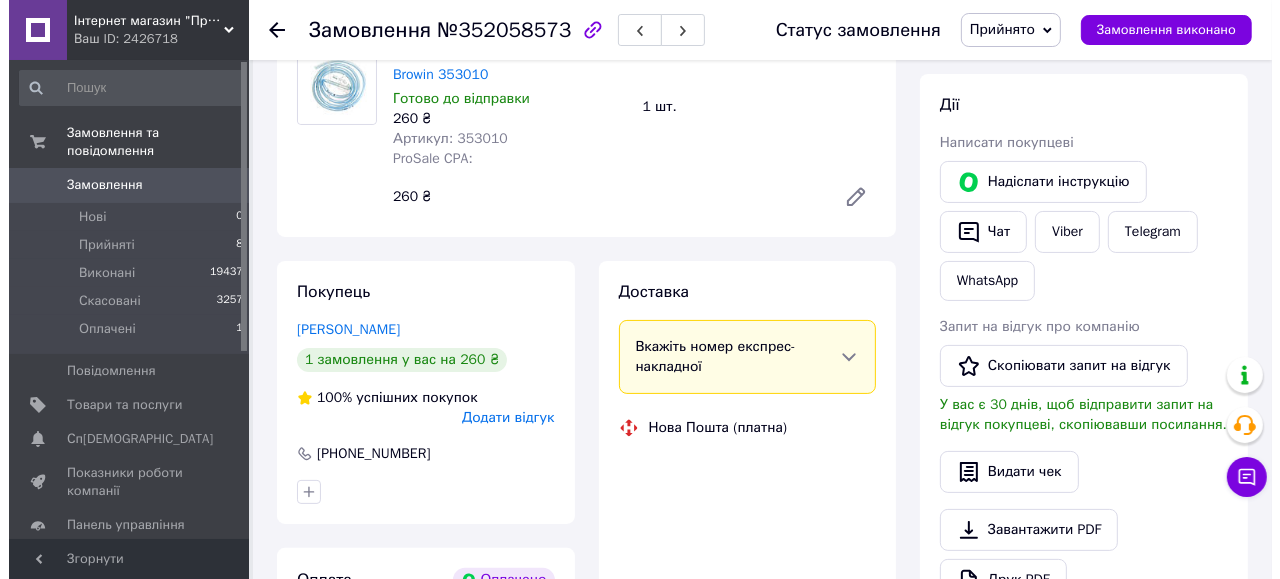 scroll, scrollTop: 266, scrollLeft: 0, axis: vertical 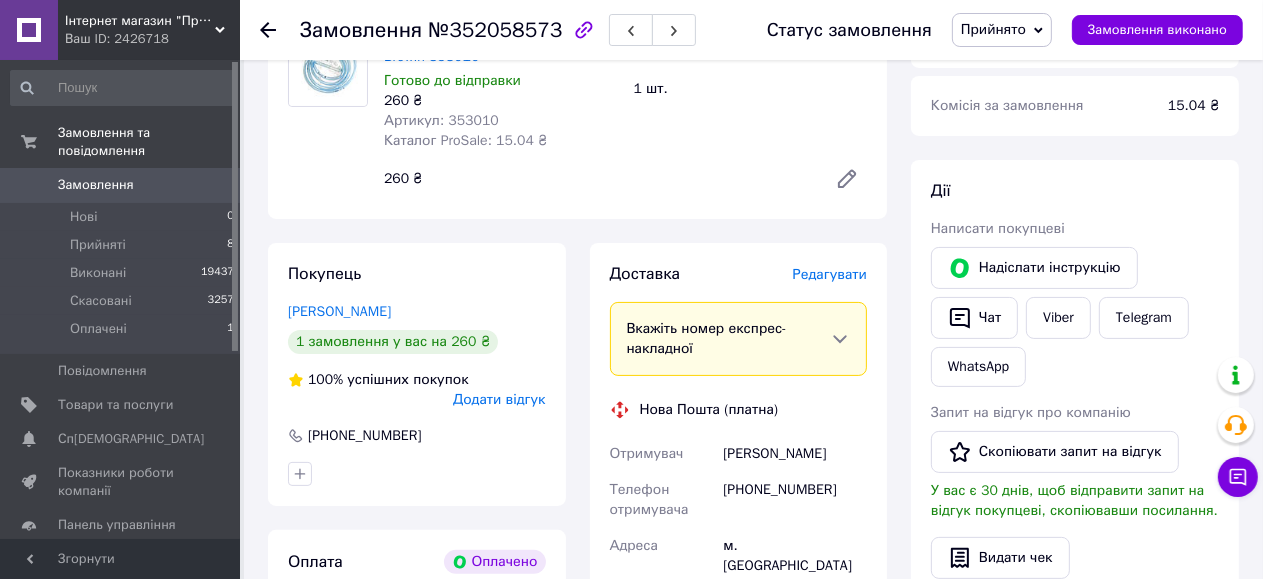 click on "Редагувати" at bounding box center (830, 274) 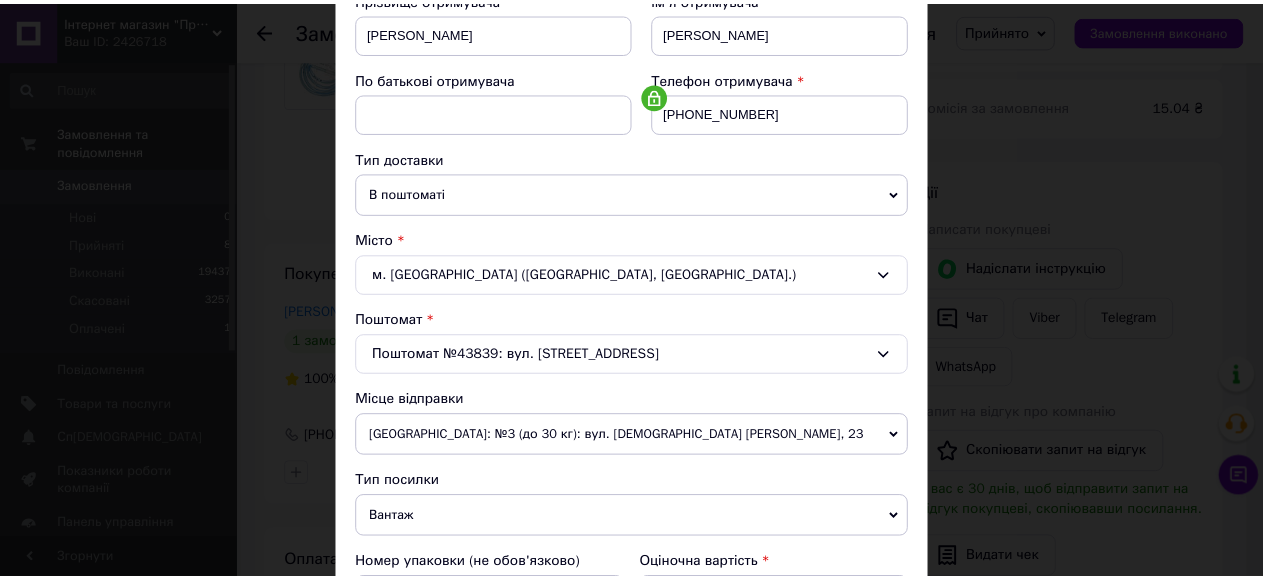 scroll, scrollTop: 743, scrollLeft: 0, axis: vertical 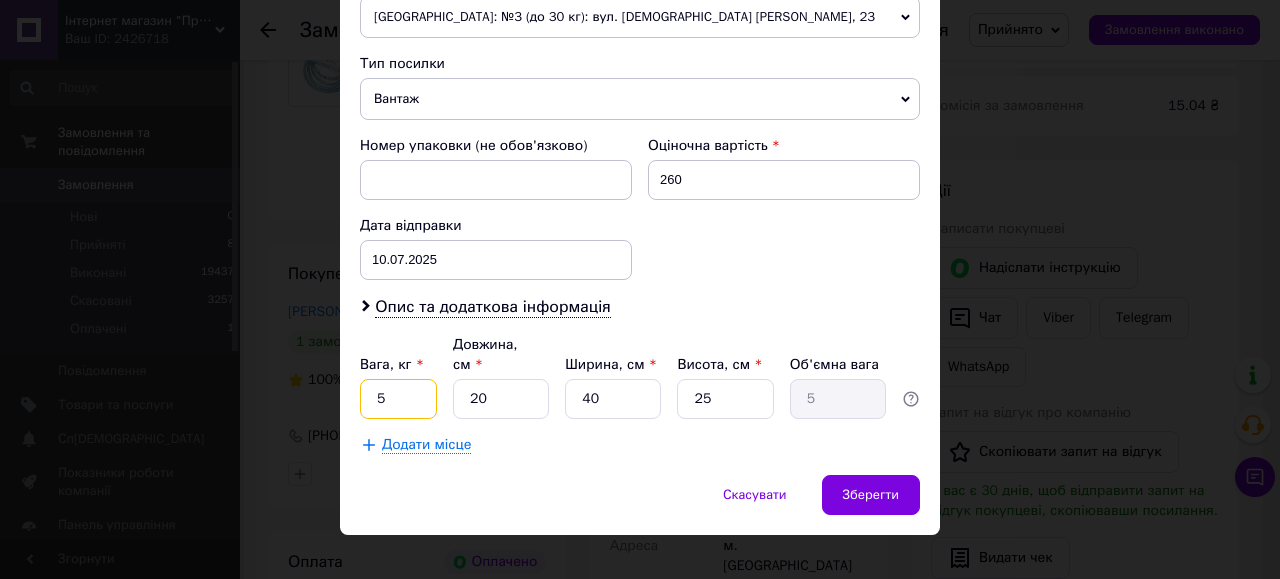 click on "5" at bounding box center [398, 399] 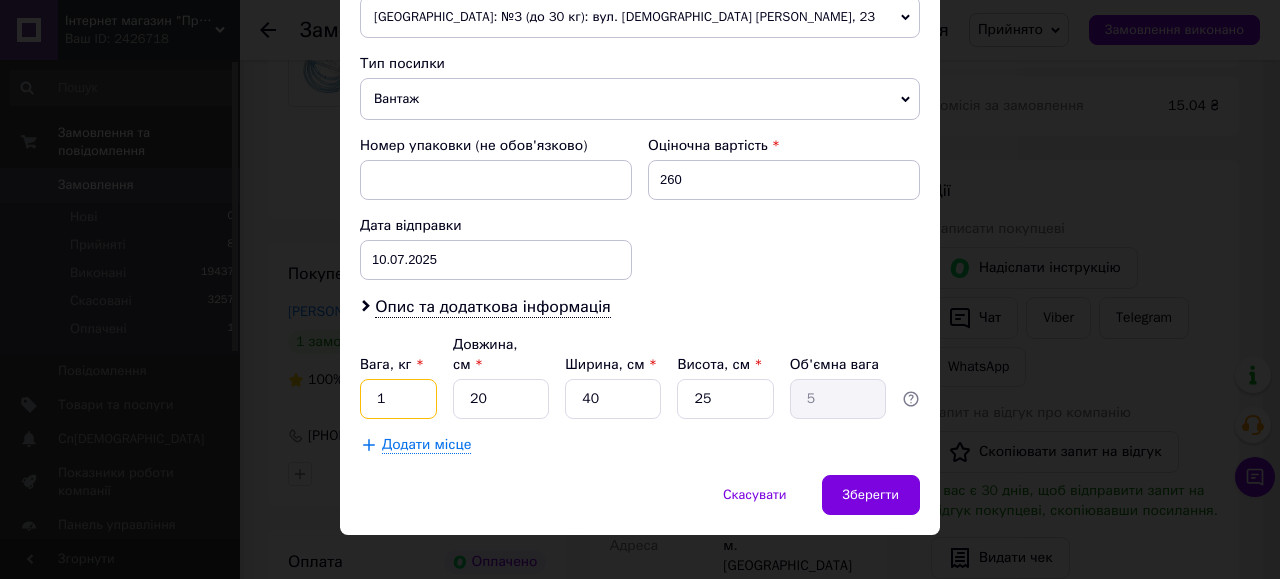 type on "1" 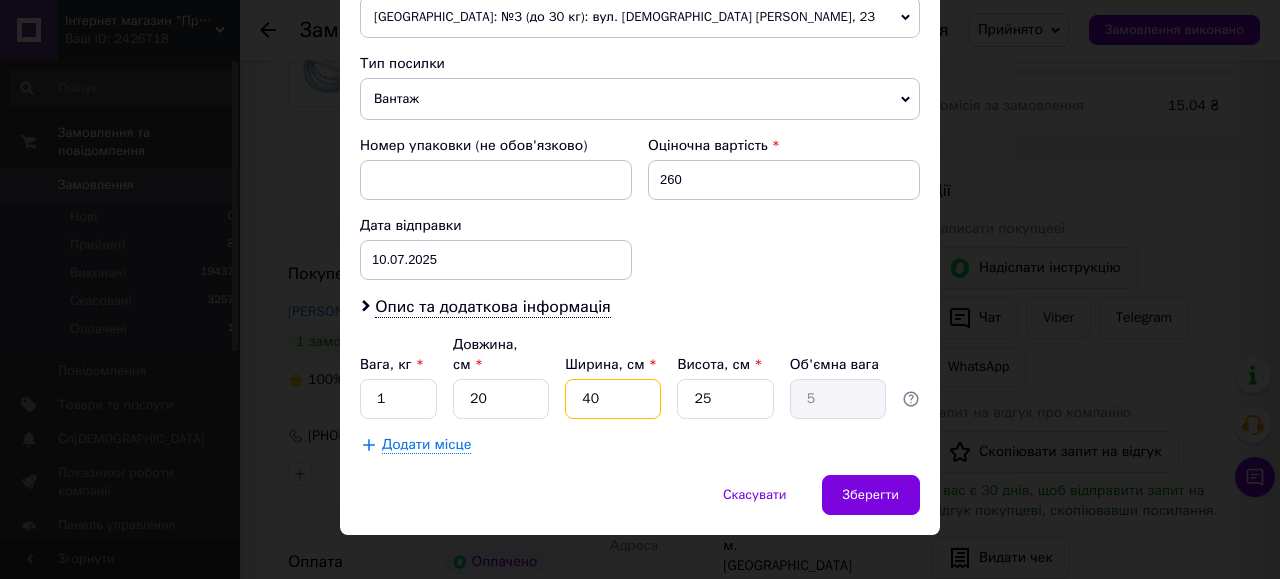 drag, startPoint x: 604, startPoint y: 374, endPoint x: 566, endPoint y: 376, distance: 38.052597 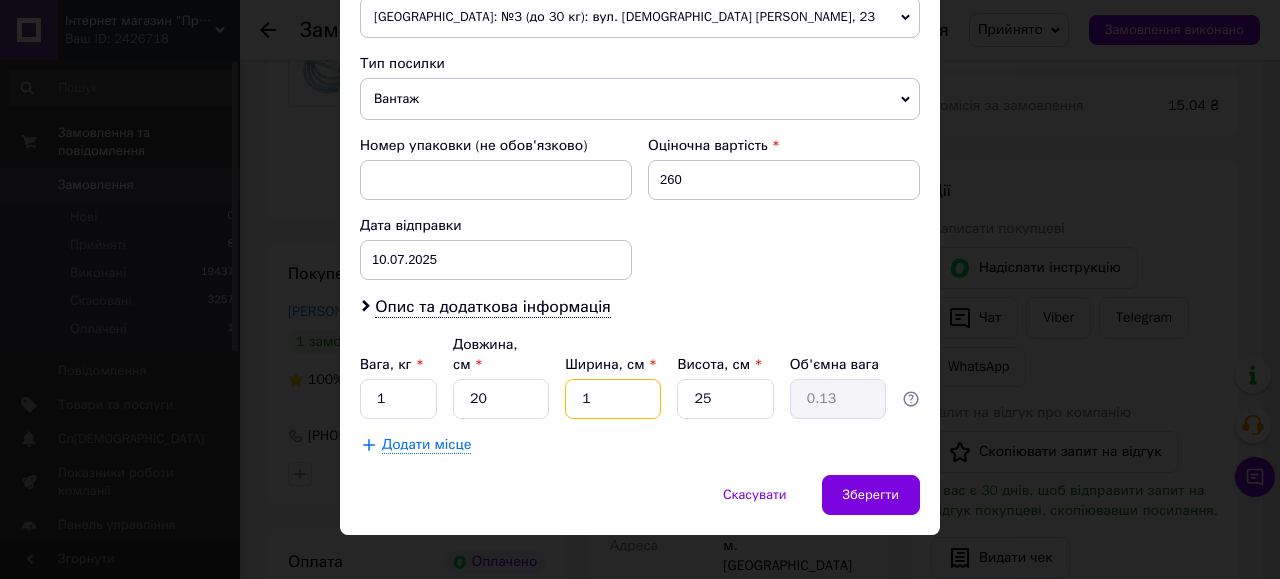 type on "10" 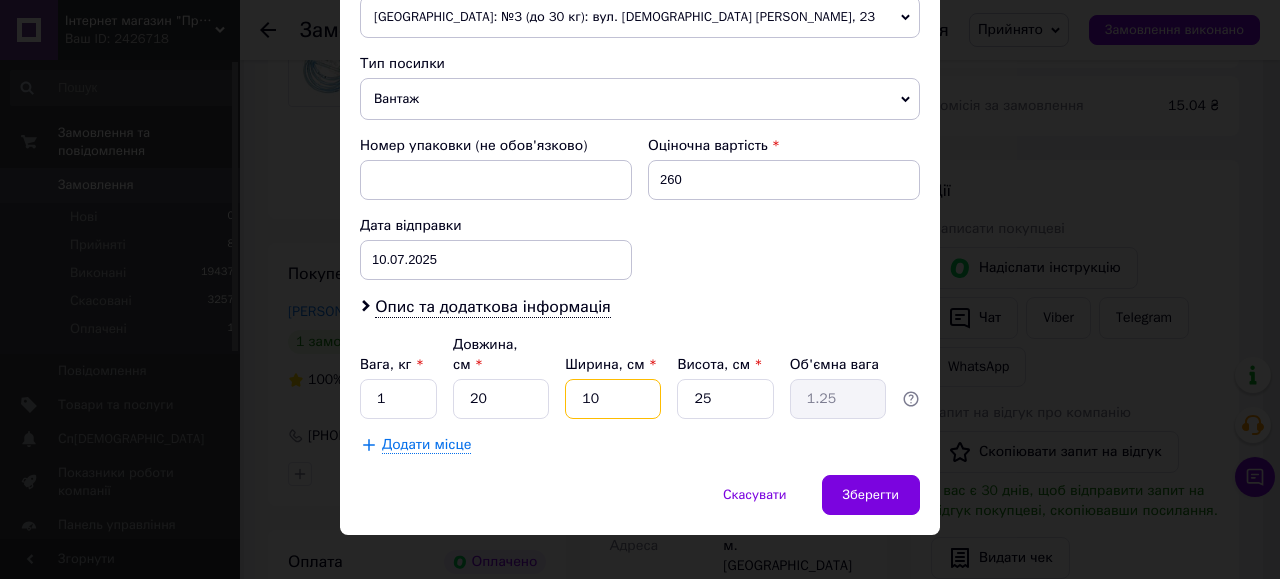 type on "10" 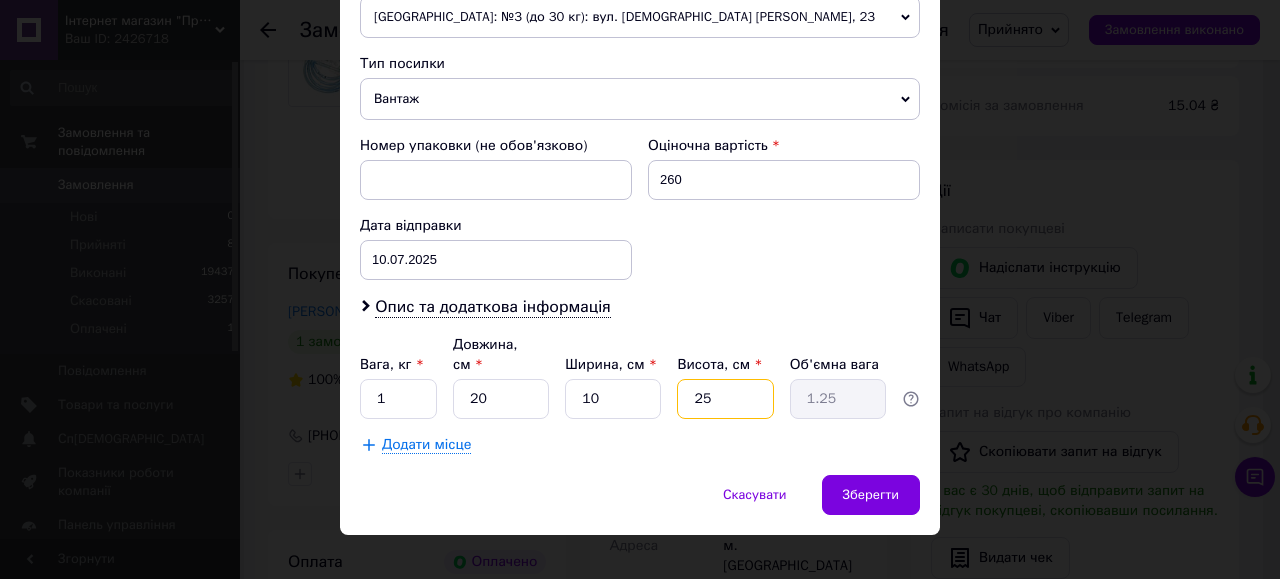 drag, startPoint x: 722, startPoint y: 382, endPoint x: 676, endPoint y: 386, distance: 46.173584 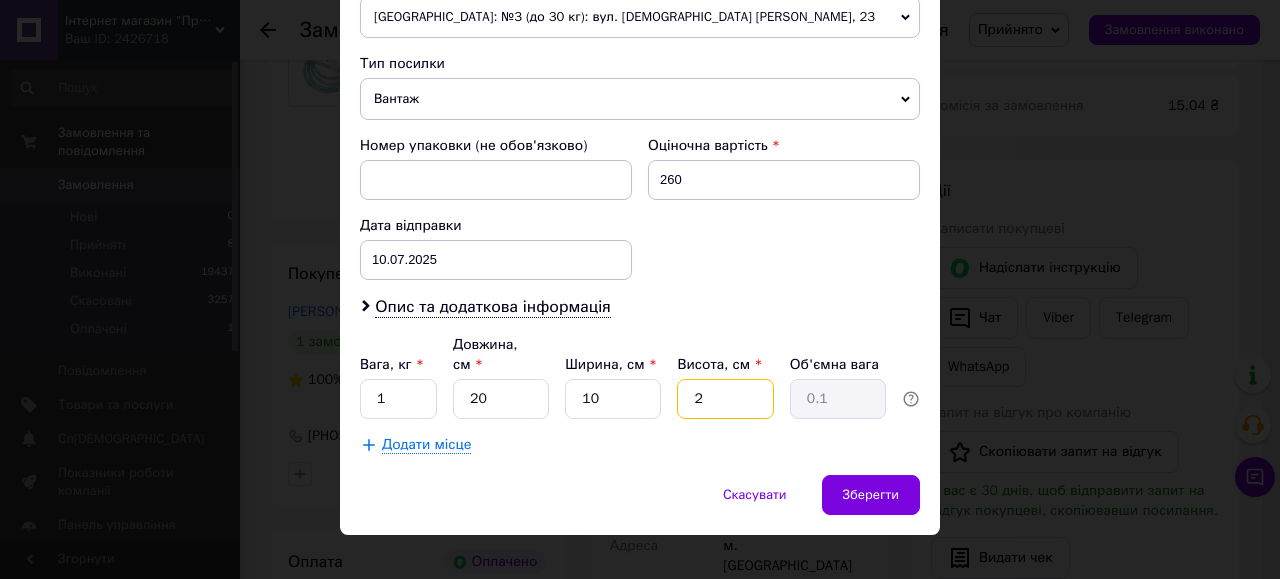 type on "20" 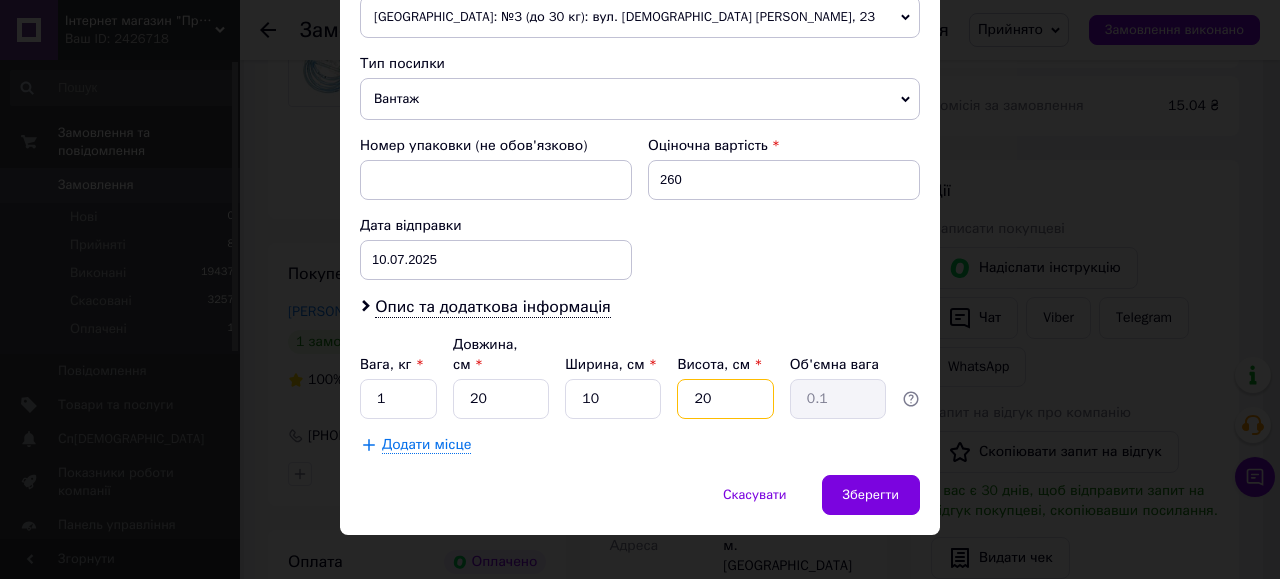 type on "1" 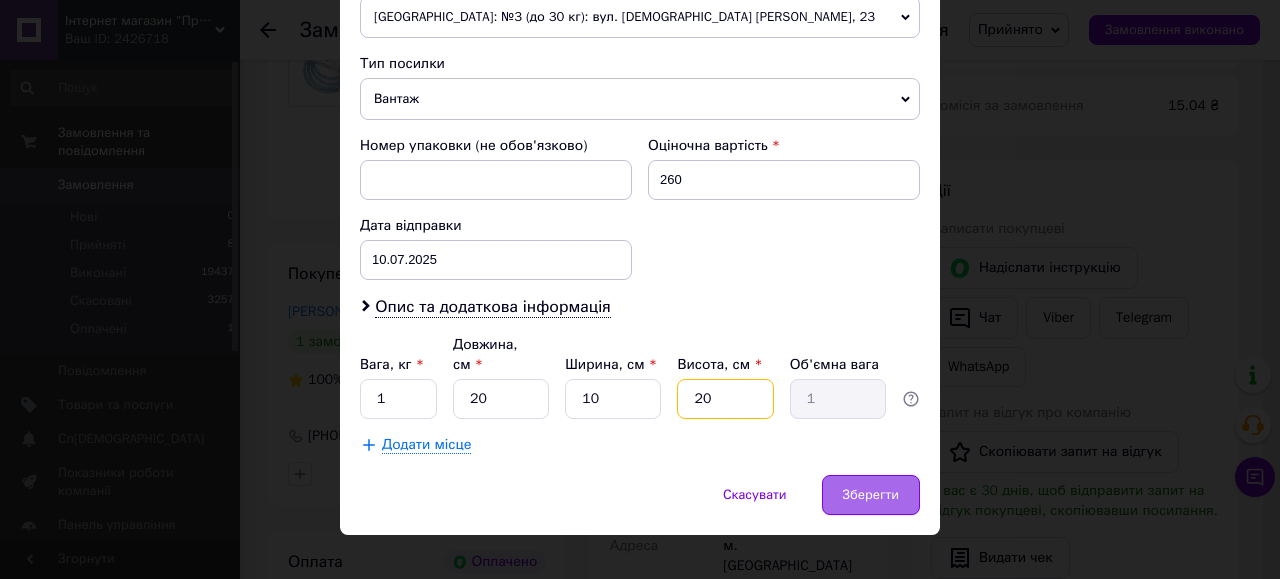 type on "20" 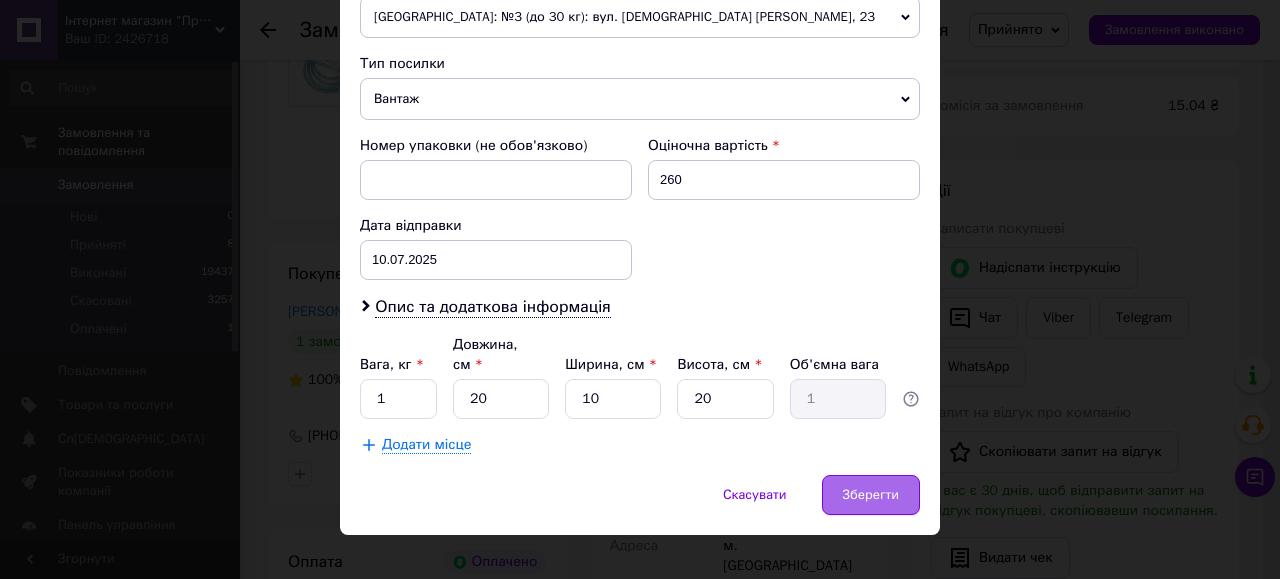 click on "Зберегти" at bounding box center [871, 495] 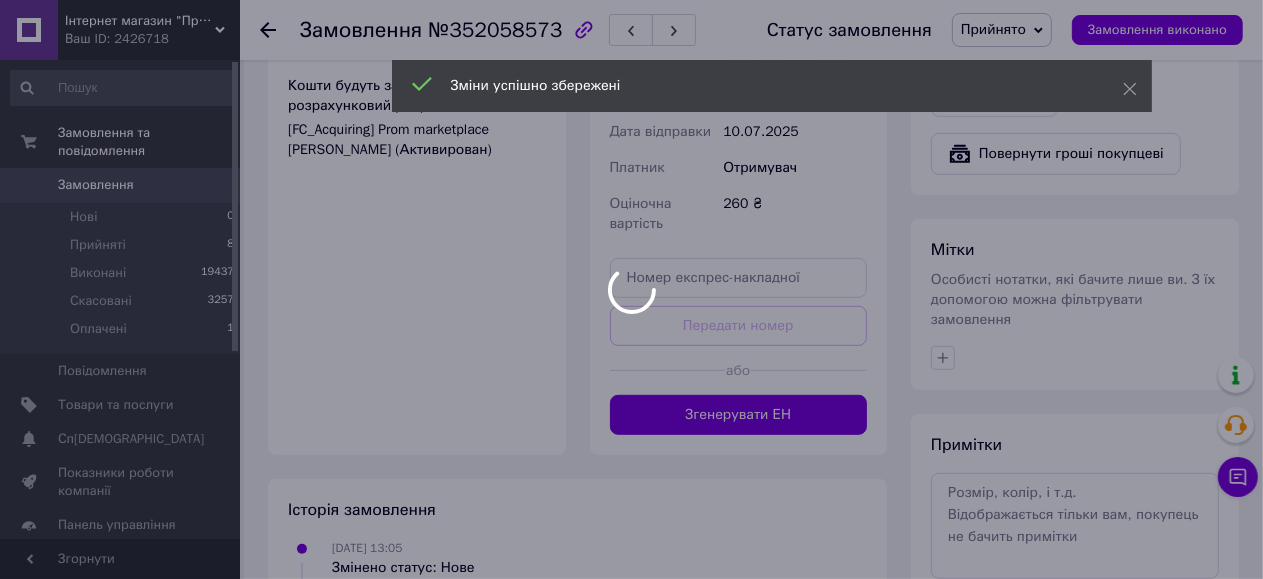 scroll, scrollTop: 933, scrollLeft: 0, axis: vertical 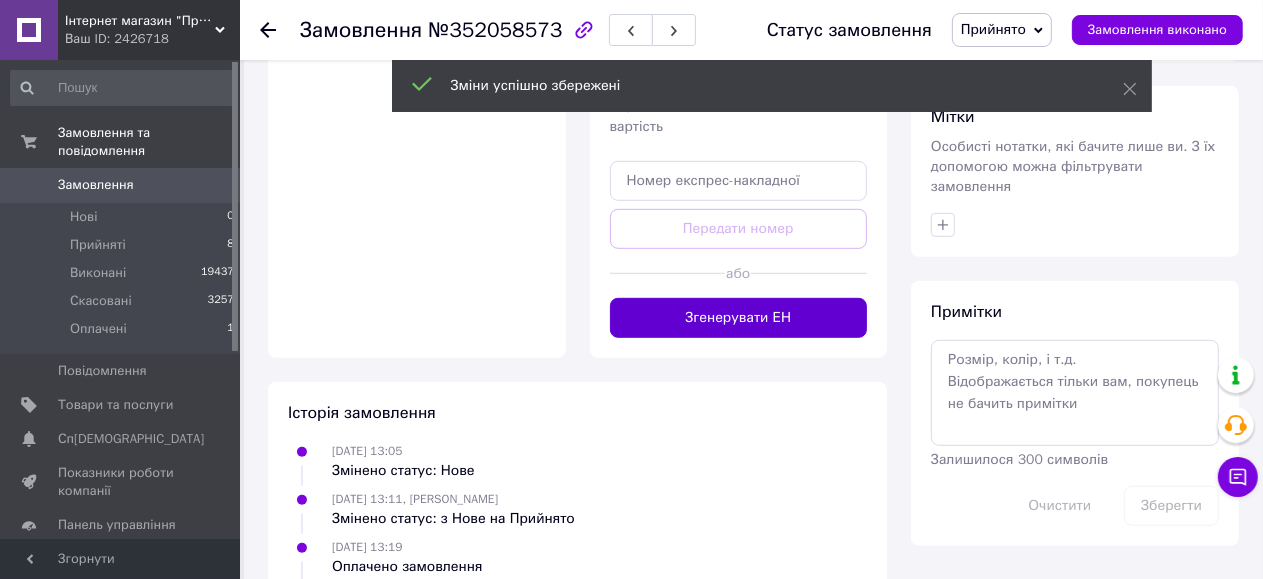 click on "Згенерувати ЕН" at bounding box center (739, 318) 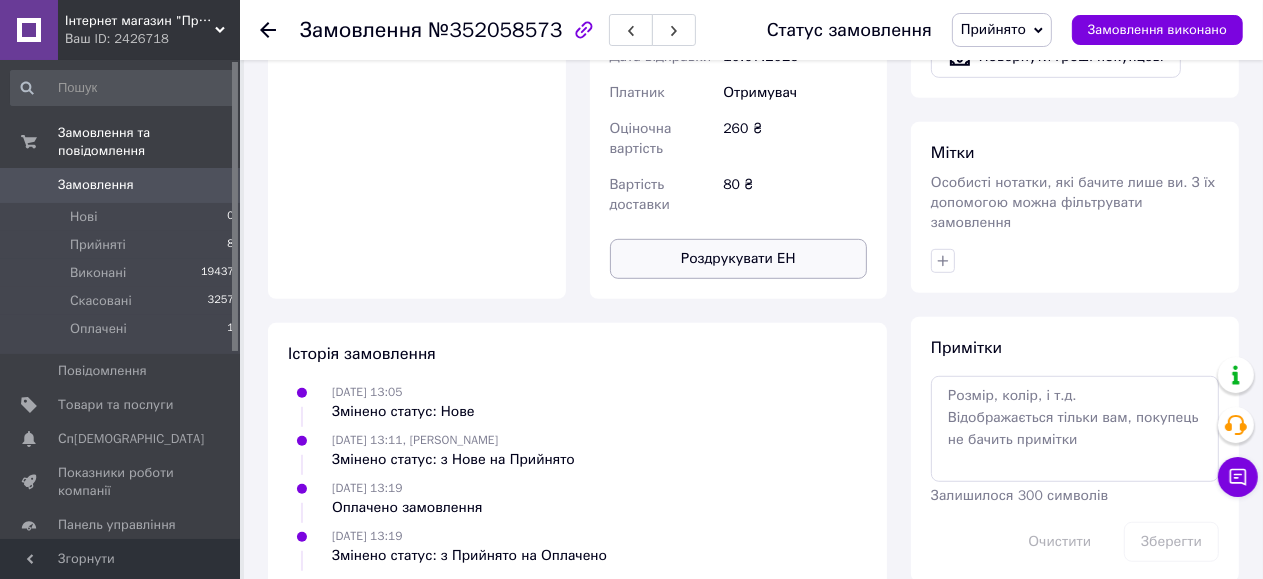 click on "Роздрукувати ЕН" at bounding box center [739, 259] 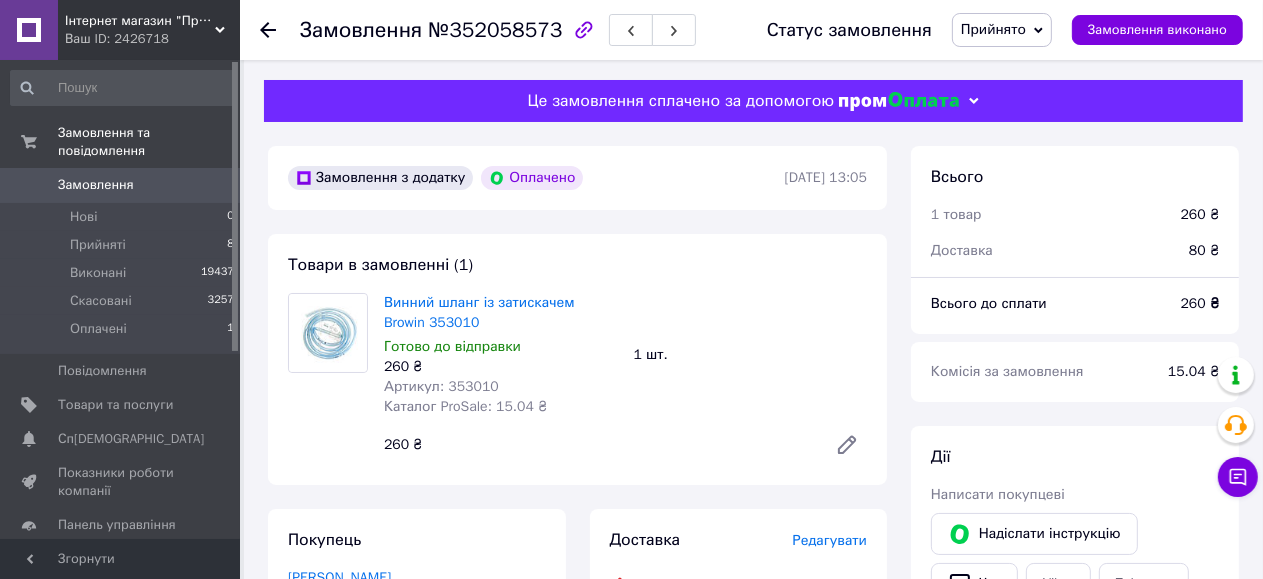scroll, scrollTop: 0, scrollLeft: 0, axis: both 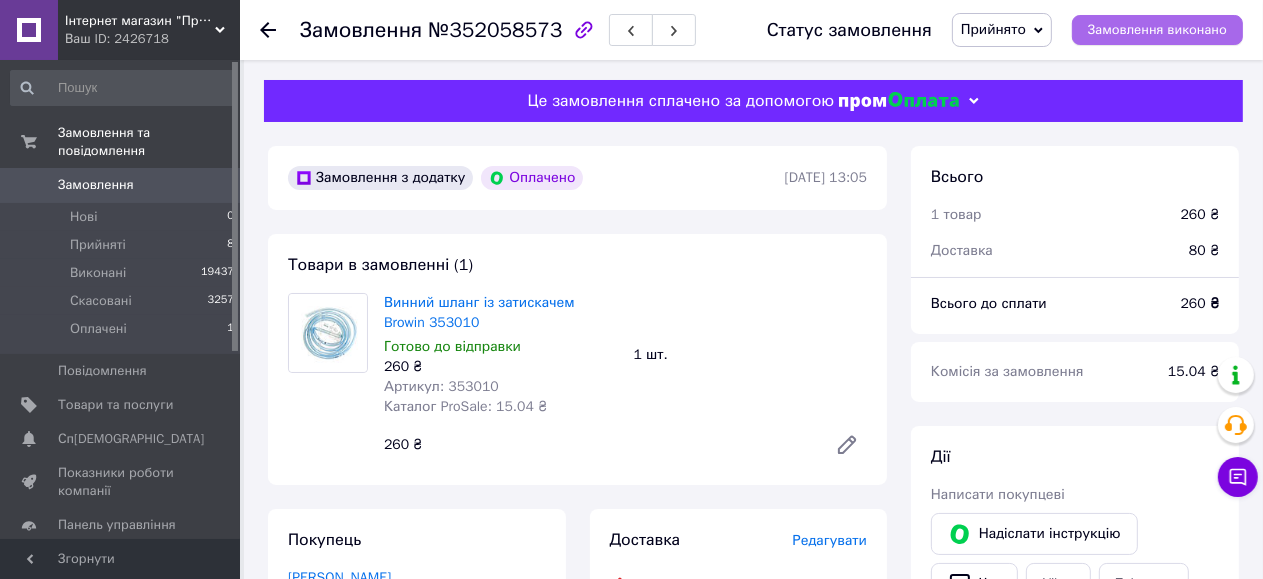 click on "Замовлення виконано" at bounding box center [1157, 30] 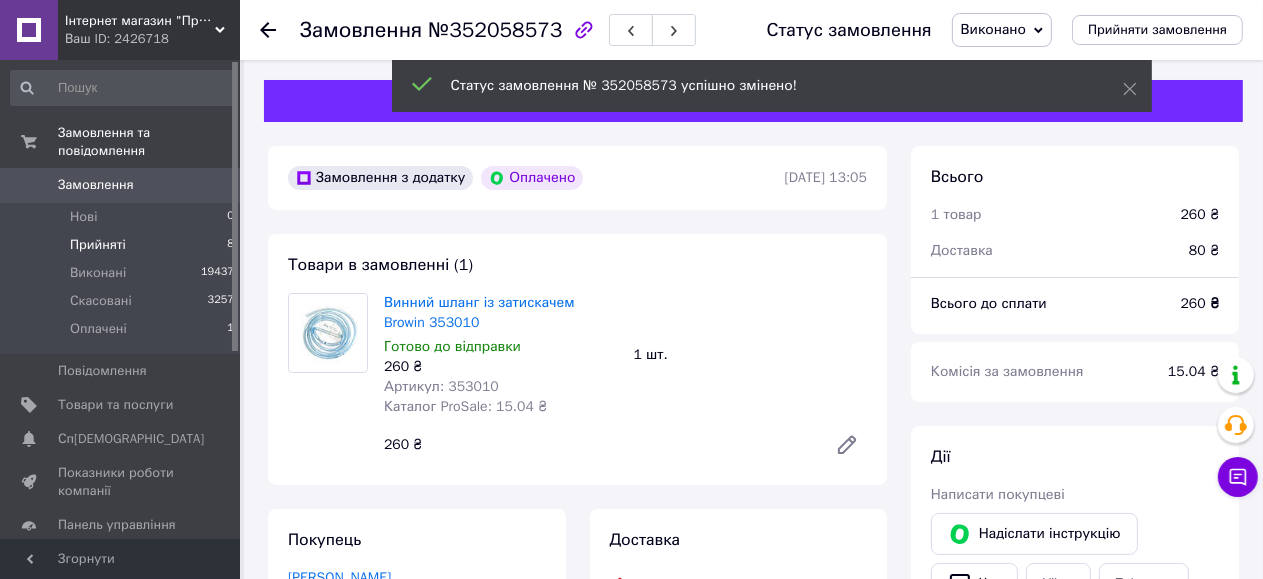 click on "Прийняті" at bounding box center [98, 245] 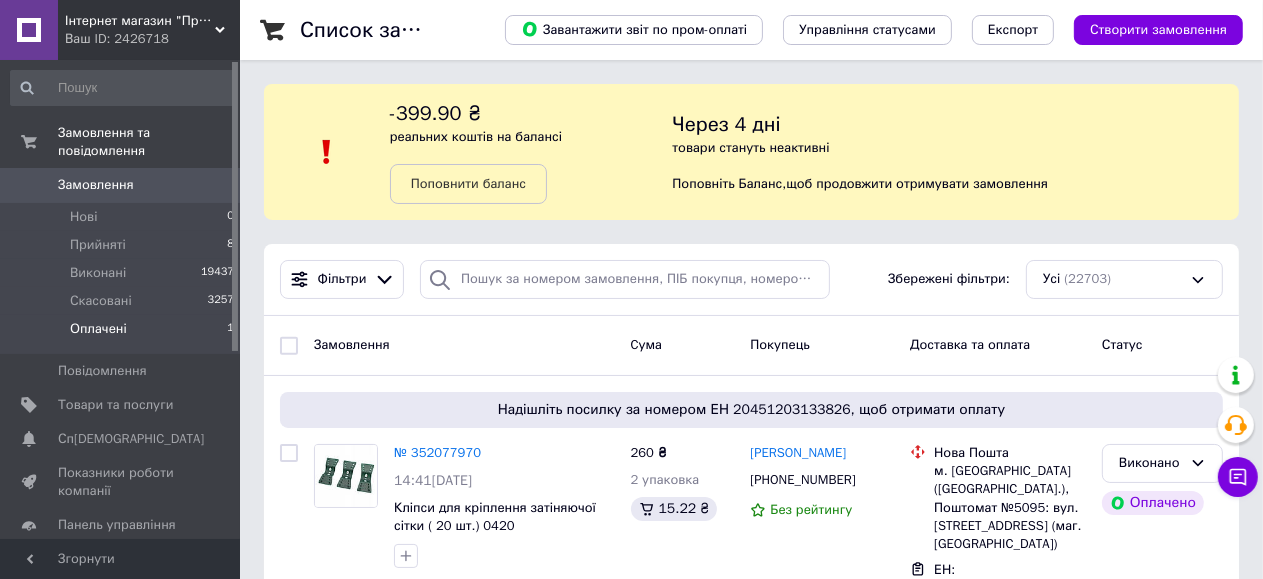 click on "Оплачені" at bounding box center [98, 329] 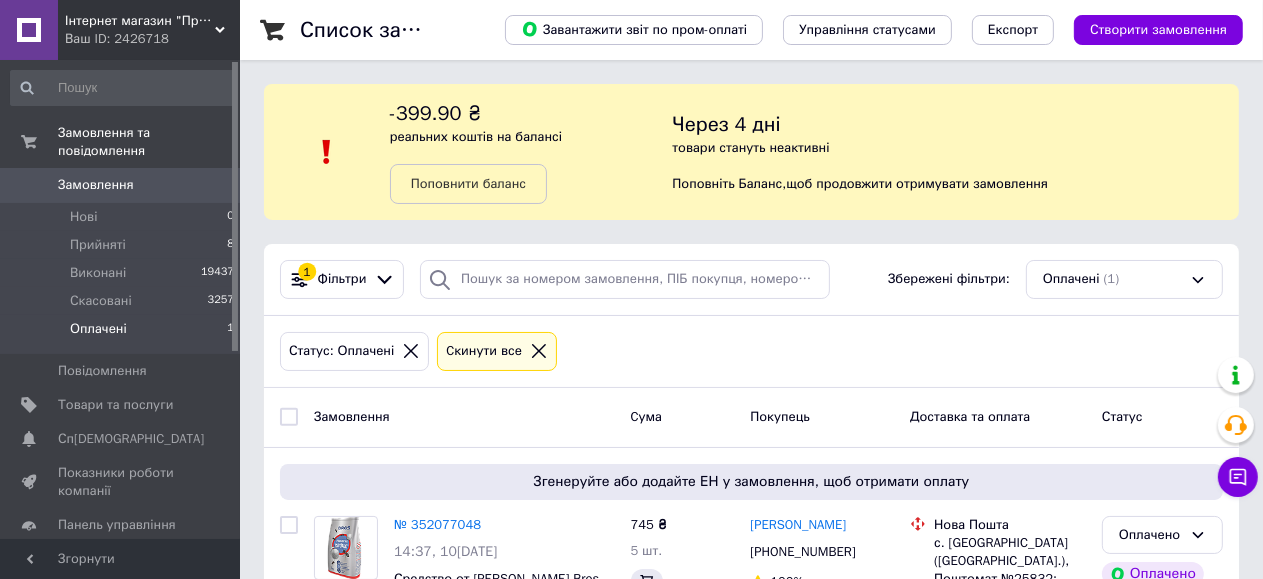 scroll, scrollTop: 131, scrollLeft: 0, axis: vertical 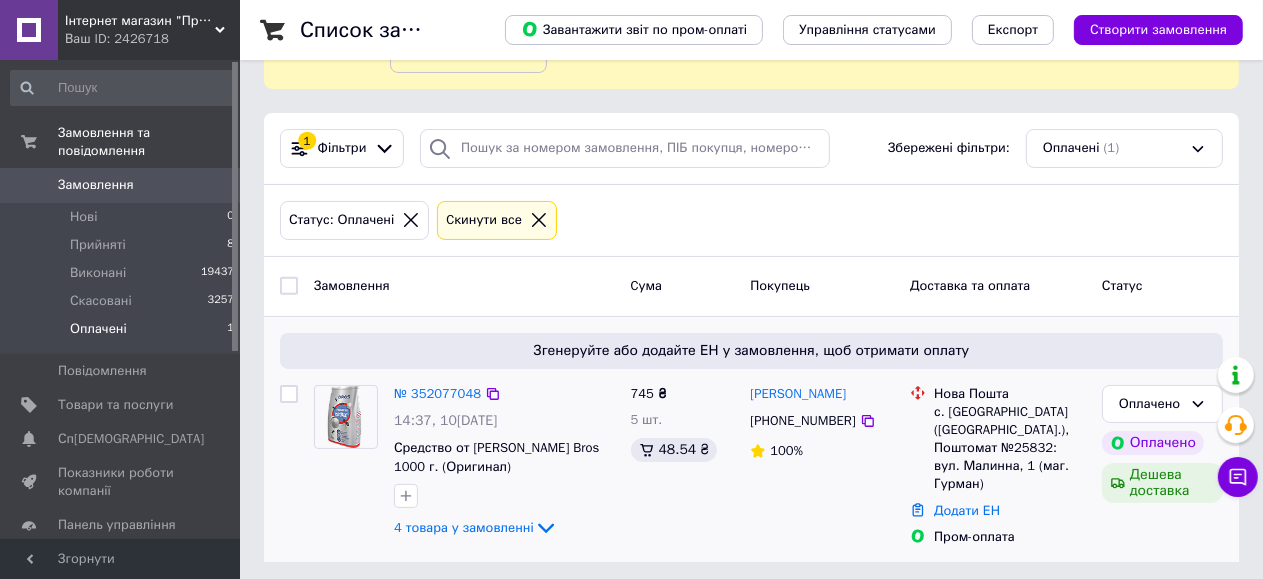 click on "№ 352077048 14:37, 10.07.2025 Средство от муравьйов Bros 1000 г. (Оригинал) 4 товара у замовленні" at bounding box center [504, 463] 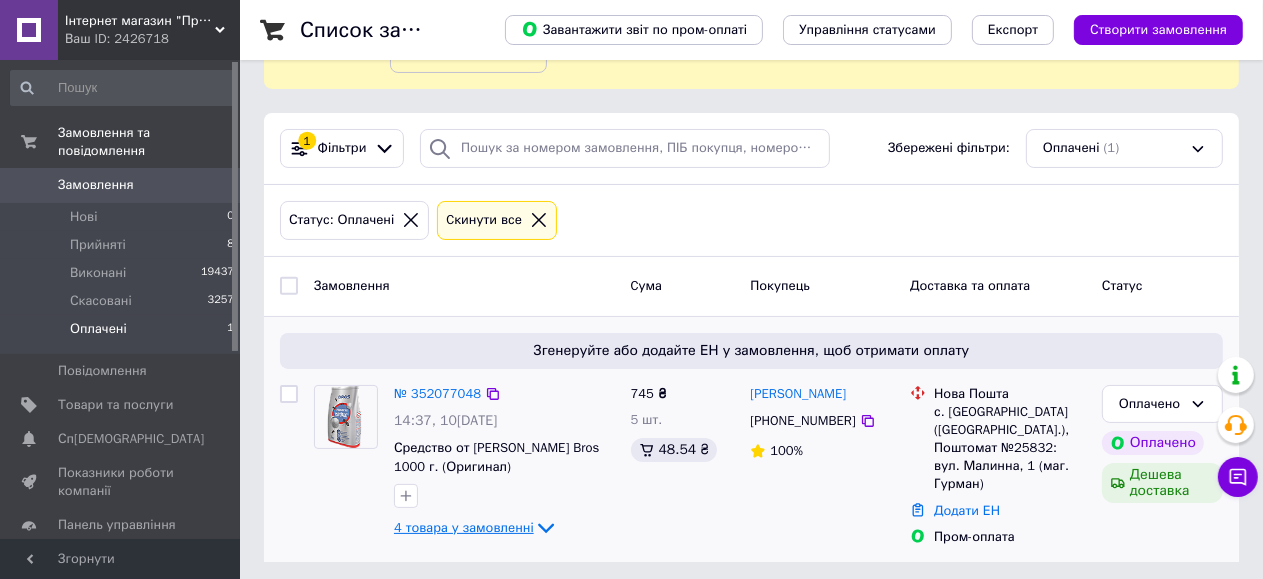 click on "4 товара у замовленні" at bounding box center (464, 527) 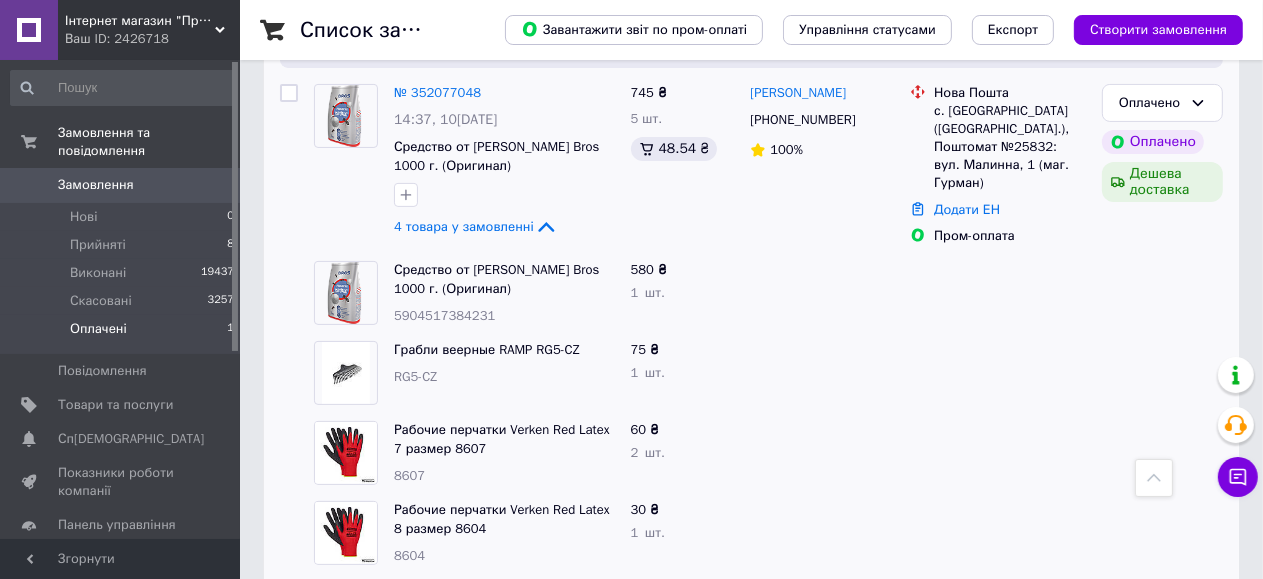 scroll, scrollTop: 452, scrollLeft: 0, axis: vertical 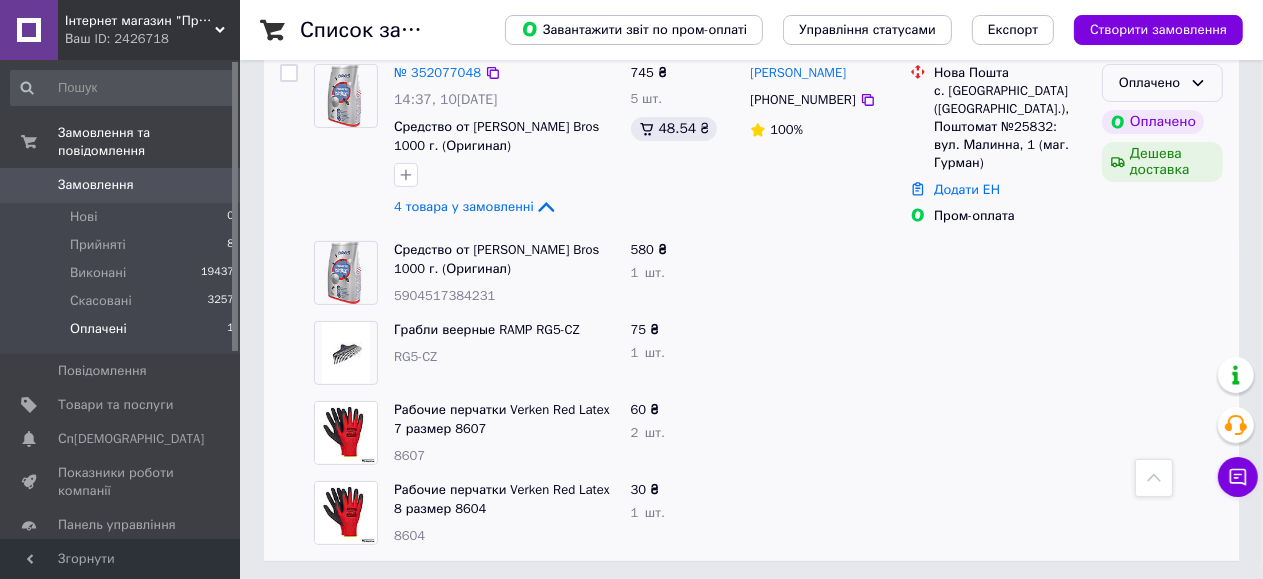 click on "Оплачено" at bounding box center (1162, 83) 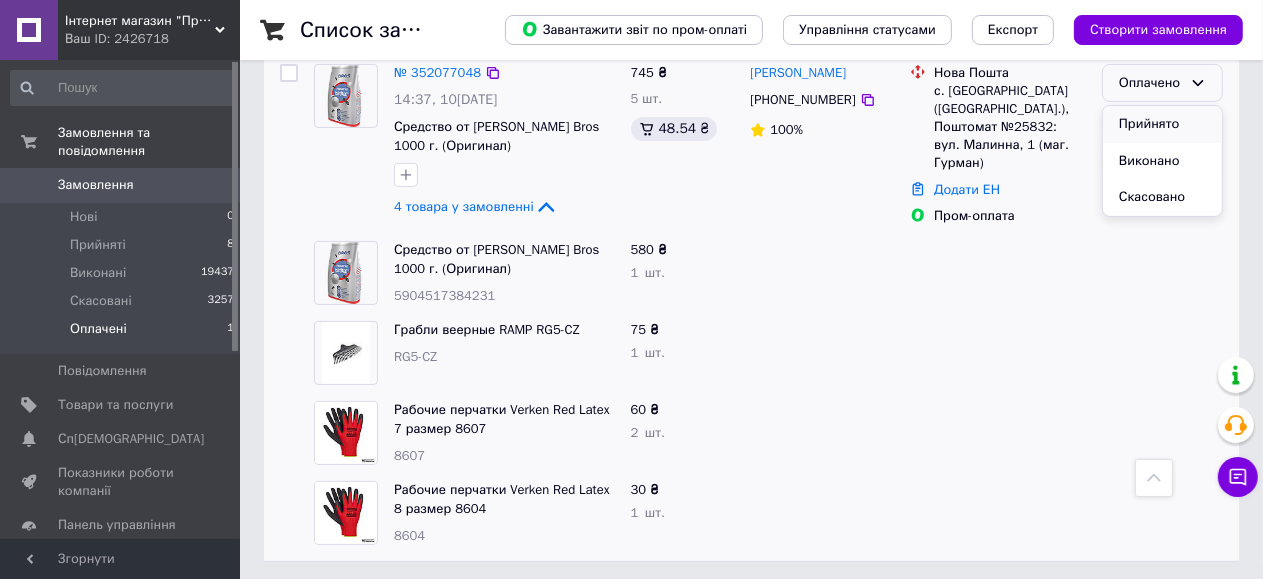 click on "Прийнято" at bounding box center [1162, 124] 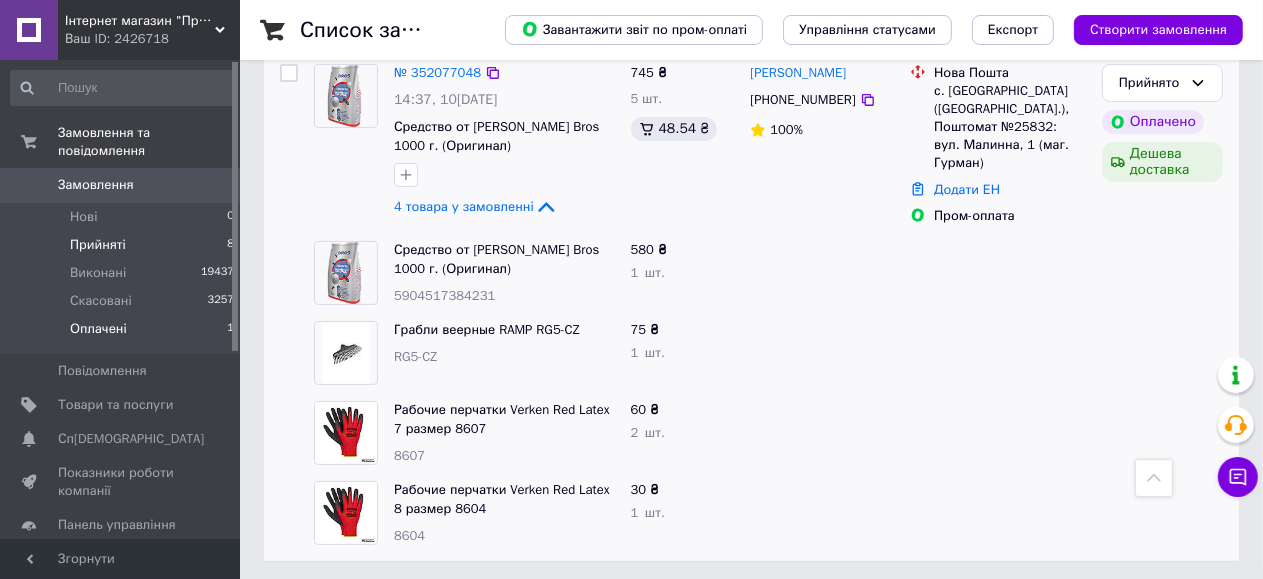 click on "Прийняті" at bounding box center [98, 245] 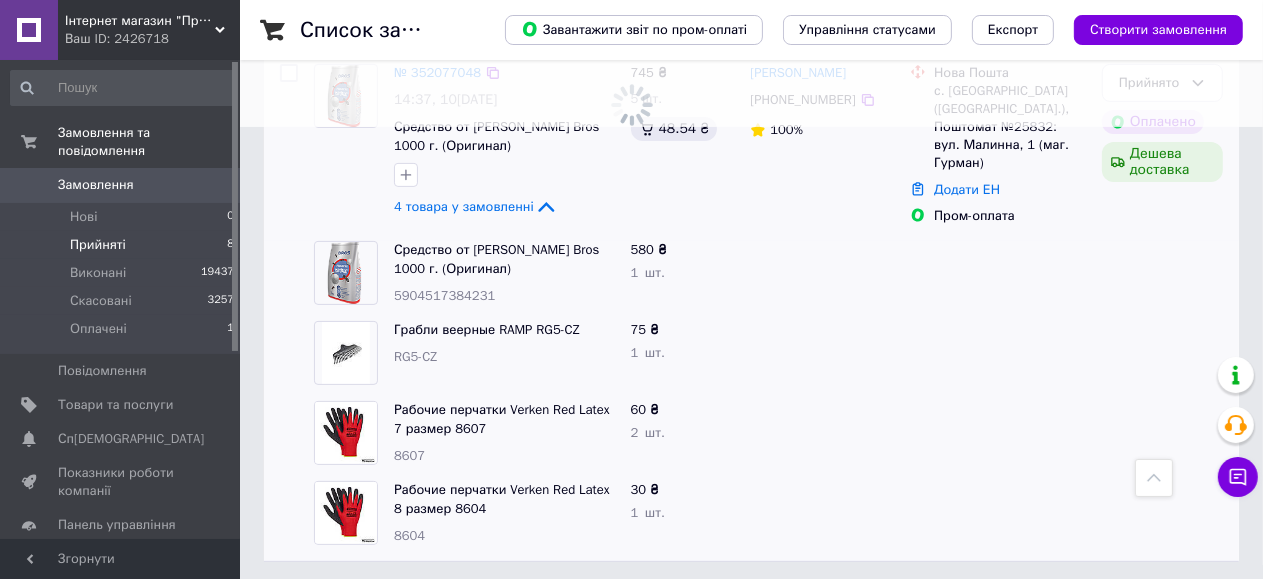 click on "Список замовлень   Завантажити звіт по пром-оплаті Управління статусами Експорт Створити замовлення -399.90 ₴ реальних коштів на балансі Поповнити баланс Через 4 дні товари стануть неактивні Поповніть Баланс ,  щоб продовжити отримувати замовлення 1 Фільтри Збережені фільтри: Прийняті (7) Статус: Прийняті Cкинути все Замовлення Cума Покупець Доставка та оплата Статус Згенеруйте або додайте ЕН у замовлення, щоб отримати оплату № 352077048 14:37, 10.07.2025 Средство от муравьйов Bros 1000 г. (Оригинал) 4 товара у замовленні 745 ₴ 5 шт. 48.54 ₴ Виктория Бурлаченко +380977370160 100% 580 ₴ 1 1" at bounding box center (751, 67) 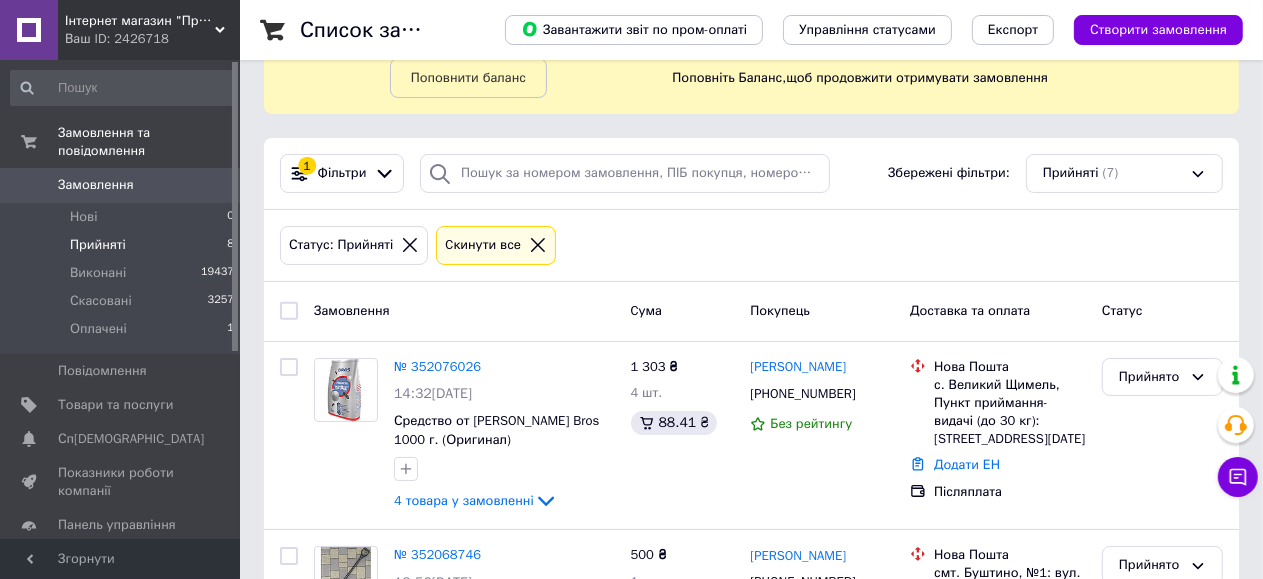 scroll, scrollTop: 266, scrollLeft: 0, axis: vertical 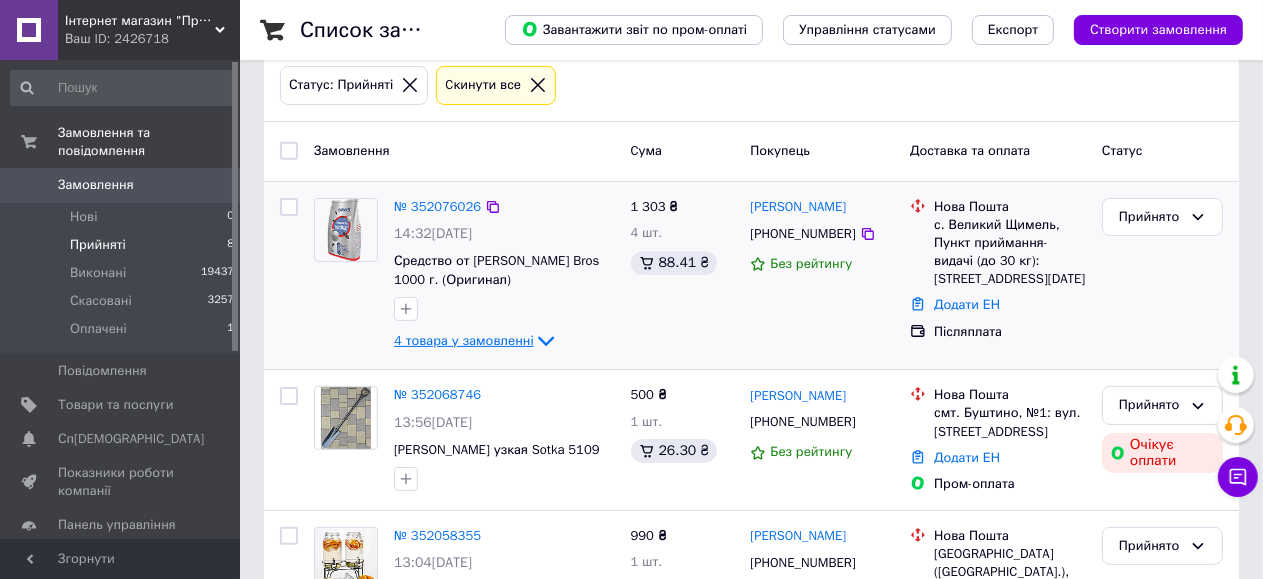 click on "4 товара у замовленні" at bounding box center (464, 340) 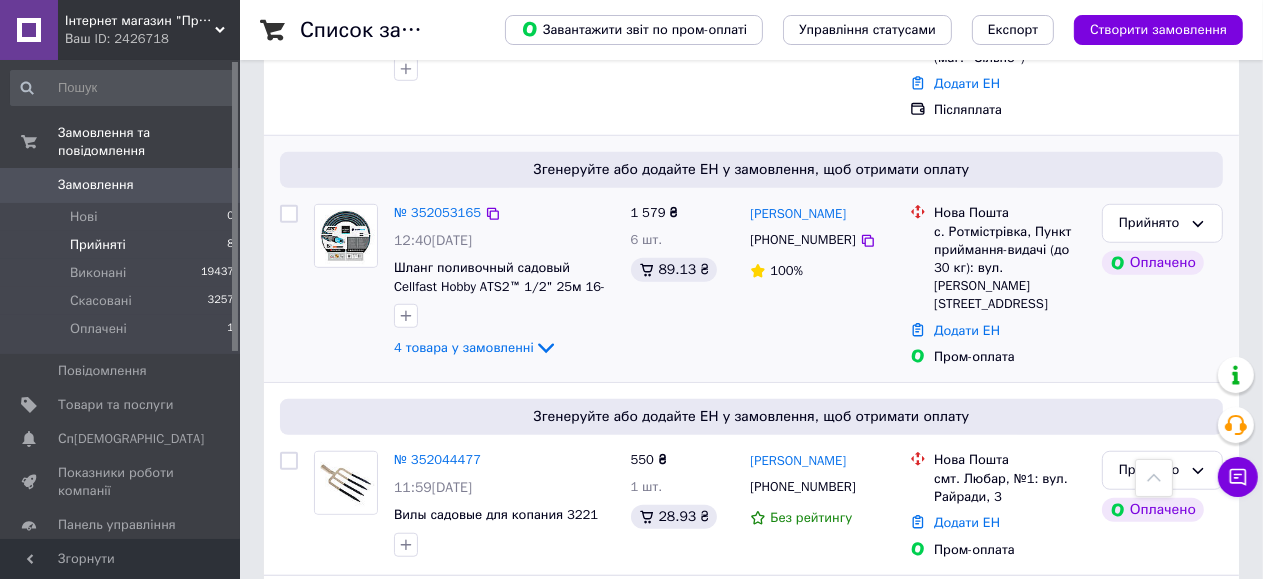 scroll, scrollTop: 1116, scrollLeft: 0, axis: vertical 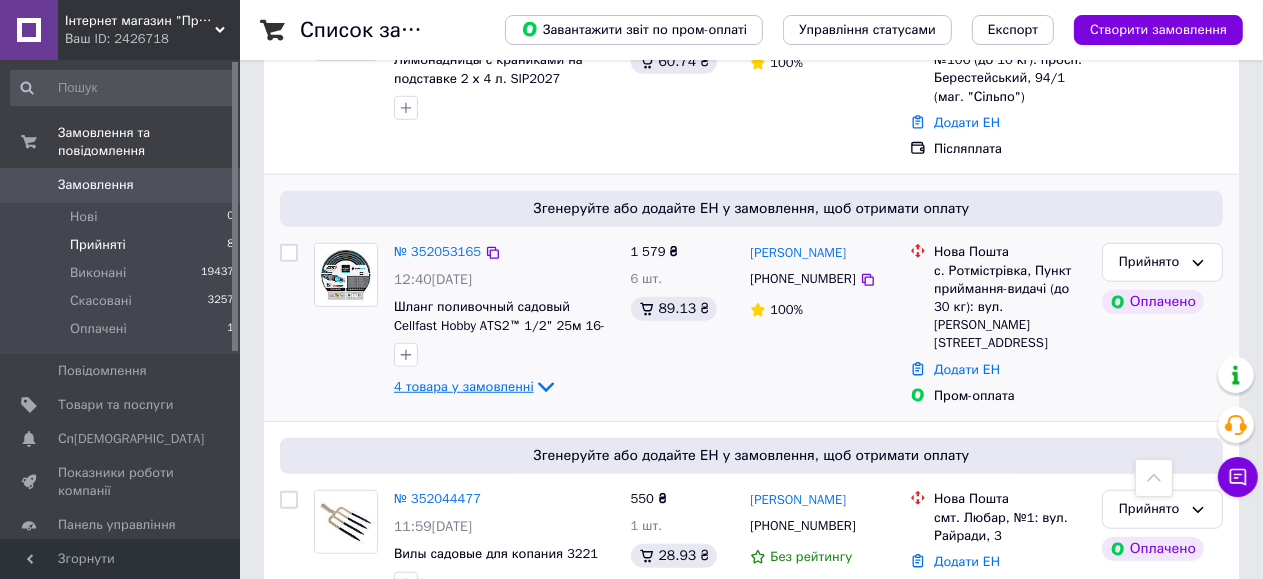 click on "4 товара у замовленні" at bounding box center (464, 386) 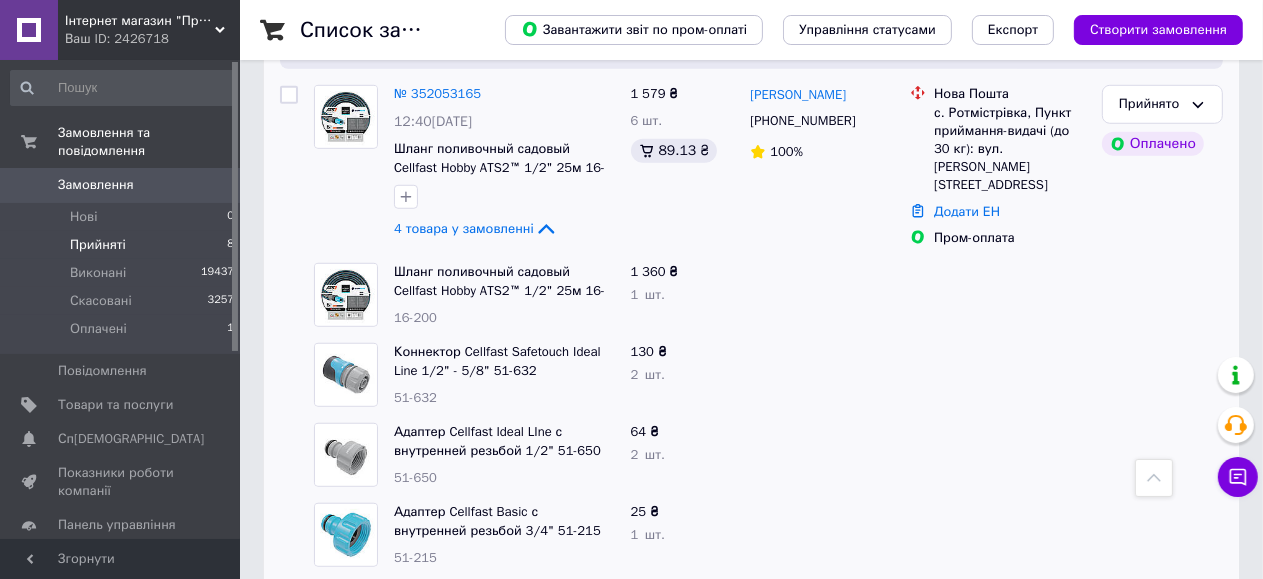 scroll, scrollTop: 1270, scrollLeft: 0, axis: vertical 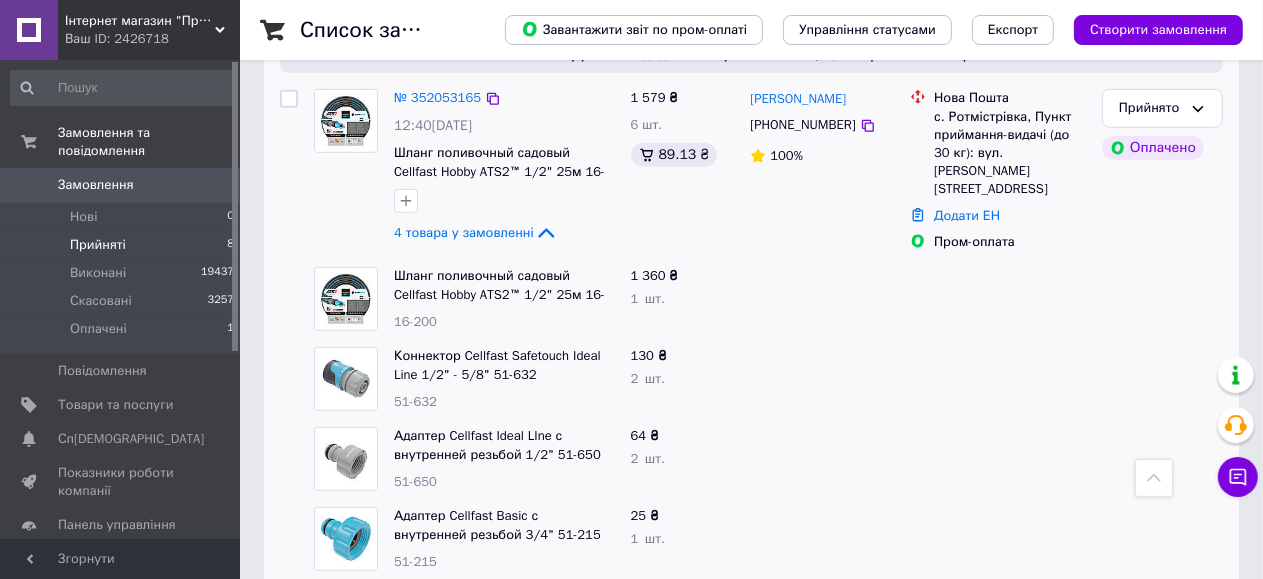 click on "№ 352053165 12:40, 10.07.2025 Шланг поливочный садовый Cellfast Hobby ATS2™ 1/2" 25м 16-200 4 товара у замовленні" at bounding box center (504, 167) 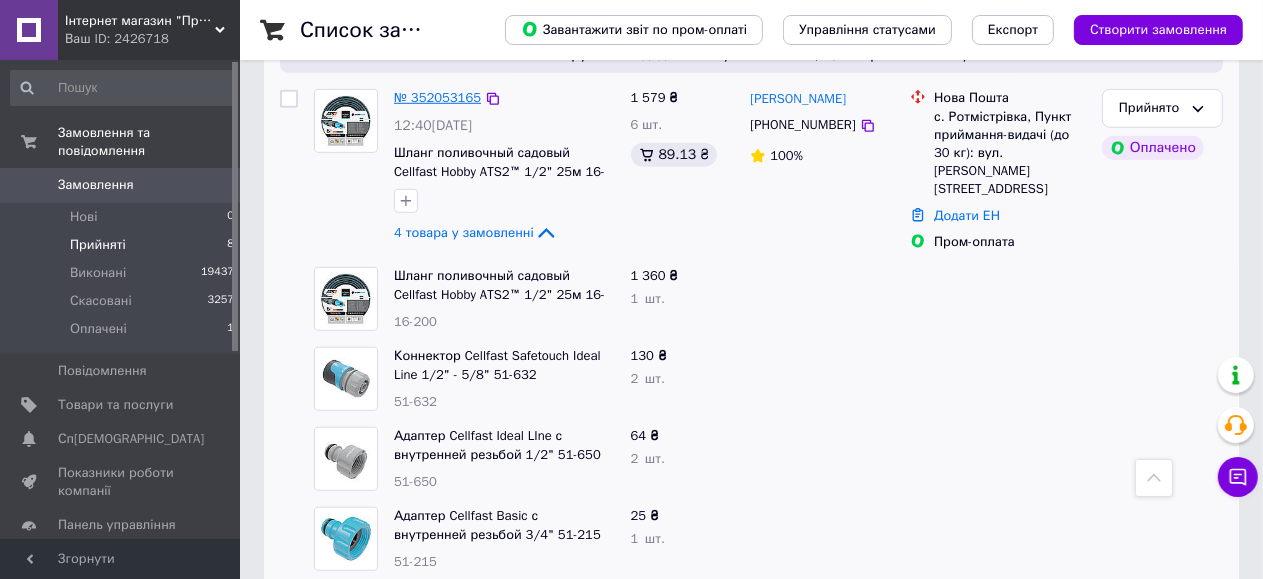 click on "№ 352053165" at bounding box center [437, 97] 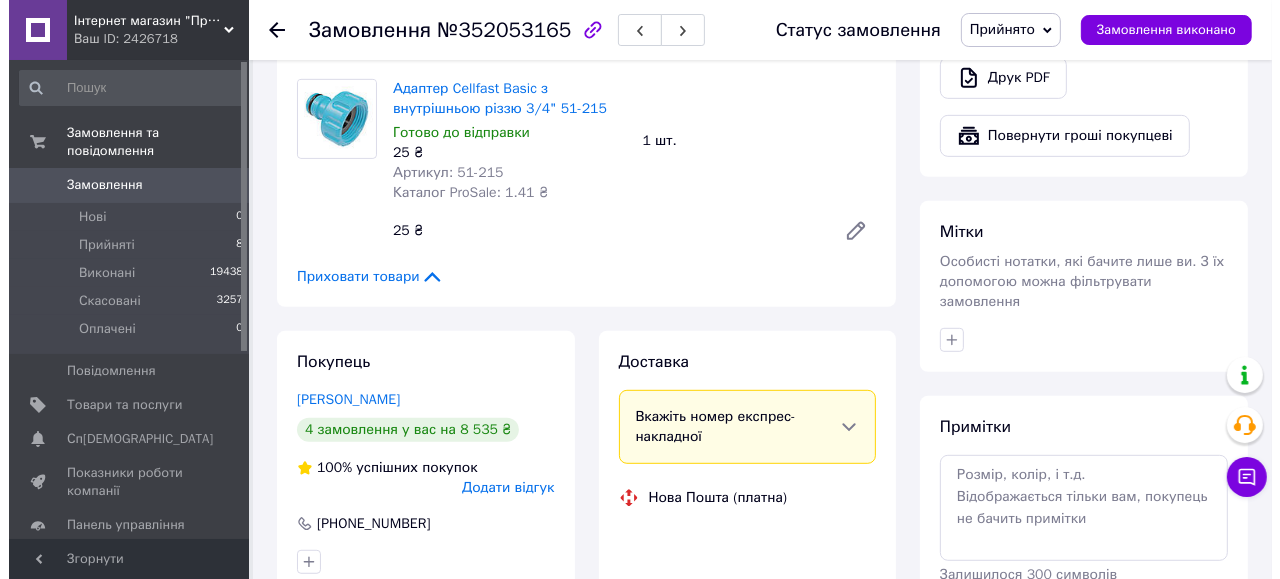 scroll, scrollTop: 745, scrollLeft: 0, axis: vertical 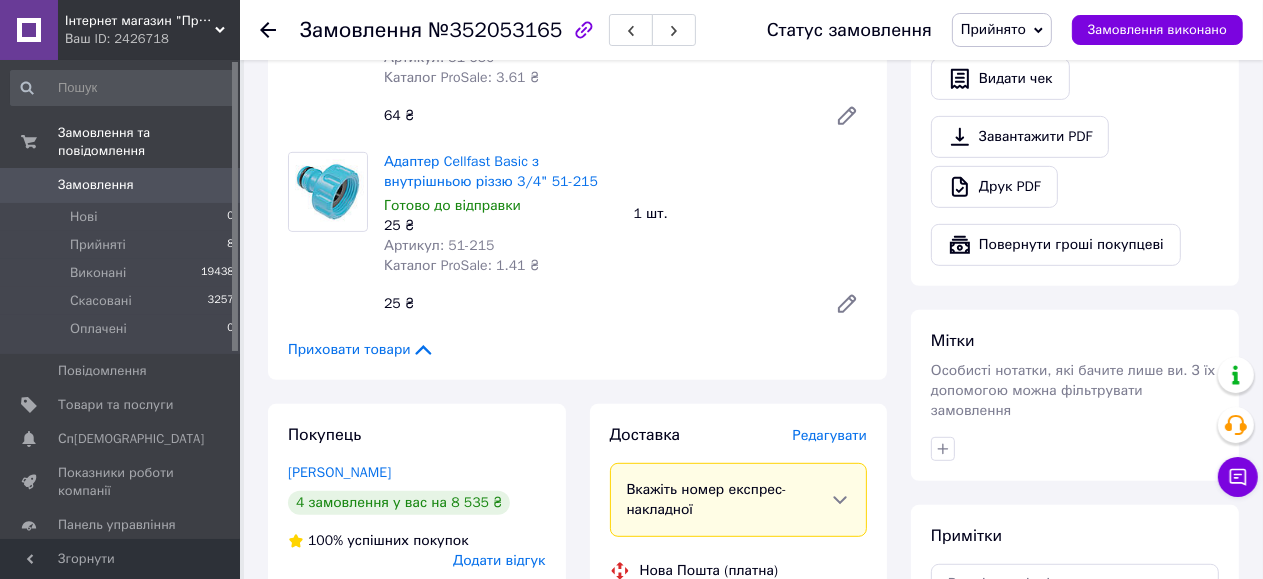 click on "Редагувати" at bounding box center (830, 435) 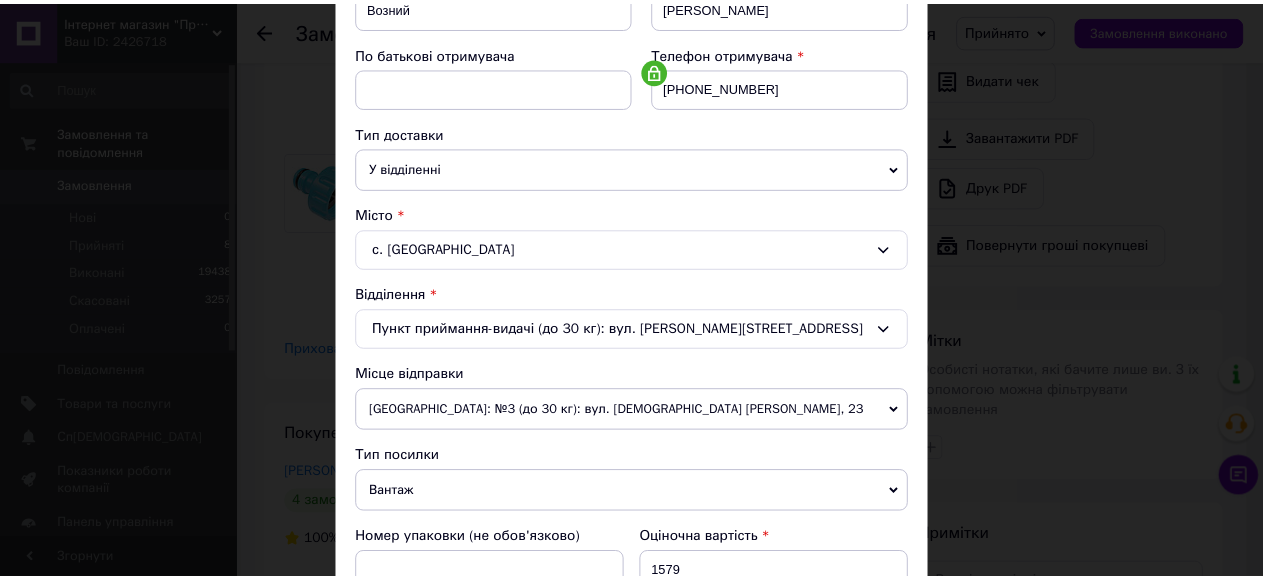 scroll, scrollTop: 743, scrollLeft: 0, axis: vertical 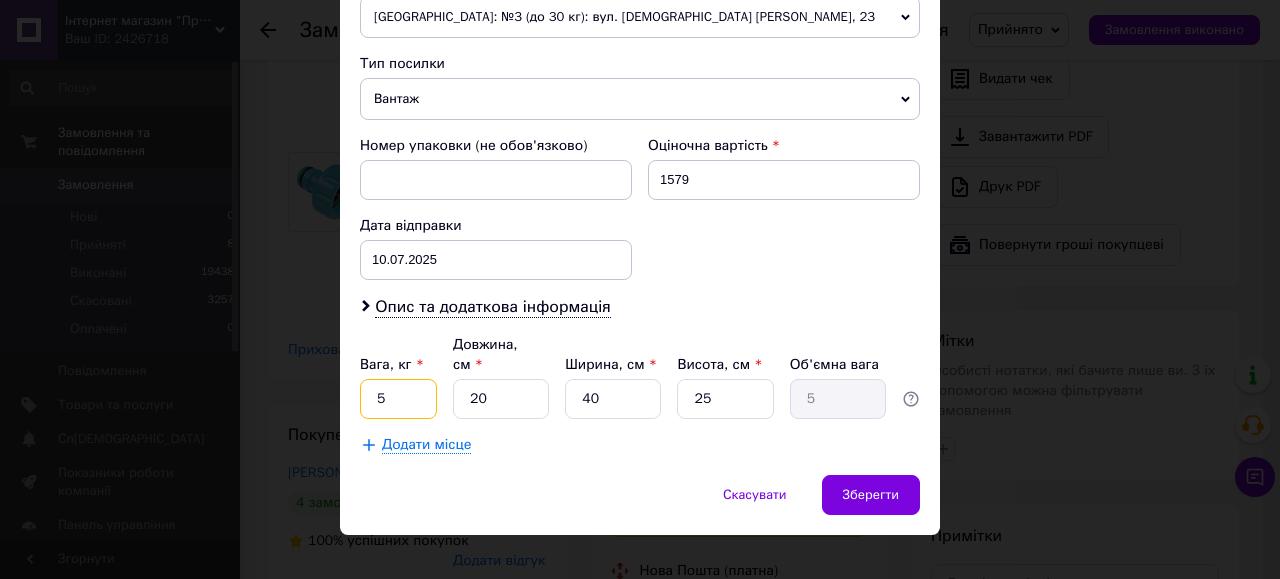 drag, startPoint x: 392, startPoint y: 374, endPoint x: 379, endPoint y: 374, distance: 13 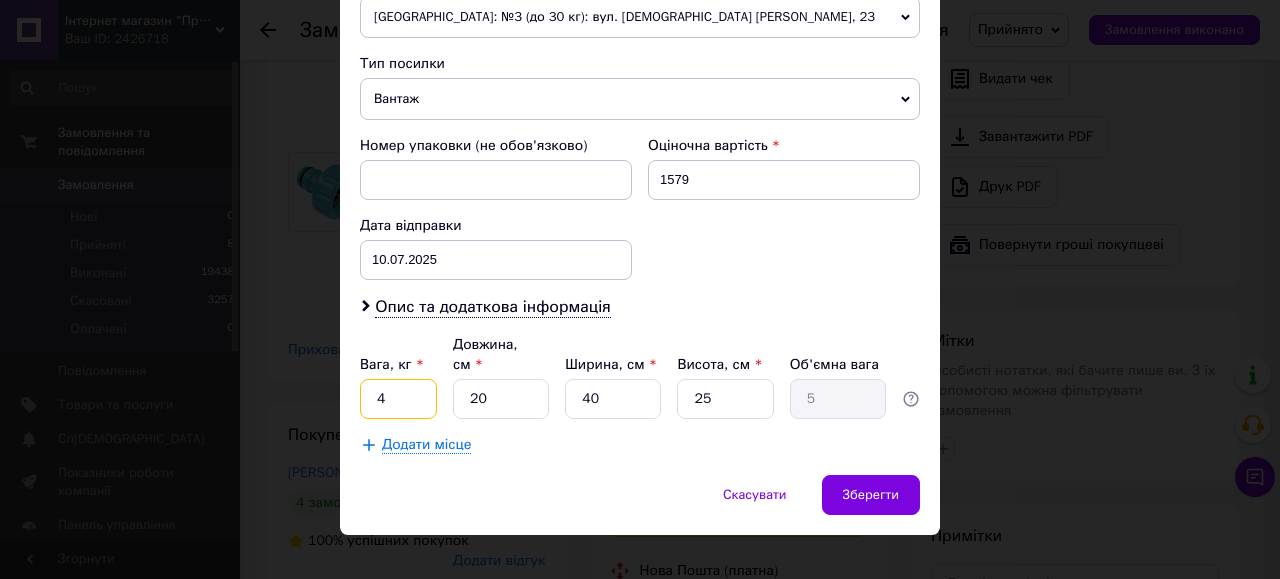 type on "4" 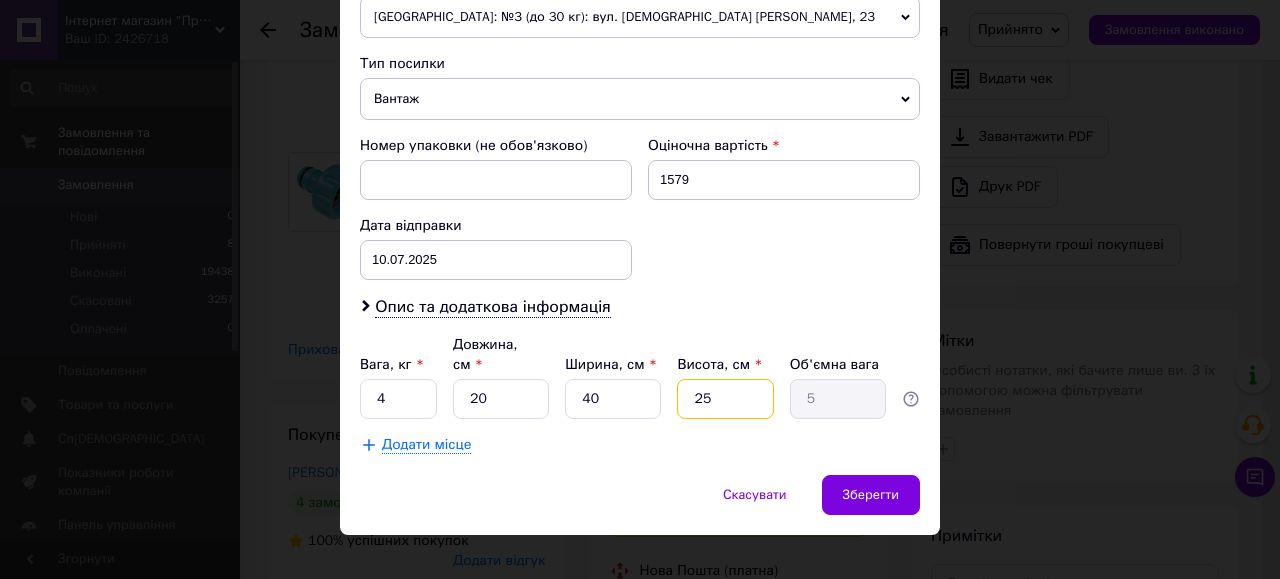 drag, startPoint x: 706, startPoint y: 375, endPoint x: 681, endPoint y: 379, distance: 25.317978 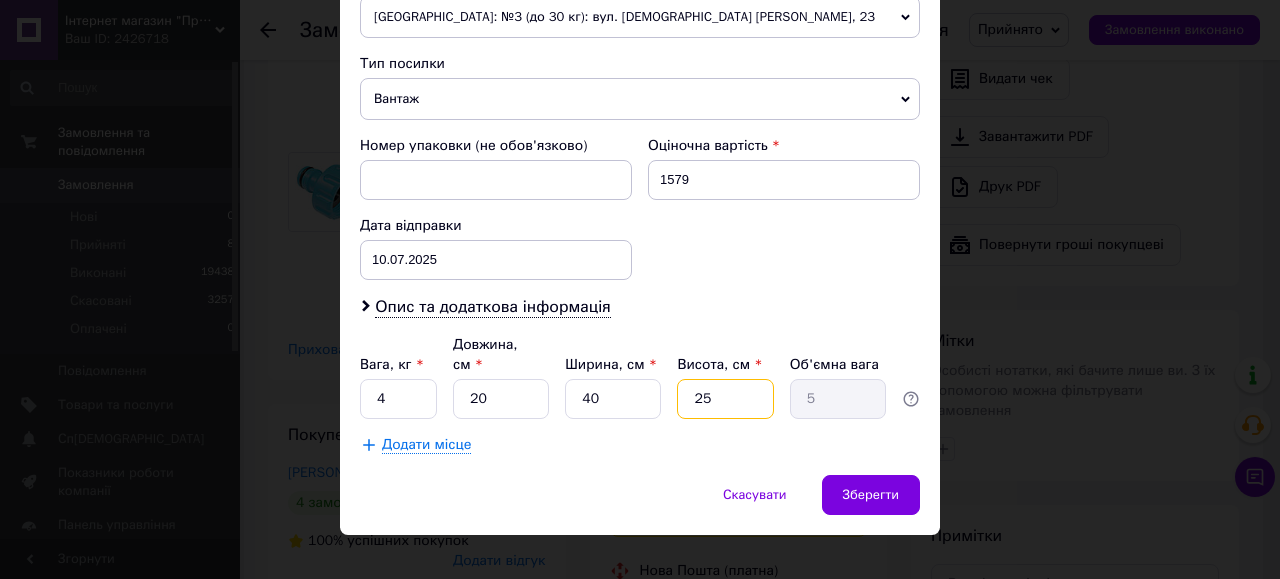 type on "2" 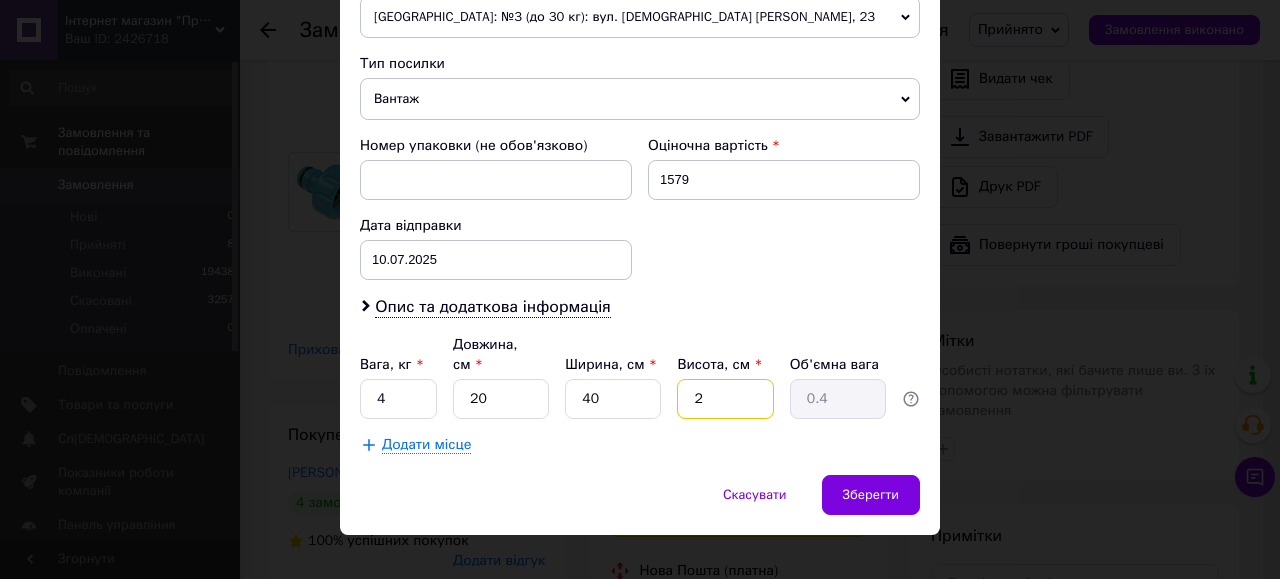 type on "20" 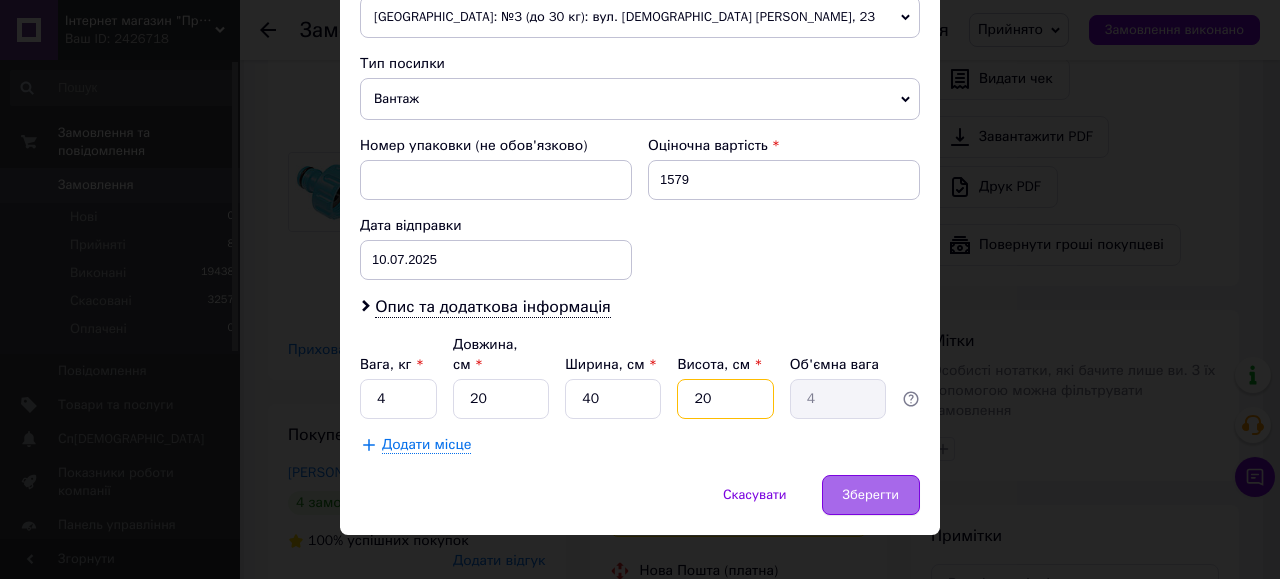 type on "20" 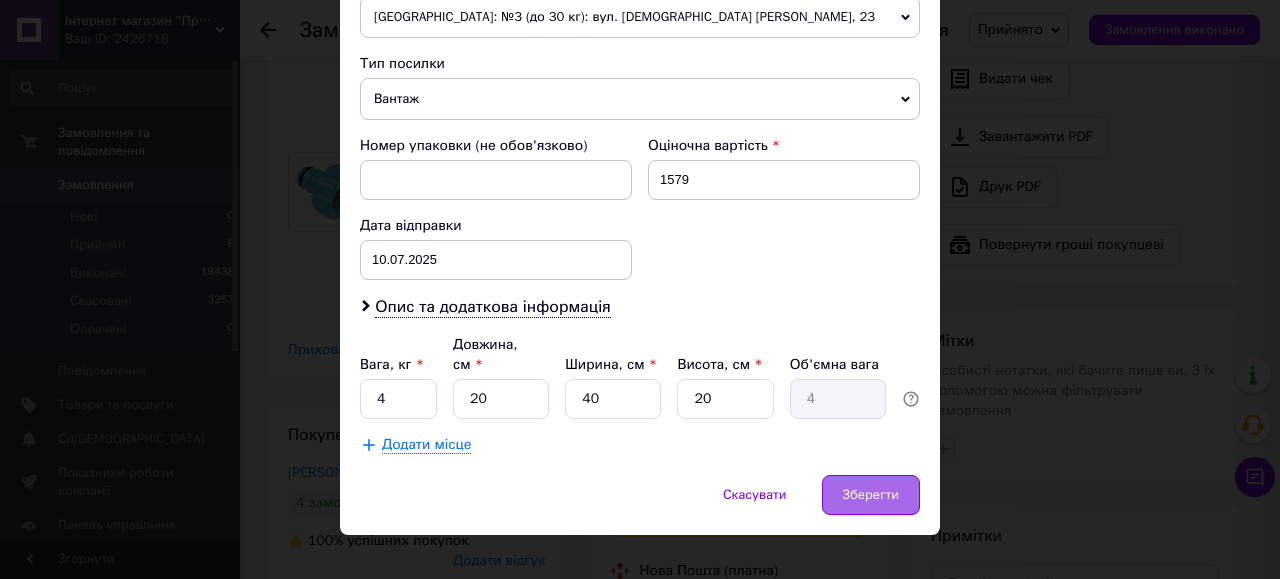 click on "Зберегти" at bounding box center [871, 495] 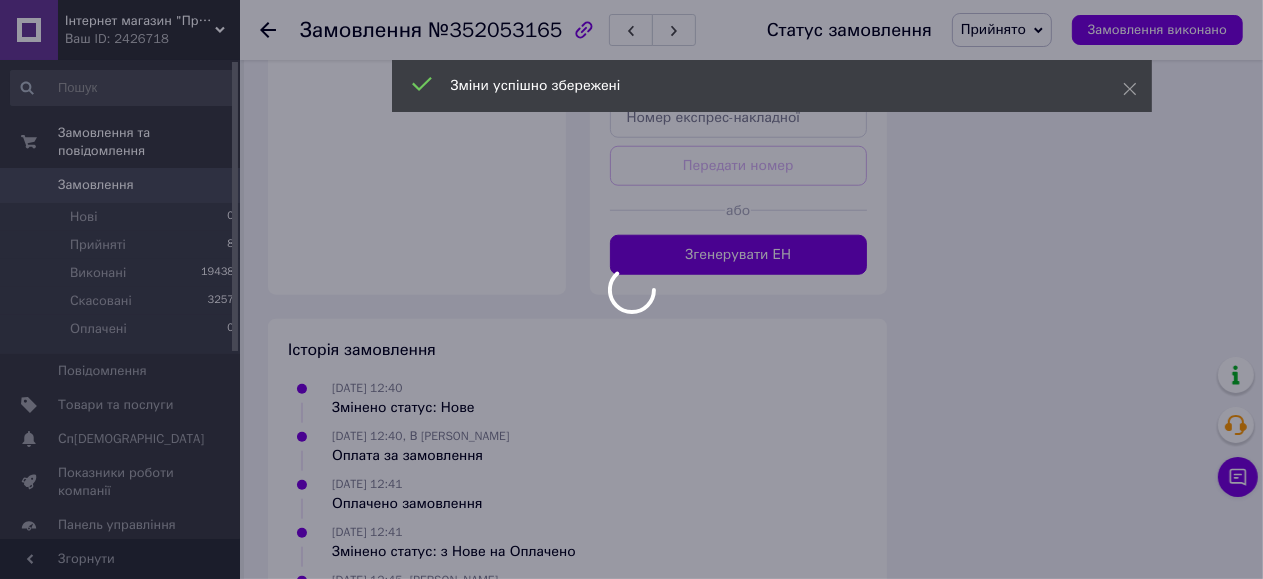 scroll, scrollTop: 1652, scrollLeft: 0, axis: vertical 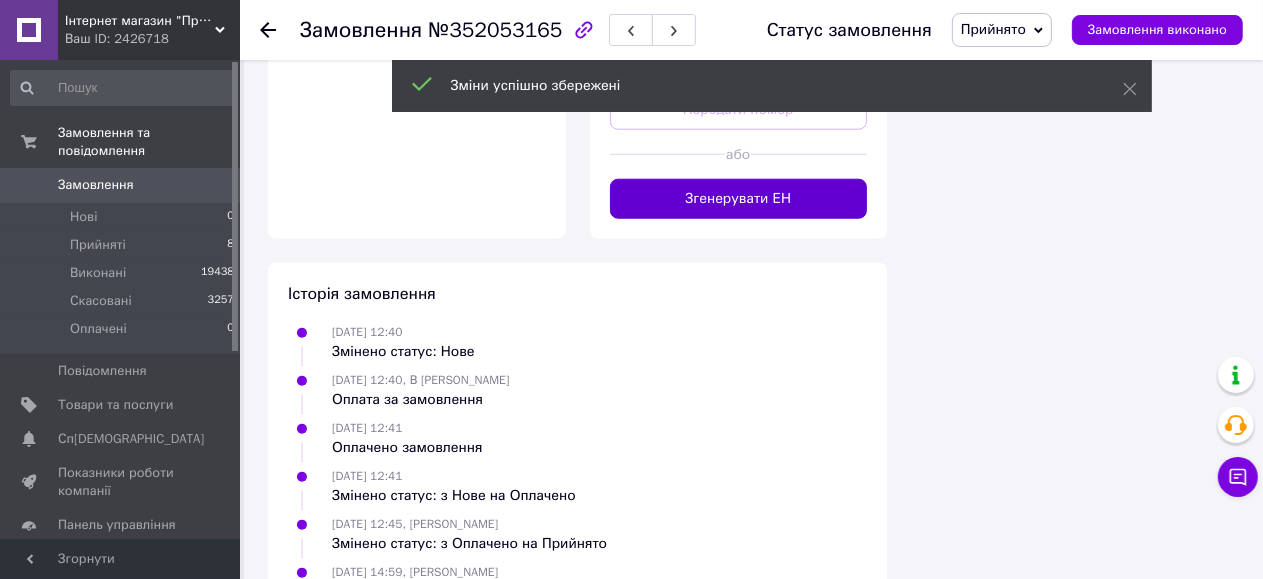 click on "Згенерувати ЕН" at bounding box center (739, 199) 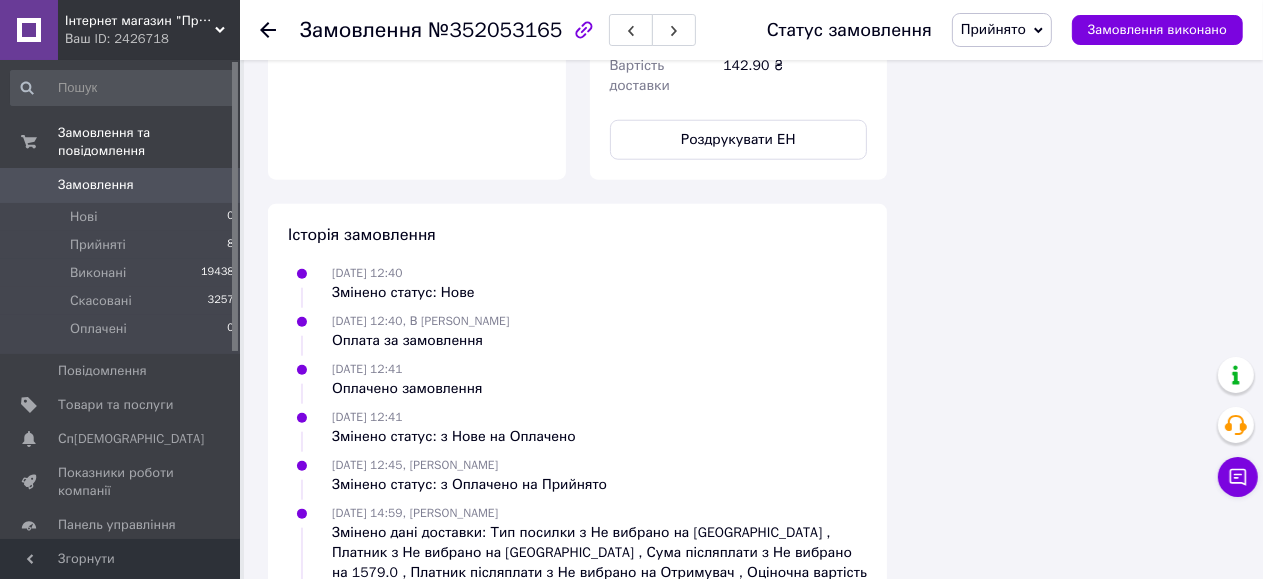 click on "Роздрукувати ЕН" at bounding box center (739, 140) 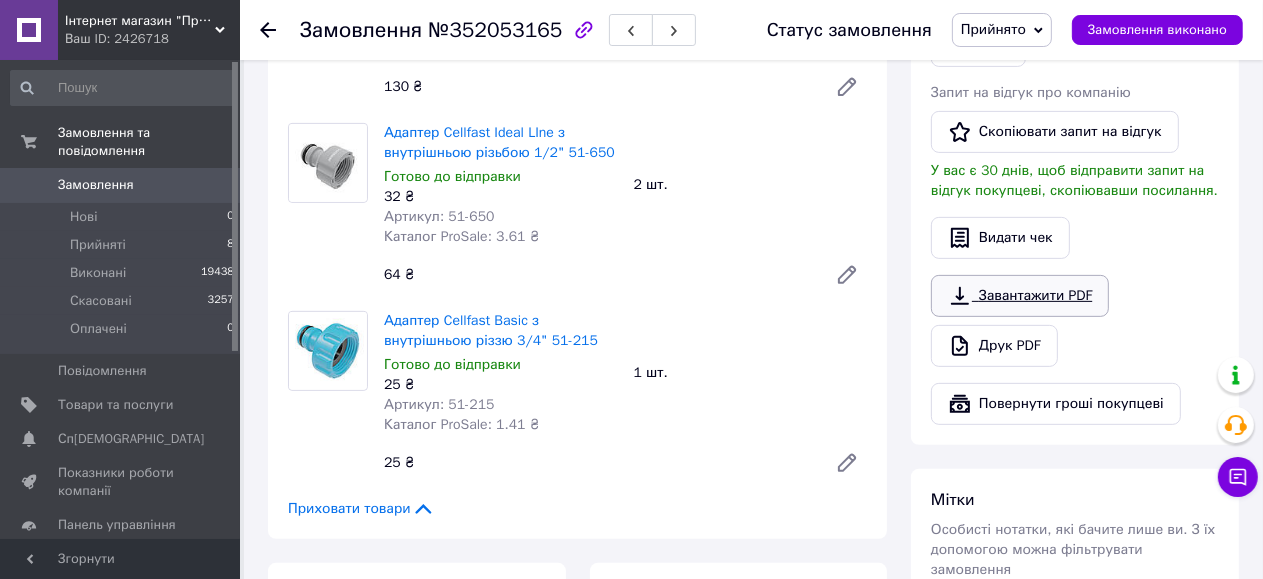 scroll, scrollTop: 0, scrollLeft: 0, axis: both 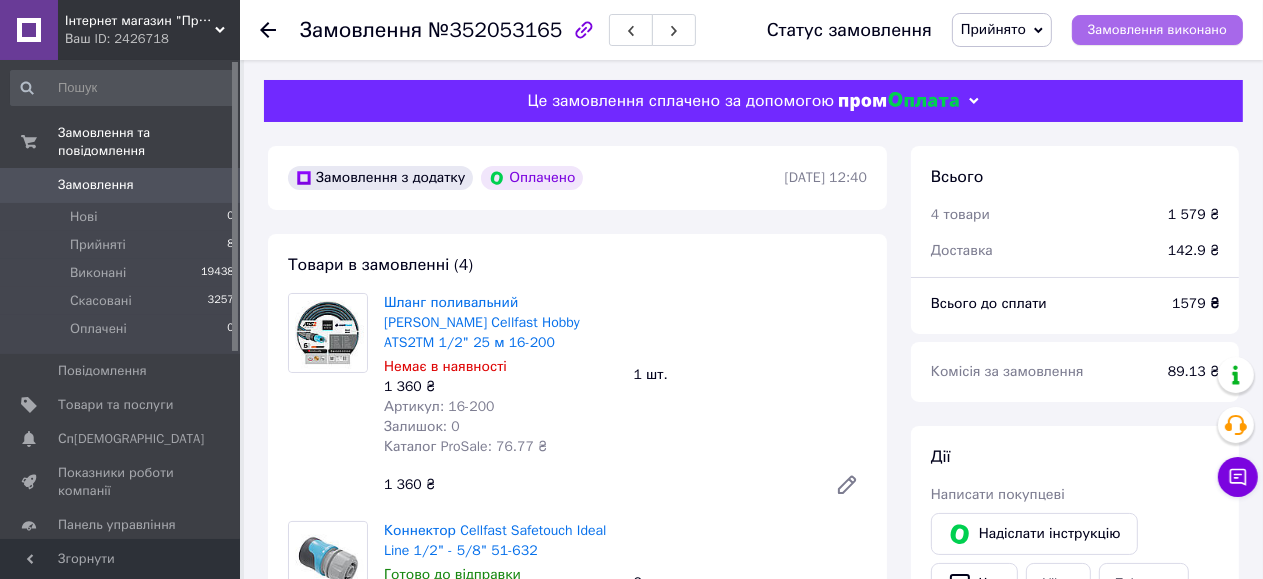 click on "Замовлення виконано" at bounding box center (1157, 30) 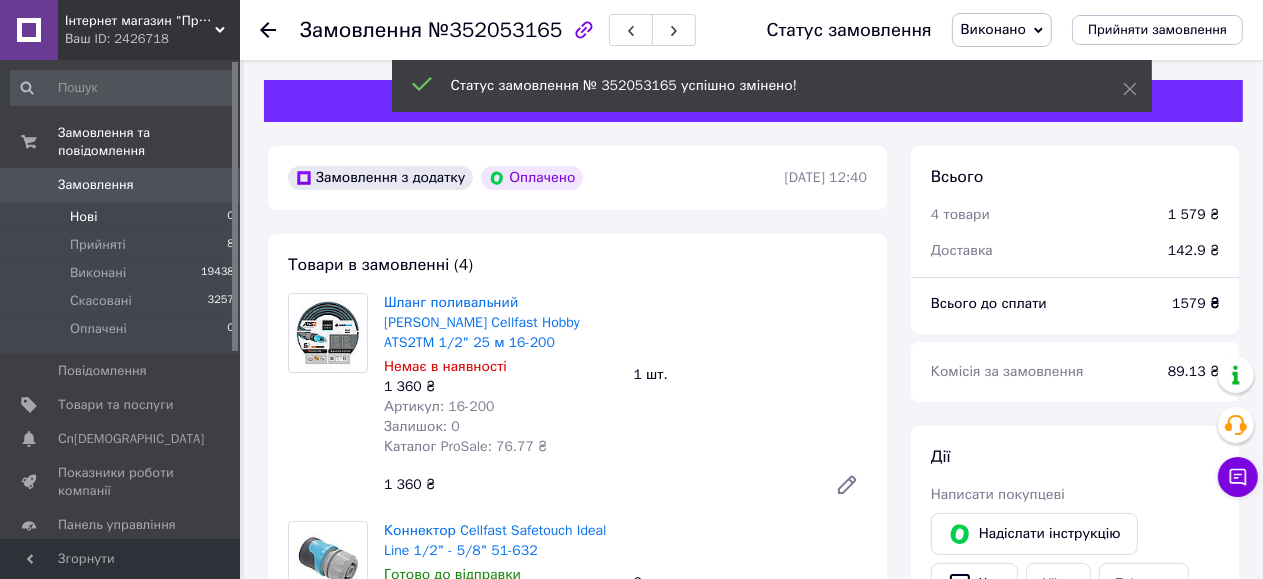 click on "Нові 0" at bounding box center [123, 217] 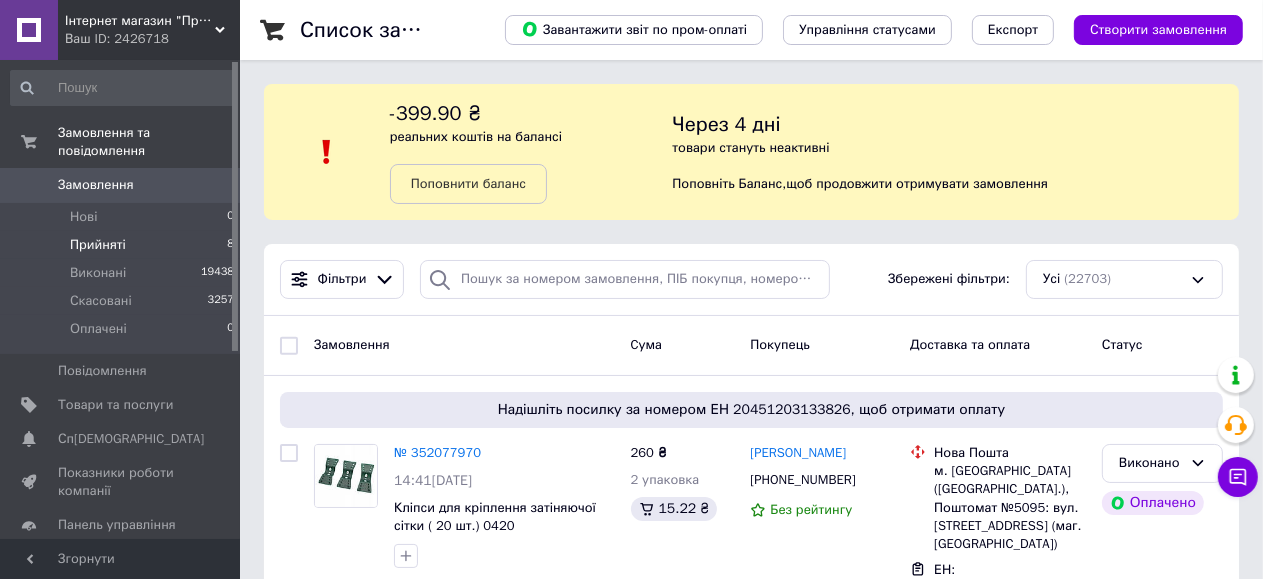 click on "Прийняті" at bounding box center (98, 245) 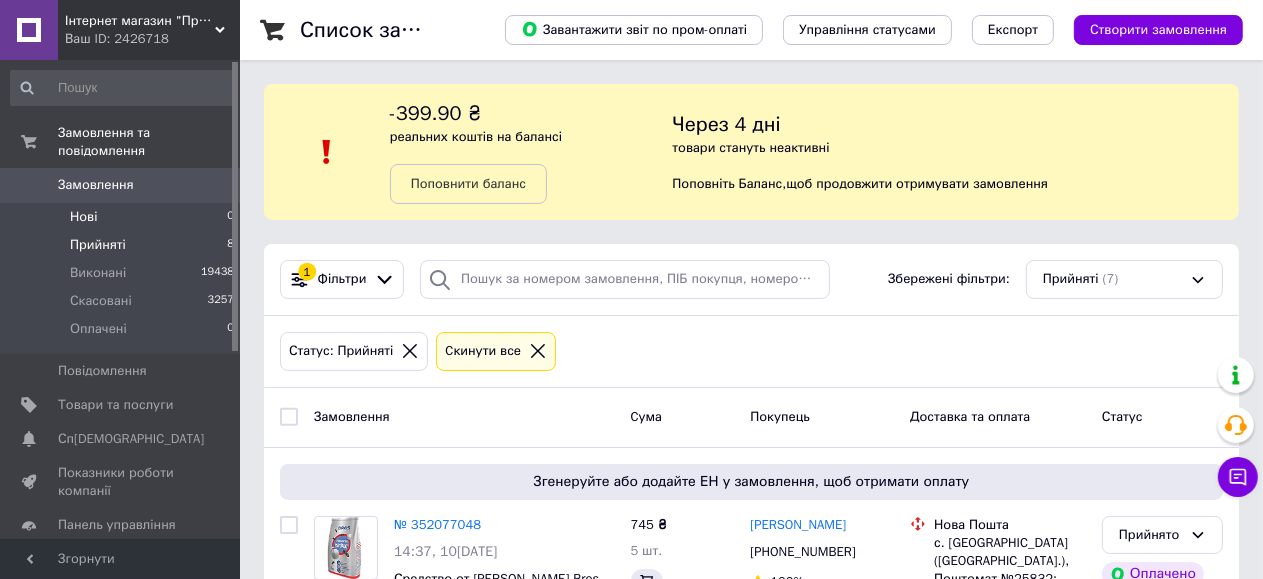 click on "Нові 0" at bounding box center (123, 217) 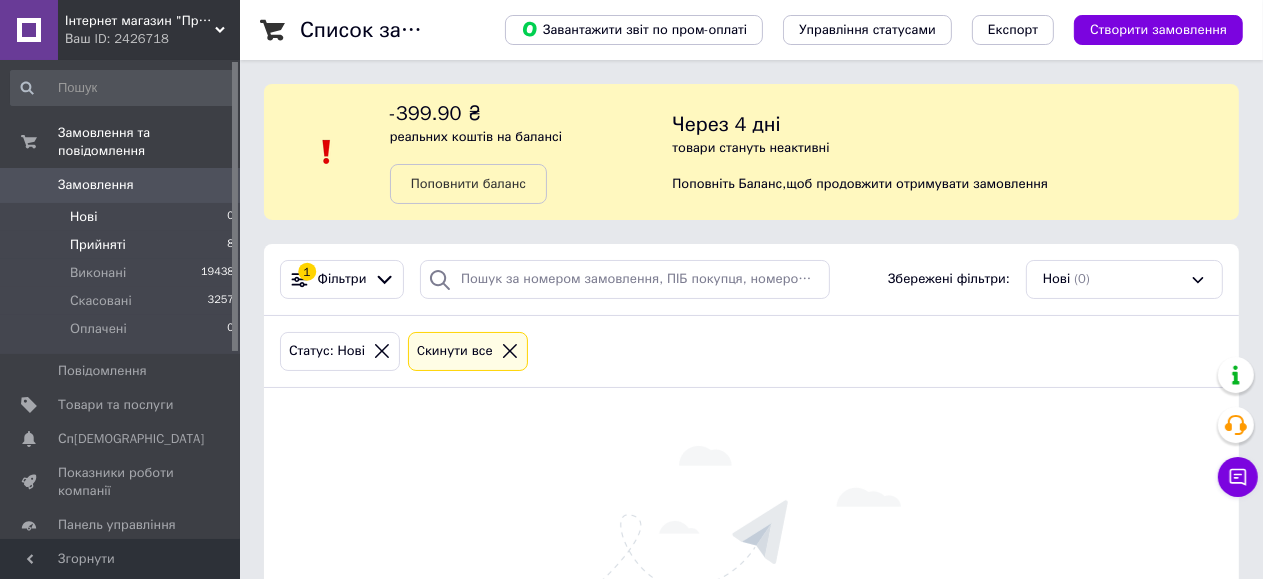 click on "Прийняті" at bounding box center [98, 245] 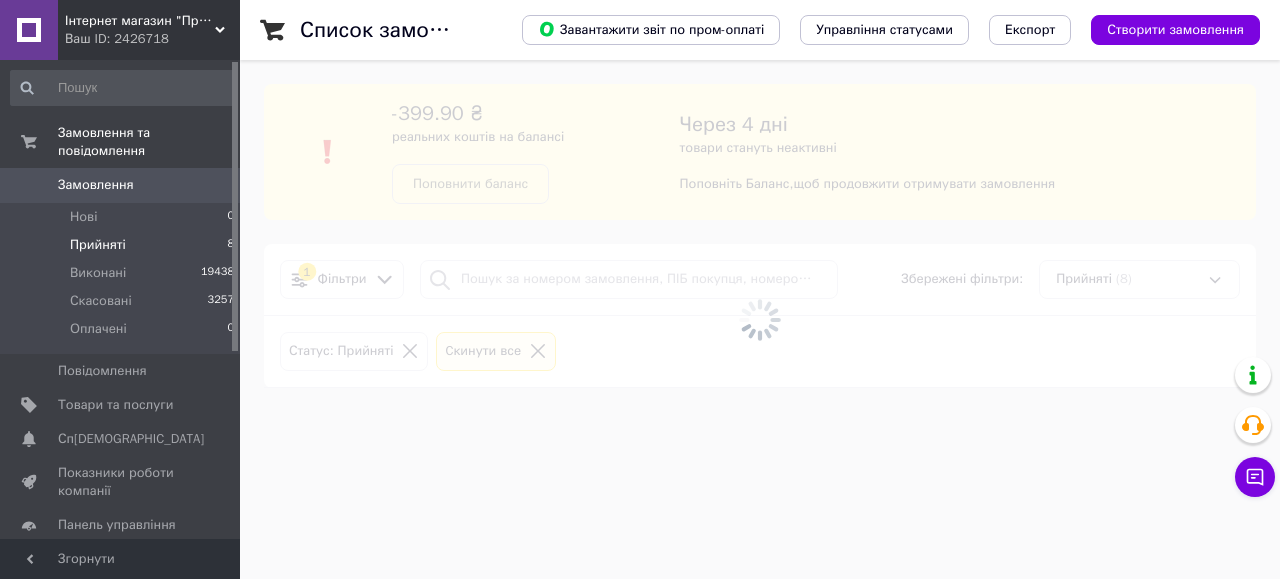 click at bounding box center [760, 319] 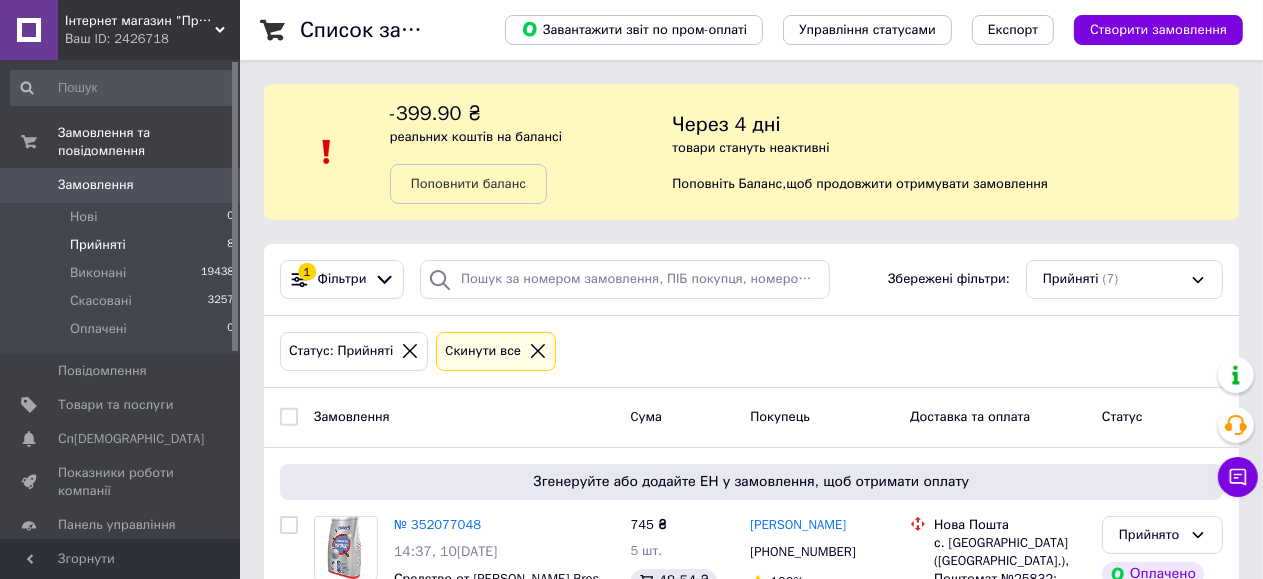 scroll, scrollTop: 1437, scrollLeft: 0, axis: vertical 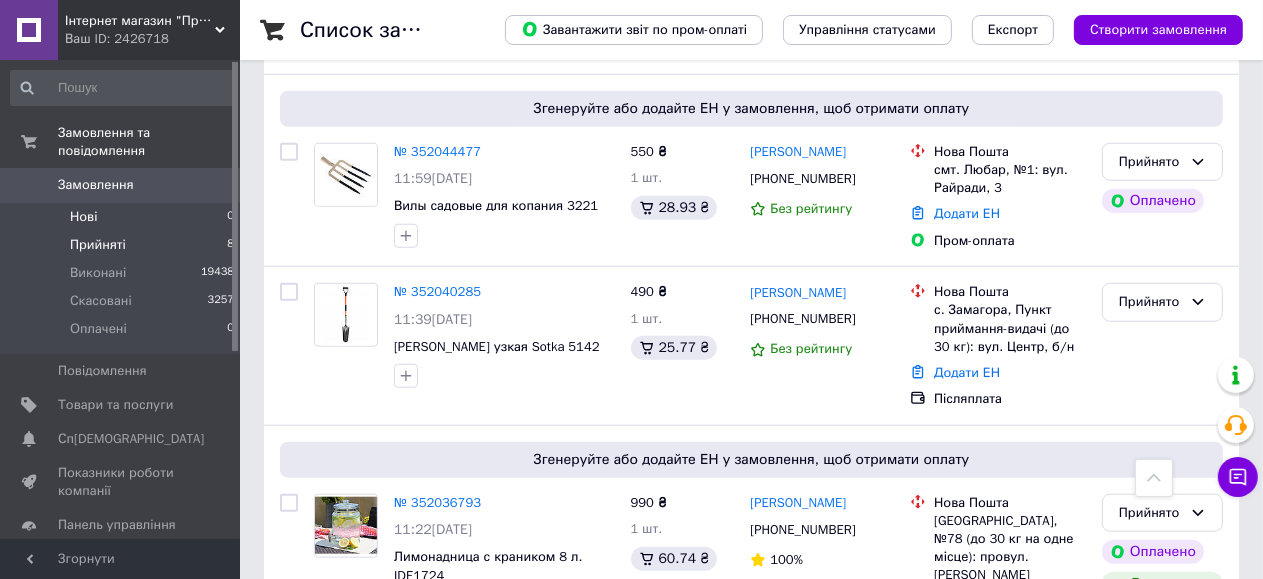 click on "Нові 0" at bounding box center (123, 217) 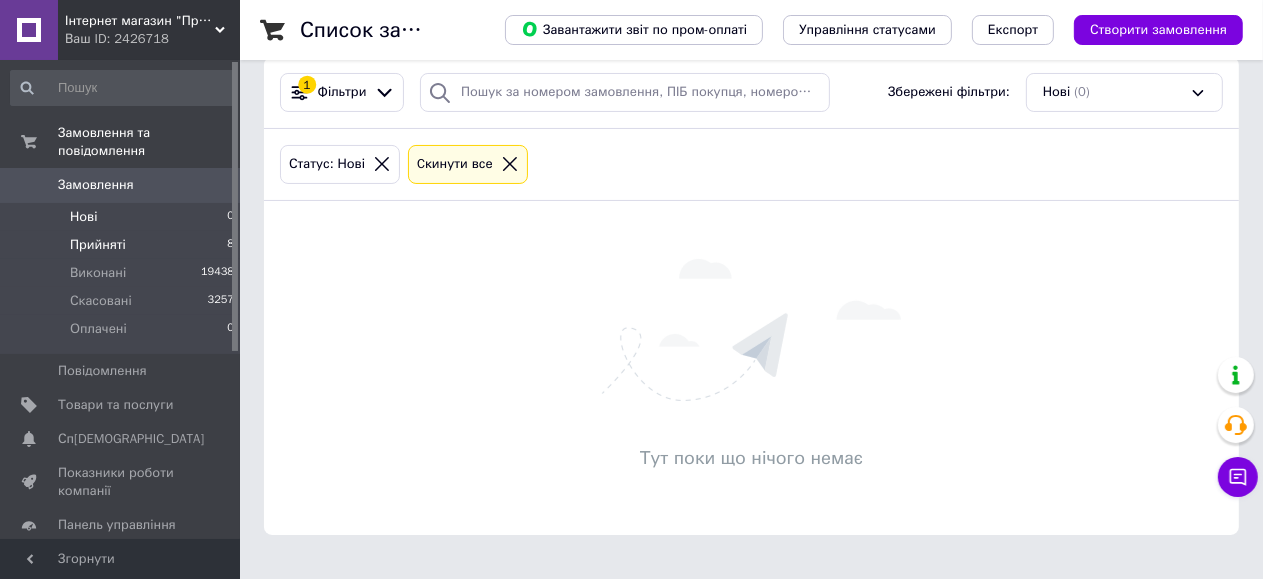 scroll, scrollTop: 0, scrollLeft: 0, axis: both 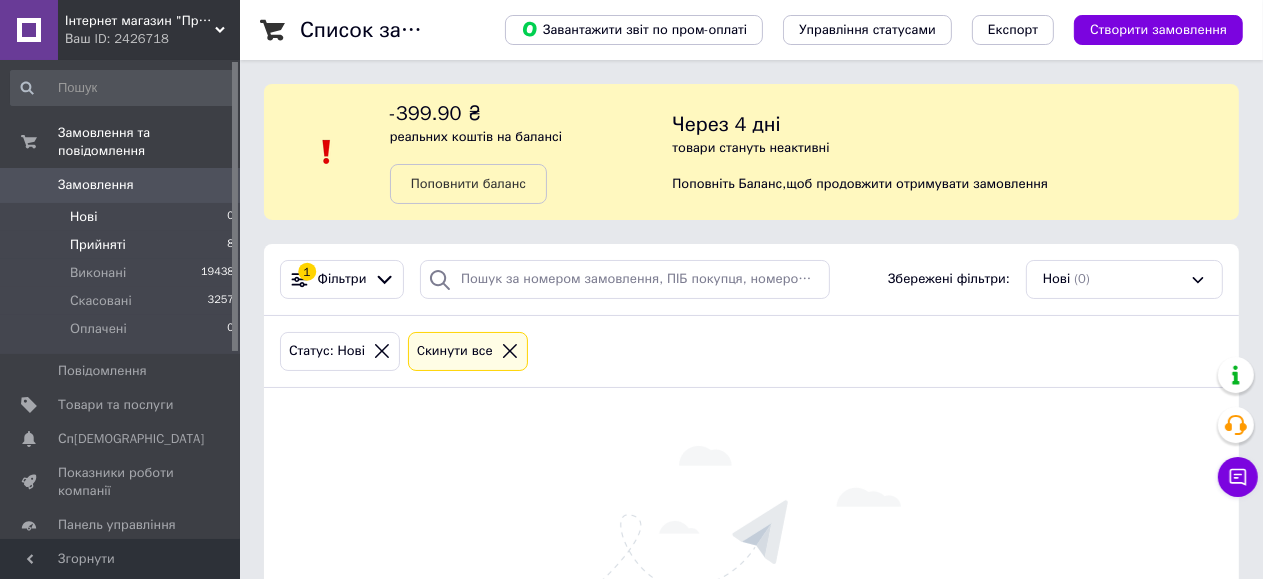 click on "Прийняті" at bounding box center [98, 245] 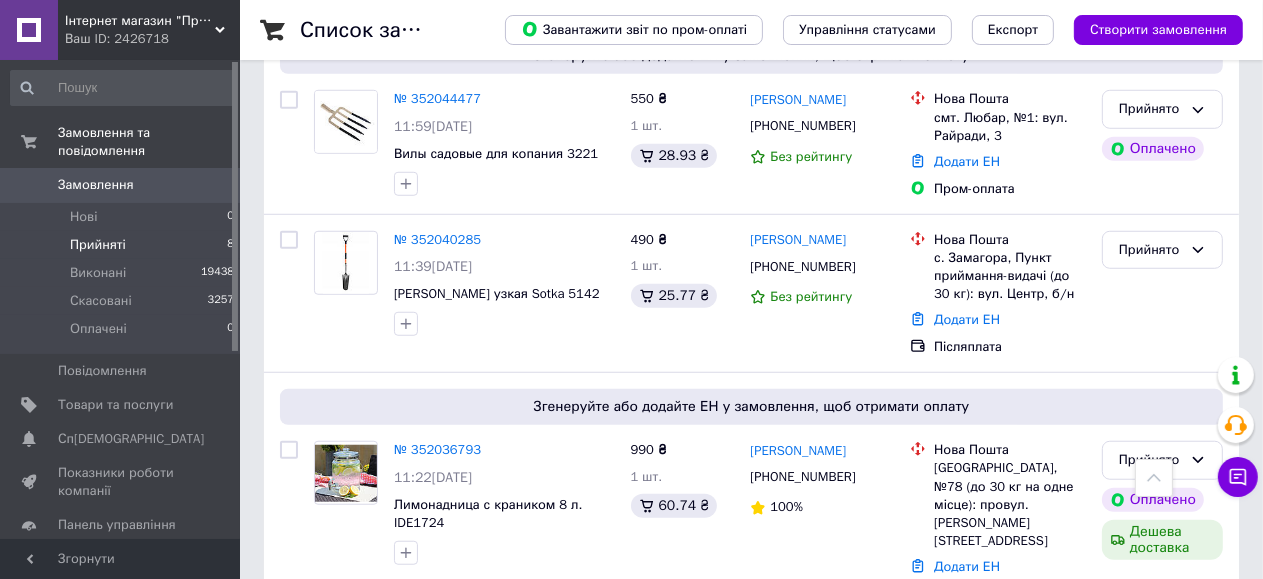 scroll, scrollTop: 930, scrollLeft: 0, axis: vertical 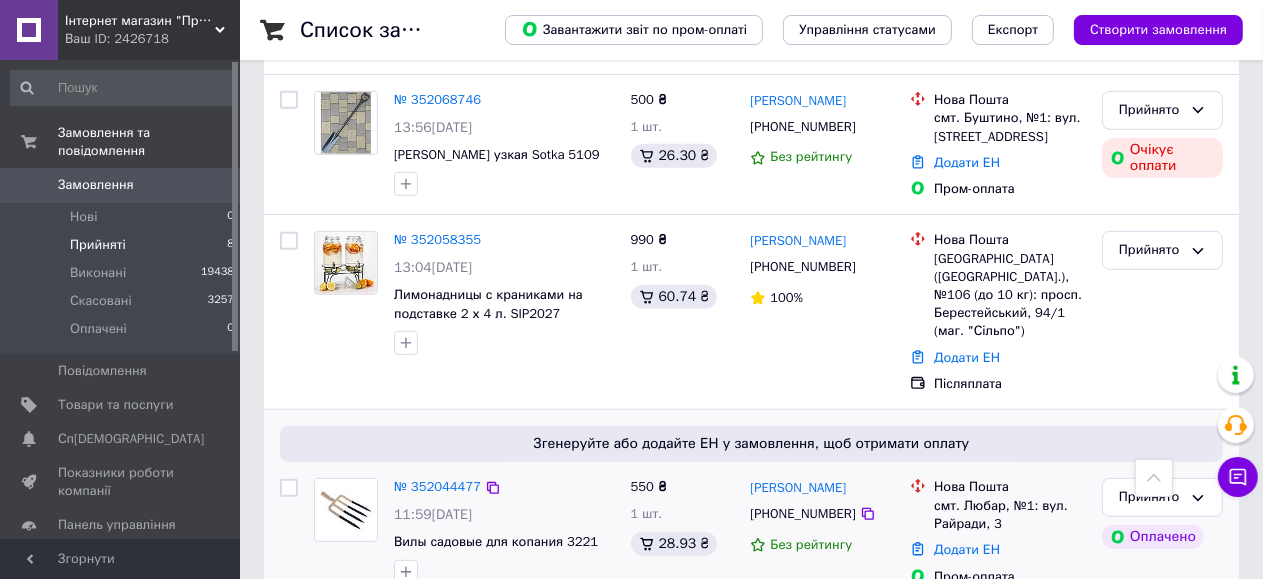 click on "№ 352044477" at bounding box center (437, 487) 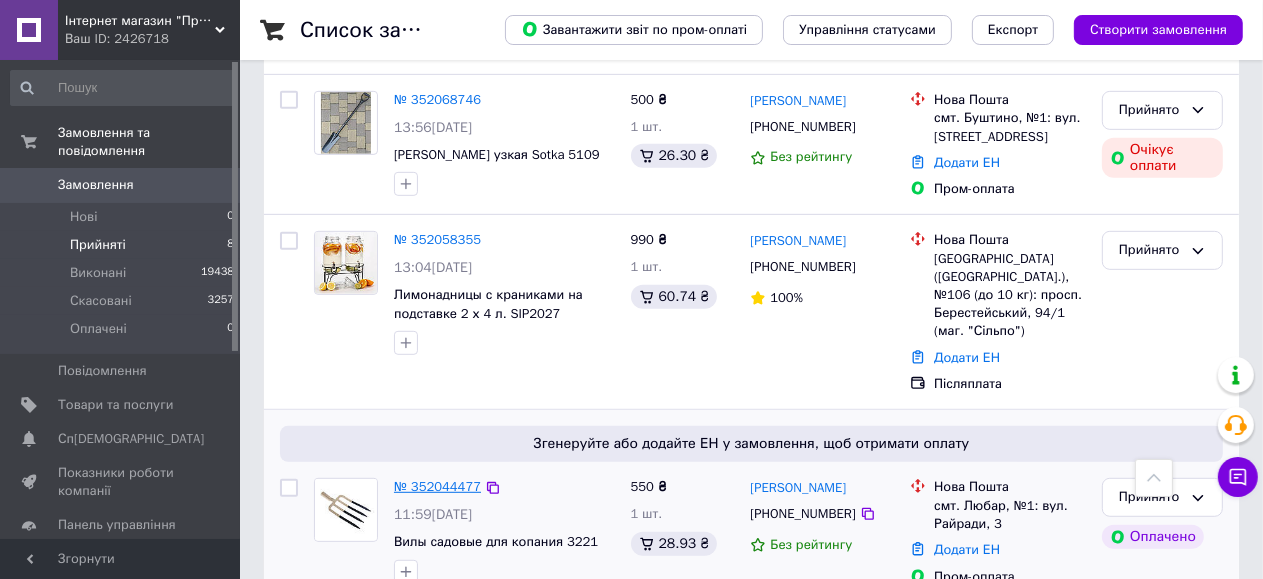 click on "№ 352044477" at bounding box center [437, 486] 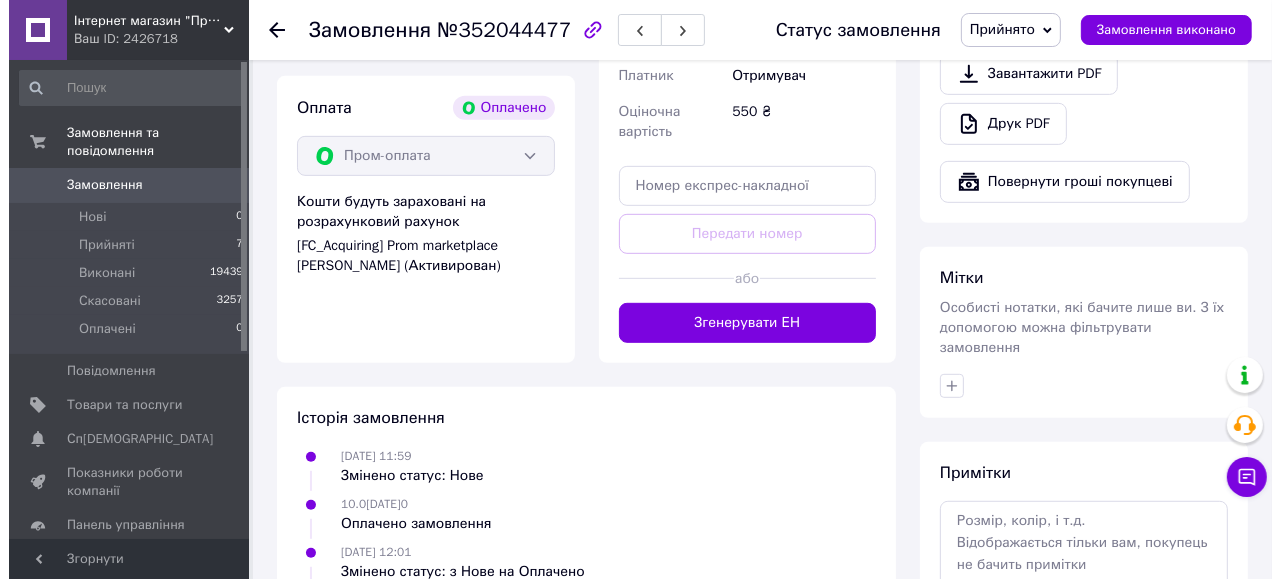 scroll, scrollTop: 8, scrollLeft: 0, axis: vertical 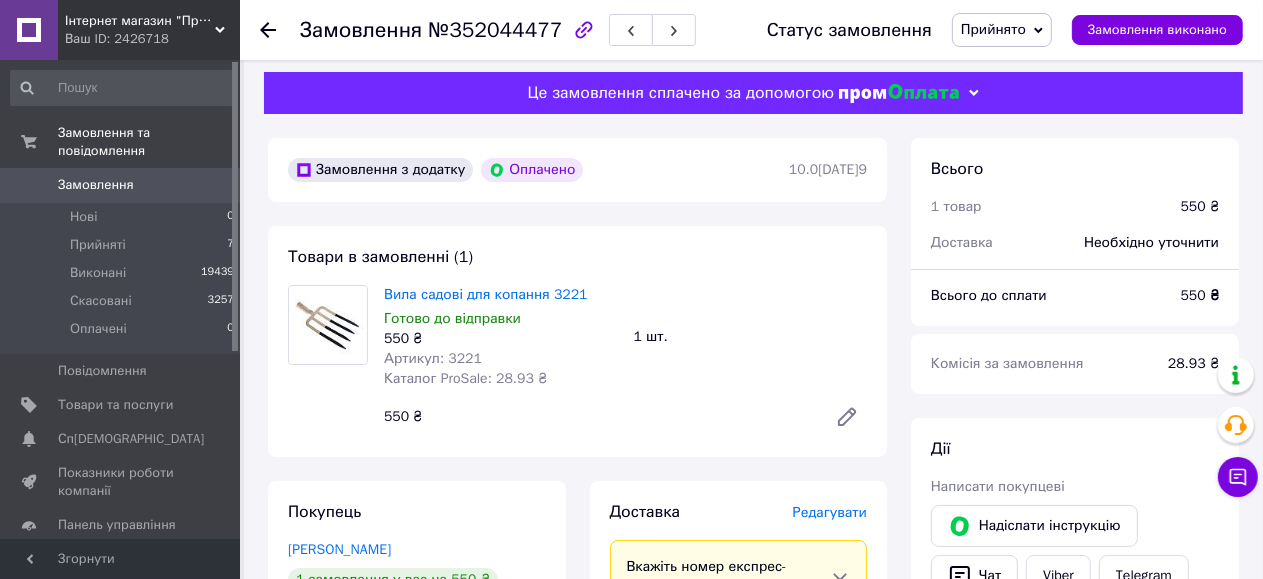 click on "Редагувати" at bounding box center (830, 512) 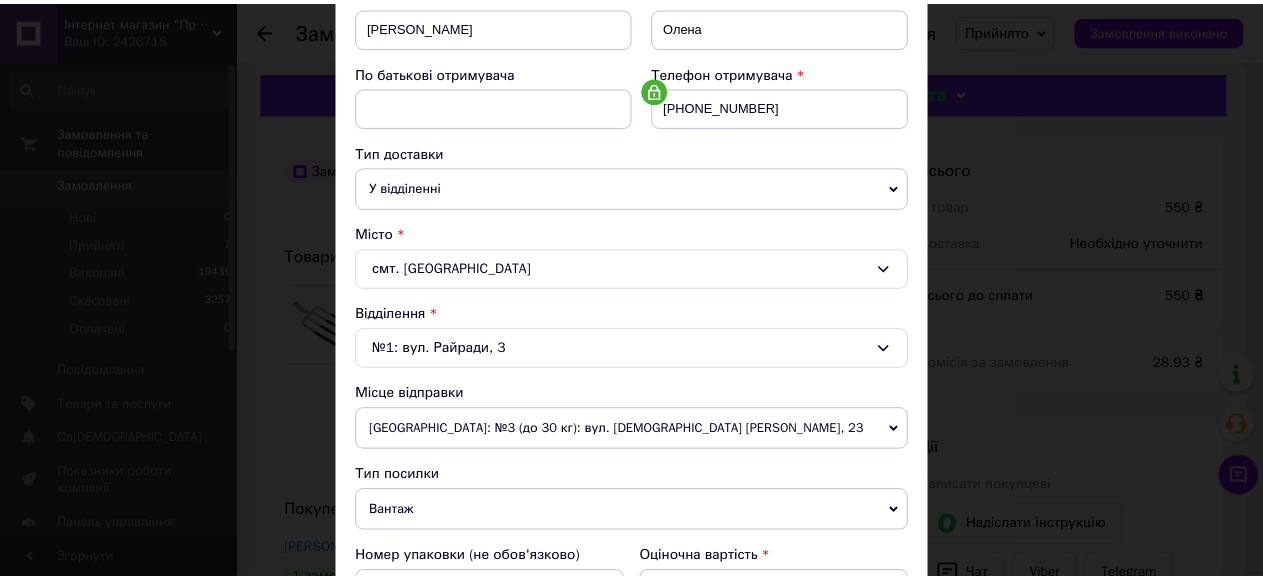 scroll, scrollTop: 743, scrollLeft: 0, axis: vertical 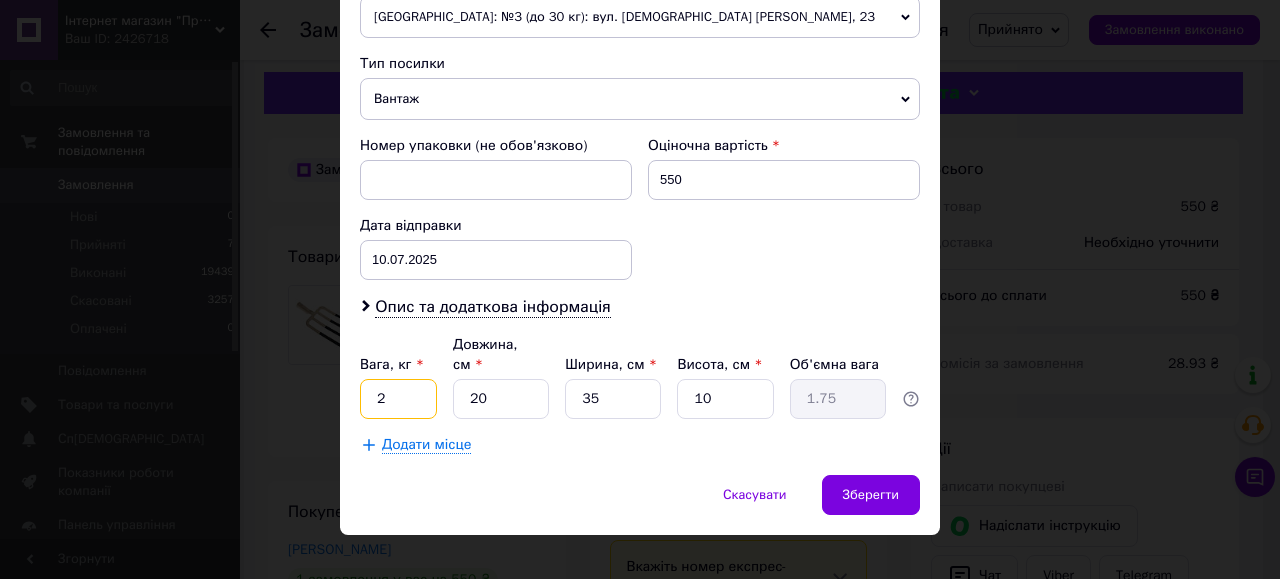 drag, startPoint x: 373, startPoint y: 376, endPoint x: 364, endPoint y: 382, distance: 10.816654 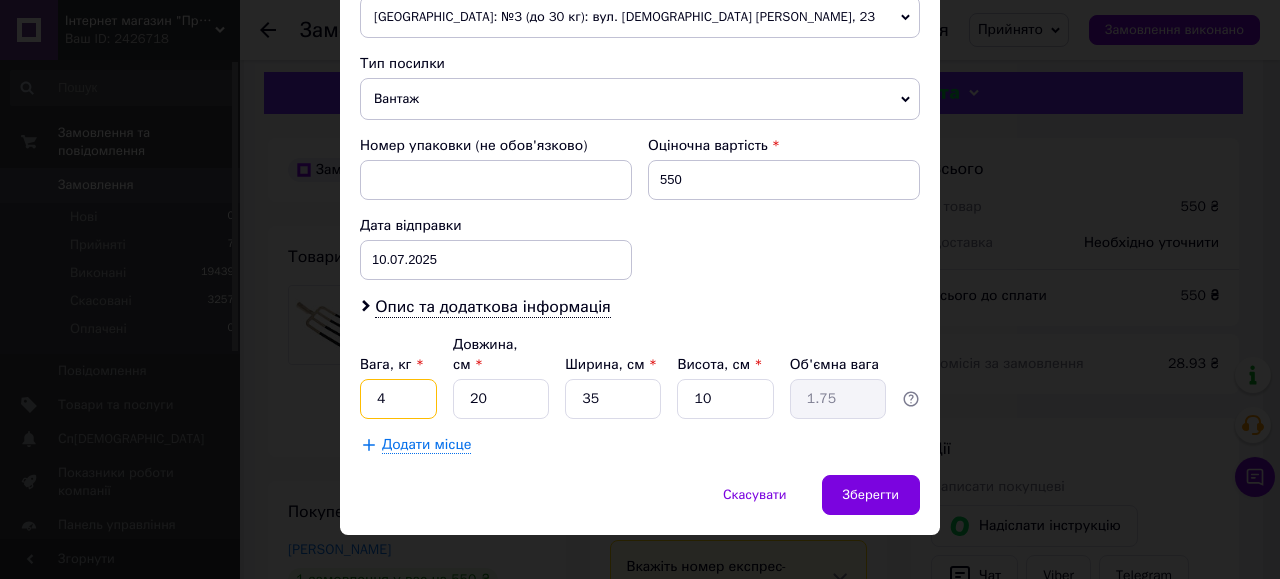 type on "4" 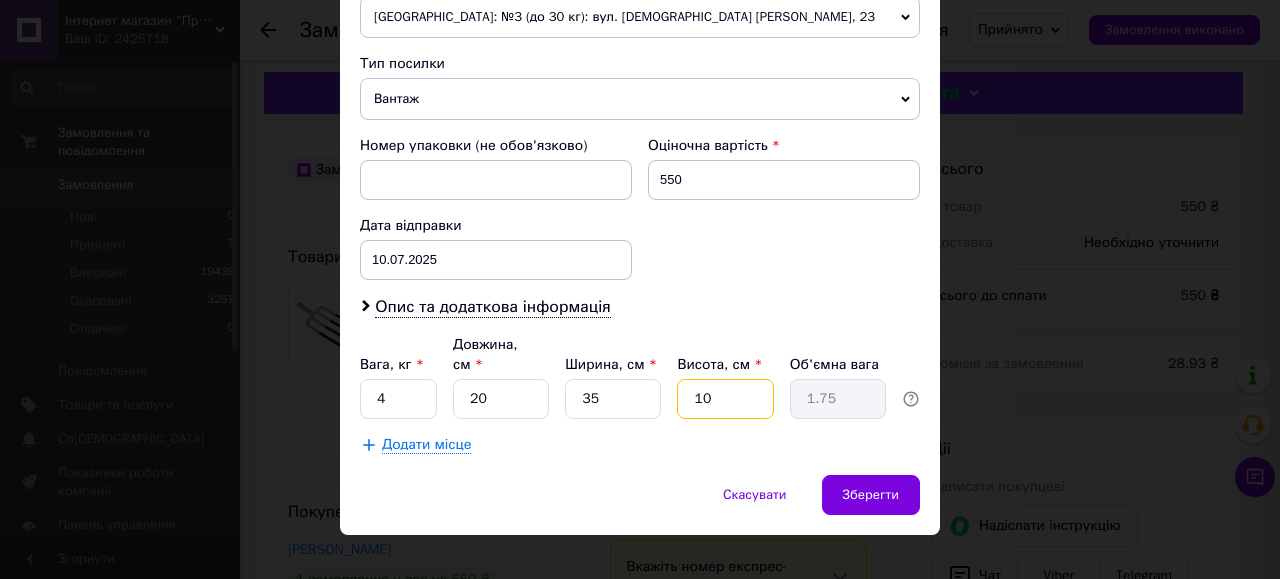 drag, startPoint x: 708, startPoint y: 380, endPoint x: 684, endPoint y: 386, distance: 24.738634 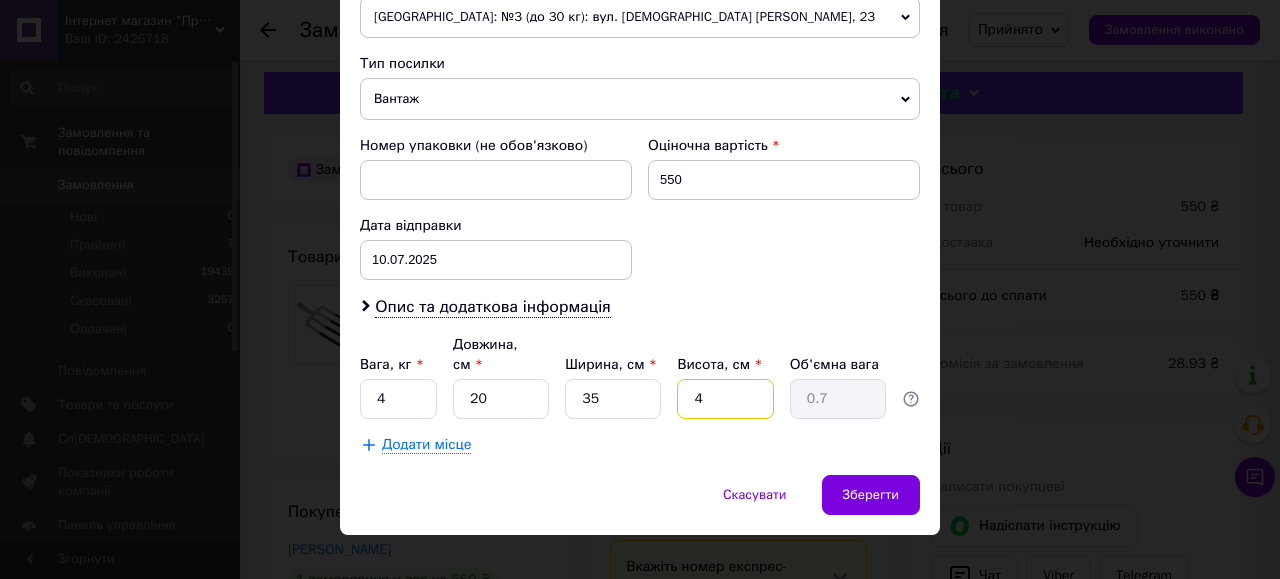 type on "40" 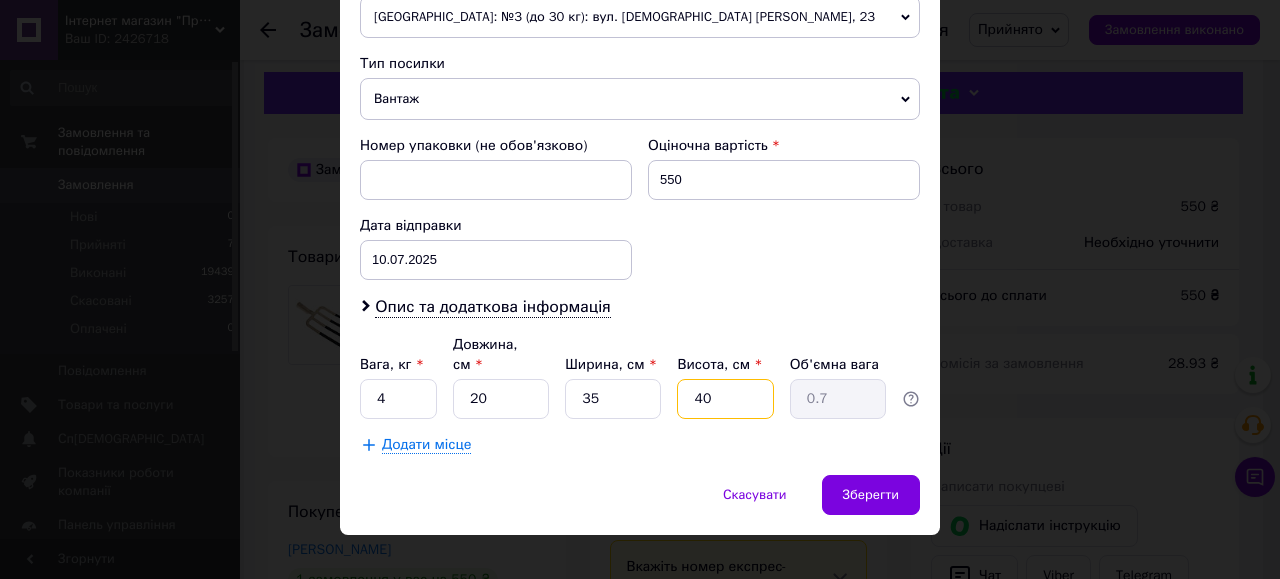type on "7" 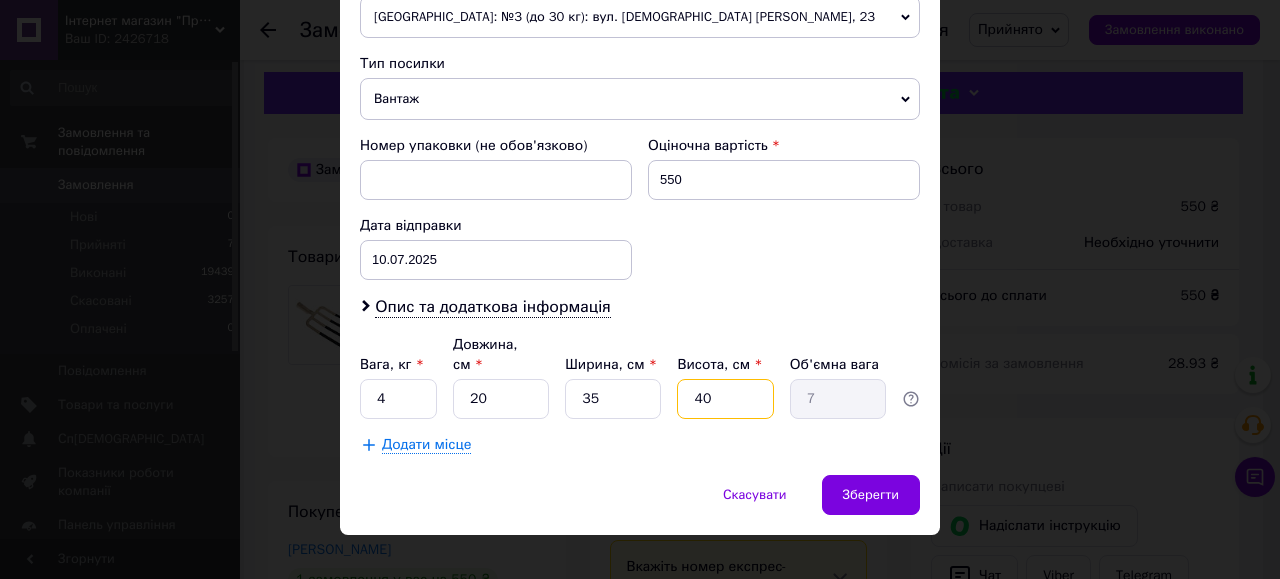 type on "40" 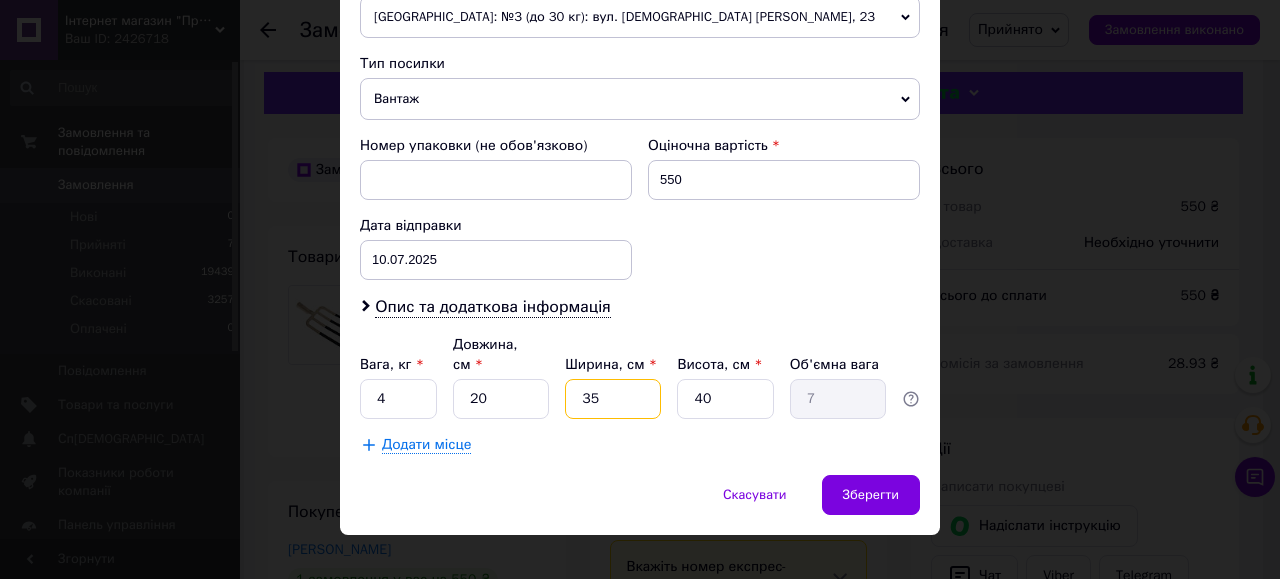 drag, startPoint x: 605, startPoint y: 381, endPoint x: 560, endPoint y: 390, distance: 45.891174 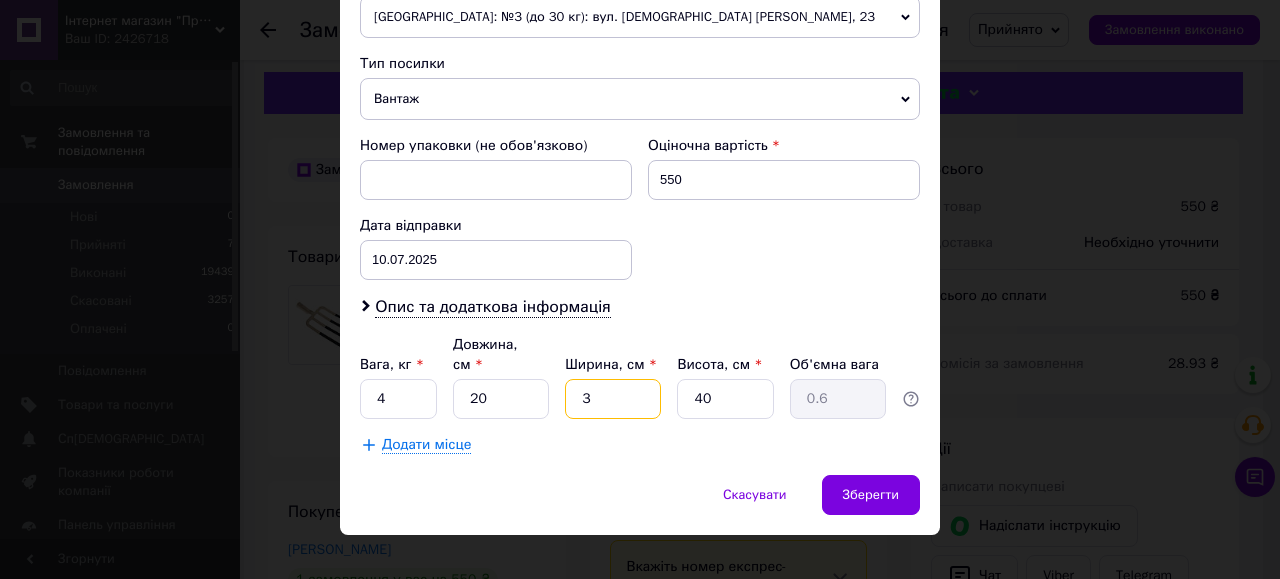 type on "30" 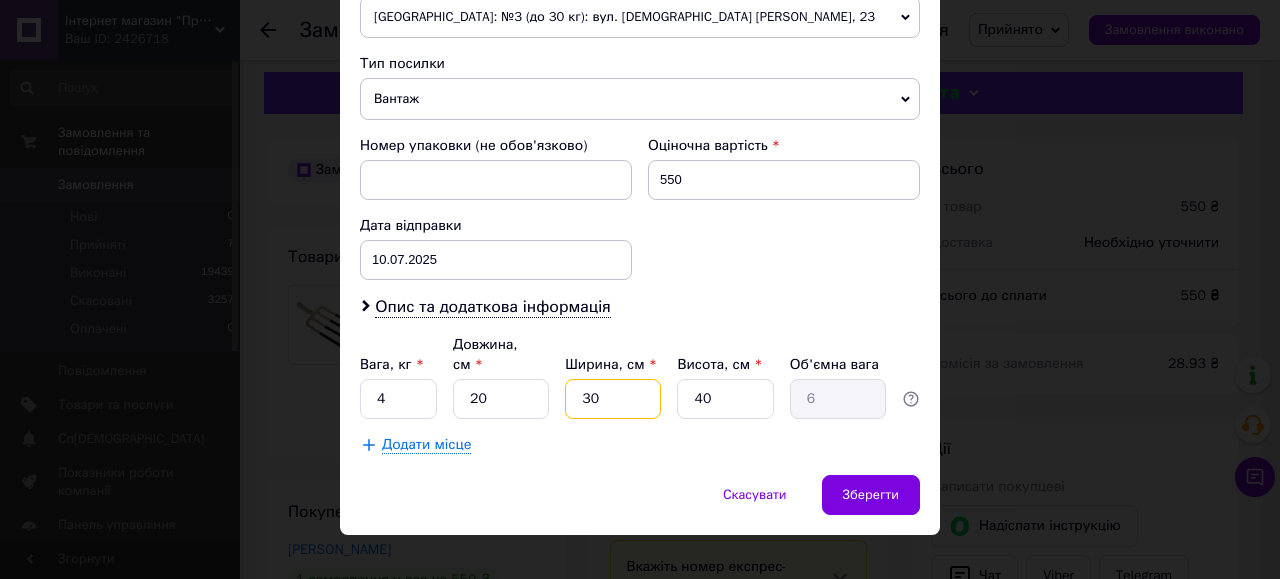 type on "30" 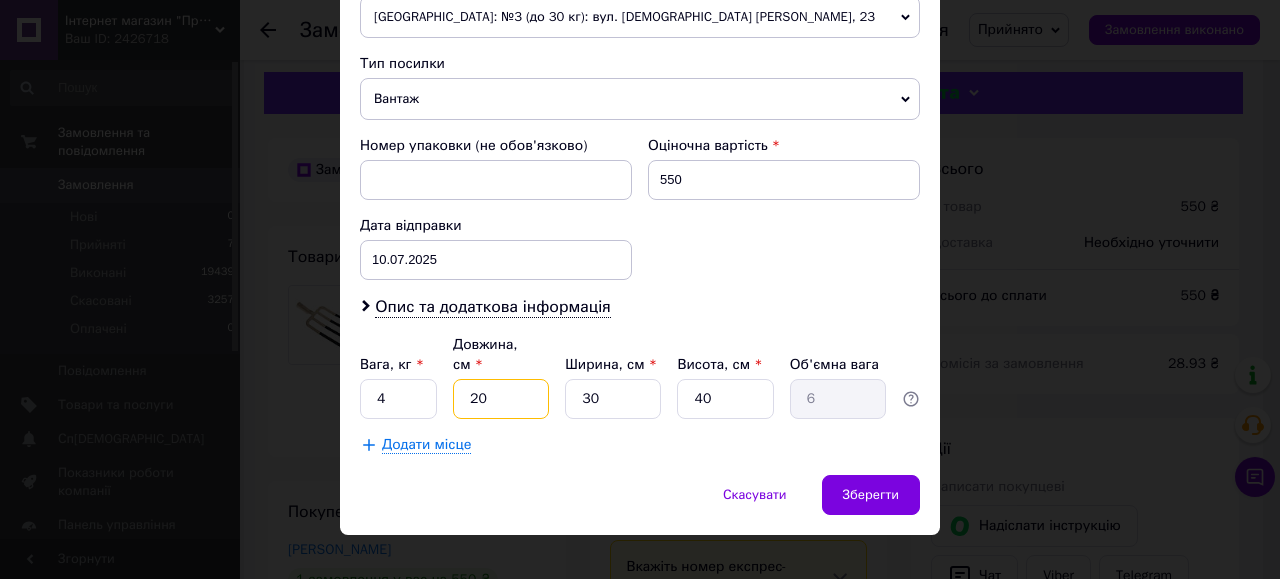 drag, startPoint x: 491, startPoint y: 386, endPoint x: 463, endPoint y: 394, distance: 29.12044 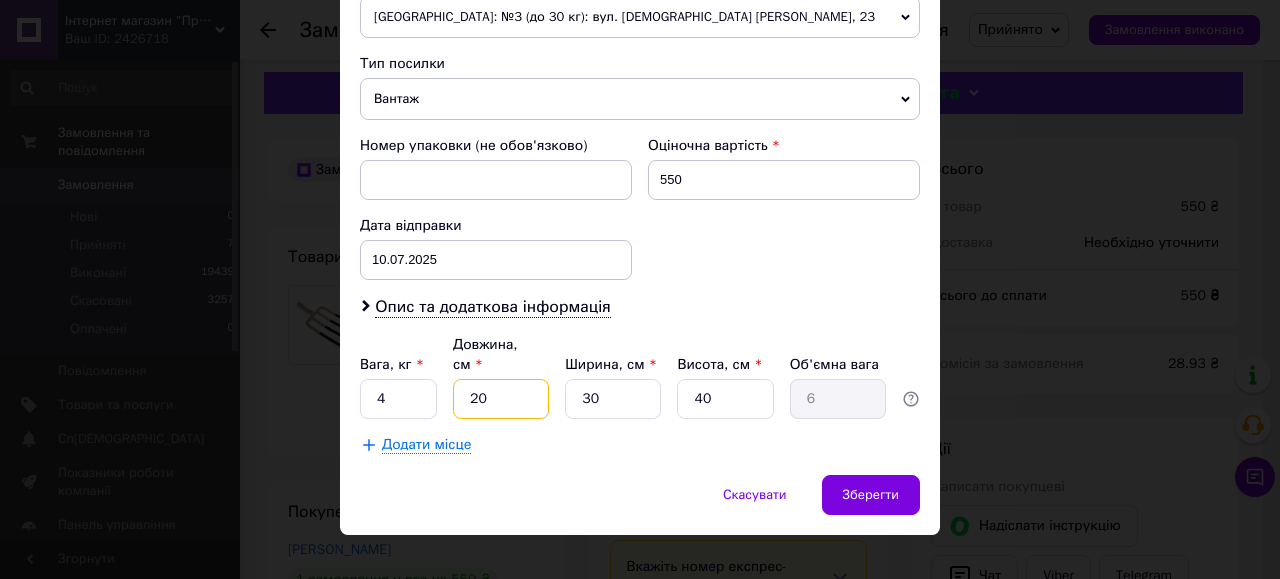 type 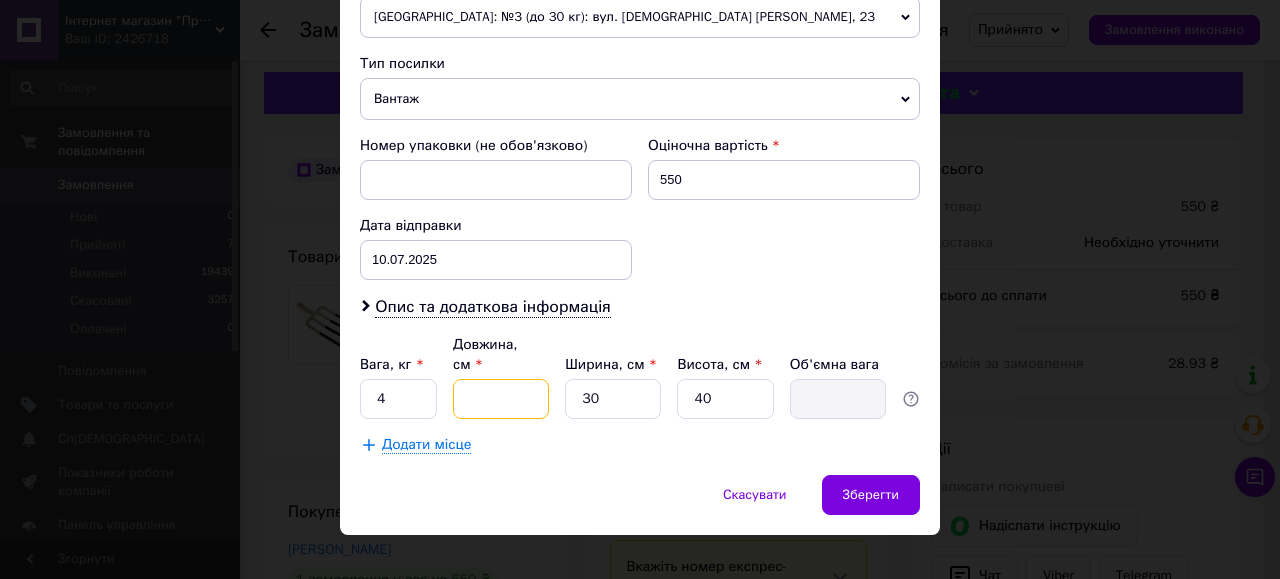type on "5" 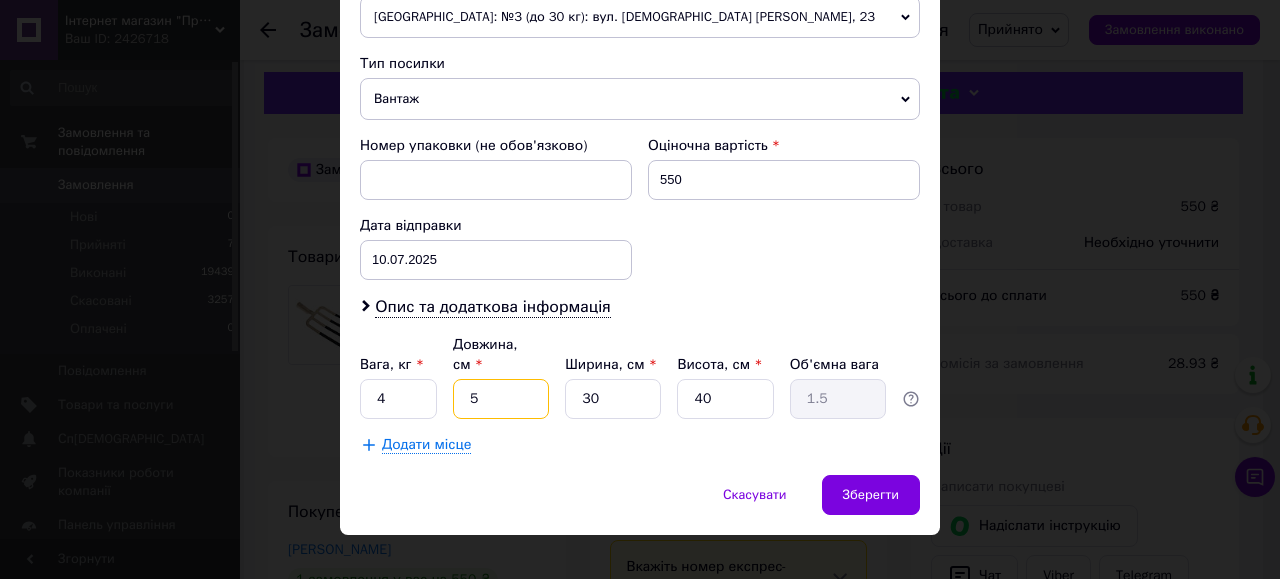 type on "5" 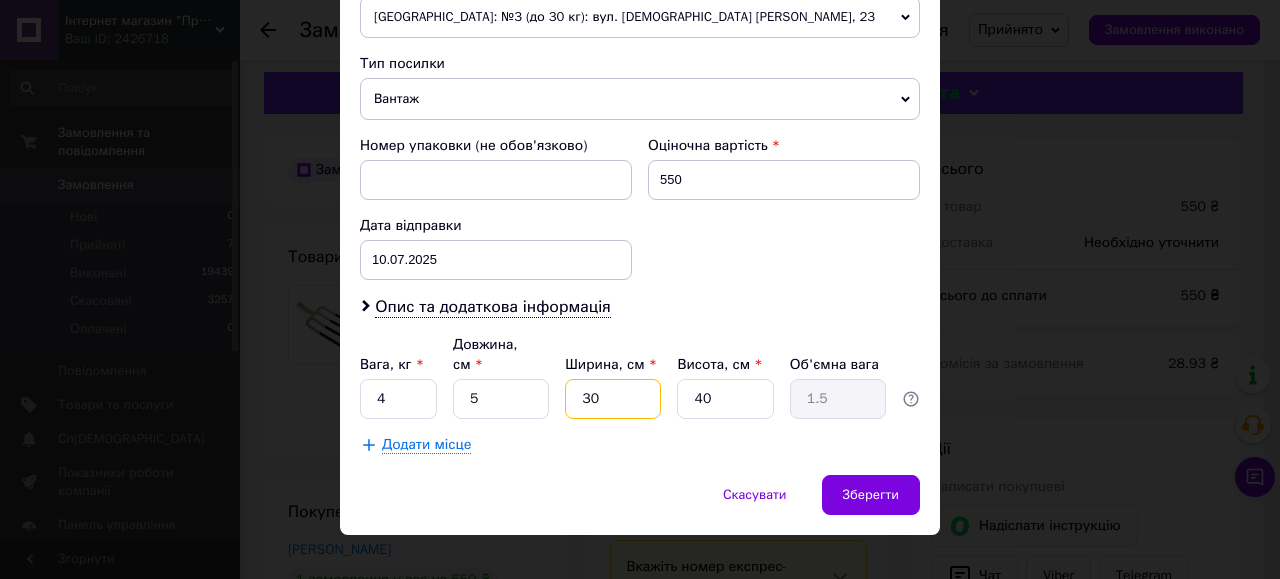 drag, startPoint x: 585, startPoint y: 378, endPoint x: 574, endPoint y: 379, distance: 11.045361 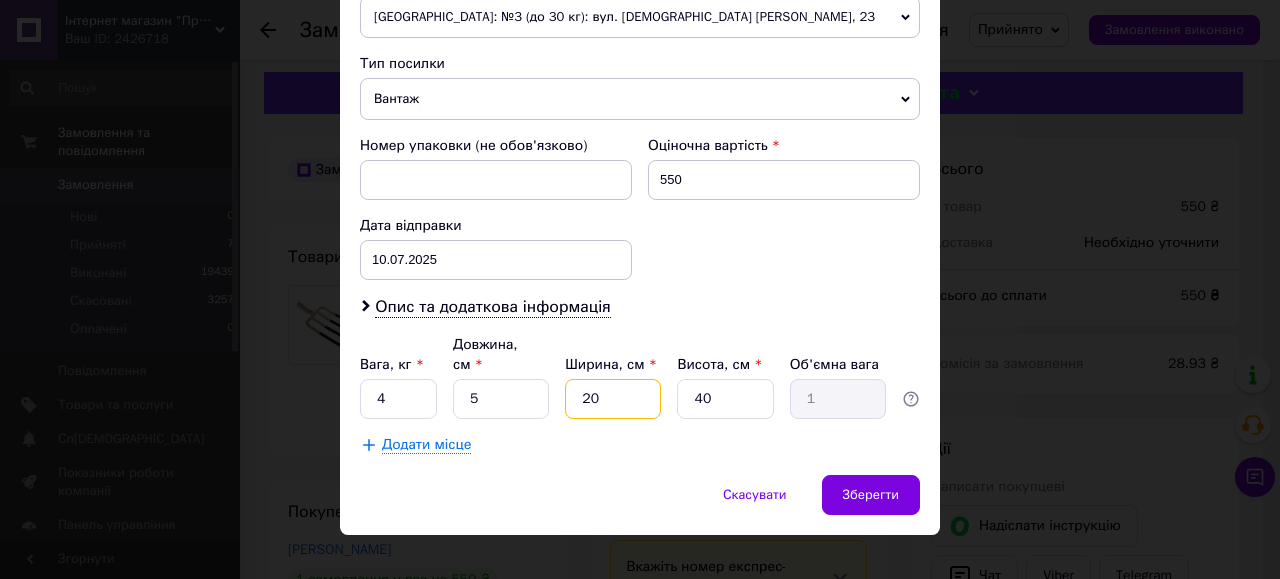 type on "20" 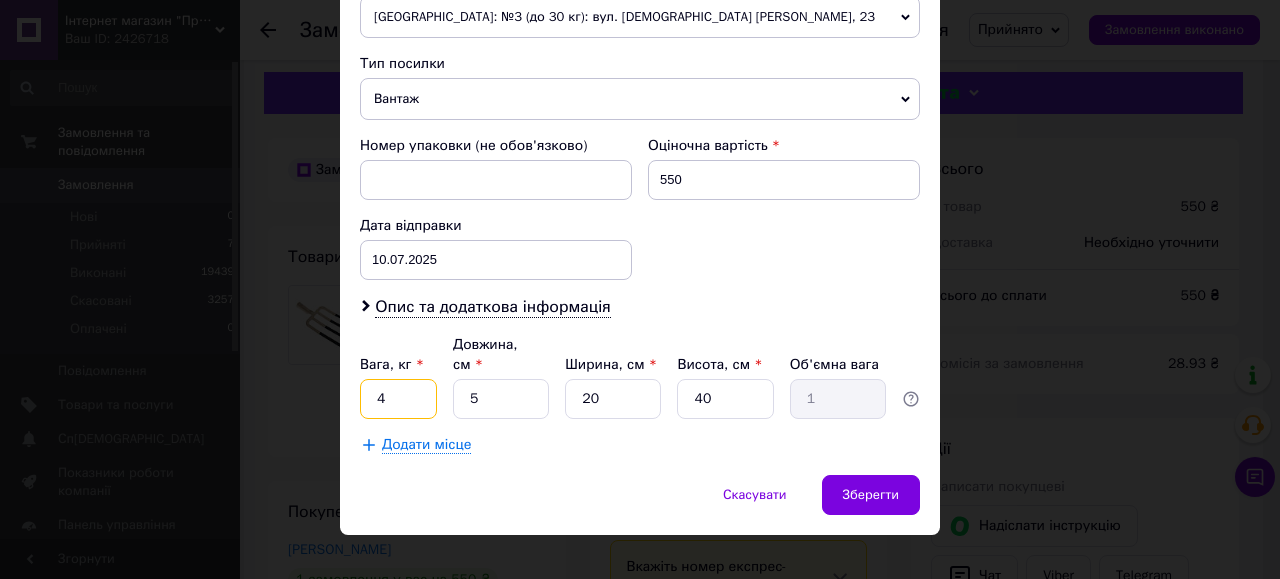 click on "4" at bounding box center (398, 399) 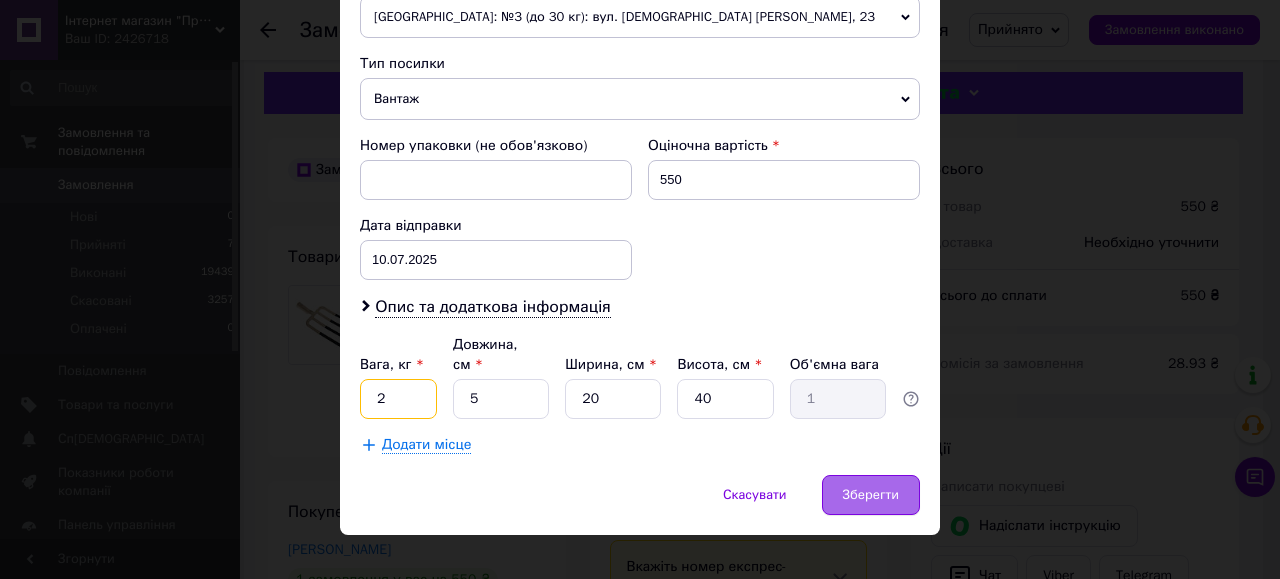 type on "2" 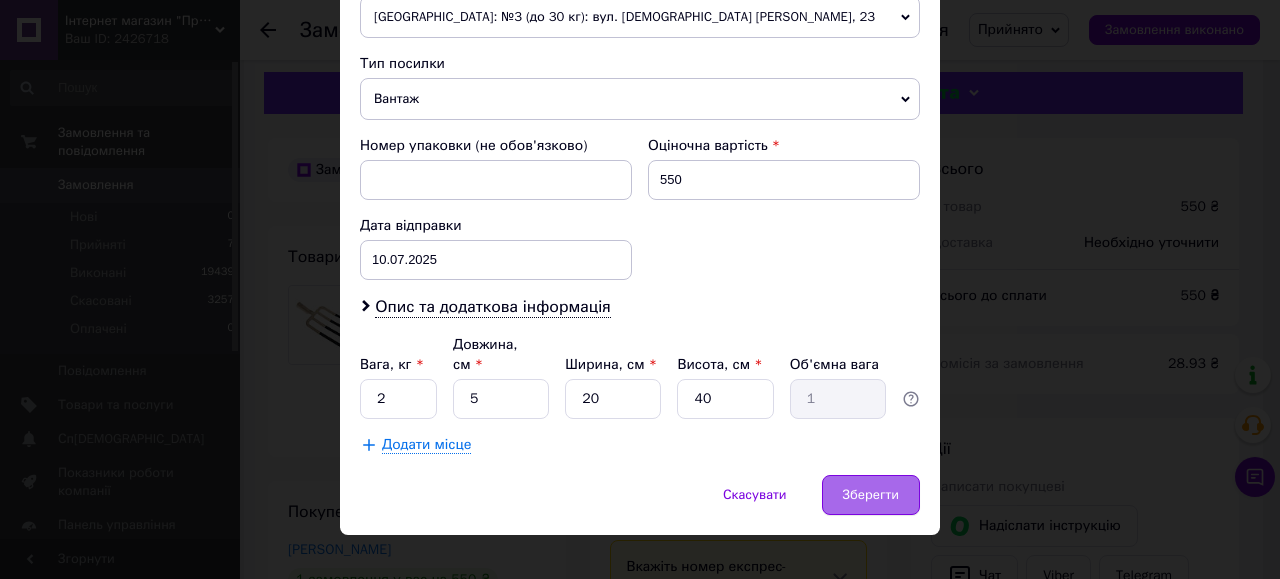 click on "Зберегти" at bounding box center (871, 495) 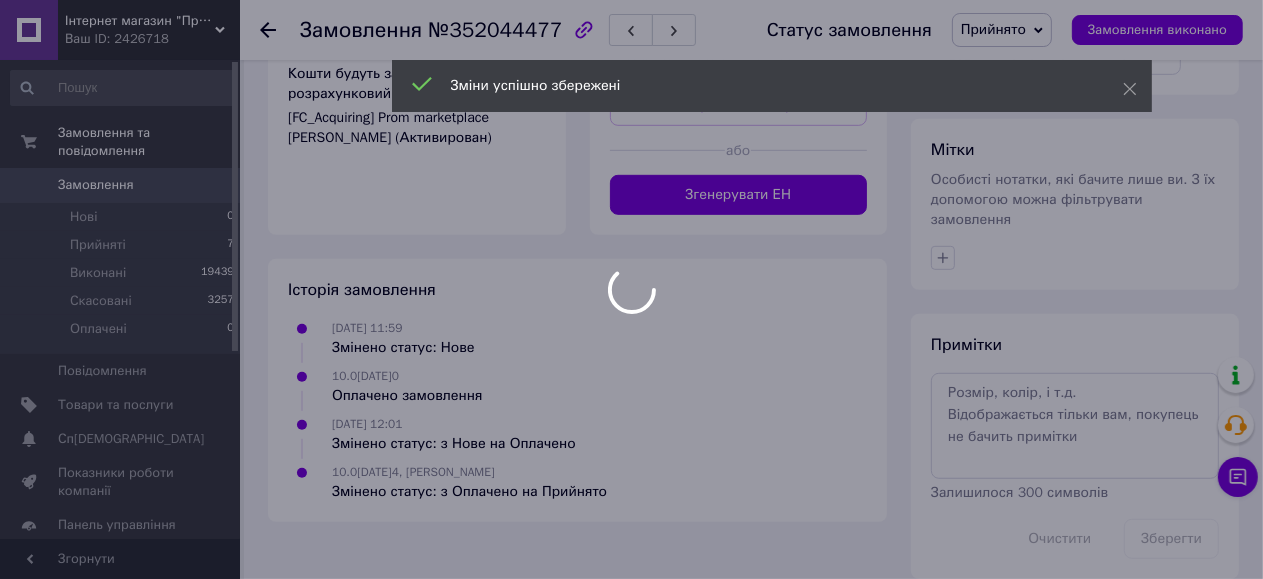 scroll, scrollTop: 938, scrollLeft: 0, axis: vertical 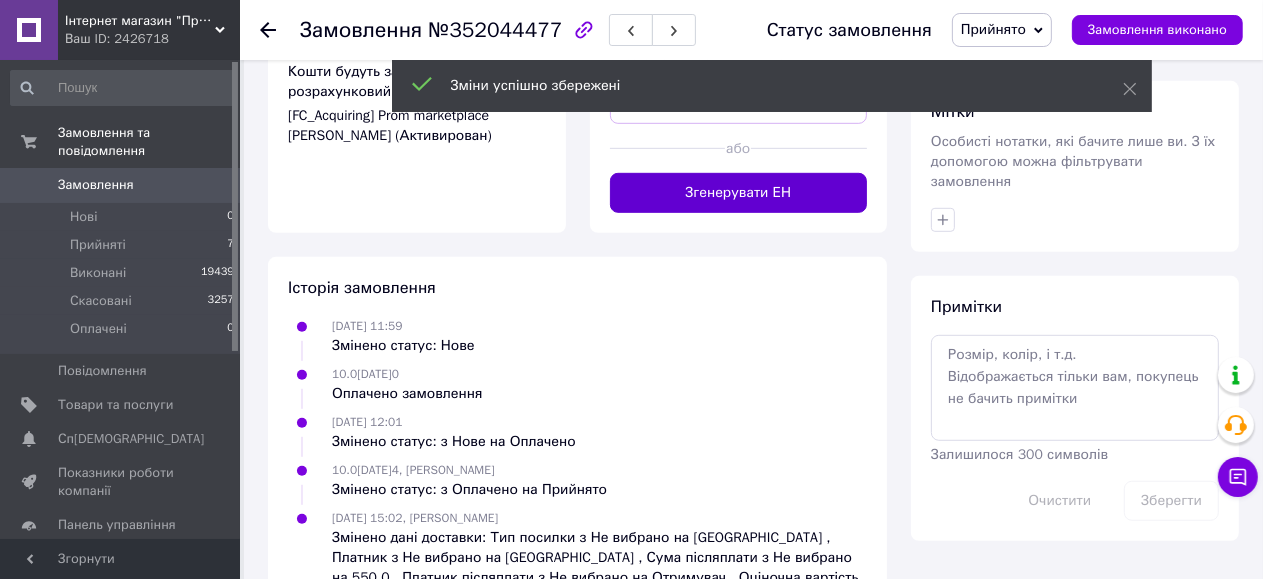 click on "Згенерувати ЕН" at bounding box center [739, 193] 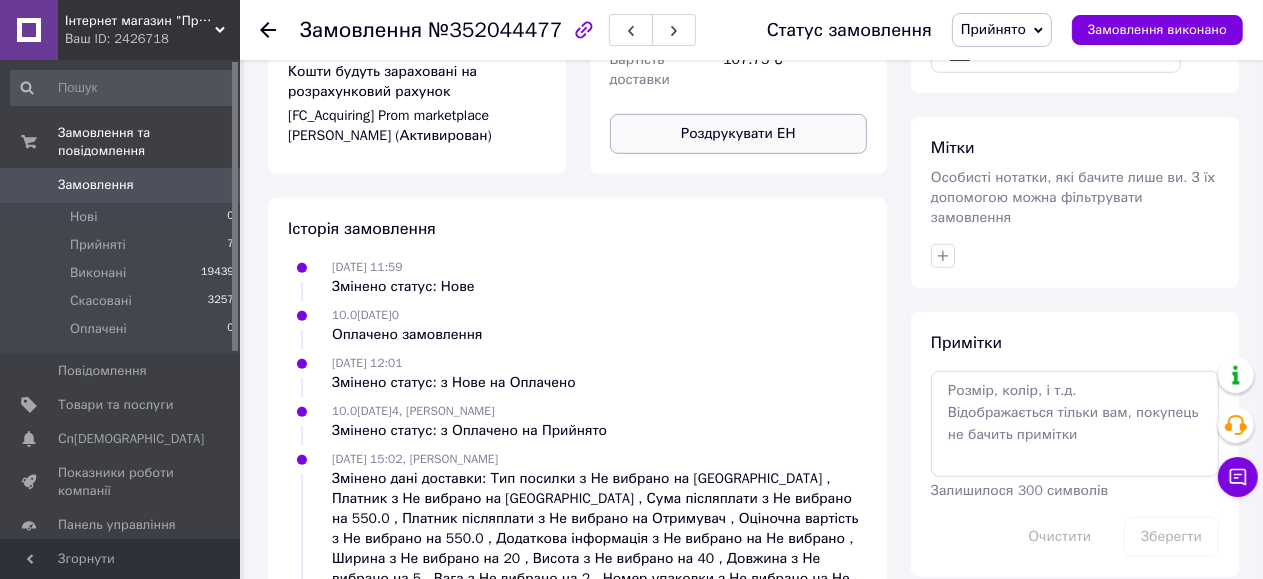 click on "Роздрукувати ЕН" at bounding box center (739, 134) 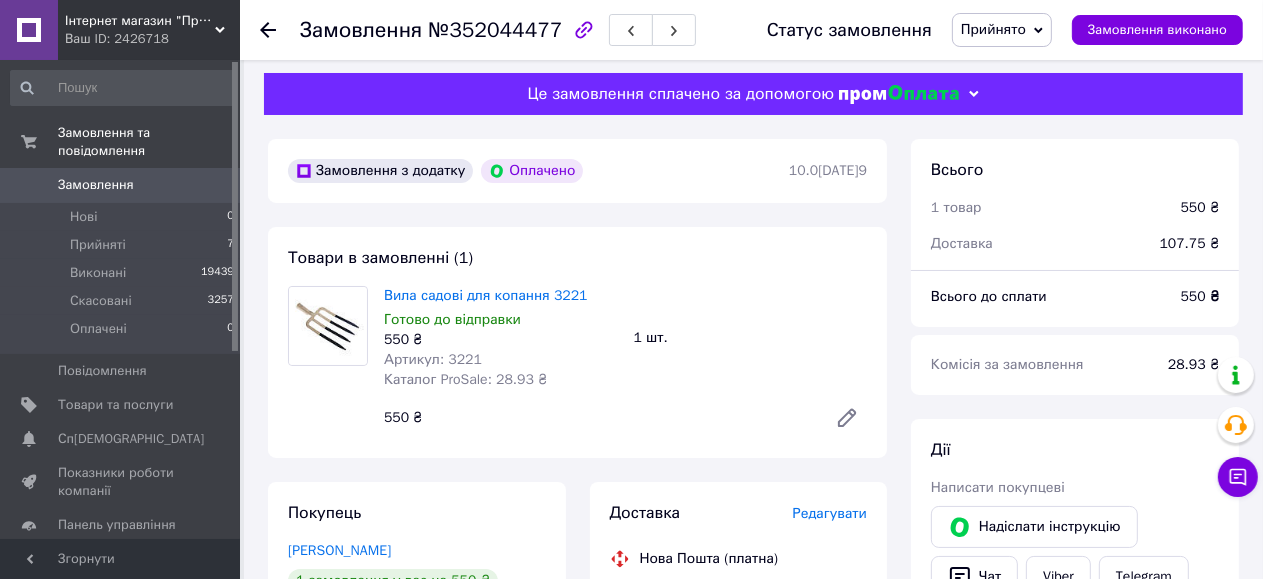scroll, scrollTop: 0, scrollLeft: 0, axis: both 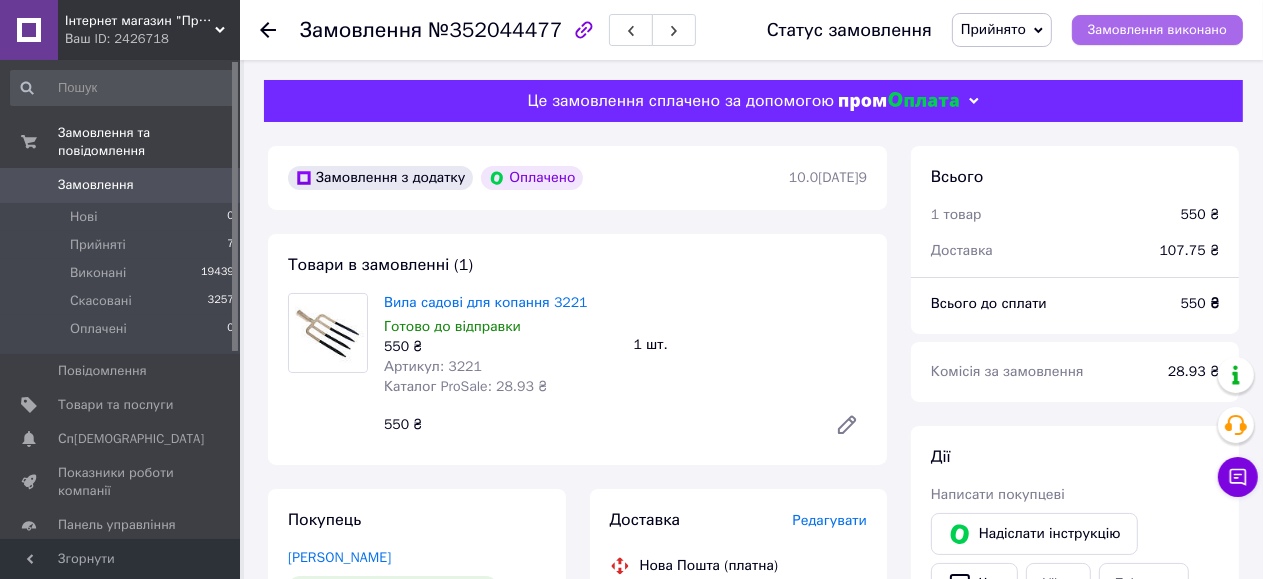 click on "Замовлення виконано" at bounding box center (1157, 30) 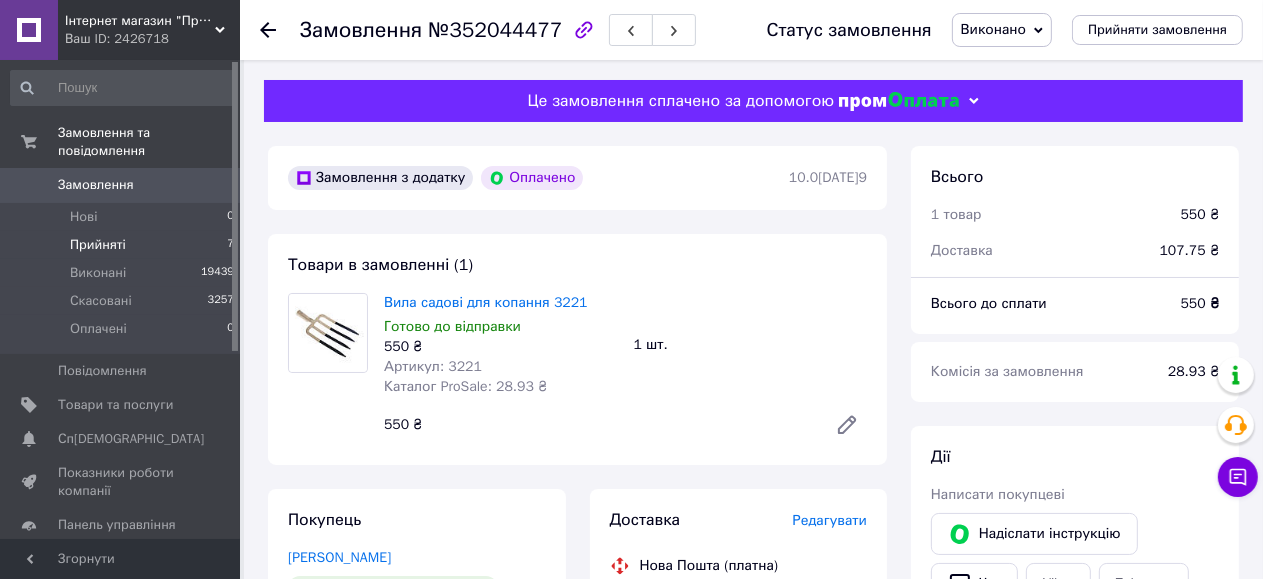 click on "Прийняті" at bounding box center (98, 245) 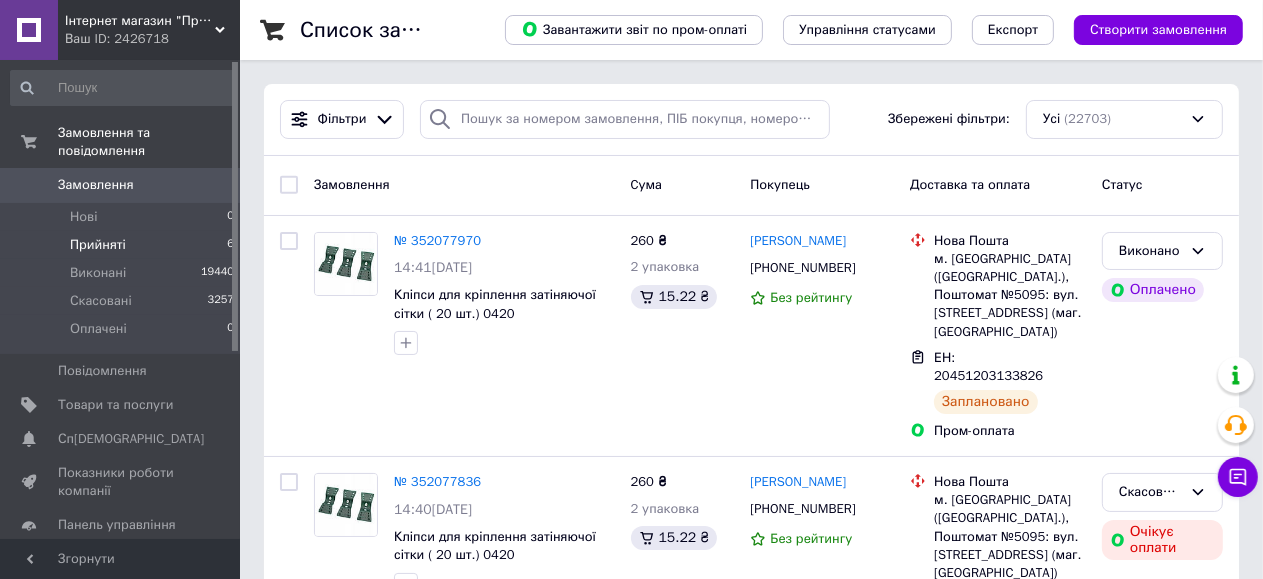 click on "Прийняті 6" at bounding box center [123, 245] 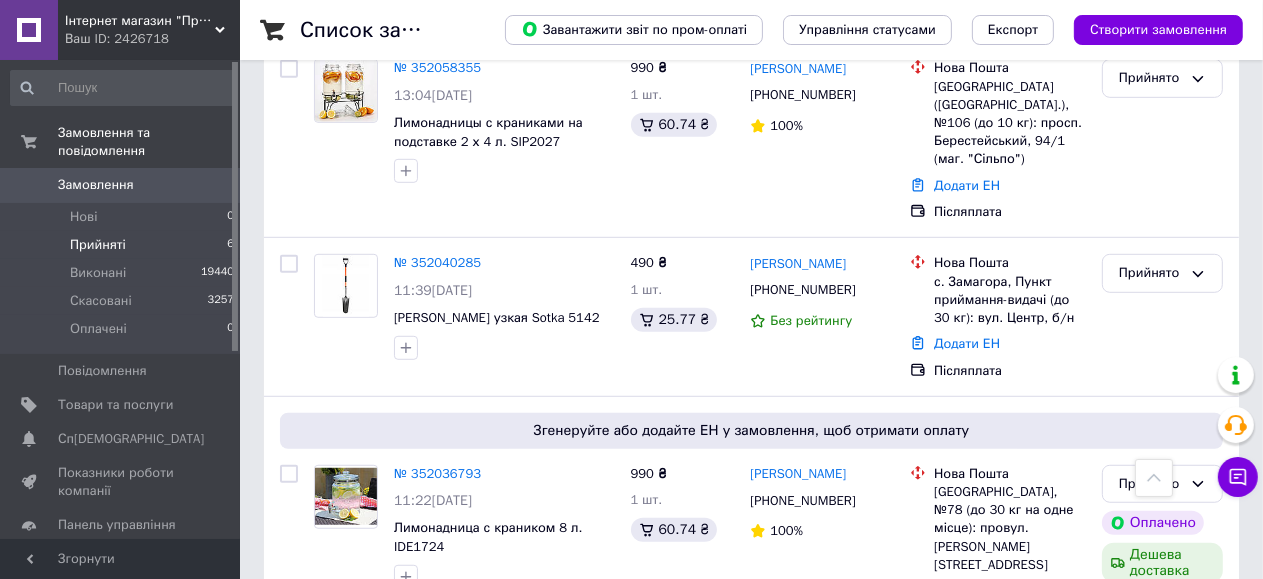 scroll, scrollTop: 1004, scrollLeft: 0, axis: vertical 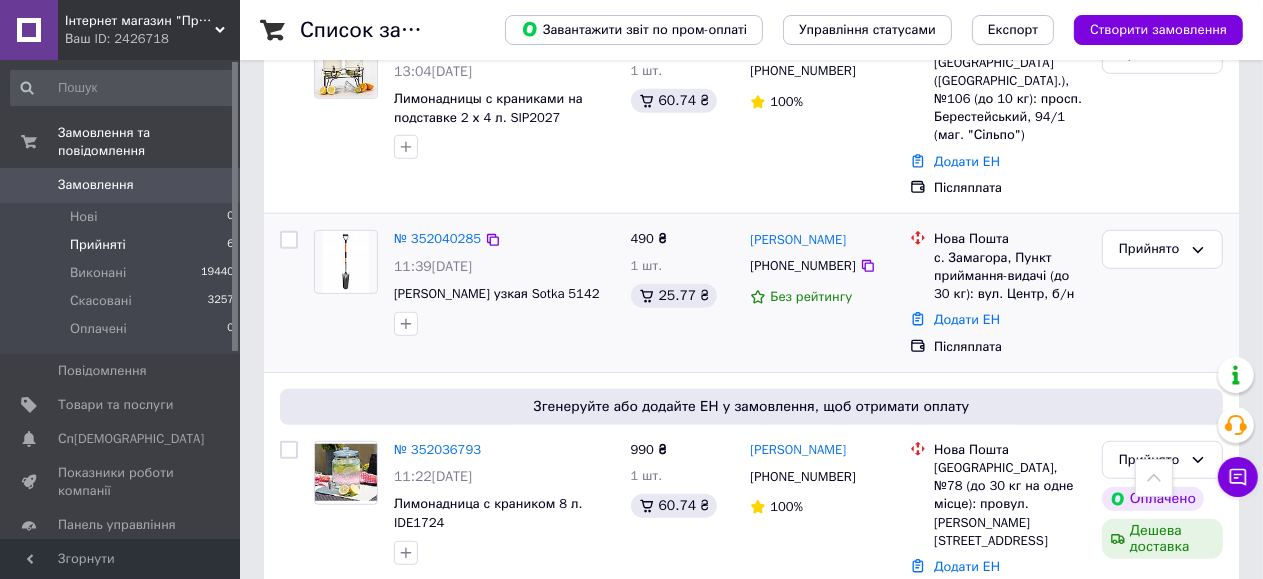 click on "№ 352040285" at bounding box center [437, 239] 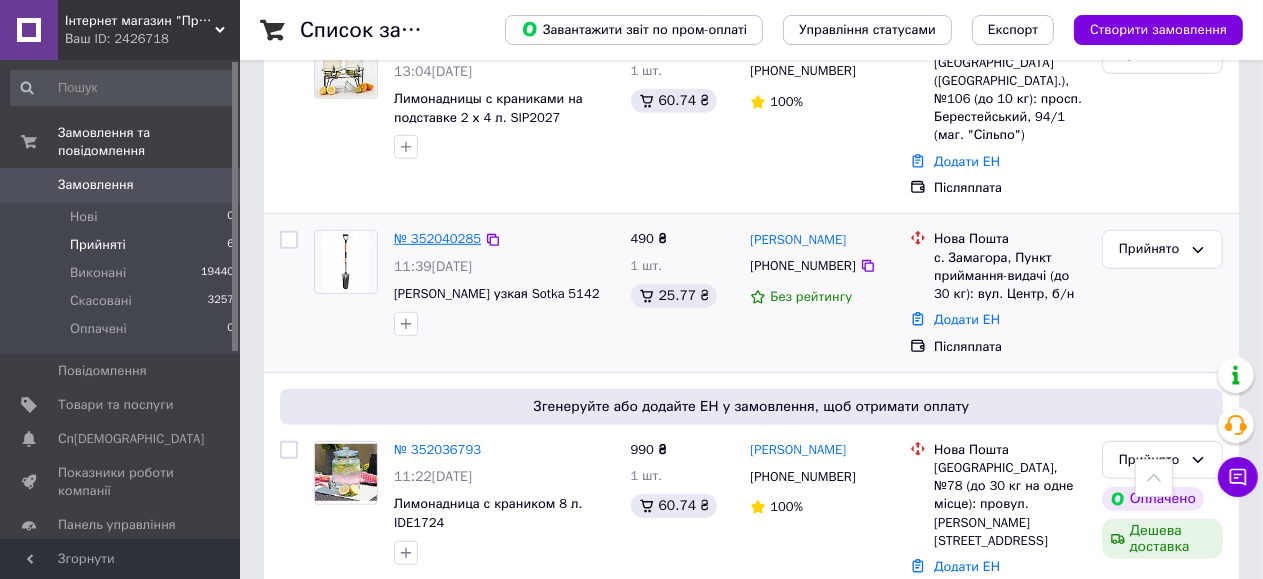 click on "№ 352040285" at bounding box center (437, 238) 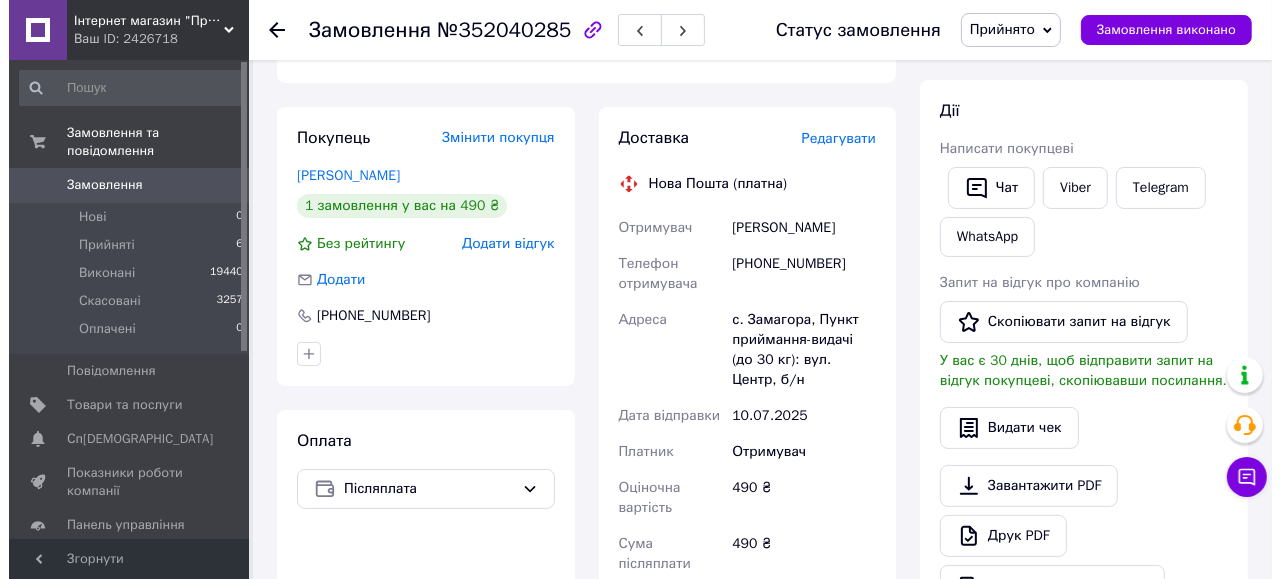 scroll, scrollTop: 319, scrollLeft: 0, axis: vertical 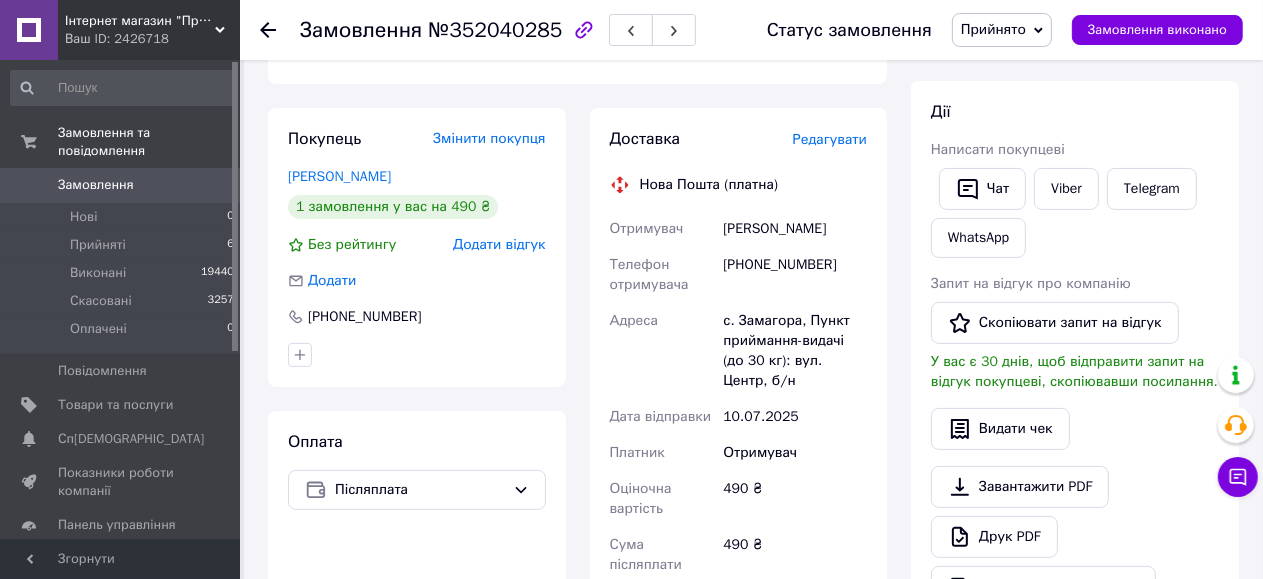 click on "Редагувати" at bounding box center [830, 139] 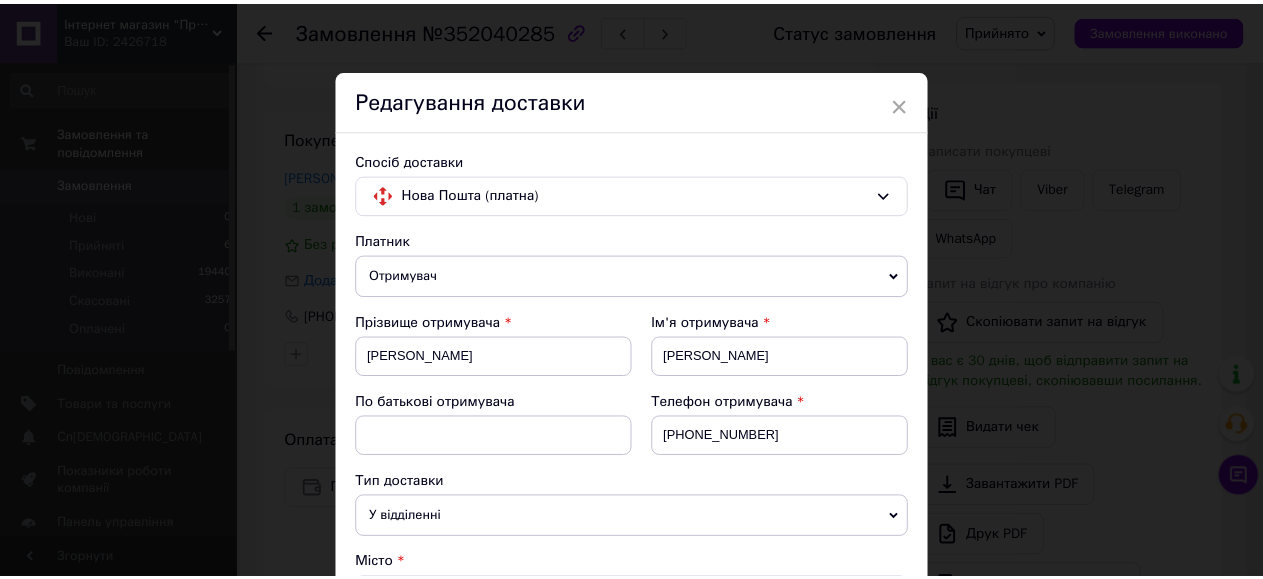 scroll, scrollTop: 933, scrollLeft: 0, axis: vertical 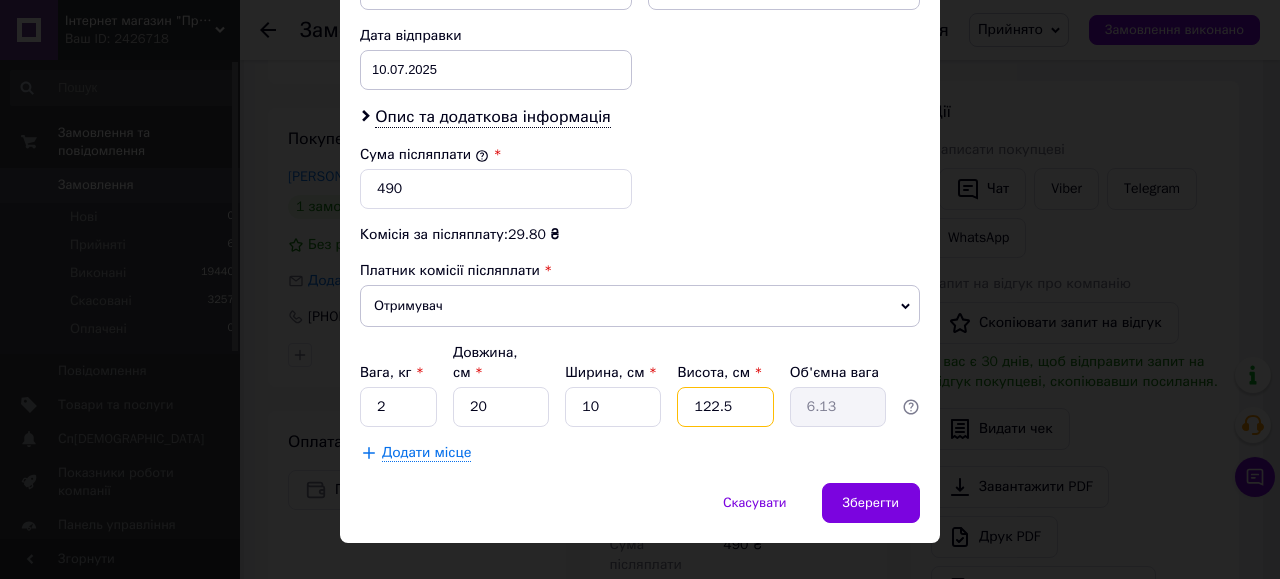 drag, startPoint x: 714, startPoint y: 391, endPoint x: 685, endPoint y: 398, distance: 29.832869 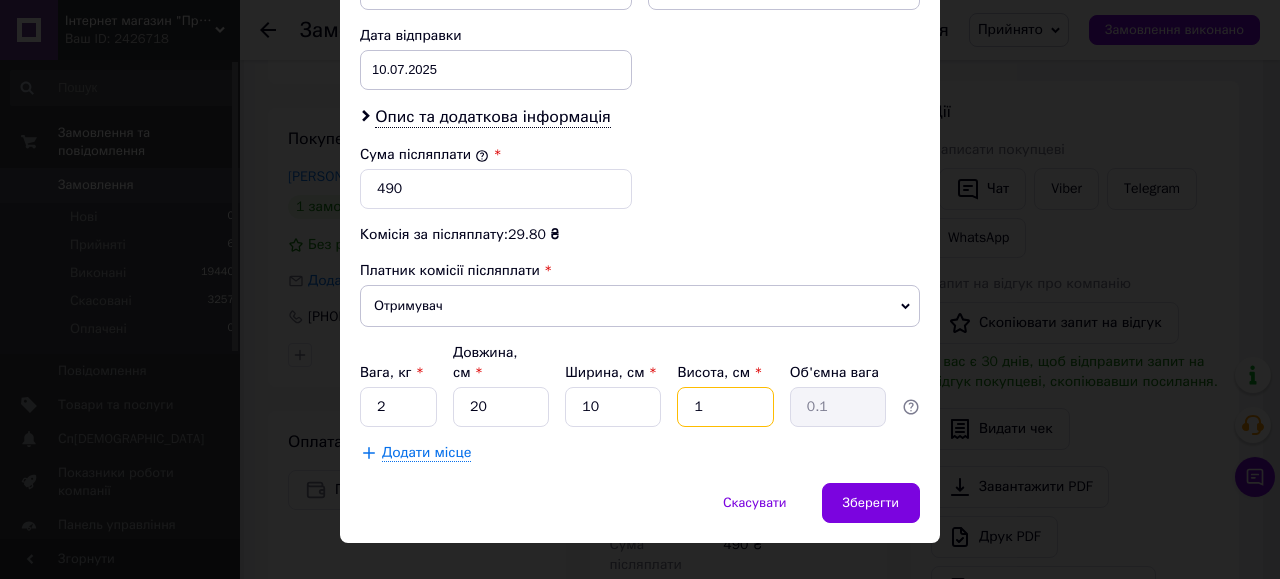 type on "12" 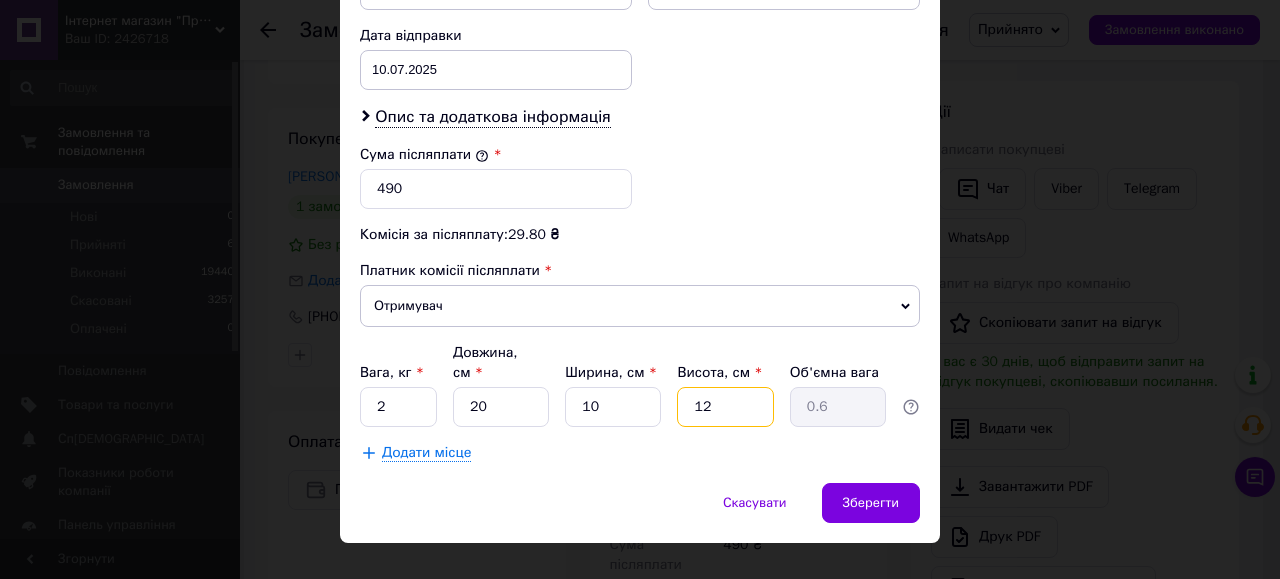 type on "125" 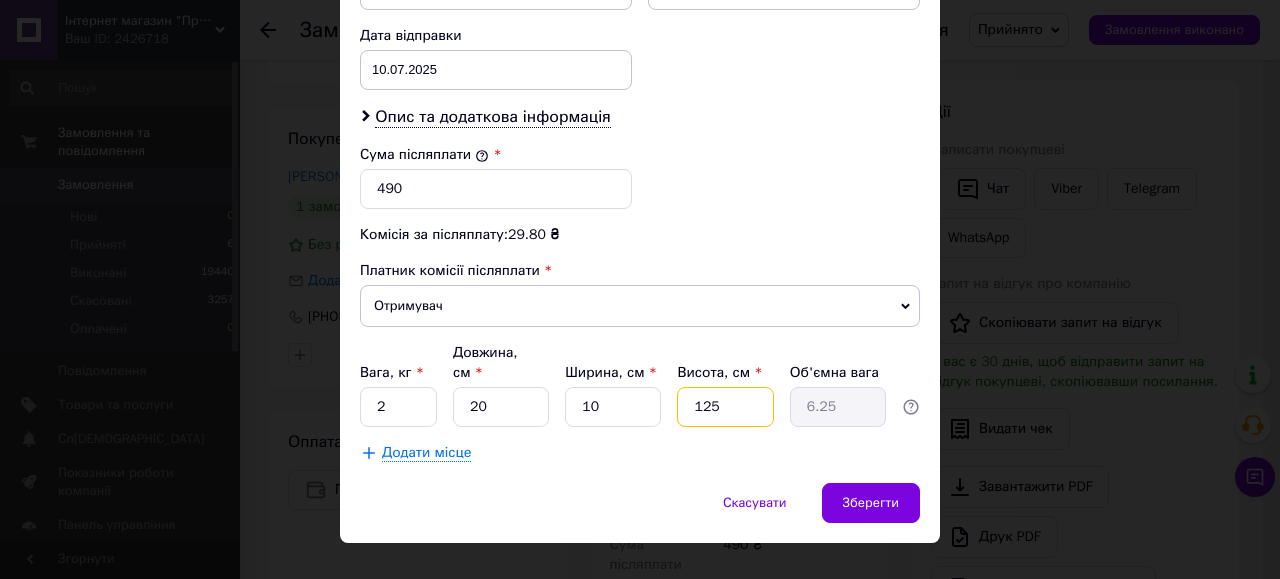 type on "125" 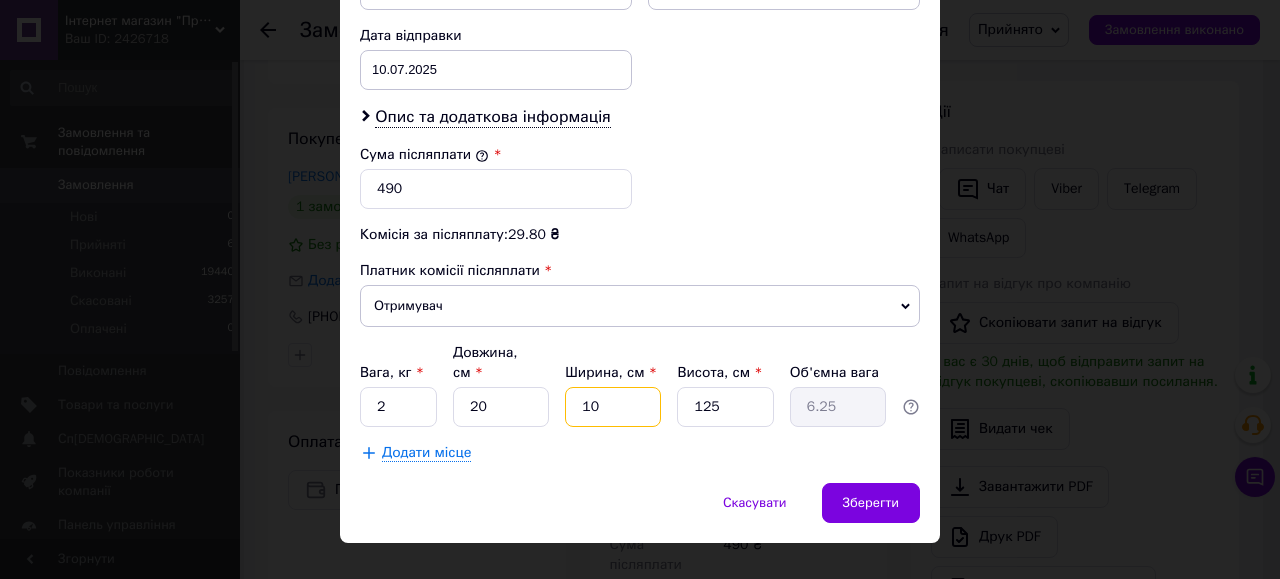 drag, startPoint x: 615, startPoint y: 383, endPoint x: 579, endPoint y: 390, distance: 36.67424 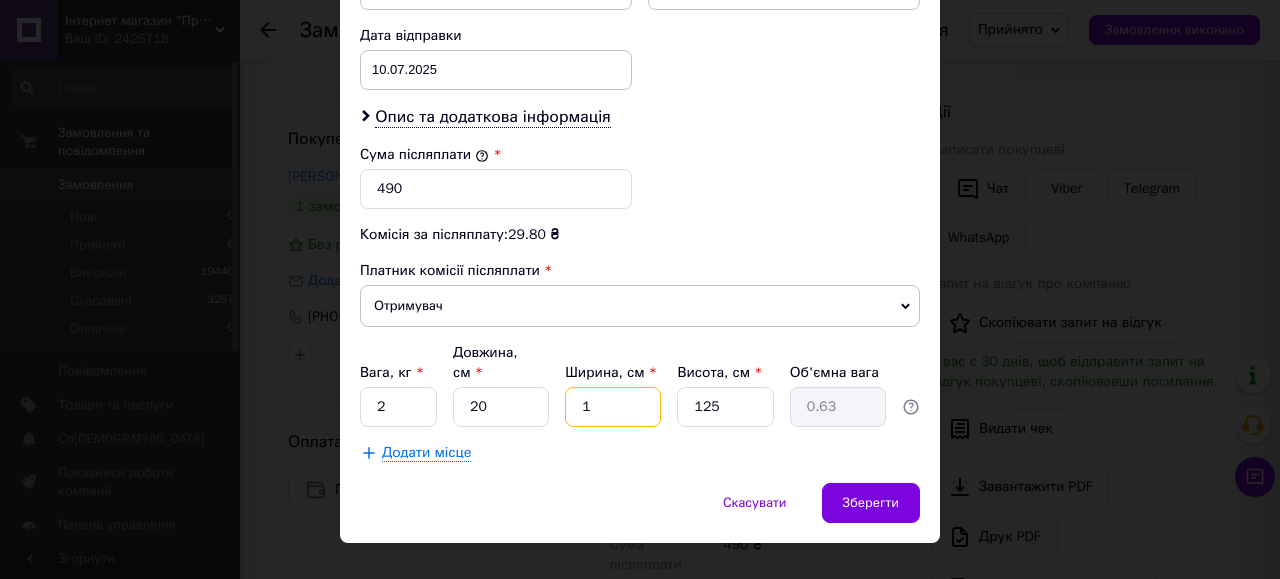 type on "18" 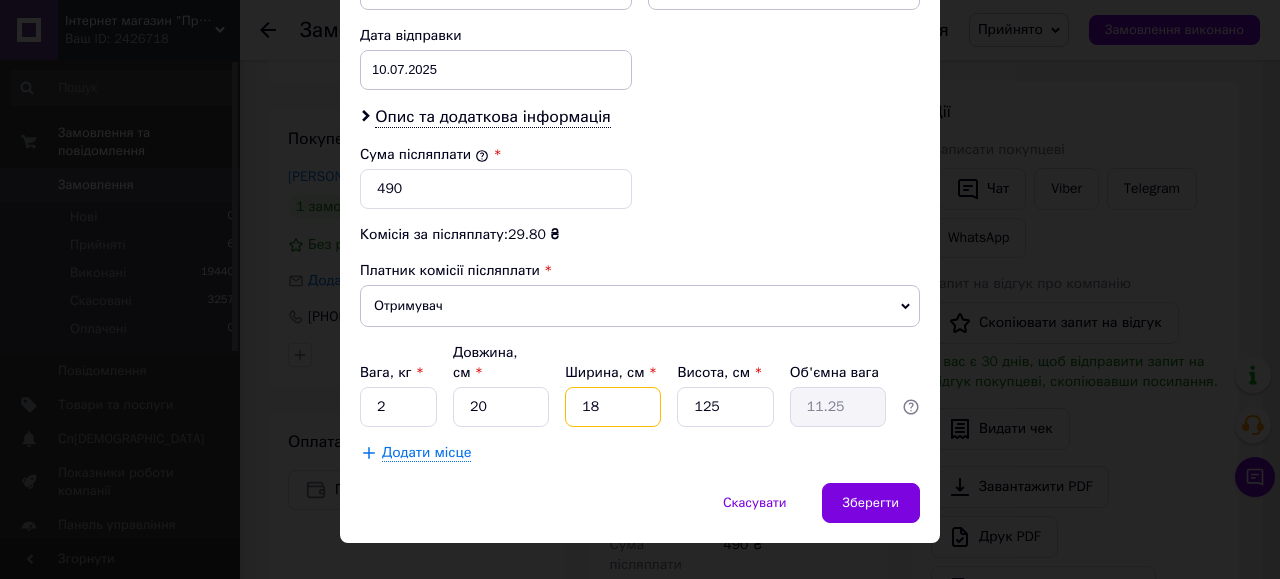 type on "18" 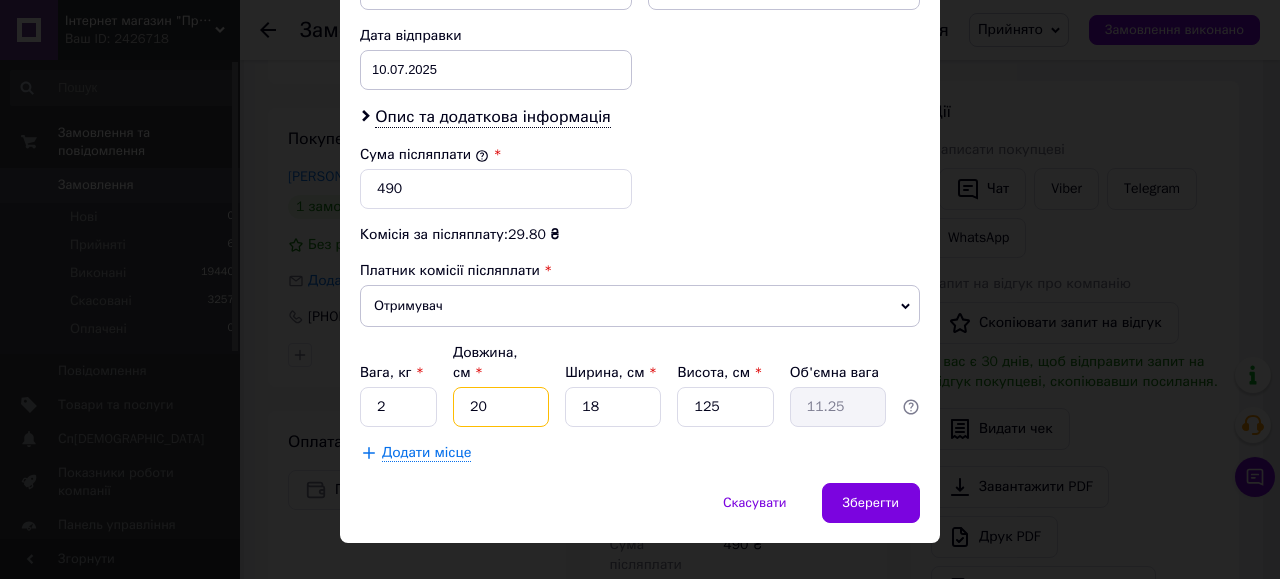 drag, startPoint x: 491, startPoint y: 376, endPoint x: 461, endPoint y: 391, distance: 33.54102 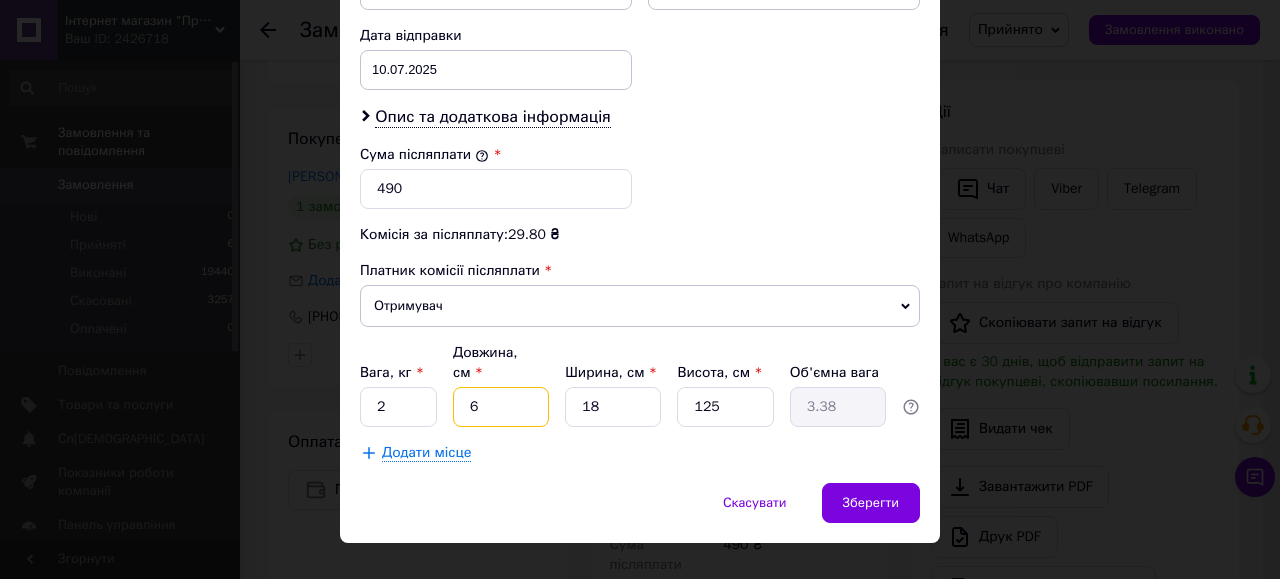 click on "6" at bounding box center [501, 407] 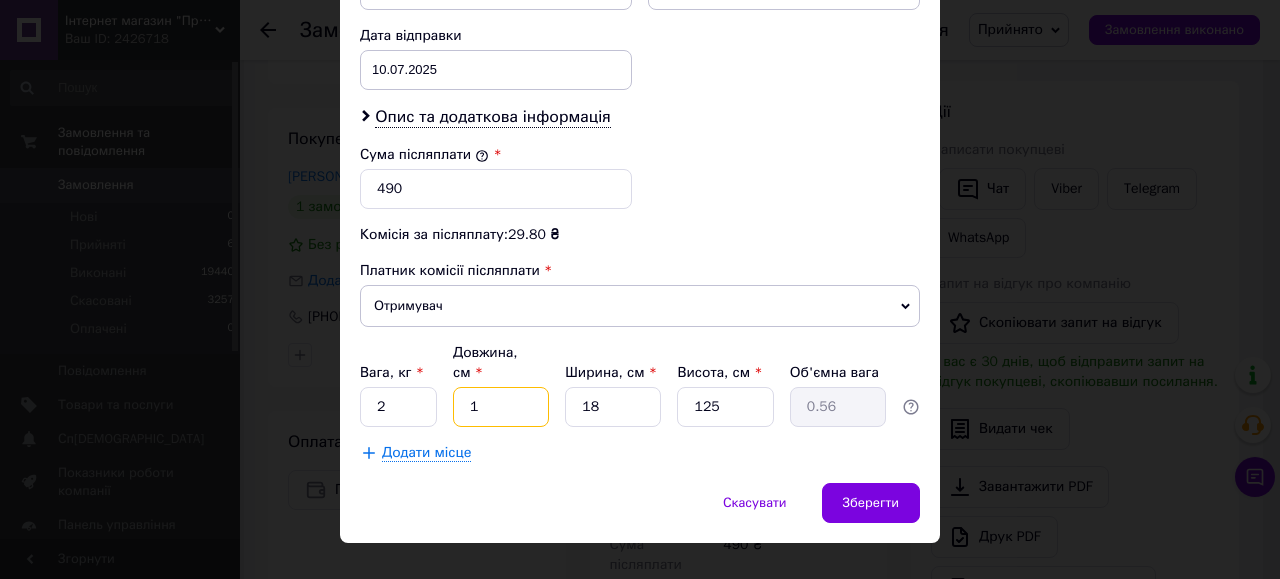 type on "18" 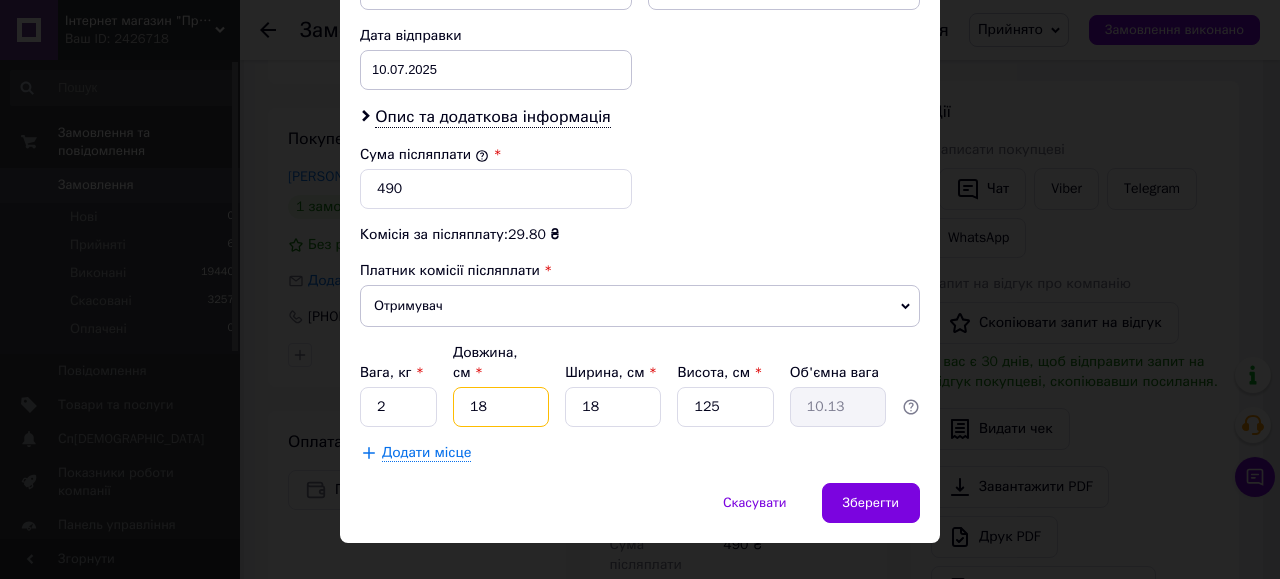 type on "18" 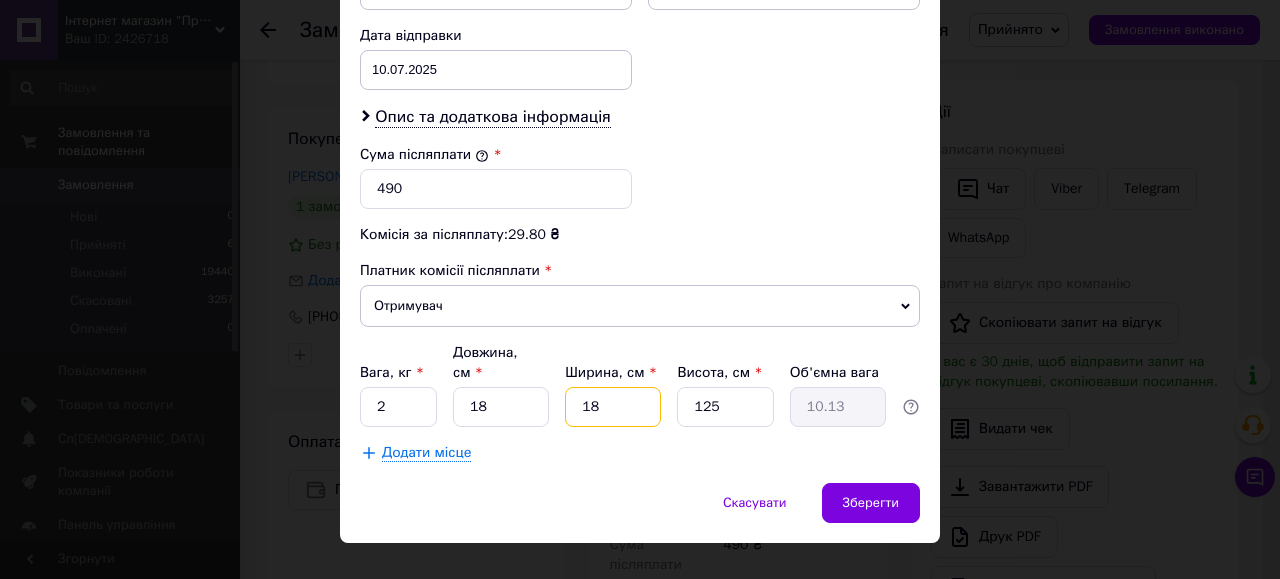 drag, startPoint x: 610, startPoint y: 388, endPoint x: 579, endPoint y: 396, distance: 32.01562 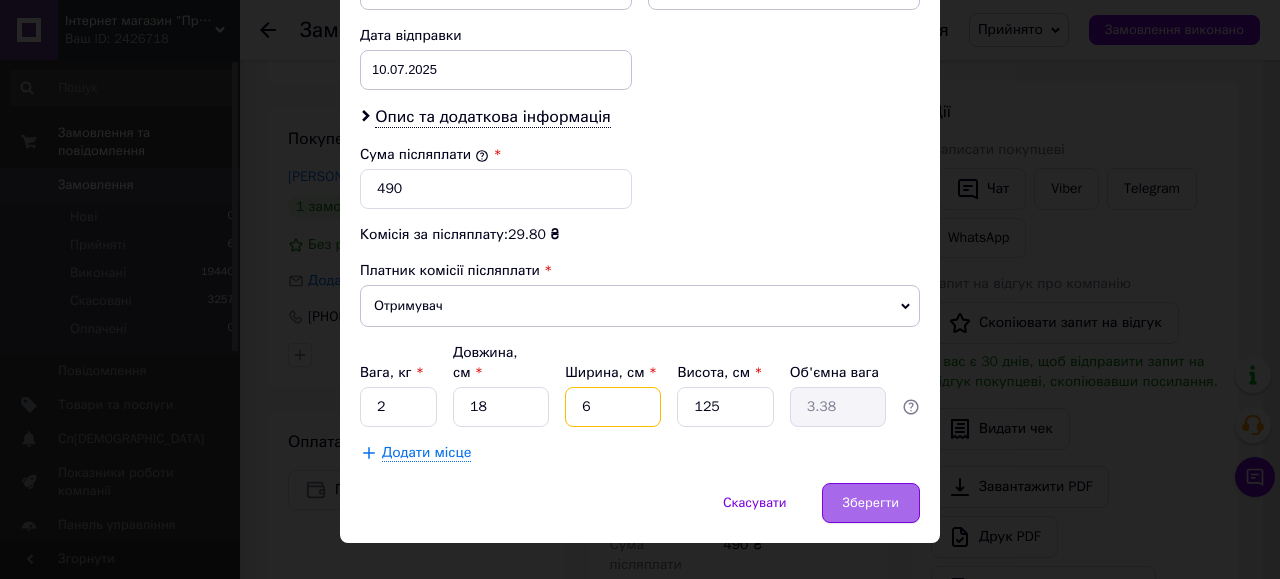 type on "6" 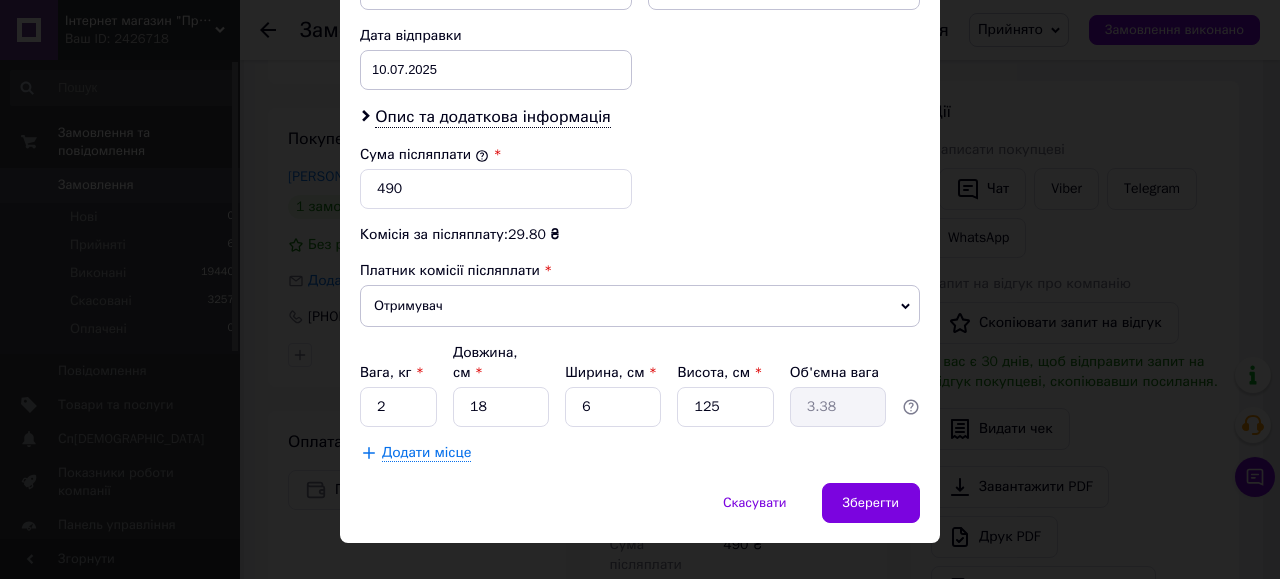 drag, startPoint x: 910, startPoint y: 467, endPoint x: 870, endPoint y: 453, distance: 42.379242 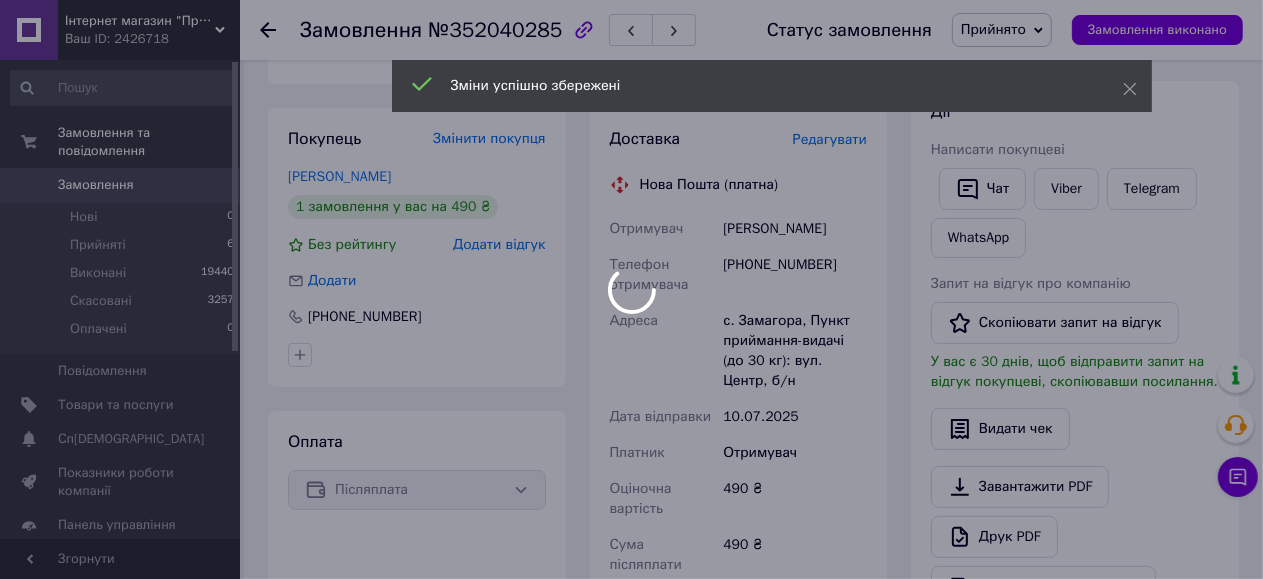 scroll, scrollTop: 852, scrollLeft: 0, axis: vertical 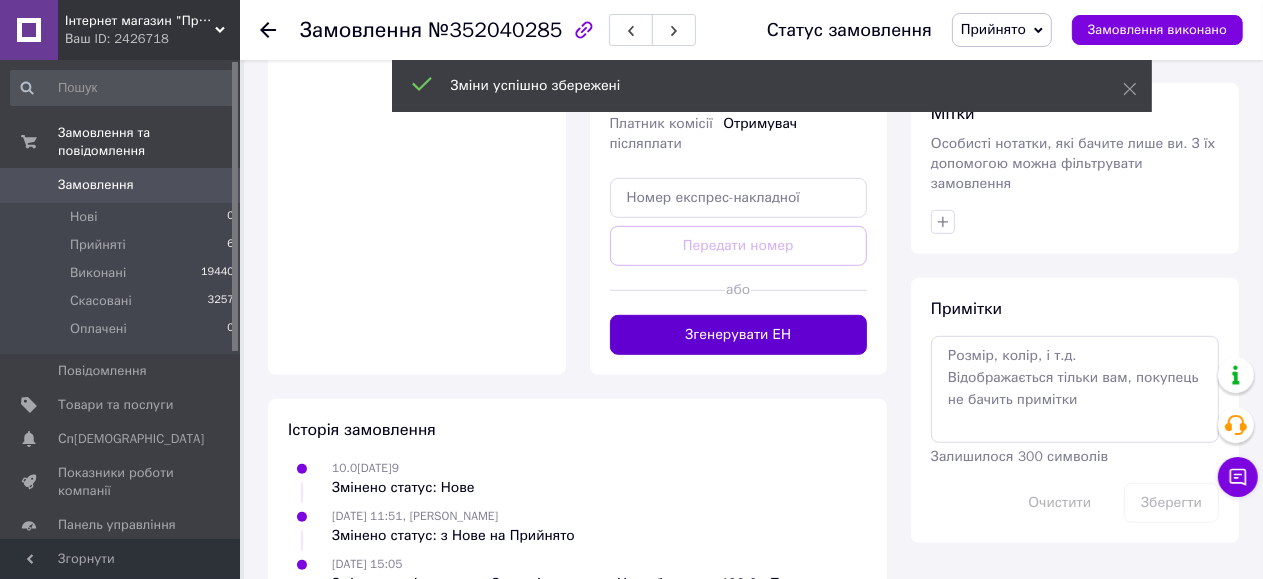 click on "Згенерувати ЕН" at bounding box center (739, 335) 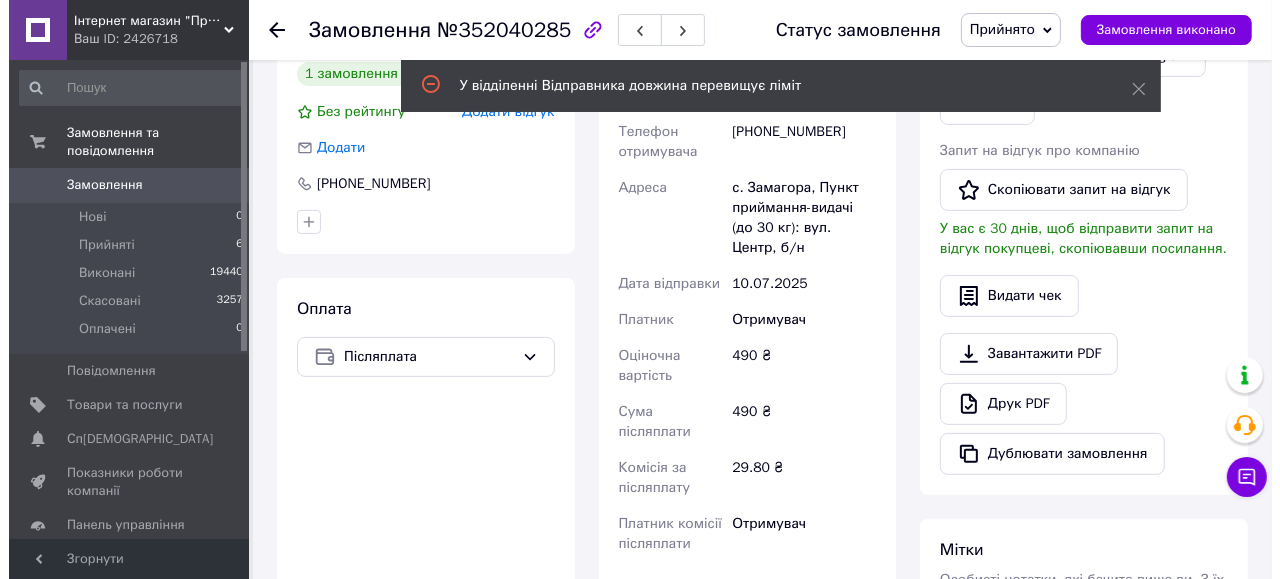 scroll, scrollTop: 319, scrollLeft: 0, axis: vertical 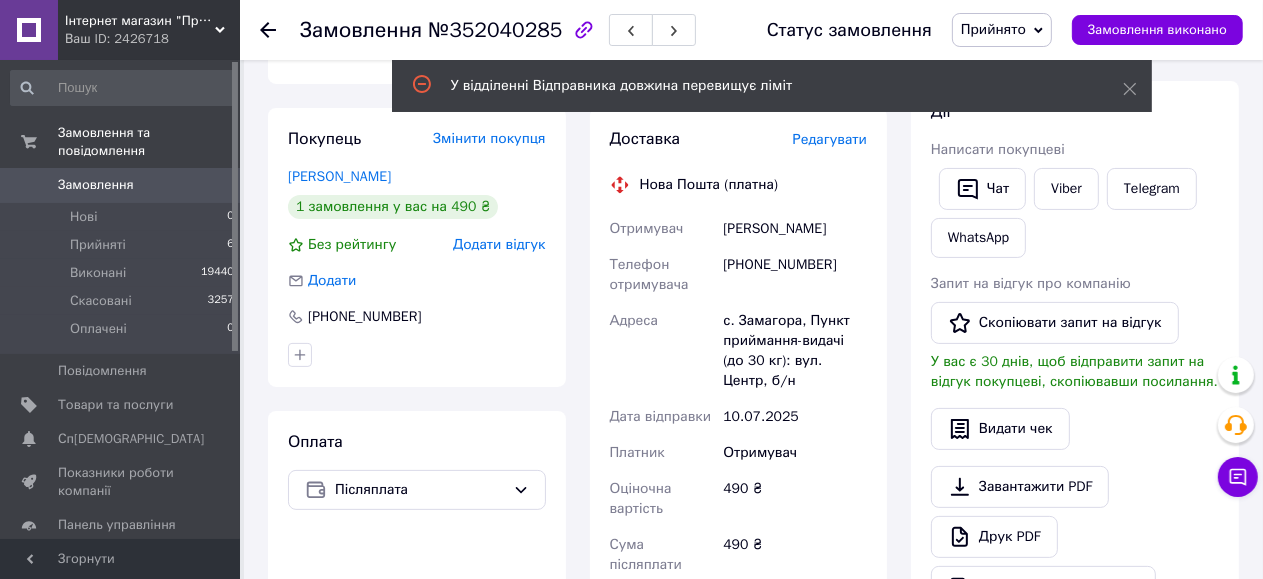 click on "Доставка Редагувати Нова Пошта (платна) Отримувач Мартищук Василь Телефон отримувача +380683390926 Адреса с. Замагора, Пункт приймання-видачі (до 30 кг): вул. Центр, б/н Дата відправки 10.07.2025 Платник Отримувач Оціночна вартість 490 ₴ Сума післяплати 490 ₴ Комісія за післяплату 29.80 ₴ Платник комісії післяплати Отримувач Помилка оновлення/генерації ЕН: У відділенні Відправника довжина перевищує ліміт Передати номер або Згенерувати ЕН" at bounding box center [739, 546] 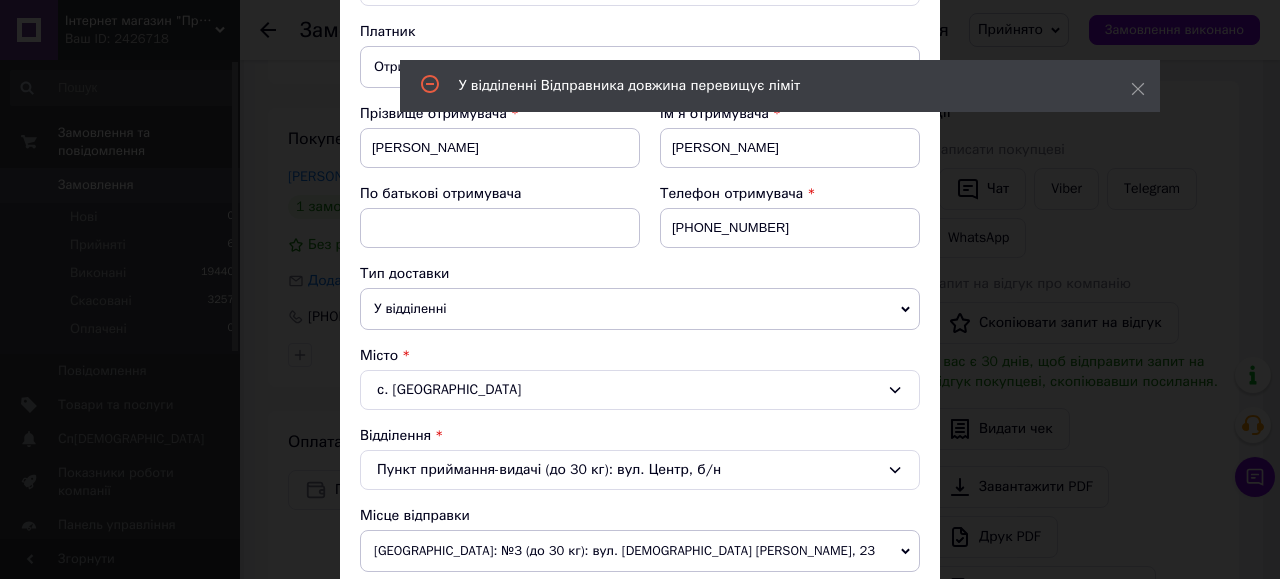 scroll, scrollTop: 533, scrollLeft: 0, axis: vertical 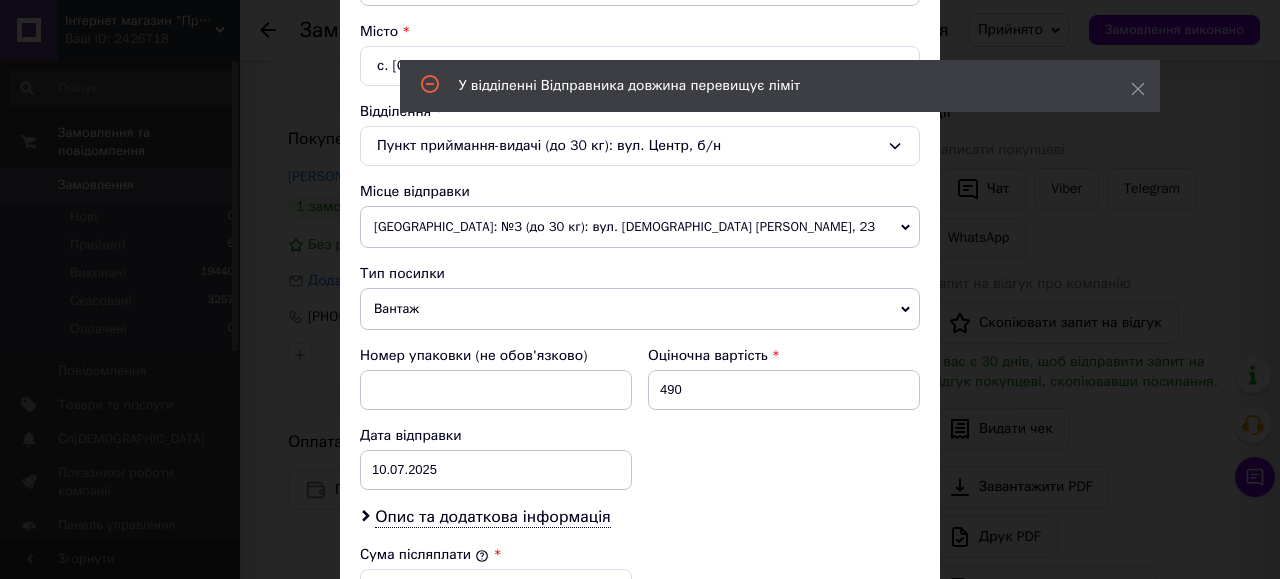 click on "[GEOGRAPHIC_DATA]: №3 (до 30 кг): вул. [DEMOGRAPHIC_DATA] [PERSON_NAME], 23" at bounding box center [640, 227] 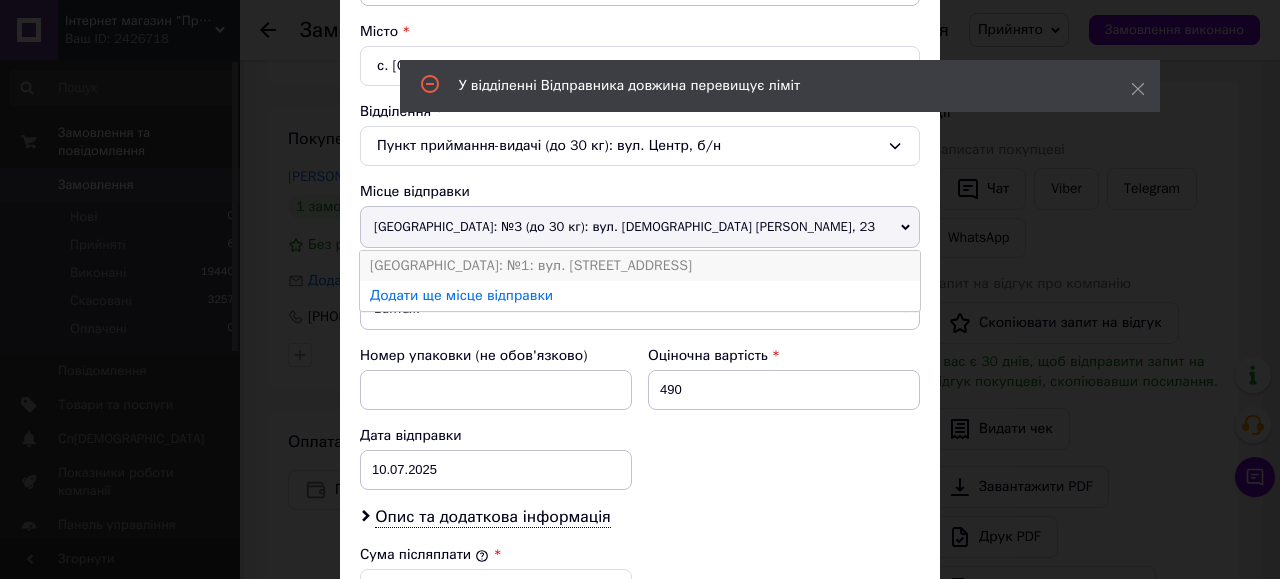 click on "[GEOGRAPHIC_DATA]: №1: вул. [STREET_ADDRESS]" at bounding box center (640, 266) 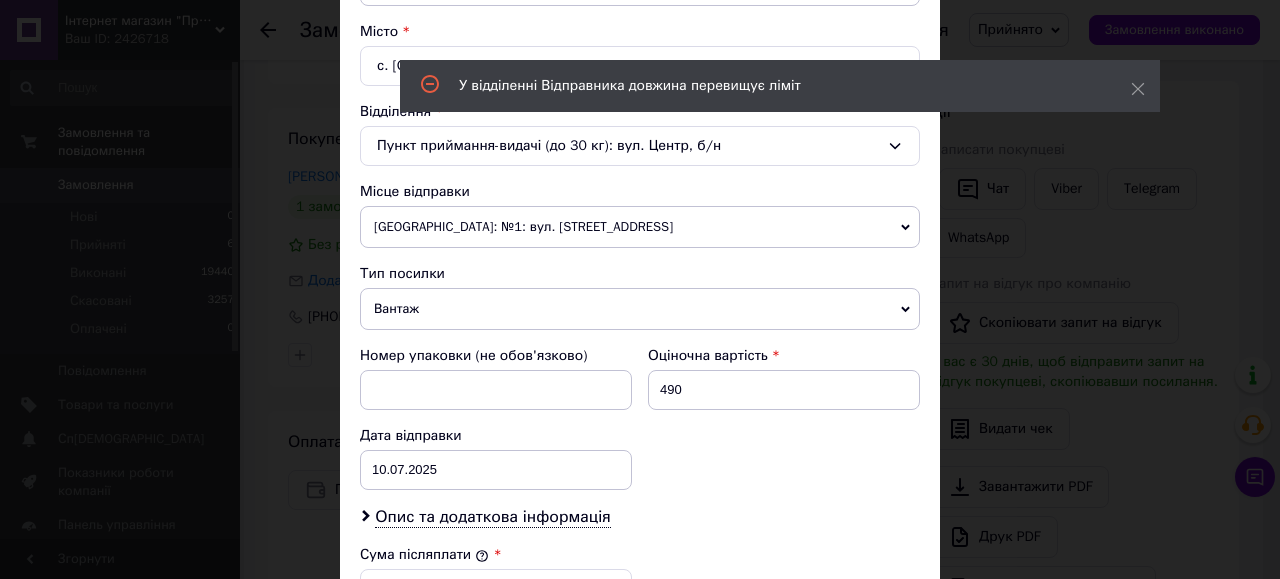 scroll, scrollTop: 400, scrollLeft: 0, axis: vertical 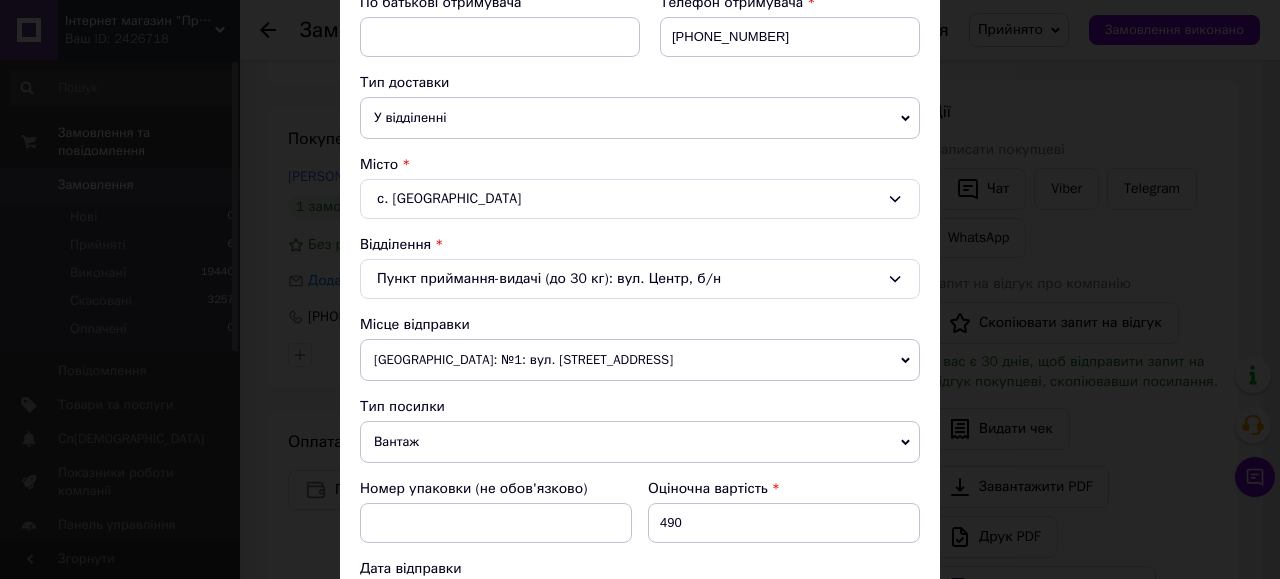 click on "с. Замагора" at bounding box center [640, 199] 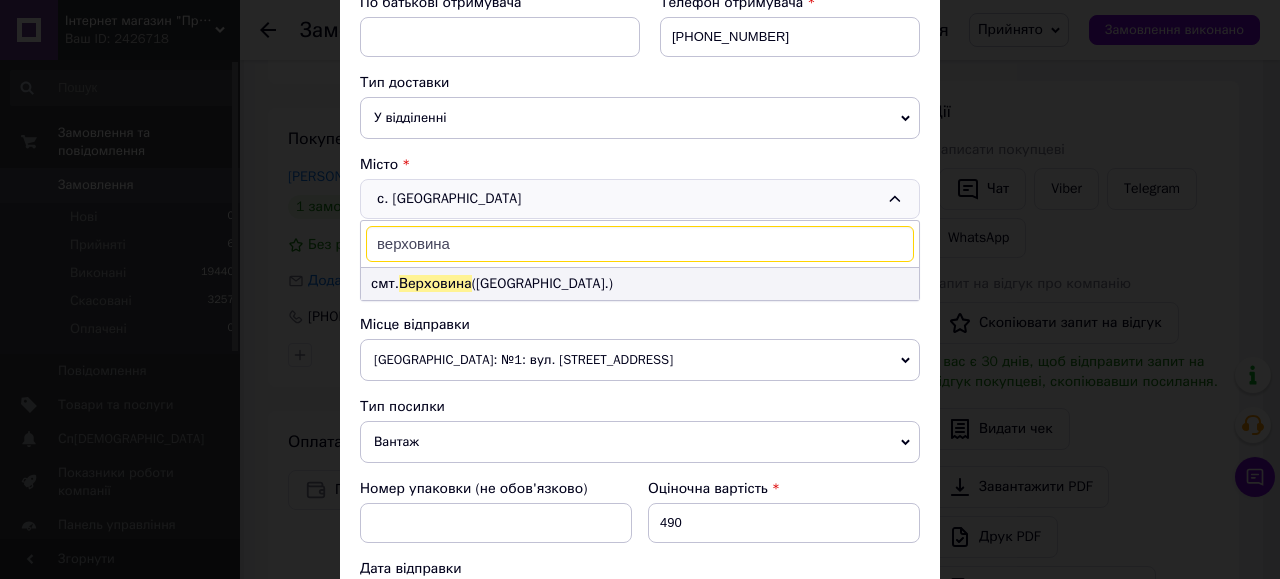 type on "верховина" 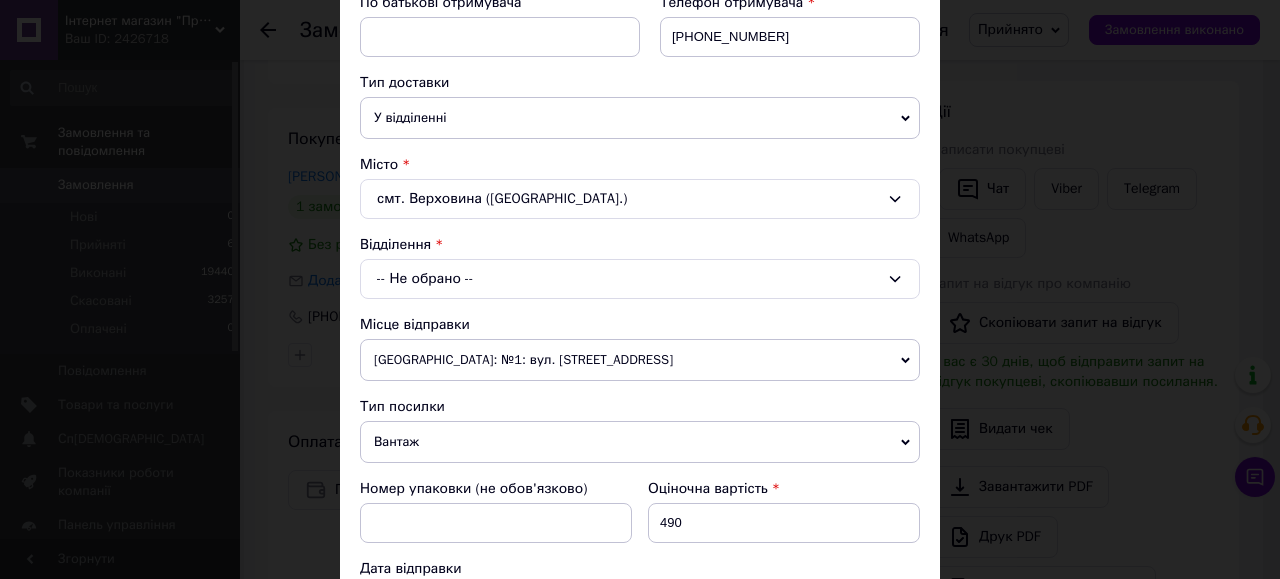 click on "-- Не обрано --" at bounding box center (640, 279) 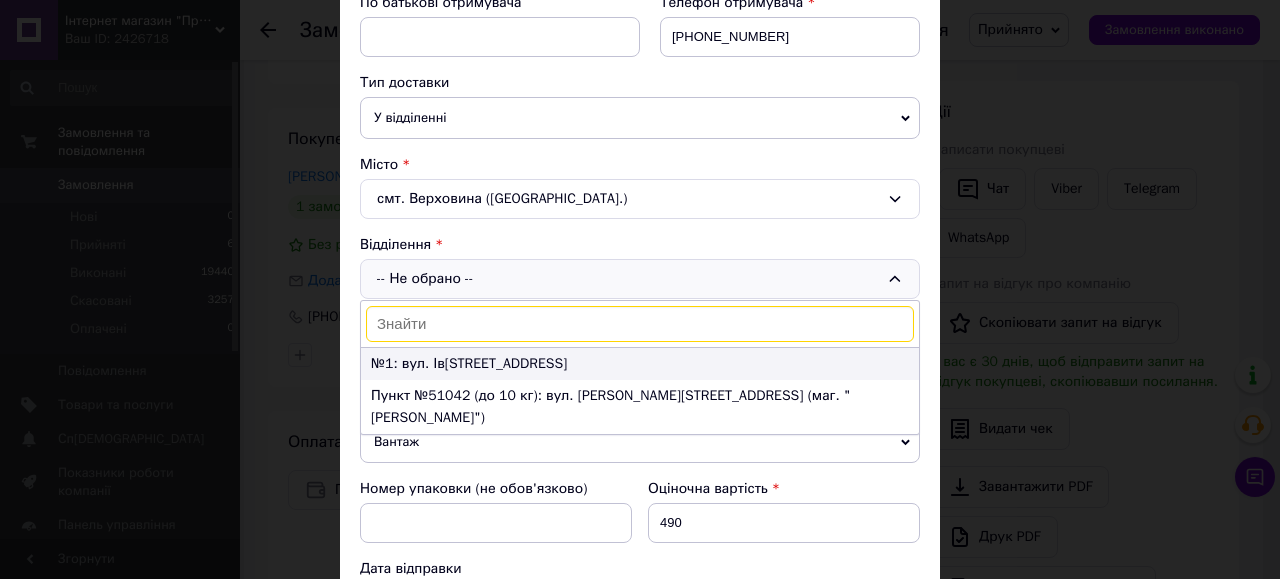 click on "№1: вул. Івана Франка, 107а" at bounding box center (640, 364) 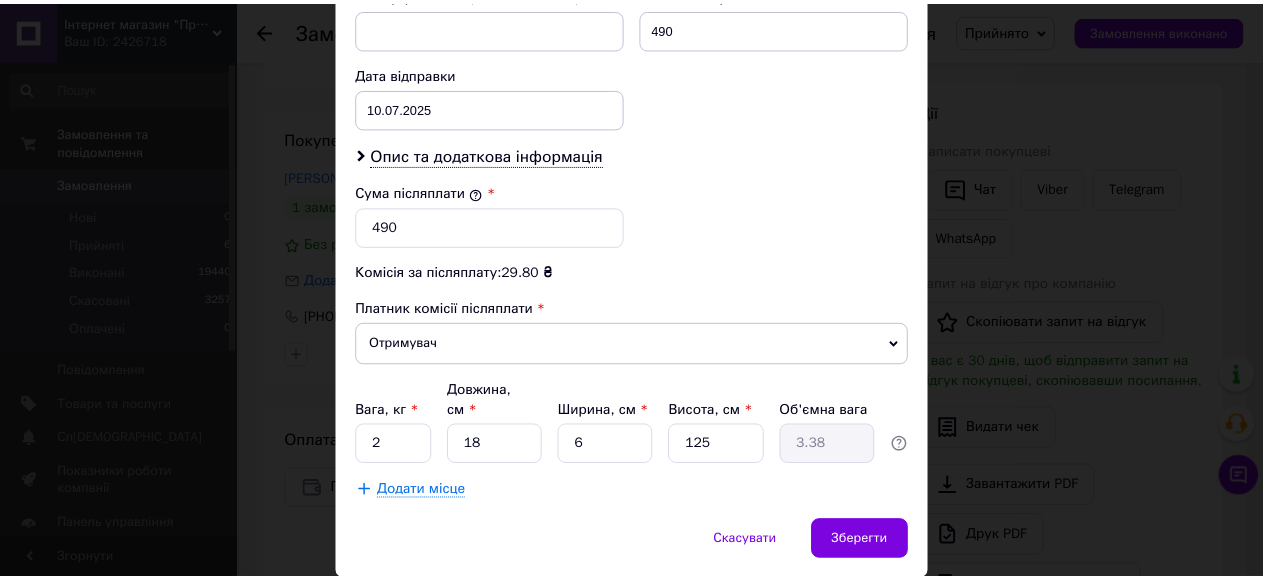 scroll, scrollTop: 933, scrollLeft: 0, axis: vertical 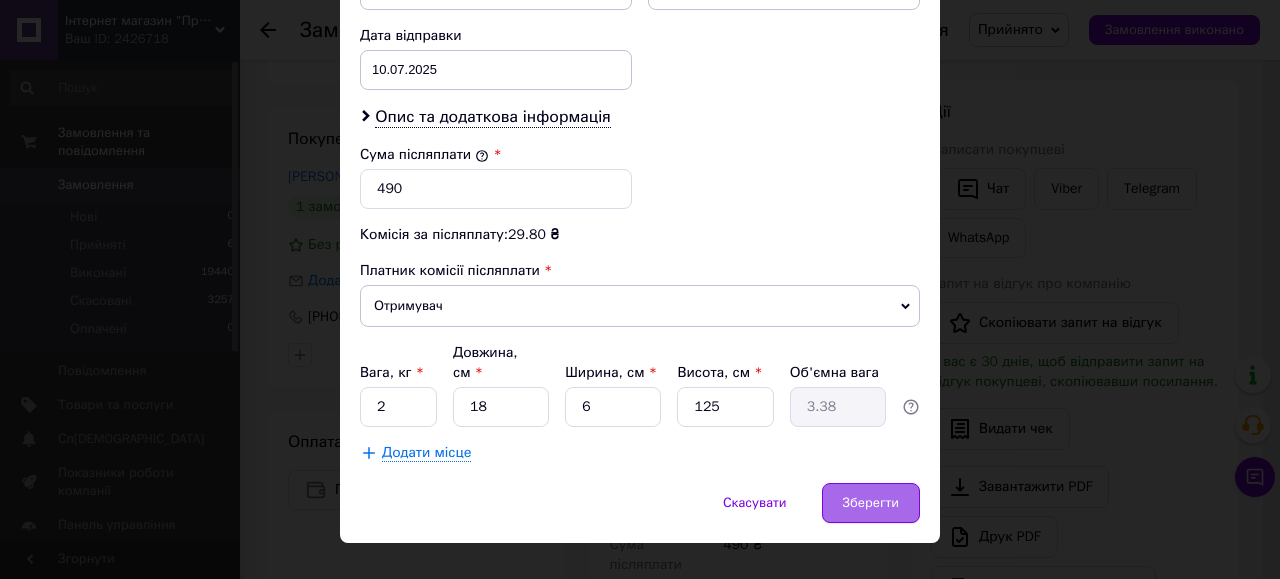 click on "Зберегти" at bounding box center (871, 503) 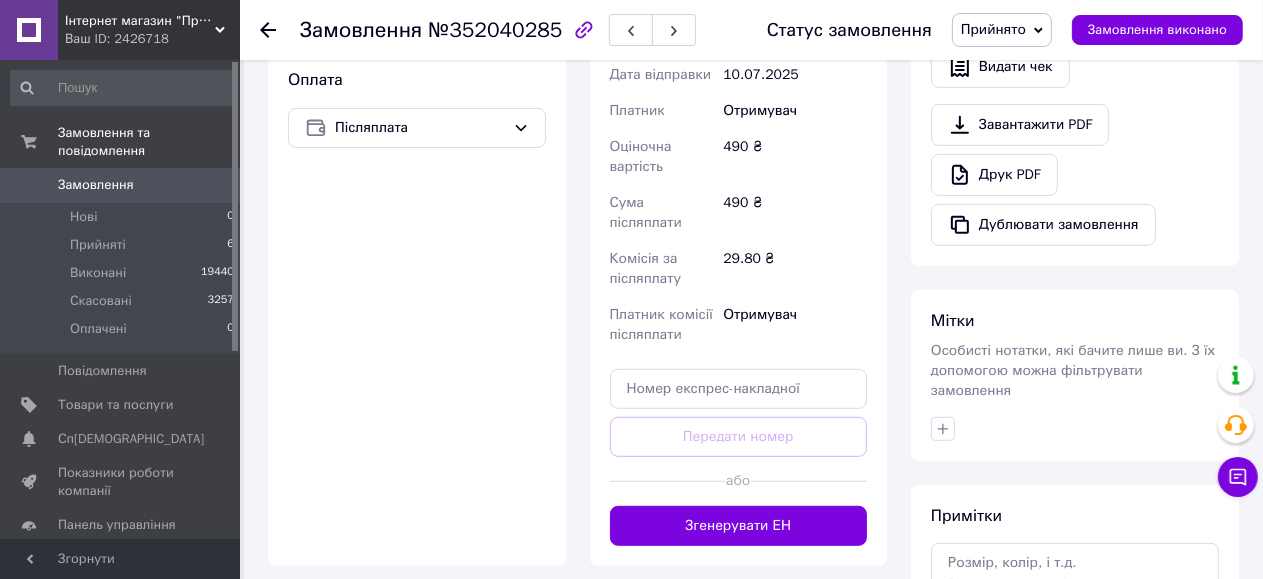 scroll, scrollTop: 719, scrollLeft: 0, axis: vertical 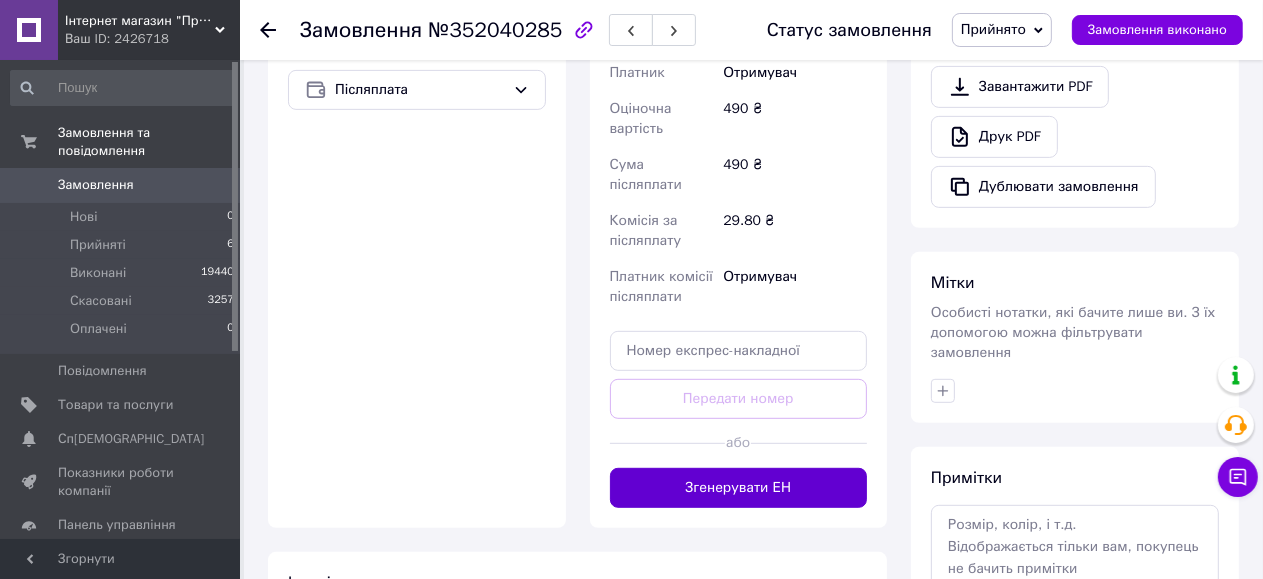 click on "Згенерувати ЕН" at bounding box center [739, 488] 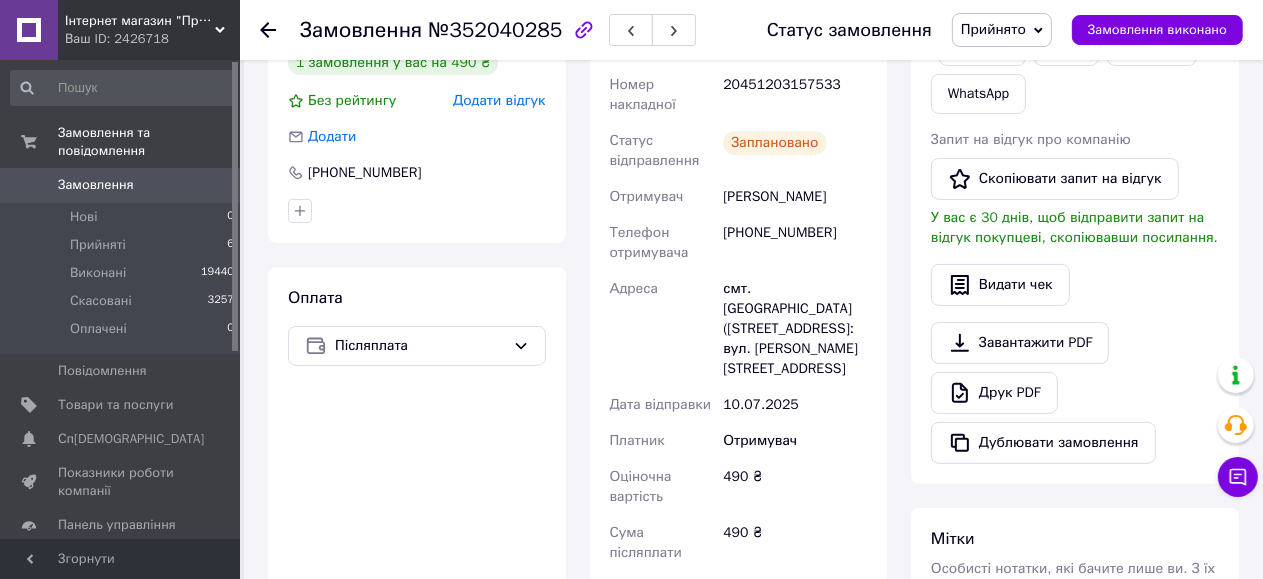 scroll, scrollTop: 730, scrollLeft: 0, axis: vertical 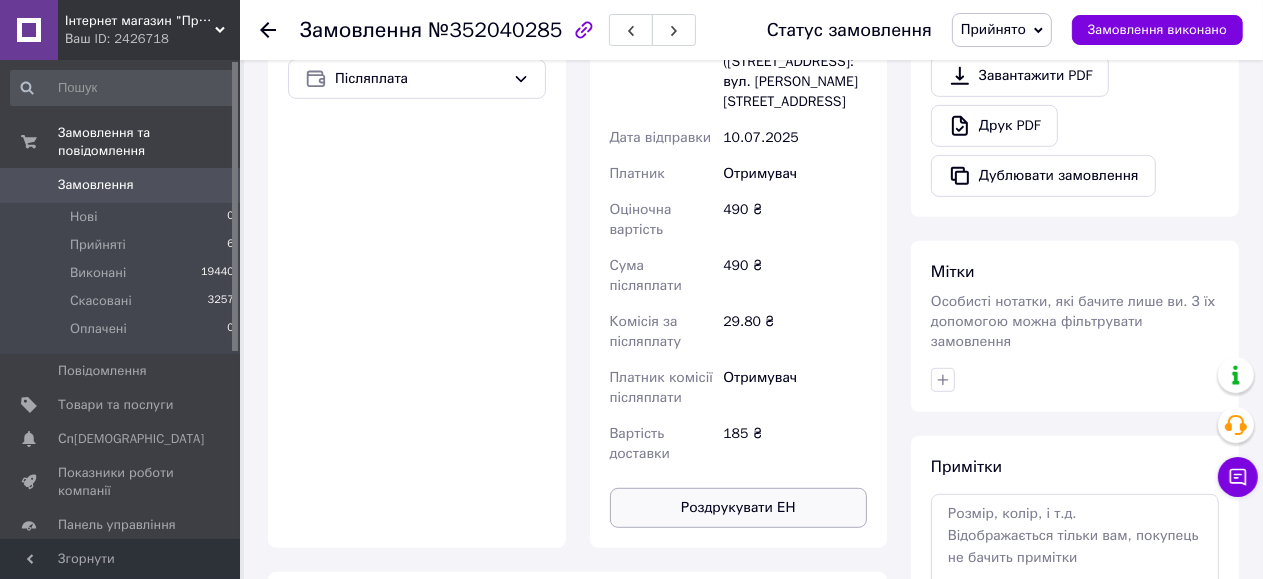 click on "Роздрукувати ЕН" at bounding box center (739, 508) 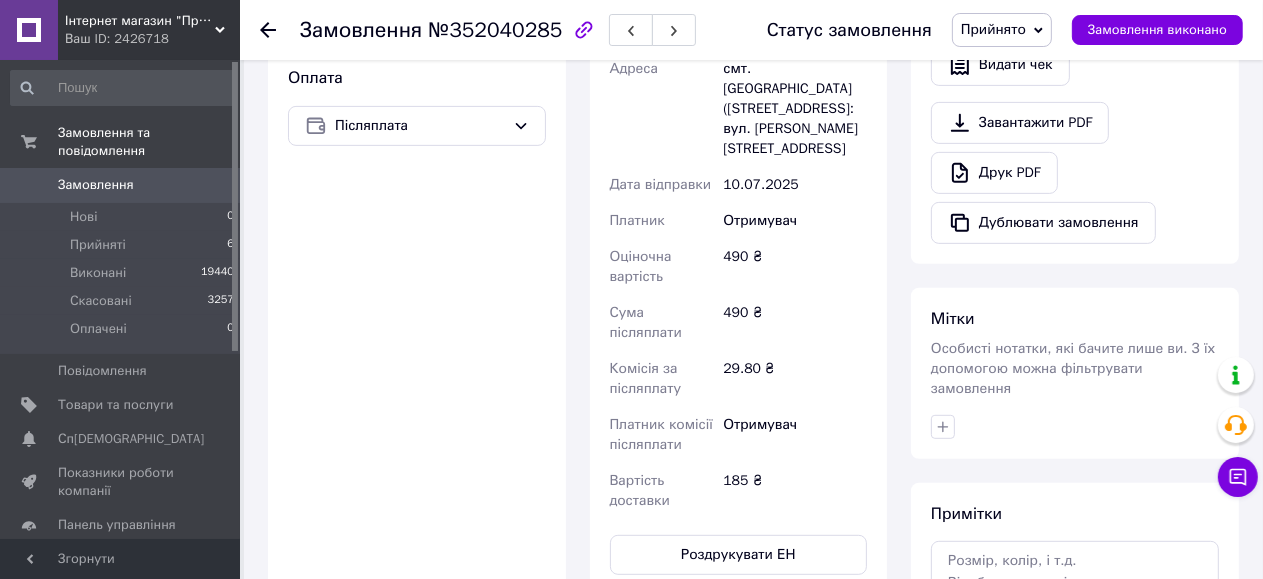 scroll, scrollTop: 0, scrollLeft: 0, axis: both 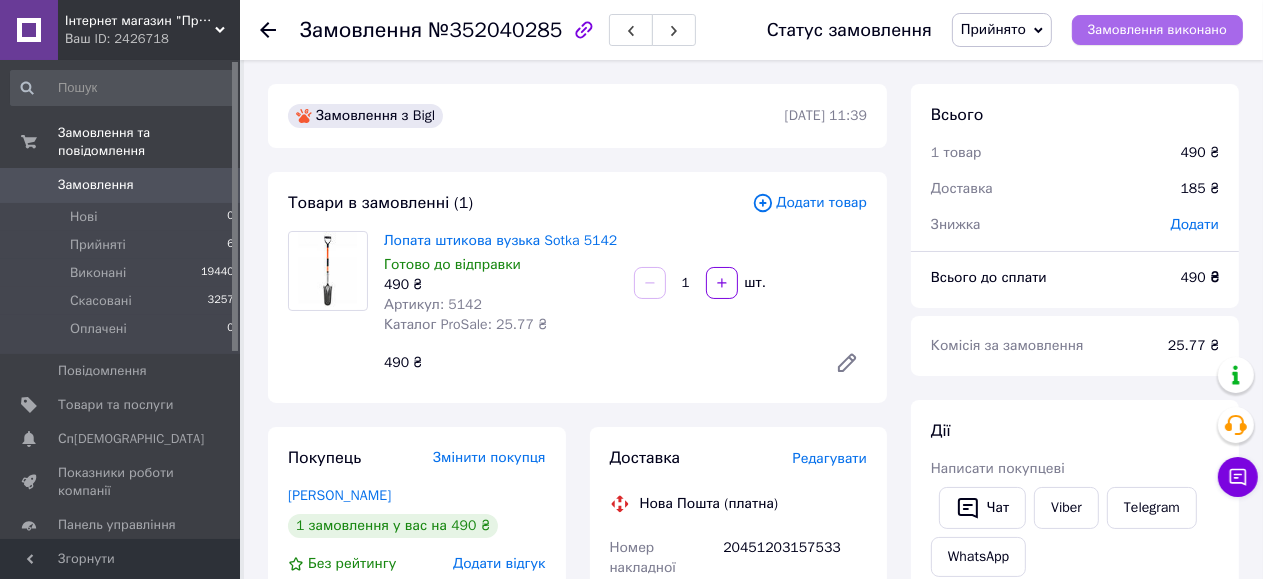 click on "Замовлення виконано" at bounding box center (1157, 30) 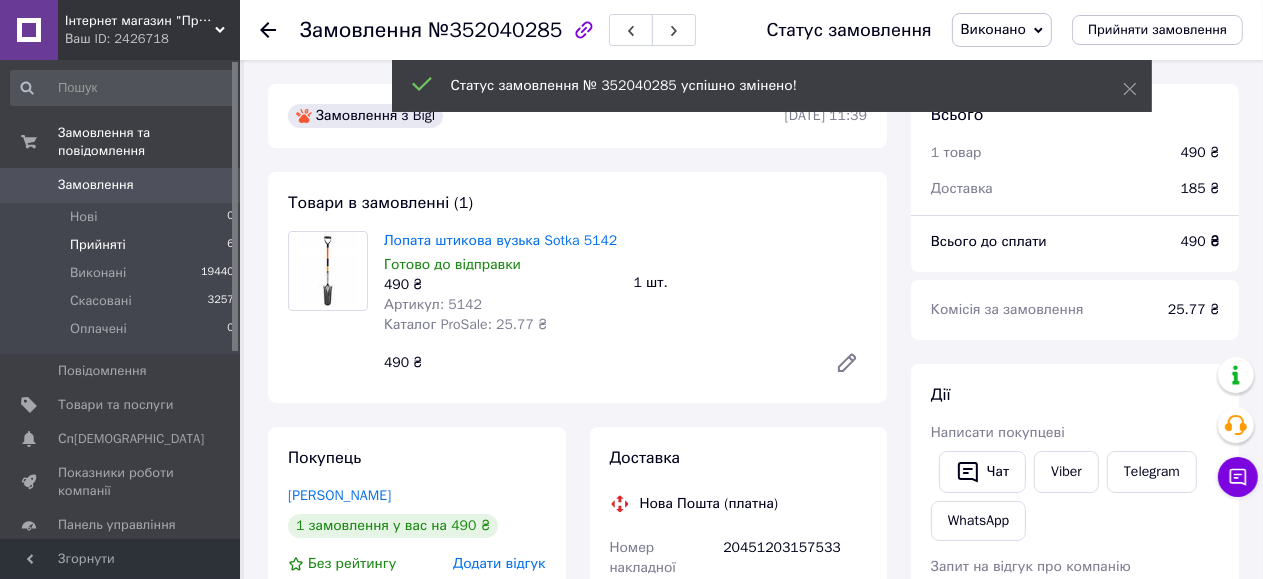 click on "Прийняті" at bounding box center [98, 245] 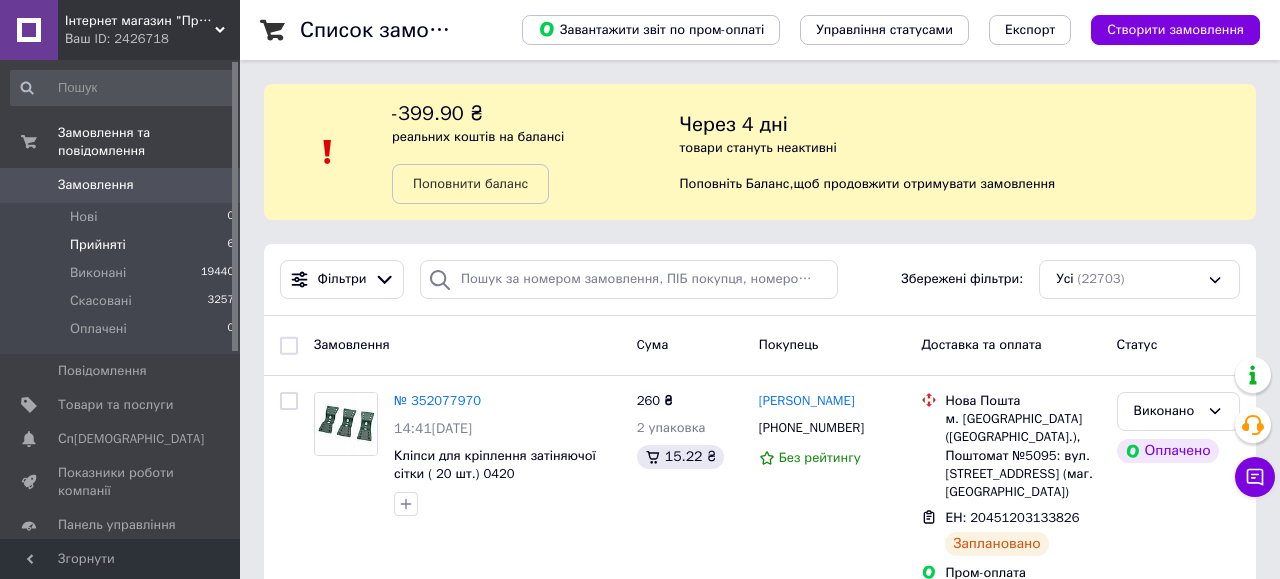 click on "Прийняті 6" at bounding box center (123, 245) 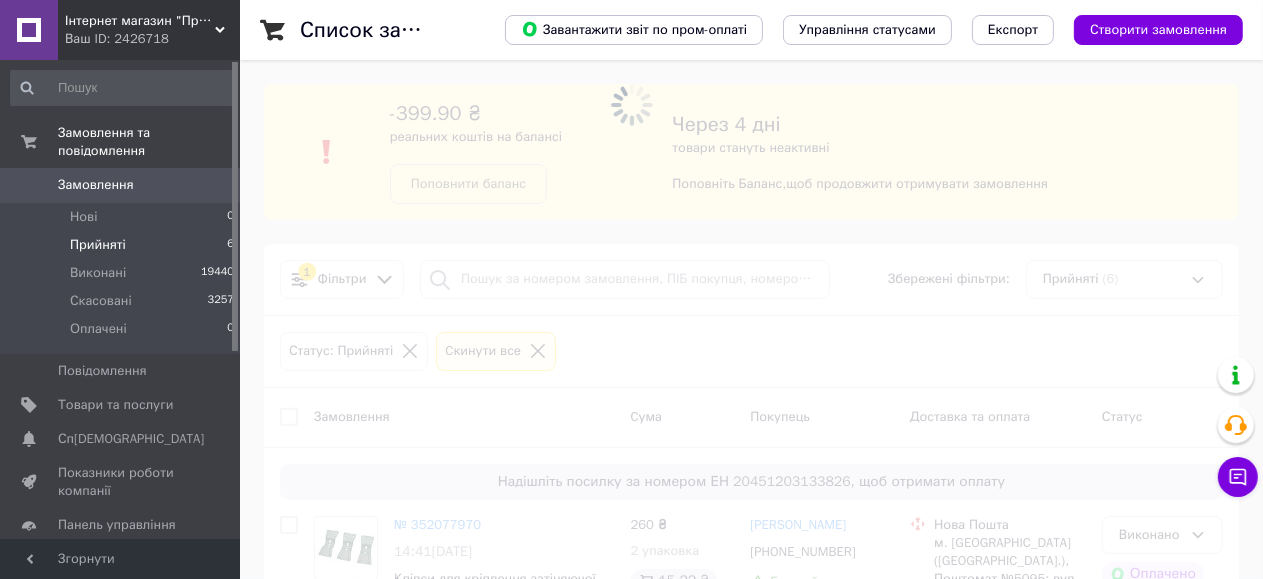 click at bounding box center (631, 289) 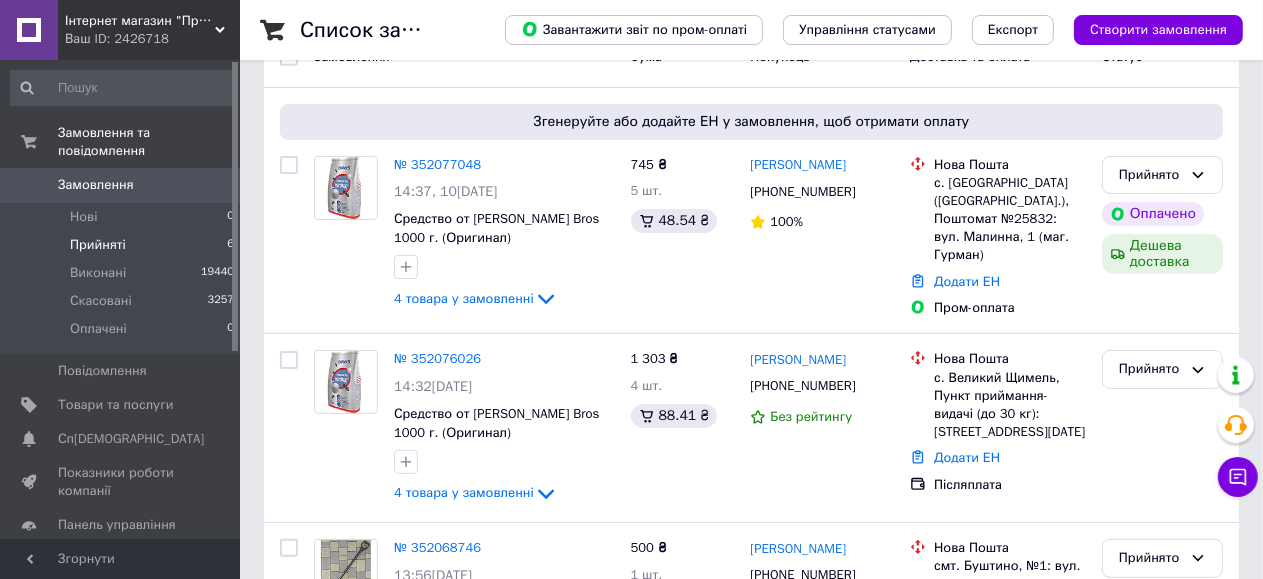scroll, scrollTop: 400, scrollLeft: 0, axis: vertical 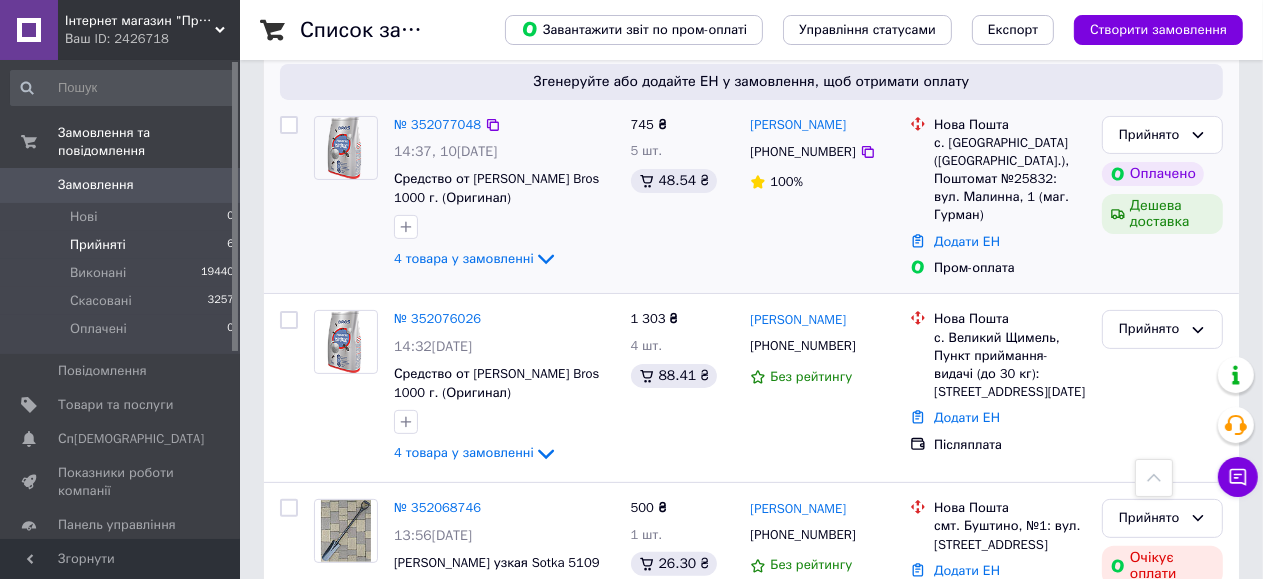 click on "№ 352077048 14:37, 10.07.2025 Средство от муравьйов Bros 1000 г. (Оригинал) 4 товара у замовленні" at bounding box center (504, 194) 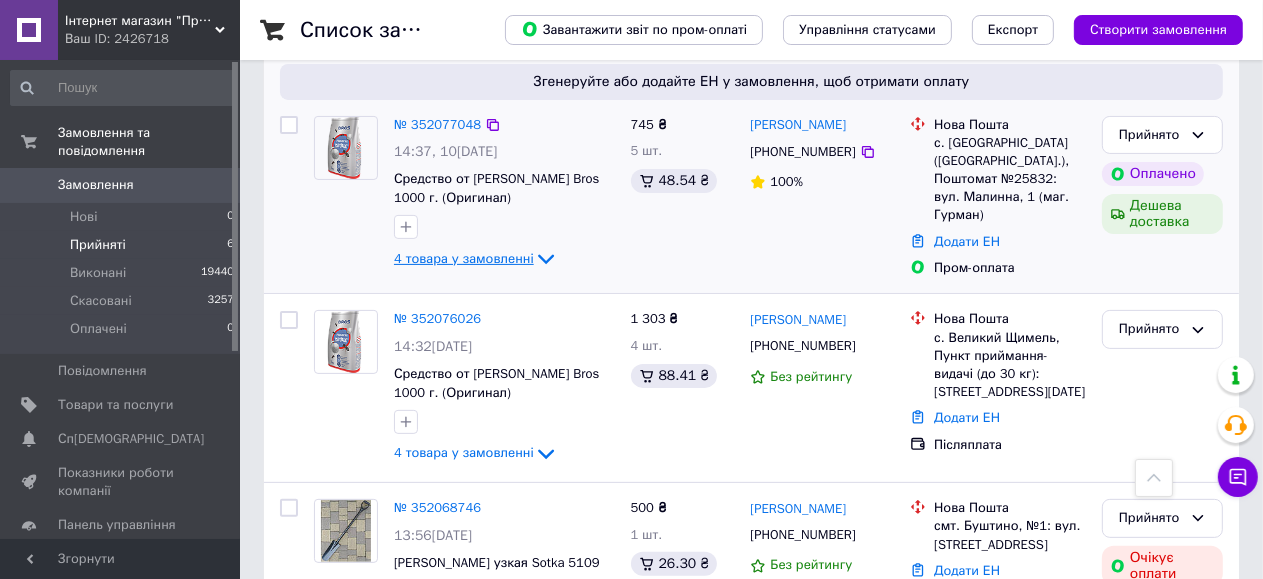 click on "4 товара у замовленні" at bounding box center (464, 258) 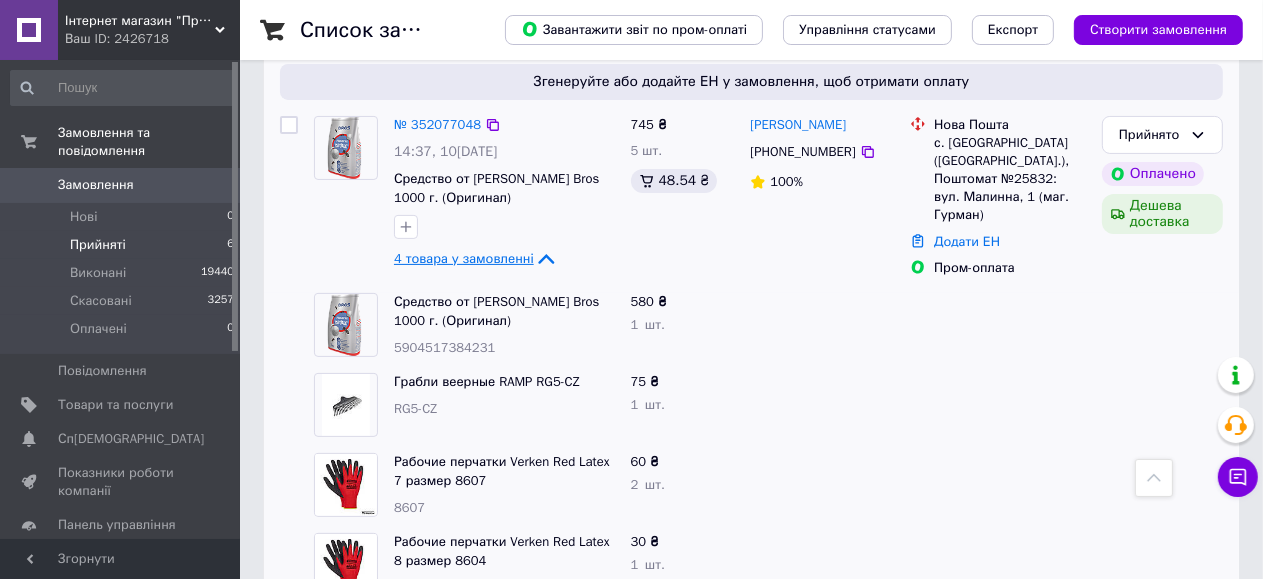 click on "4 товара у замовленні" at bounding box center [464, 258] 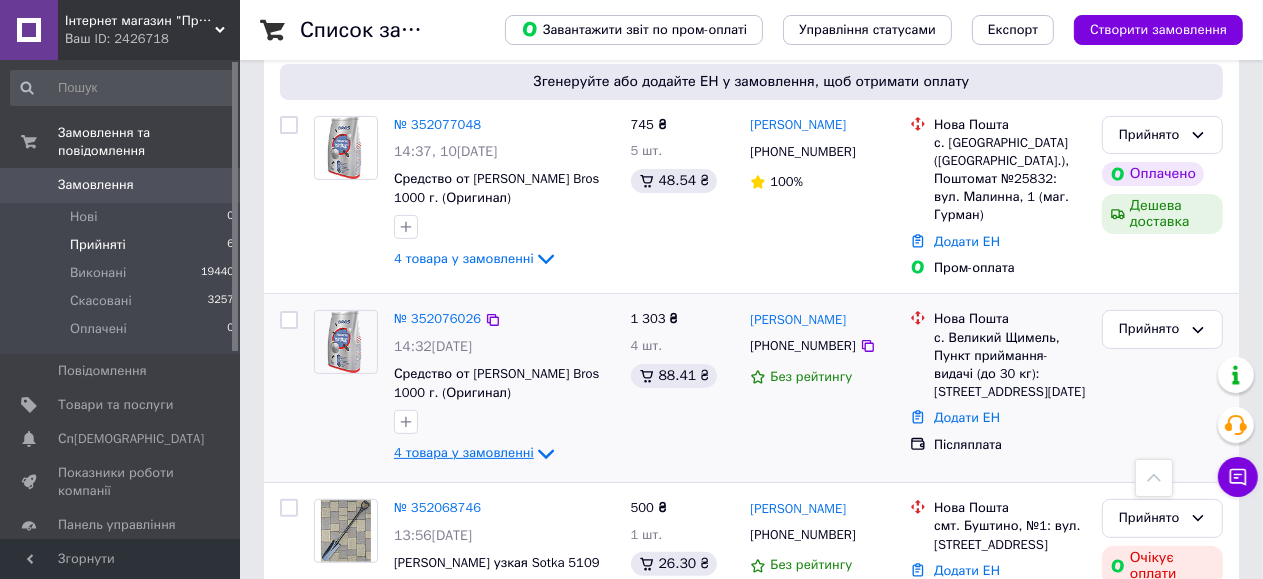 click on "4 товара у замовленні" at bounding box center (464, 453) 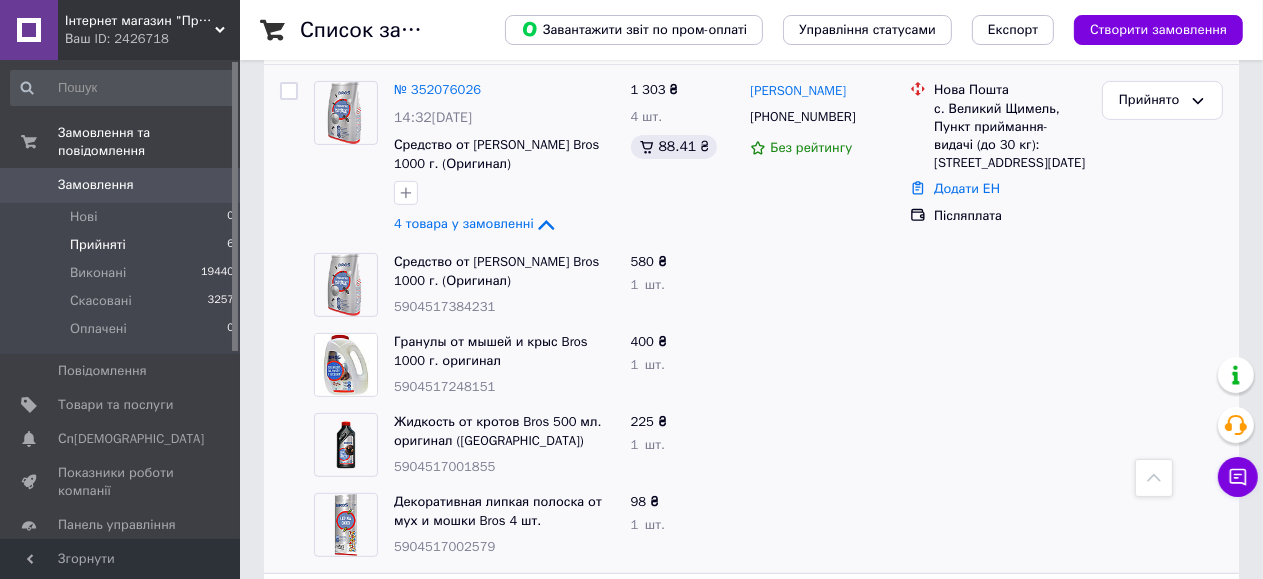 scroll, scrollTop: 666, scrollLeft: 0, axis: vertical 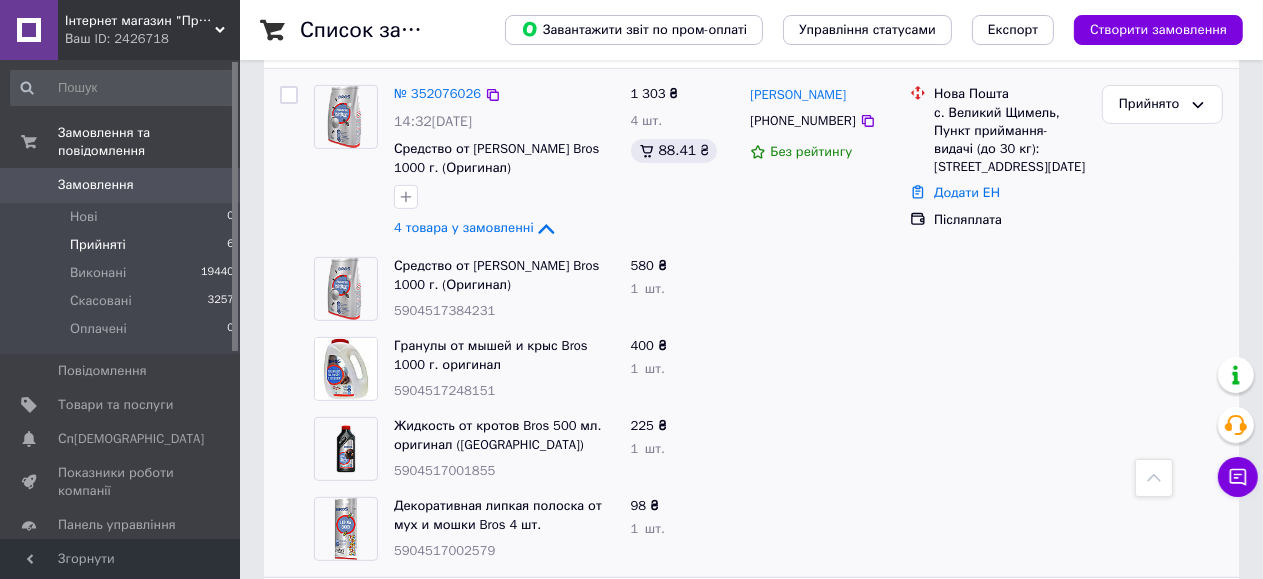 click on "№ 352076026" at bounding box center [437, 94] 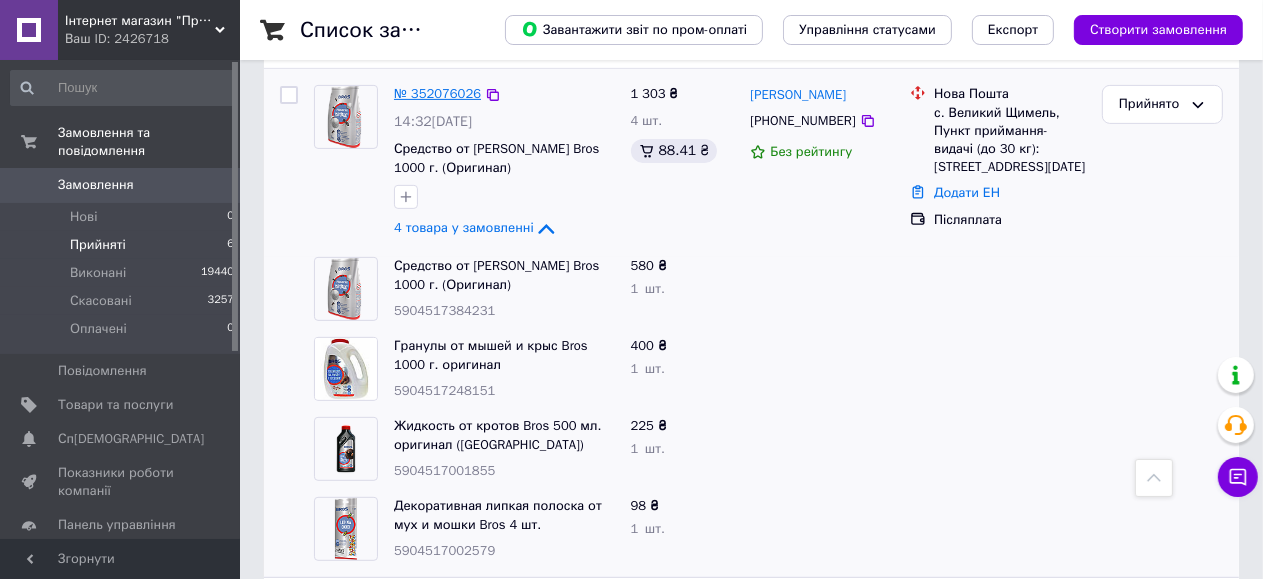 click on "№ 352076026" at bounding box center [437, 93] 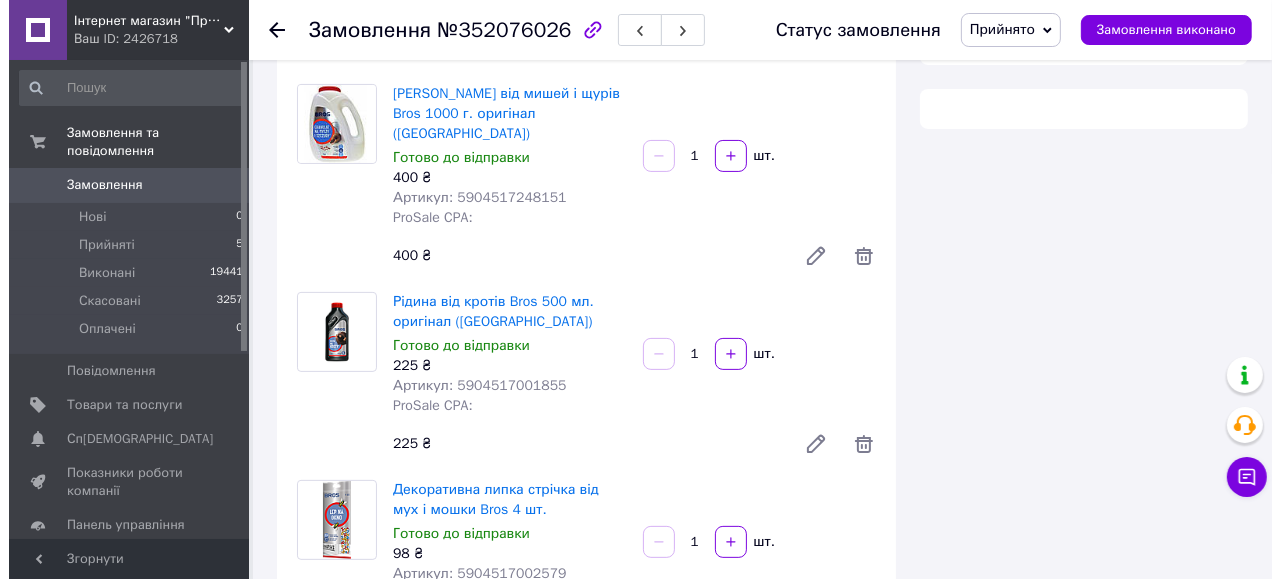 scroll, scrollTop: 625, scrollLeft: 0, axis: vertical 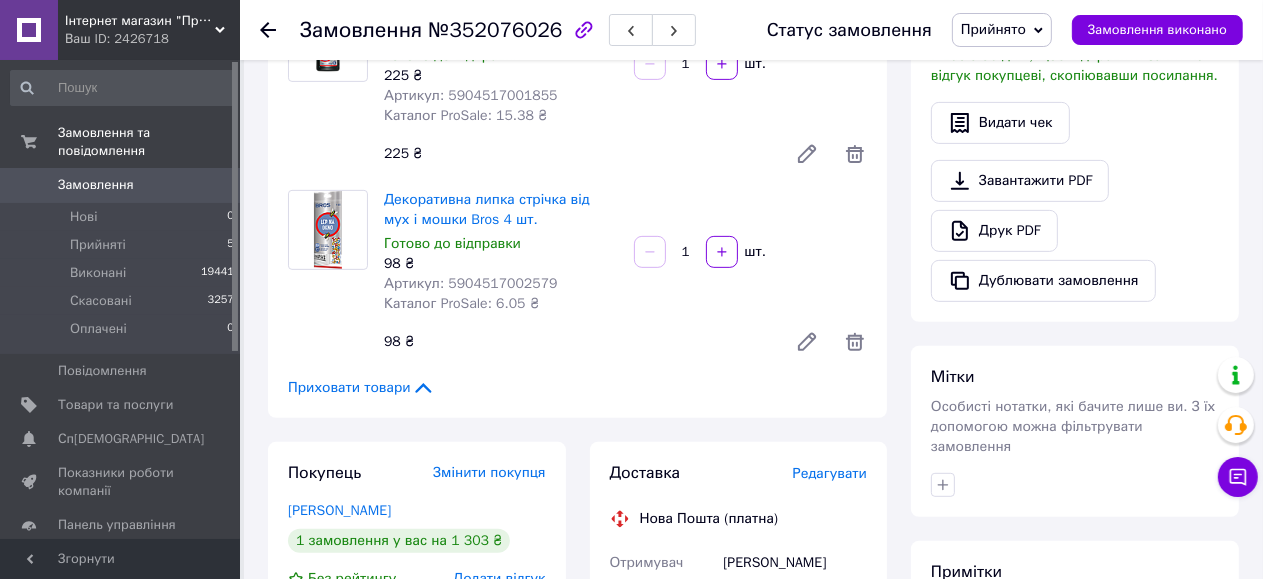 click on "Редагувати" at bounding box center (830, 473) 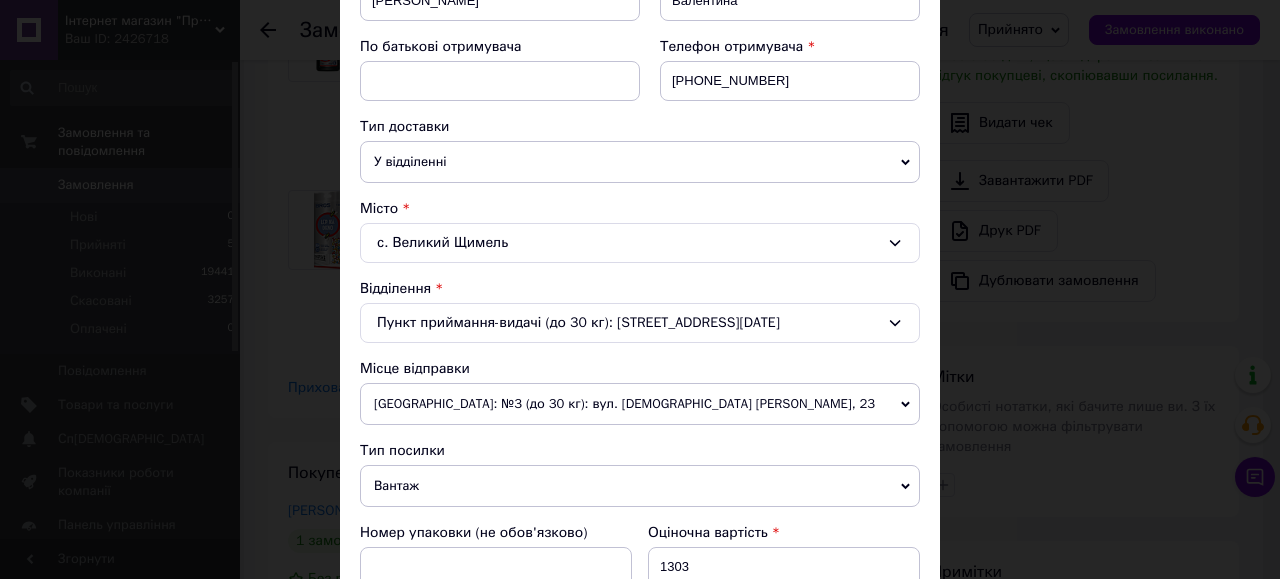scroll, scrollTop: 800, scrollLeft: 0, axis: vertical 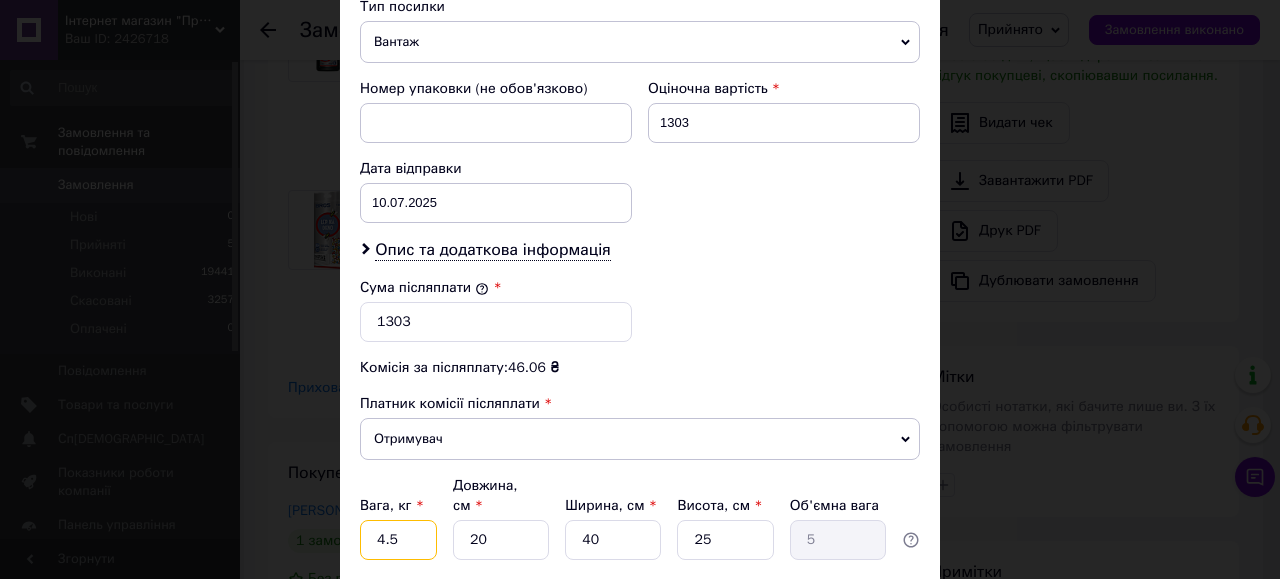 drag, startPoint x: 395, startPoint y: 514, endPoint x: 377, endPoint y: 516, distance: 18.110771 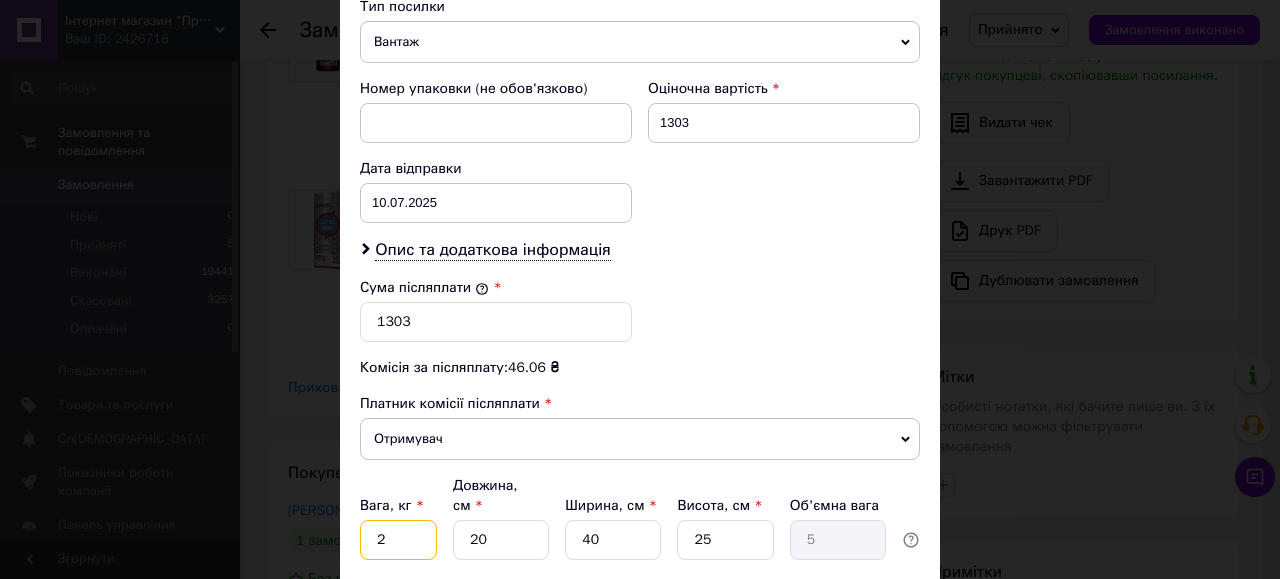 type on "2" 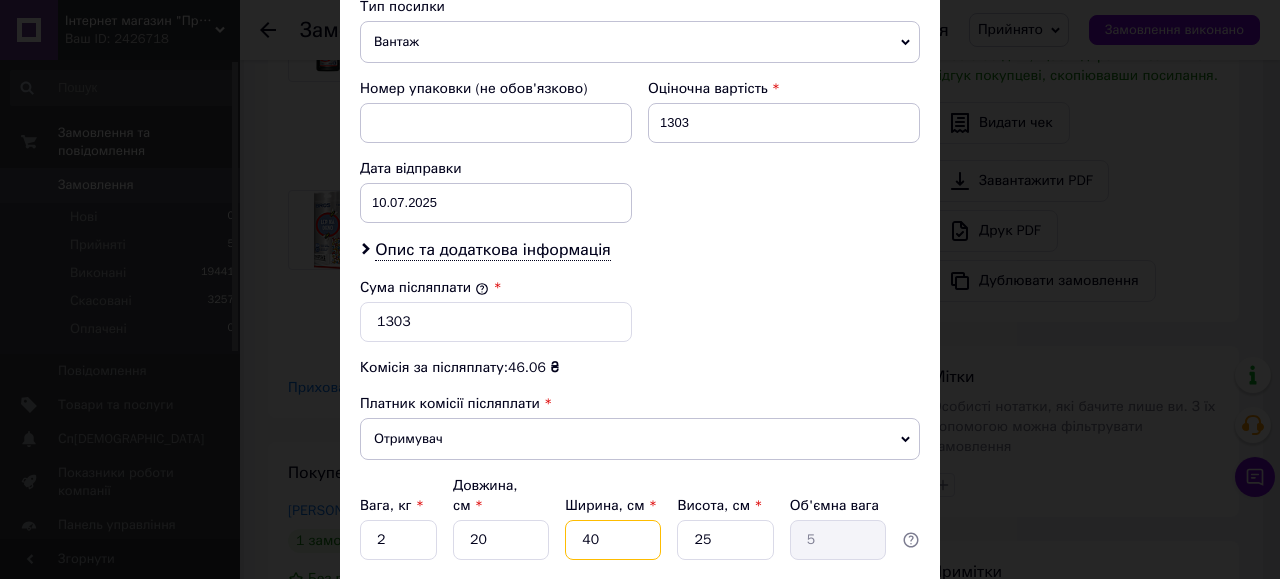 drag, startPoint x: 608, startPoint y: 520, endPoint x: 571, endPoint y: 527, distance: 37.65634 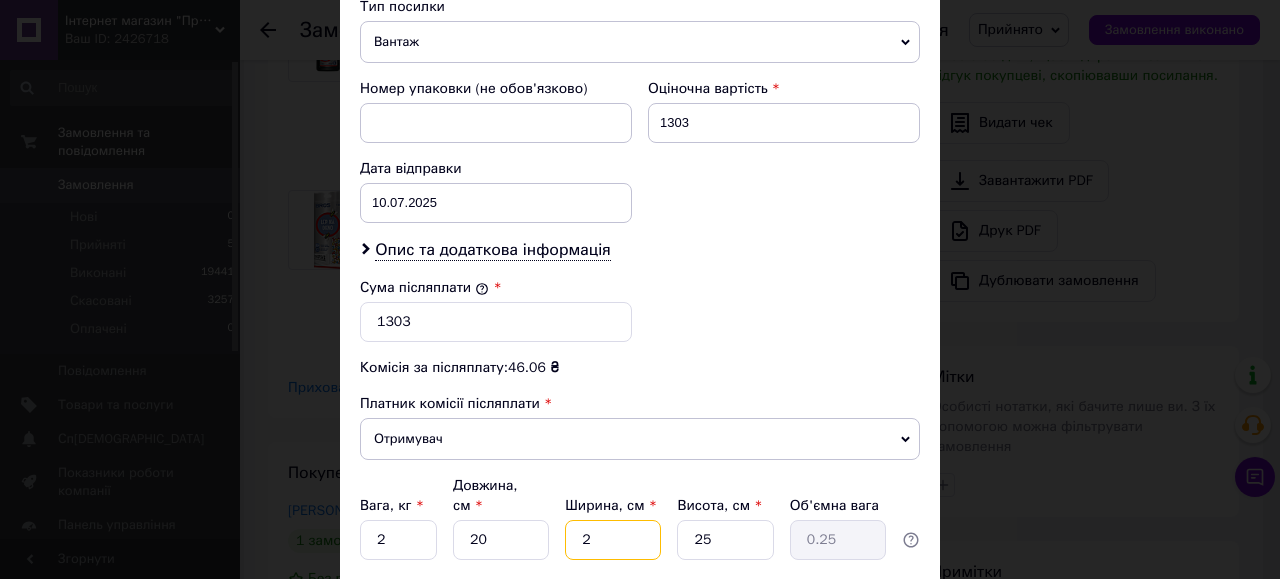 type on "20" 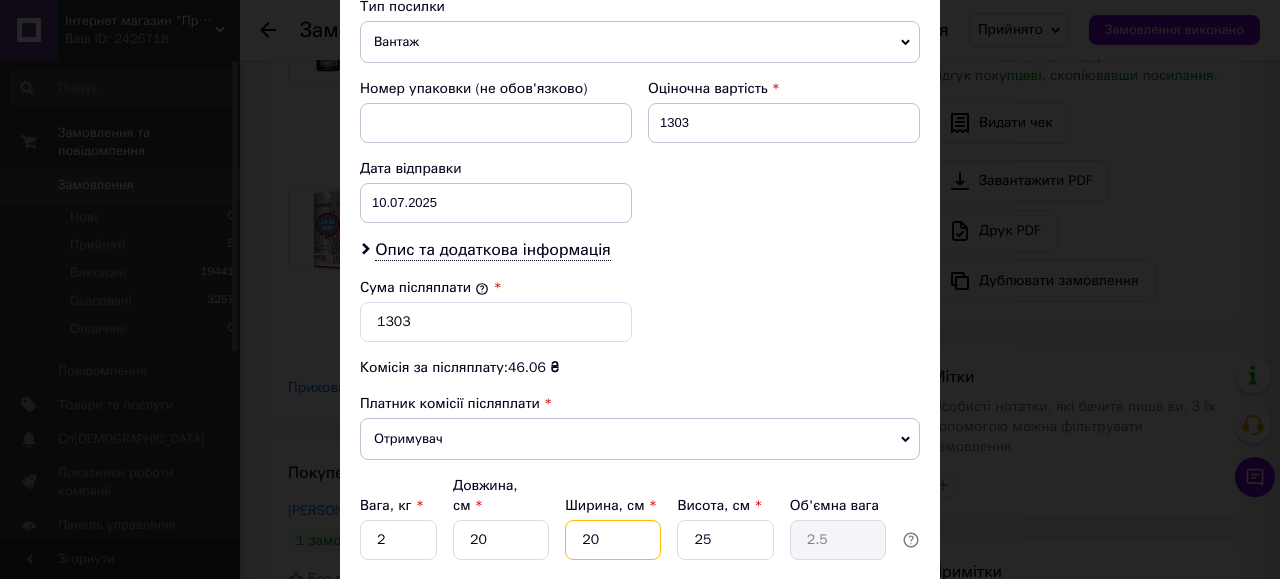 type on "20" 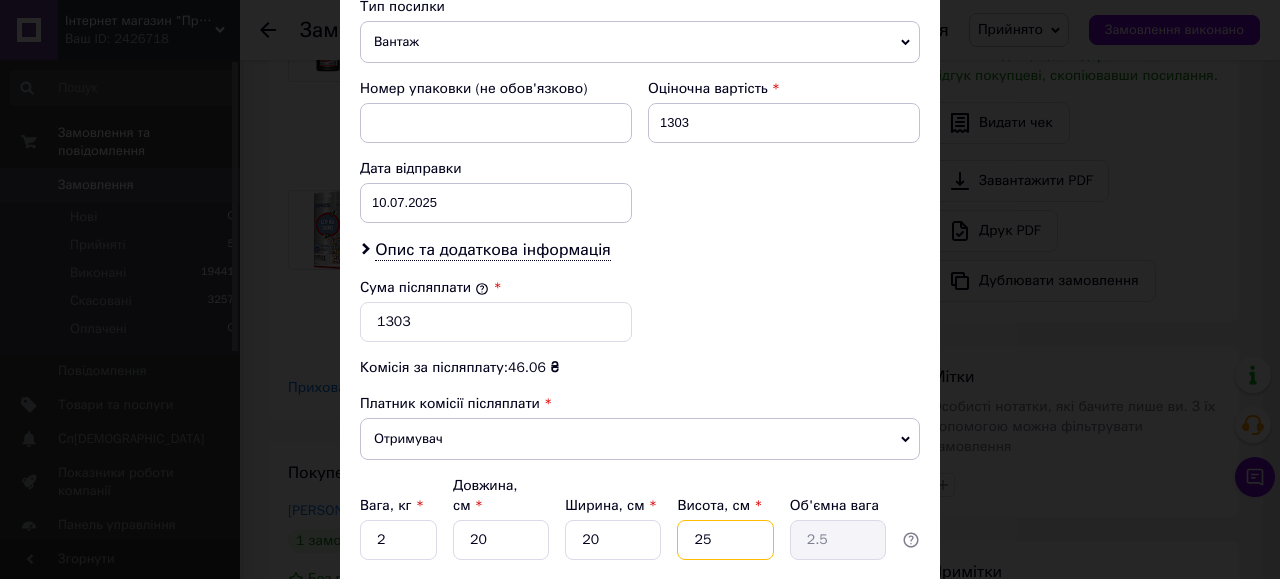 drag, startPoint x: 701, startPoint y: 524, endPoint x: 681, endPoint y: 526, distance: 20.09975 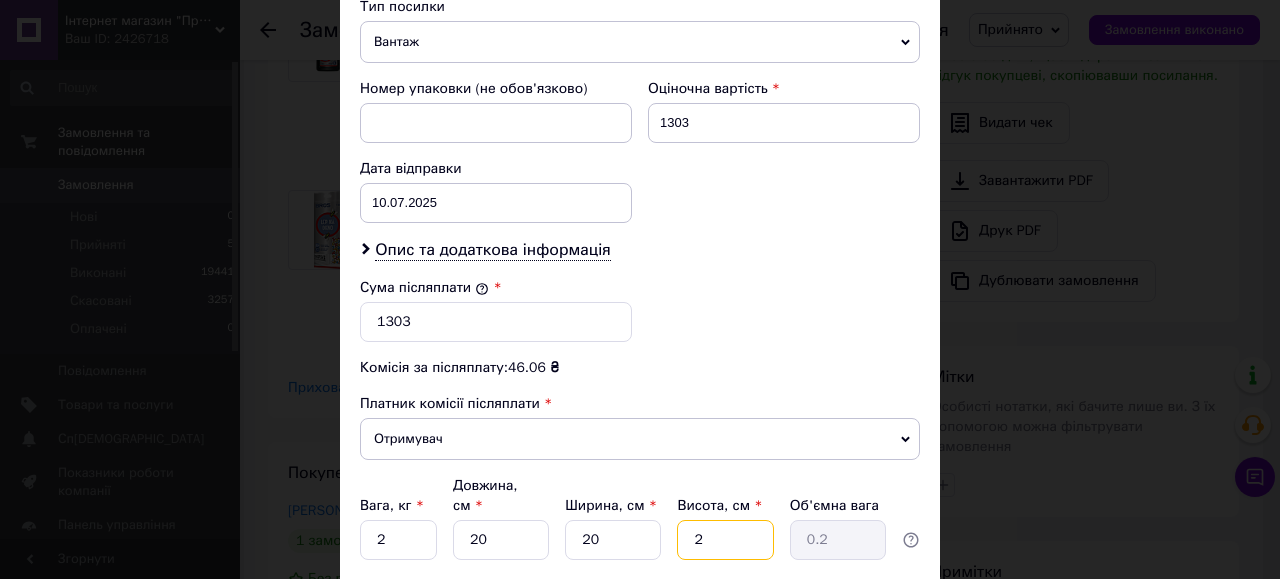 type on "20" 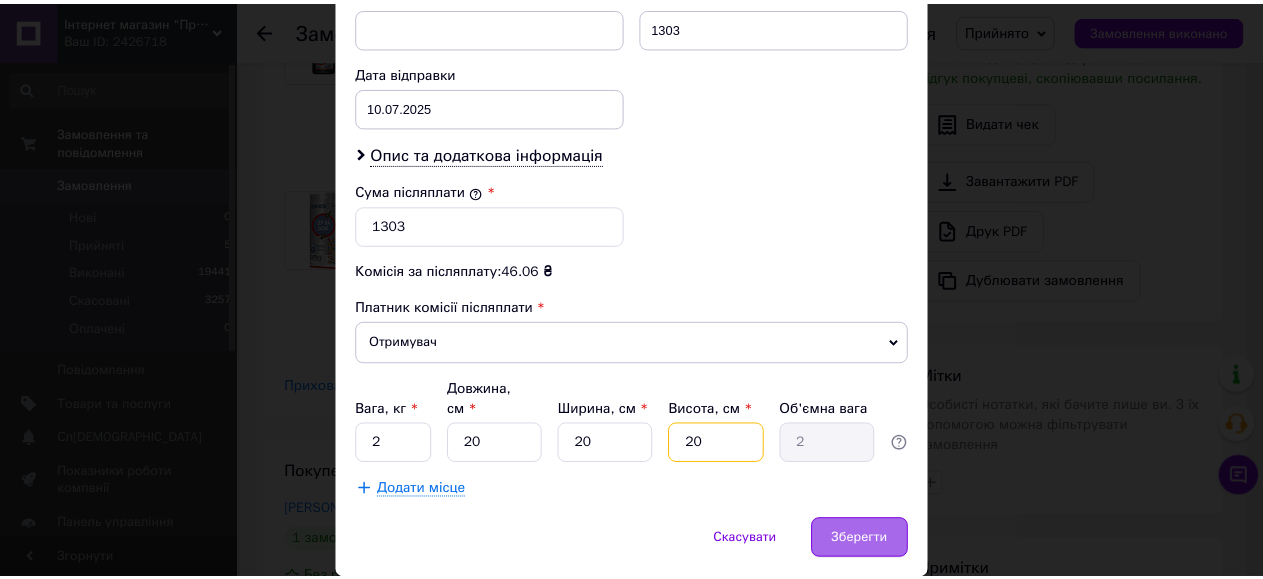 scroll, scrollTop: 933, scrollLeft: 0, axis: vertical 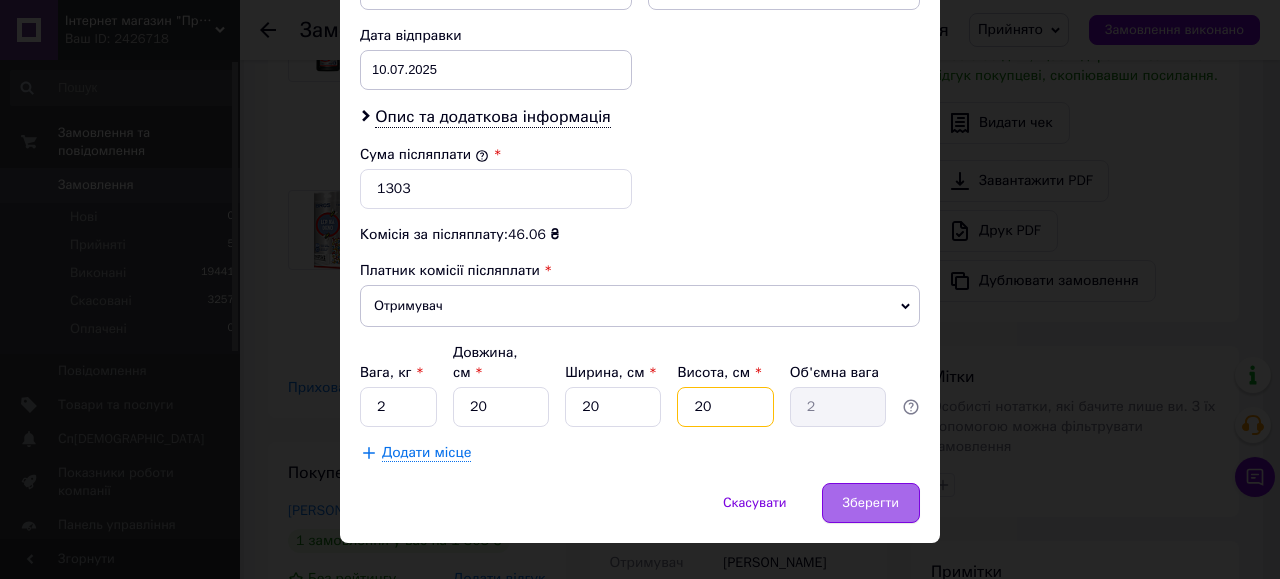 type on "20" 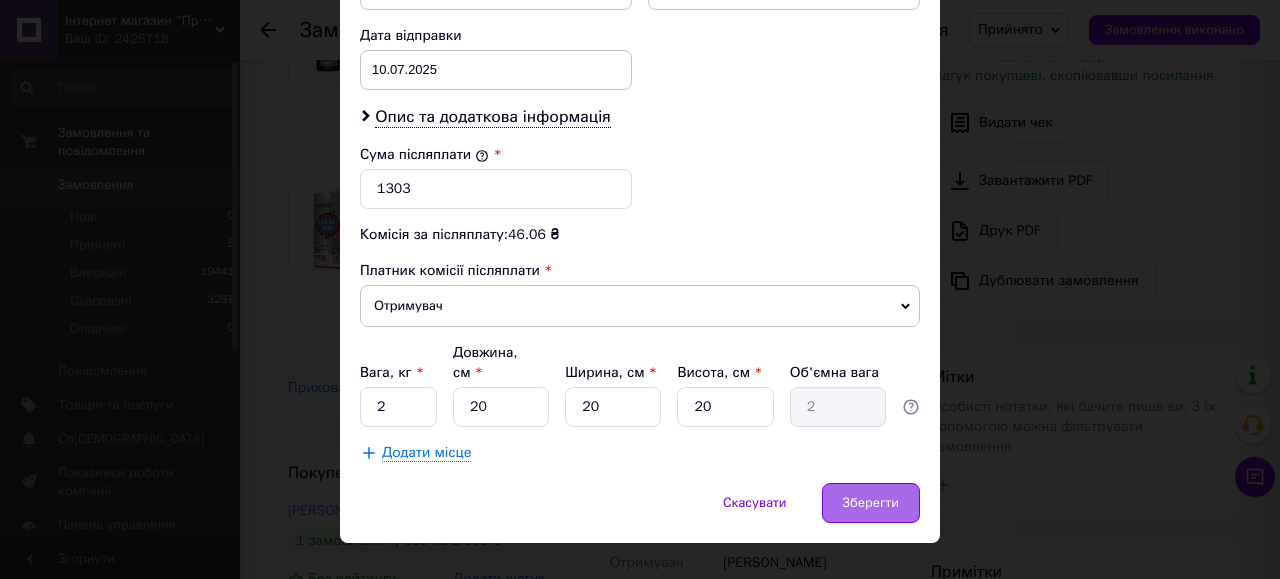 click on "Зберегти" at bounding box center (871, 503) 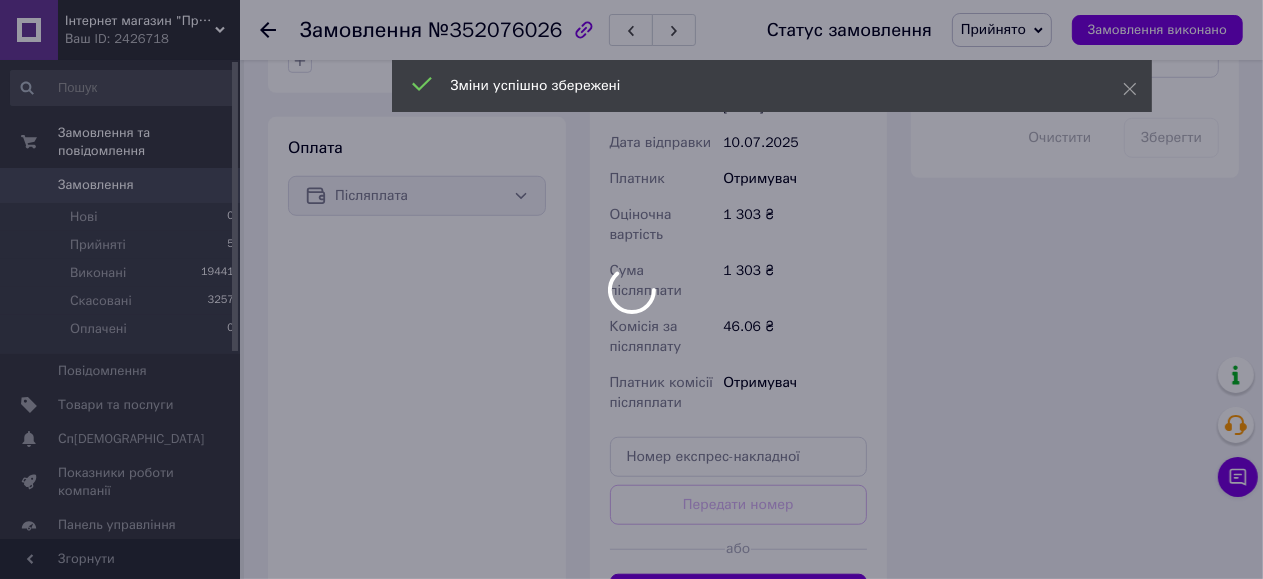 scroll, scrollTop: 1425, scrollLeft: 0, axis: vertical 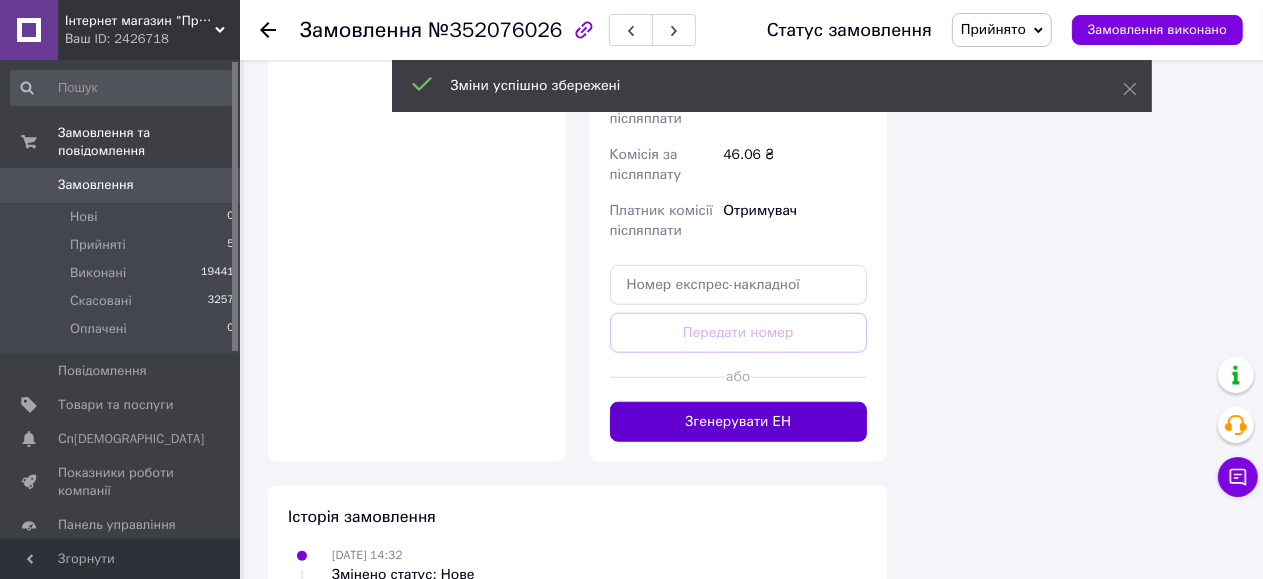 click on "Згенерувати ЕН" at bounding box center (739, 422) 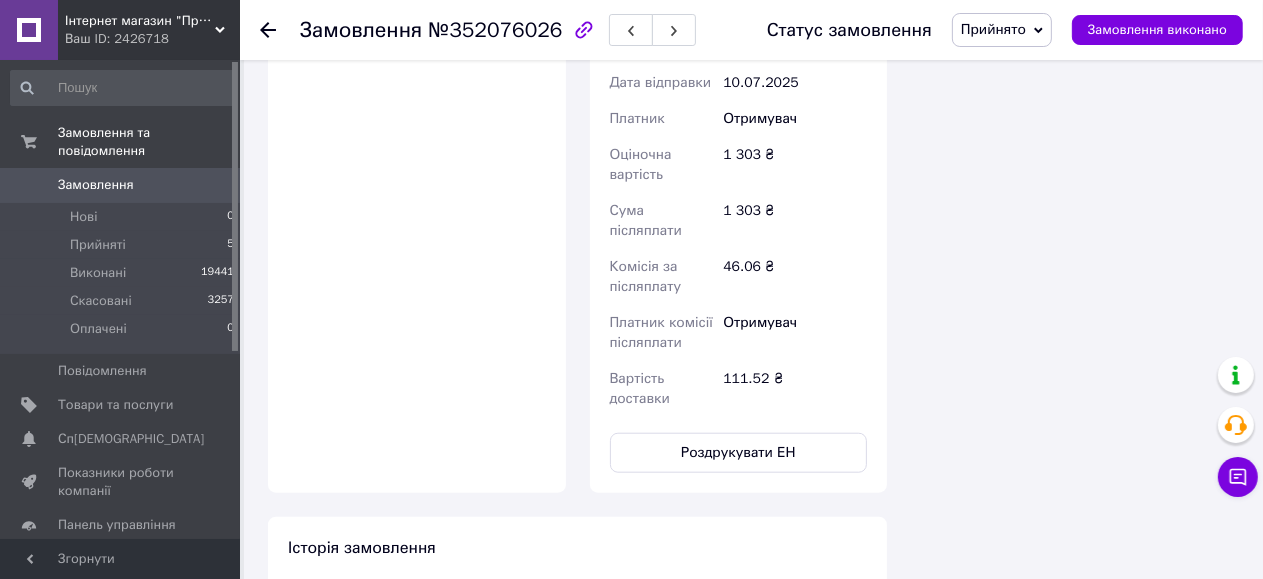click on "Роздрукувати ЕН" at bounding box center (739, 453) 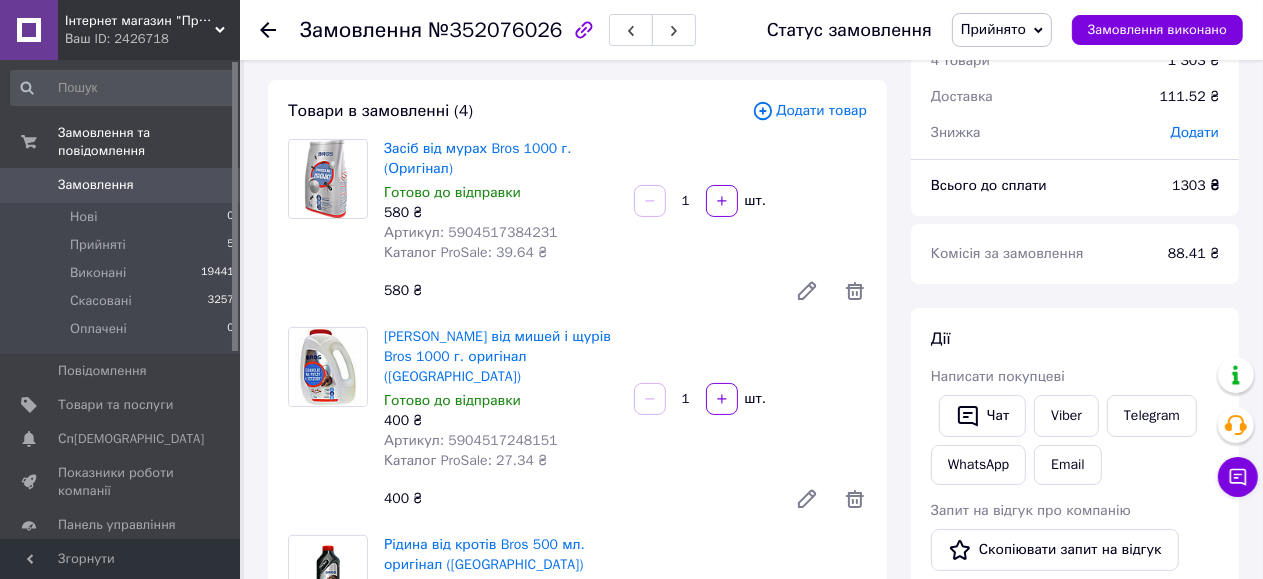 scroll, scrollTop: 0, scrollLeft: 0, axis: both 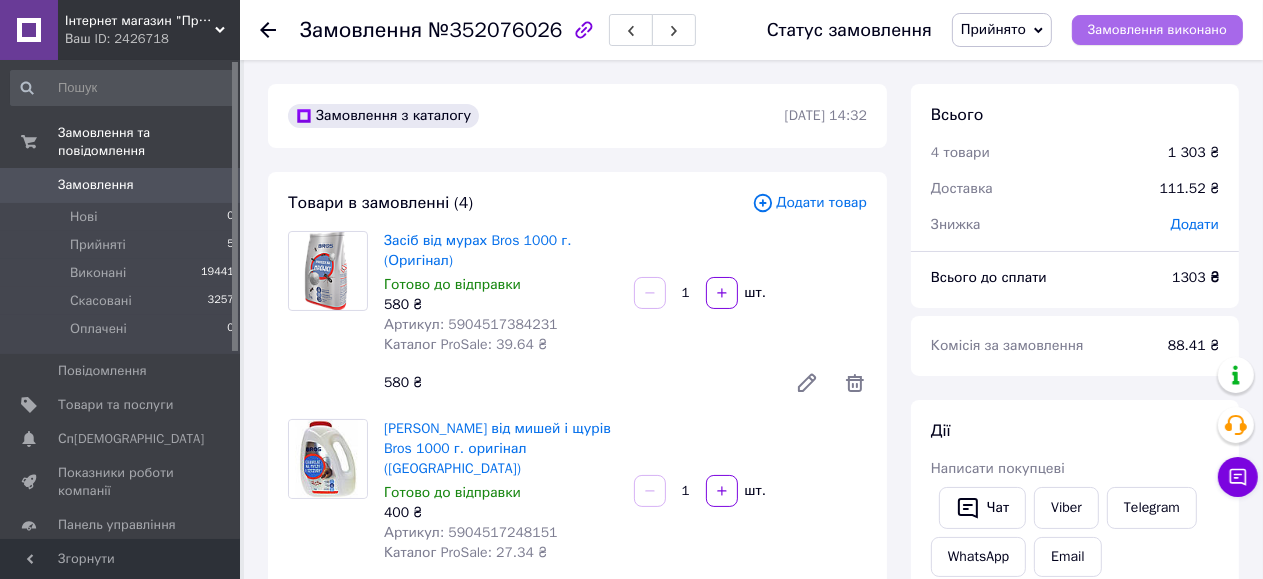 click on "Замовлення виконано" at bounding box center (1157, 30) 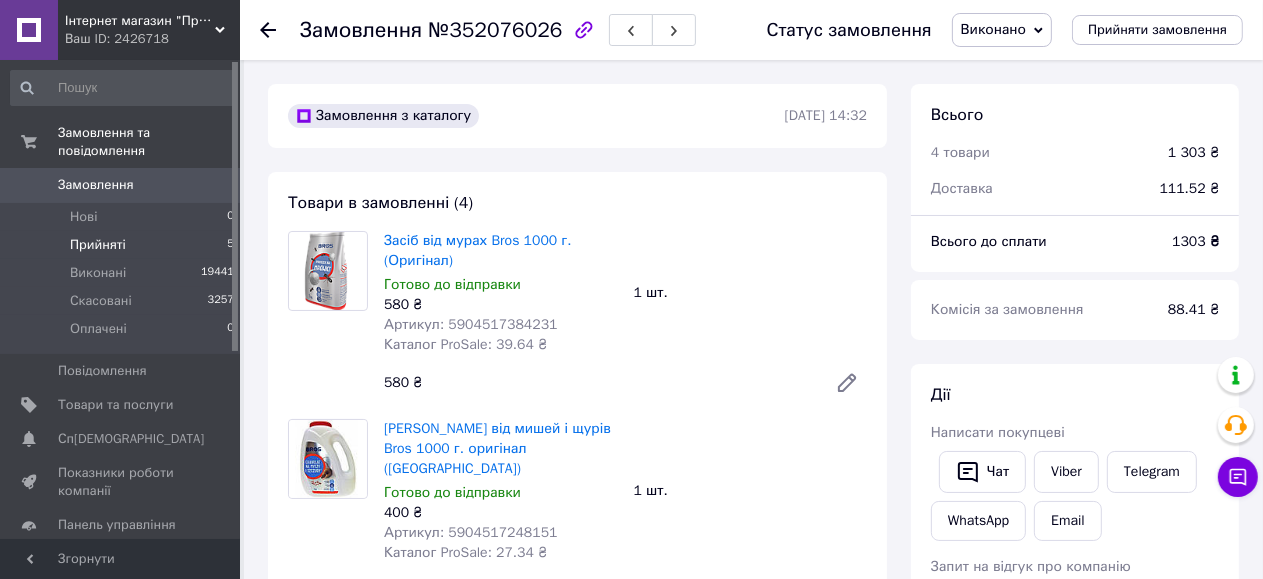 click on "Прийняті 5" at bounding box center [123, 245] 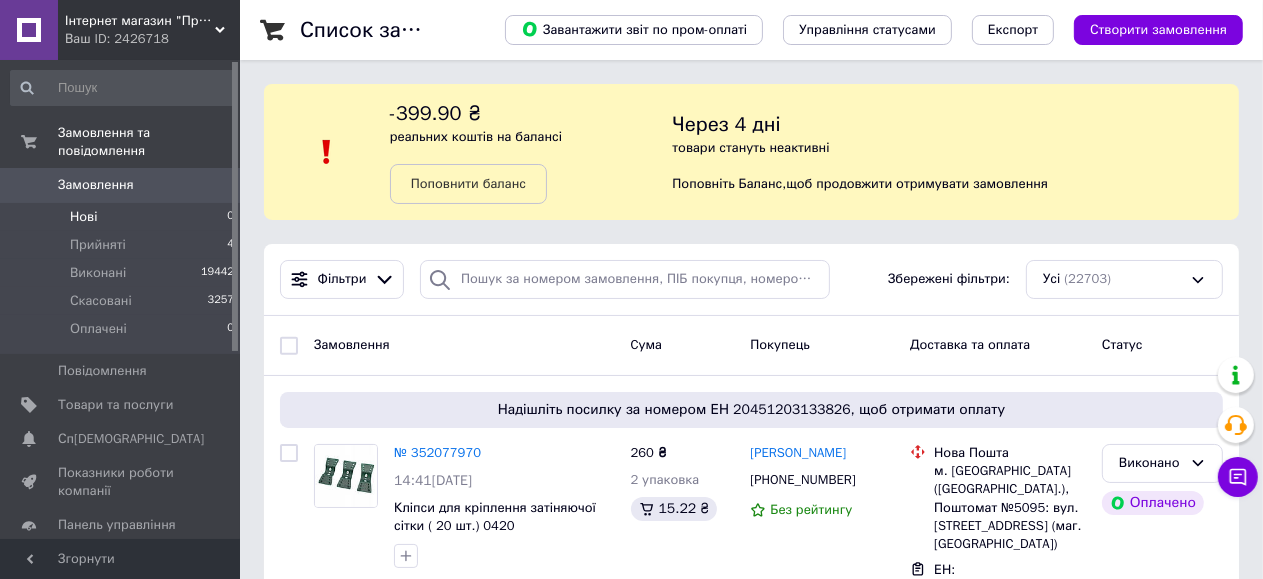 click on "Нові" at bounding box center (83, 217) 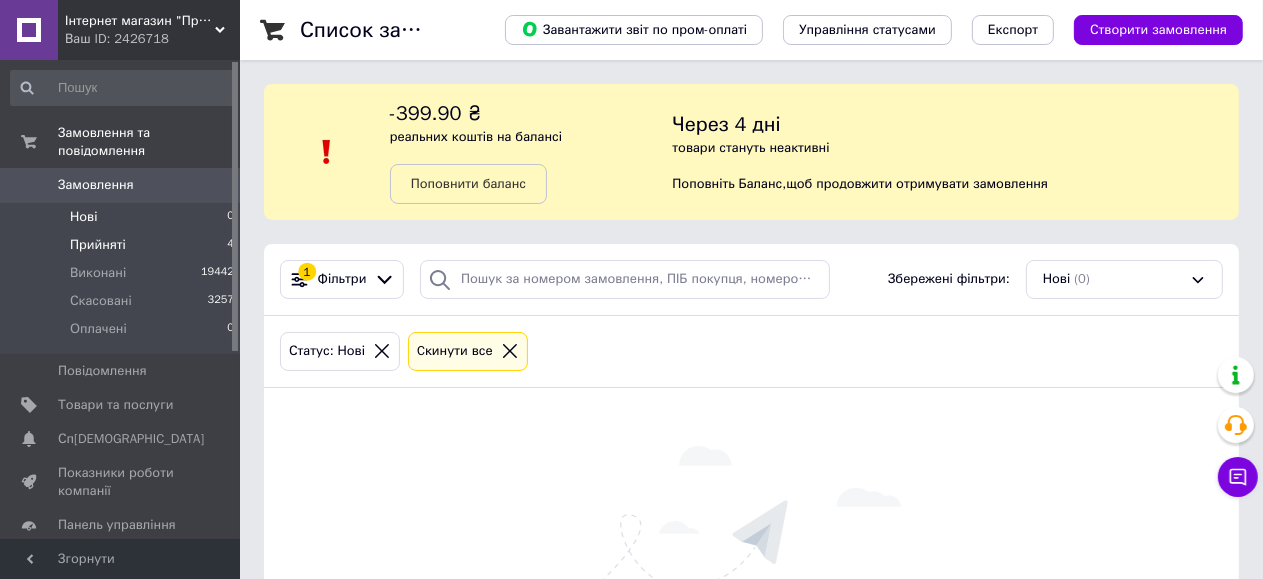 click on "Прийняті" at bounding box center [98, 245] 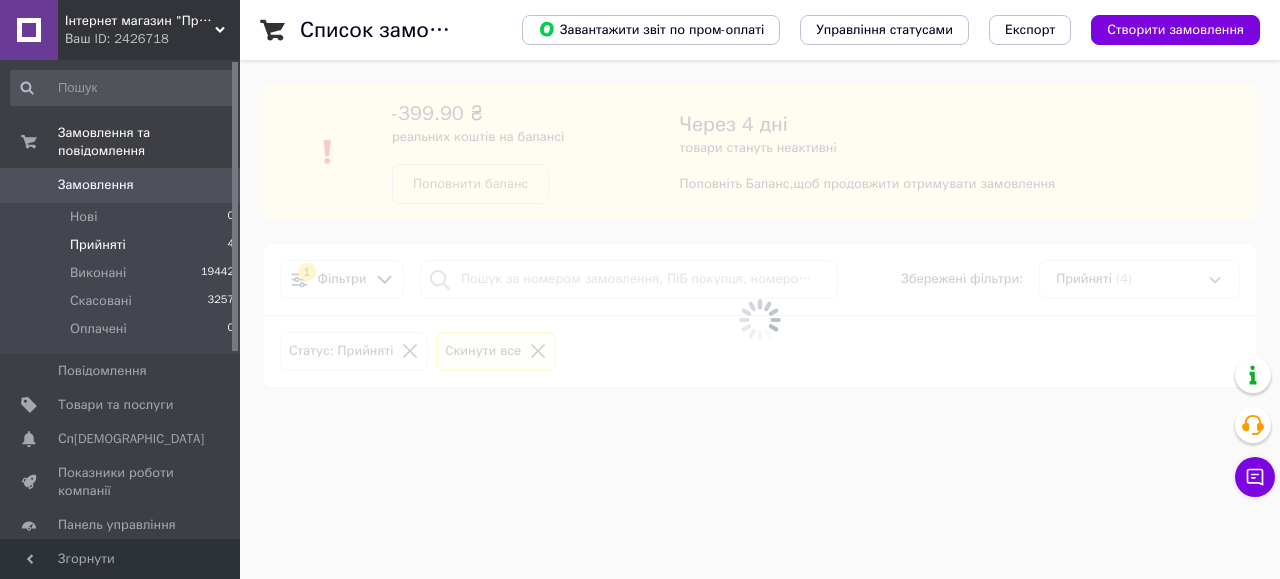 click at bounding box center (760, 319) 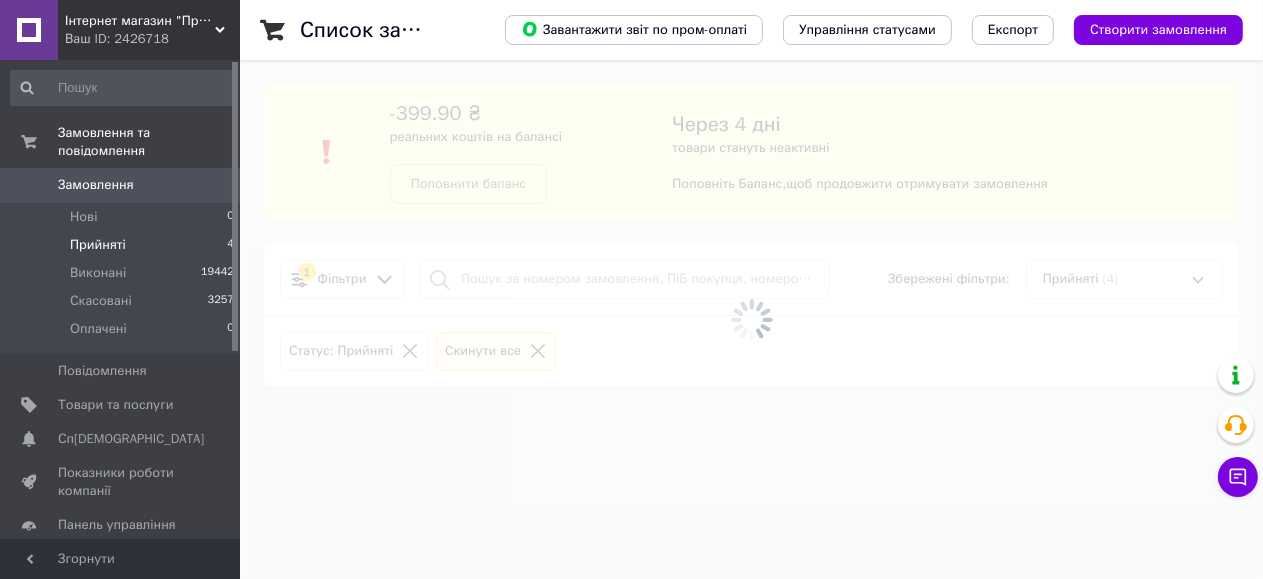 click on "Список замовлень   Завантажити звіт по пром-оплаті Управління статусами Експорт Створити замовлення -399.90 ₴ реальних коштів на балансі Поповнити баланс Через 4 дні товари стануть неактивні Поповніть Баланс ,  щоб продовжити отримувати замовлення 1 Фільтри Збережені фільтри: Прийняті (4) Статус: Прийняті Cкинути все" at bounding box center [751, 206] 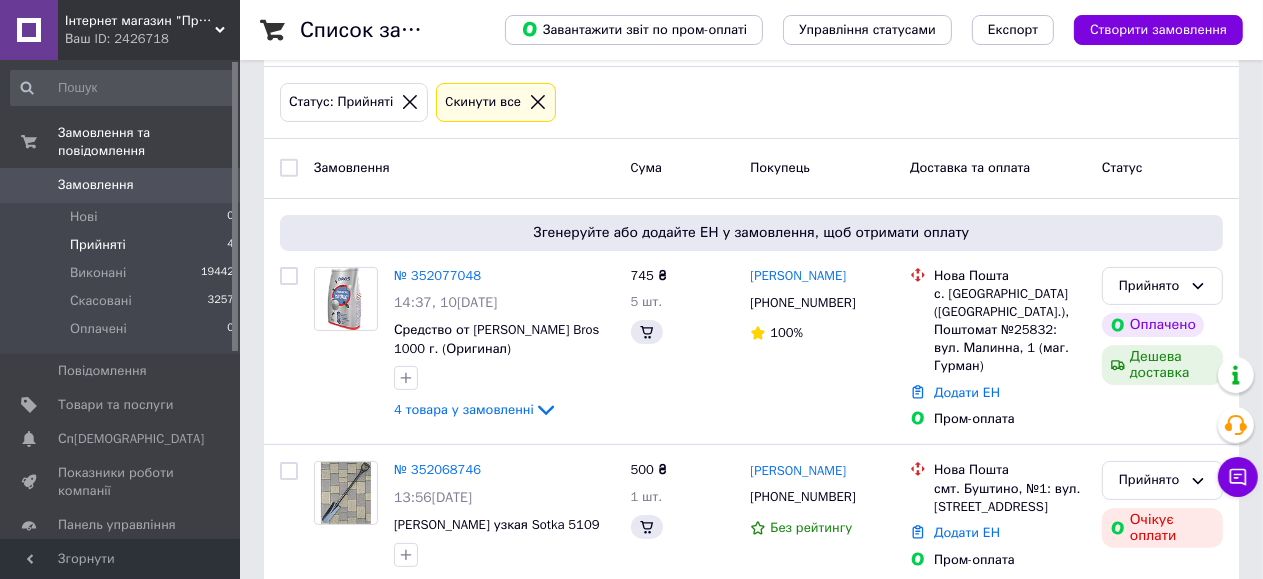 scroll, scrollTop: 266, scrollLeft: 0, axis: vertical 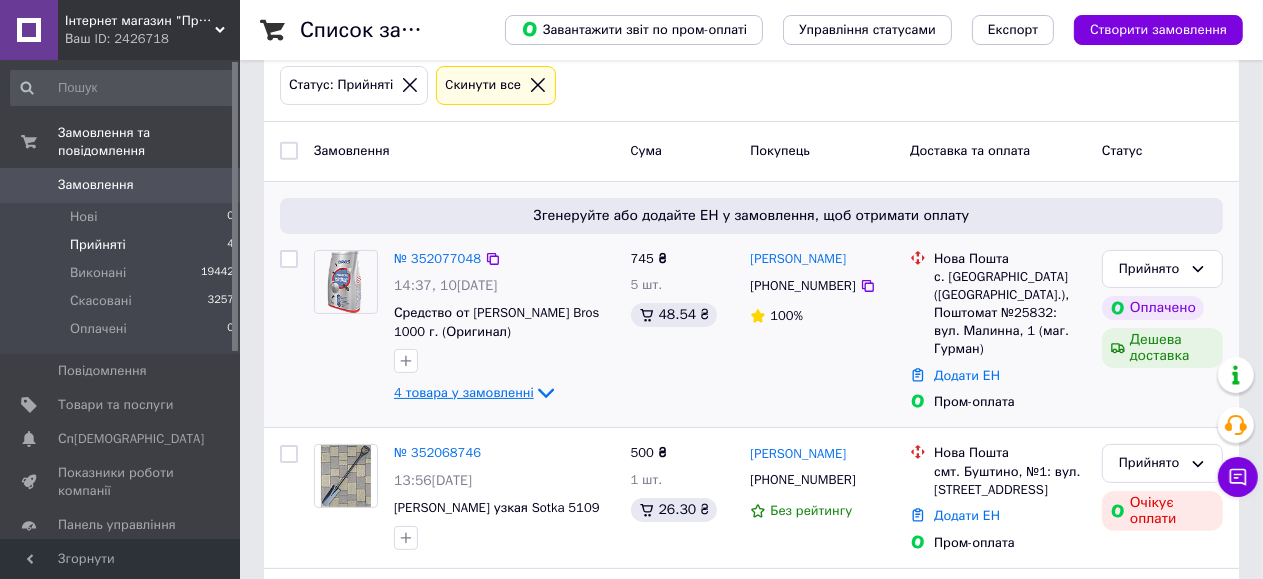 click on "4 товара у замовленні" at bounding box center [464, 392] 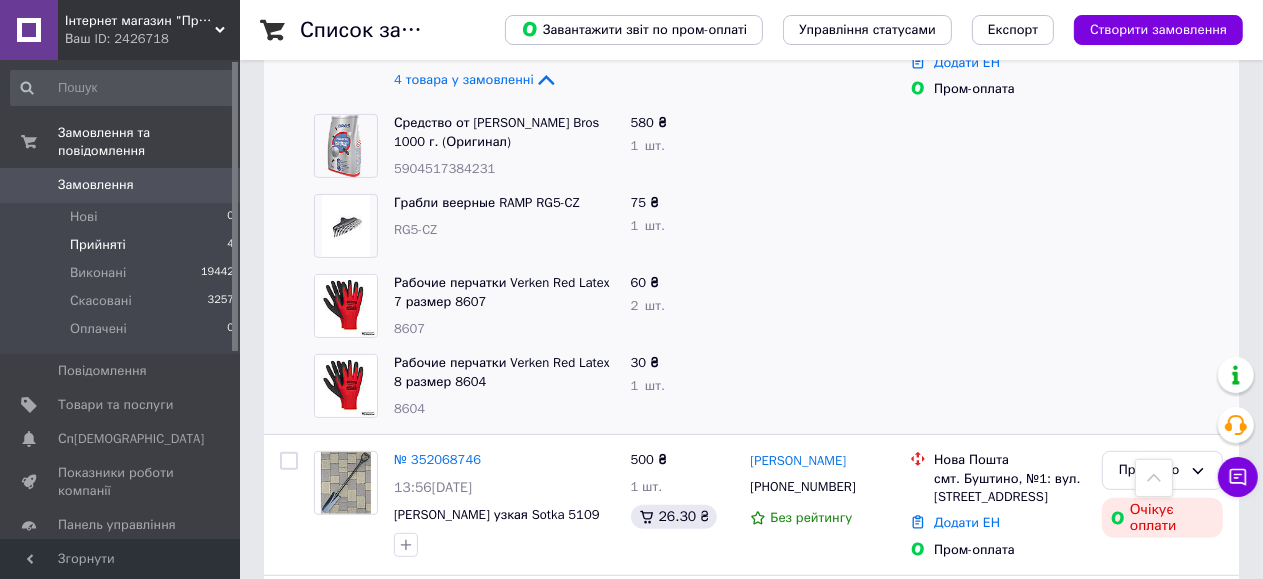 scroll, scrollTop: 572, scrollLeft: 0, axis: vertical 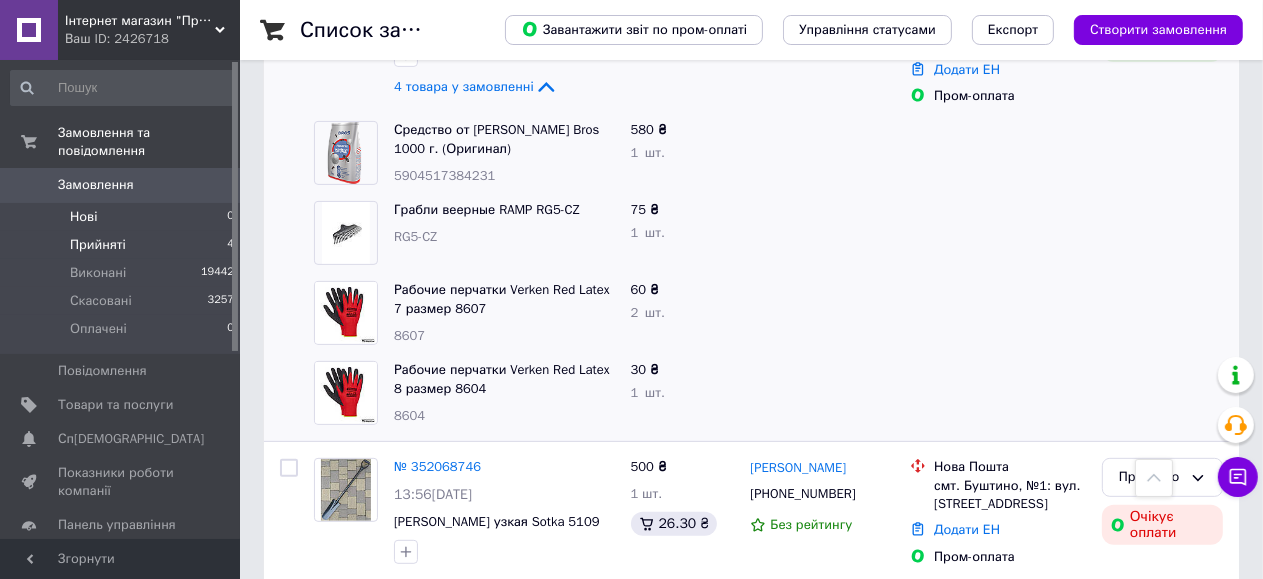 click on "Нові 0" at bounding box center [123, 217] 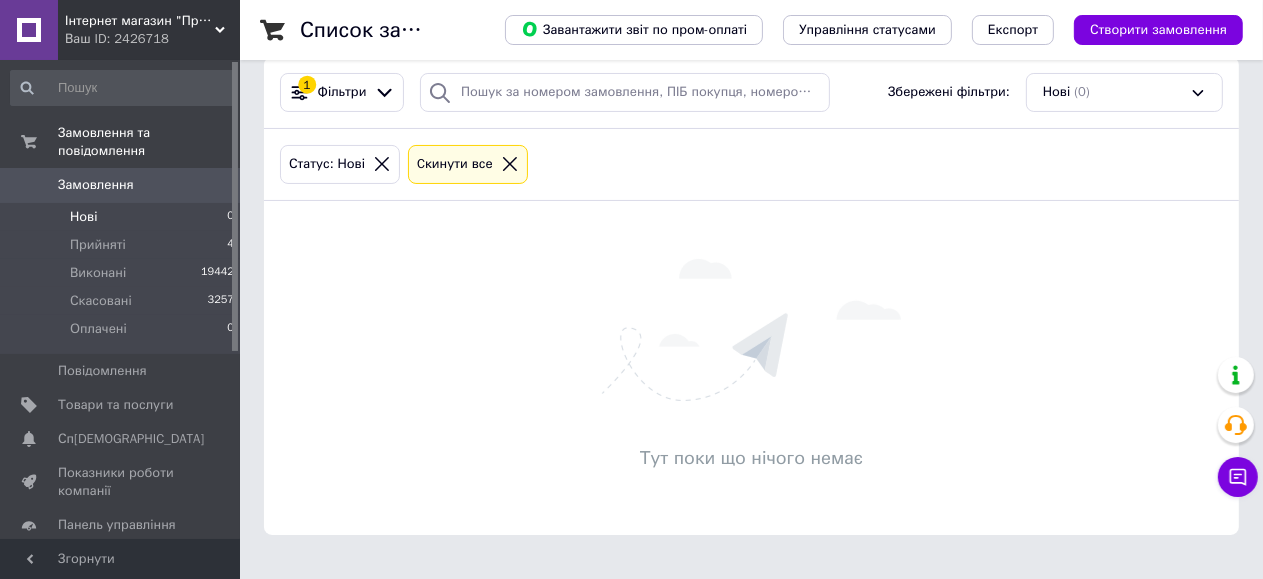 scroll, scrollTop: 0, scrollLeft: 0, axis: both 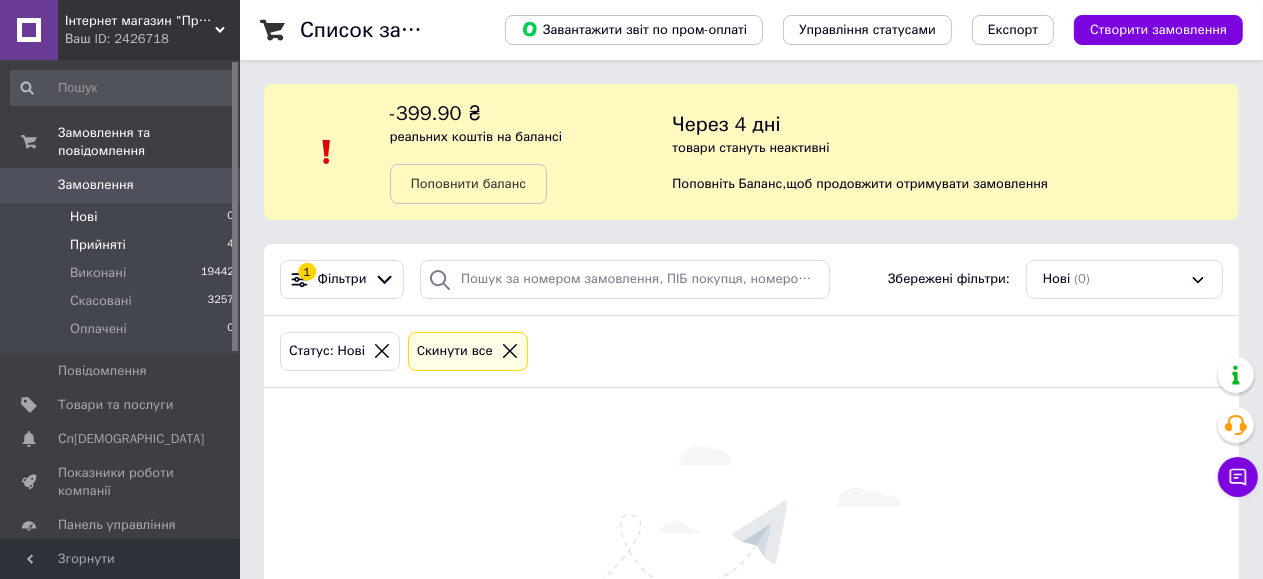 click on "Прийняті" at bounding box center [98, 245] 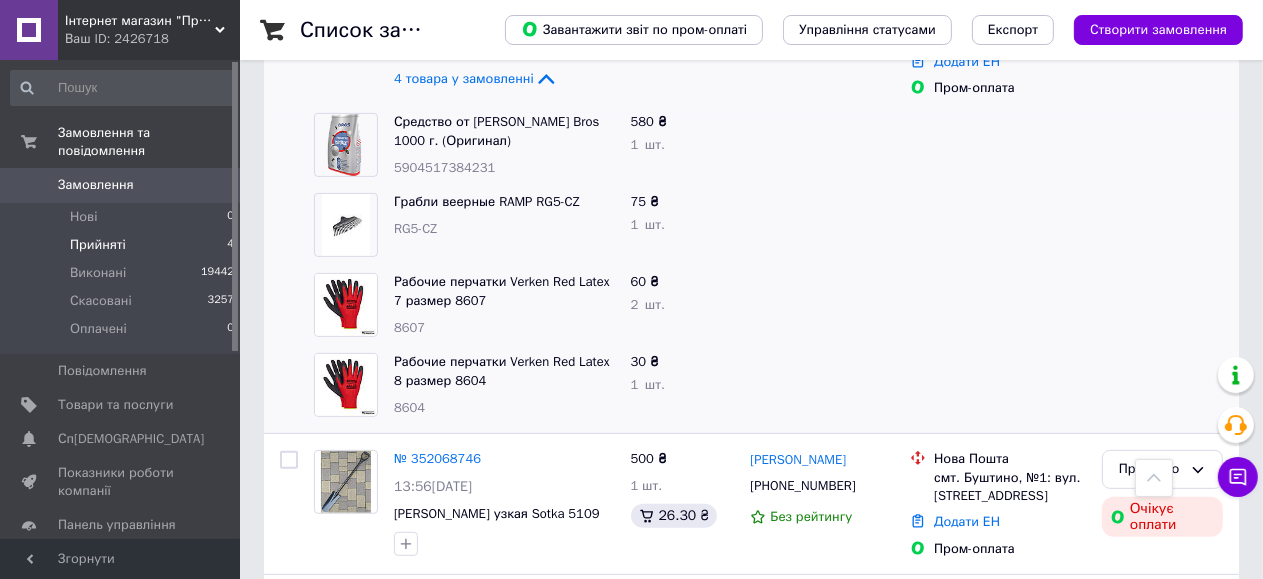 scroll, scrollTop: 666, scrollLeft: 0, axis: vertical 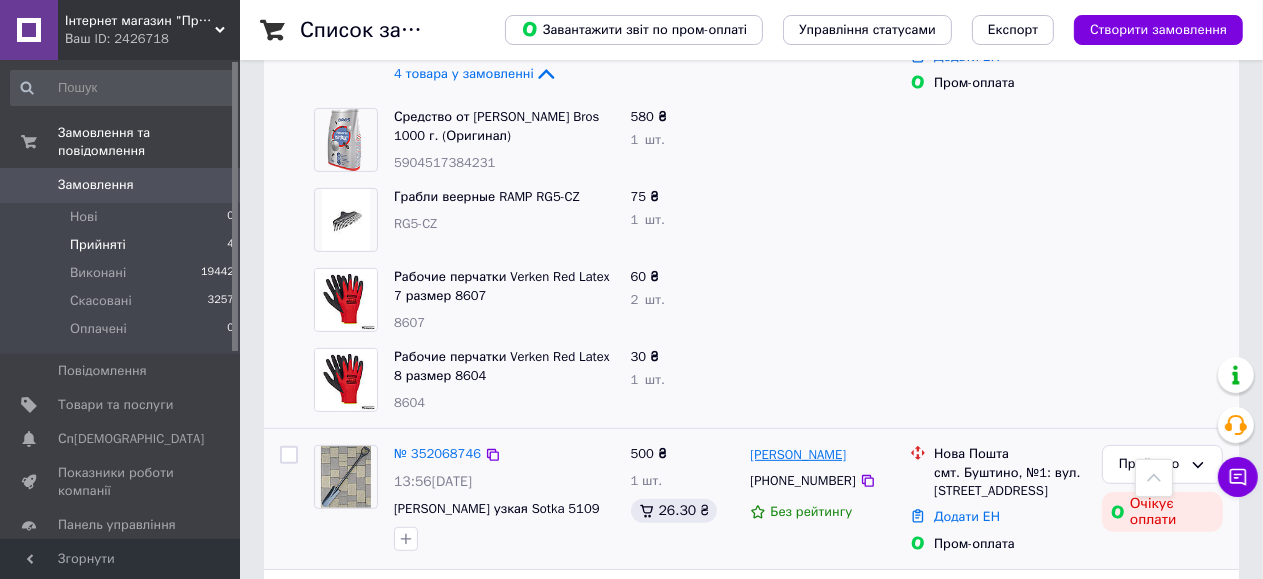 click on "[PERSON_NAME]" at bounding box center (798, 455) 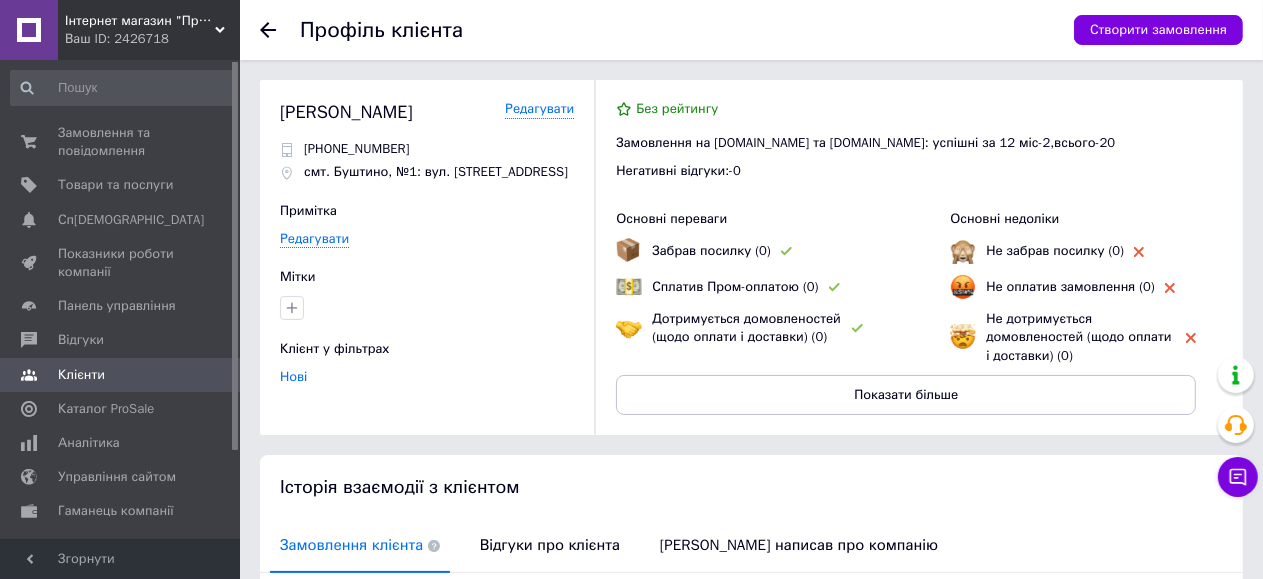 scroll, scrollTop: 266, scrollLeft: 0, axis: vertical 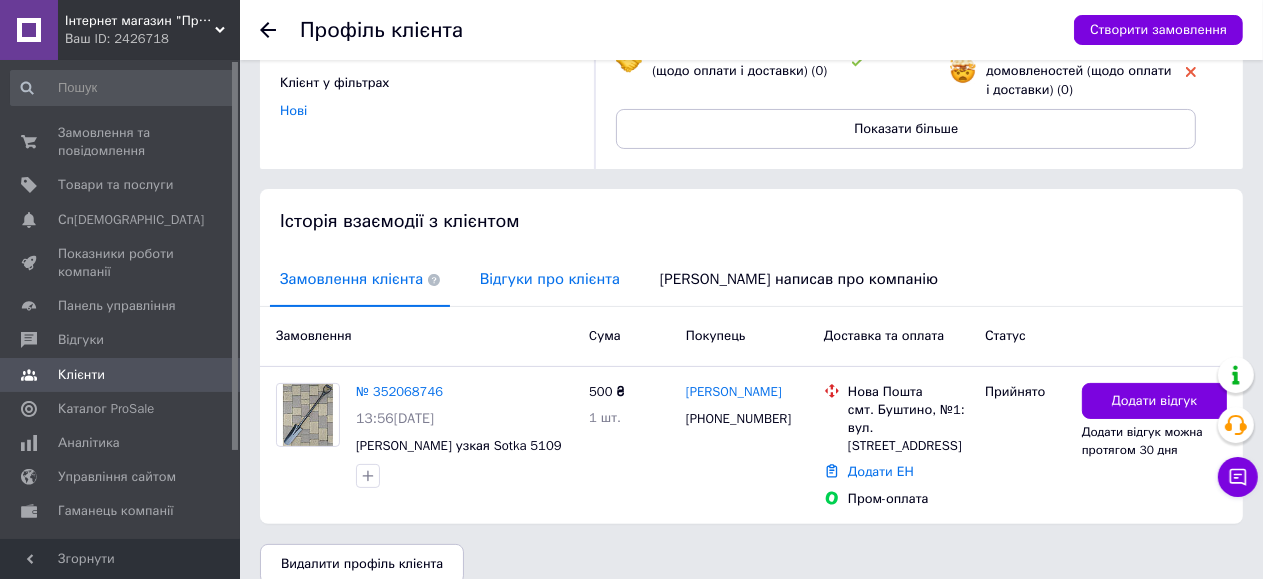 click on "Відгуки про клієнта" at bounding box center (550, 279) 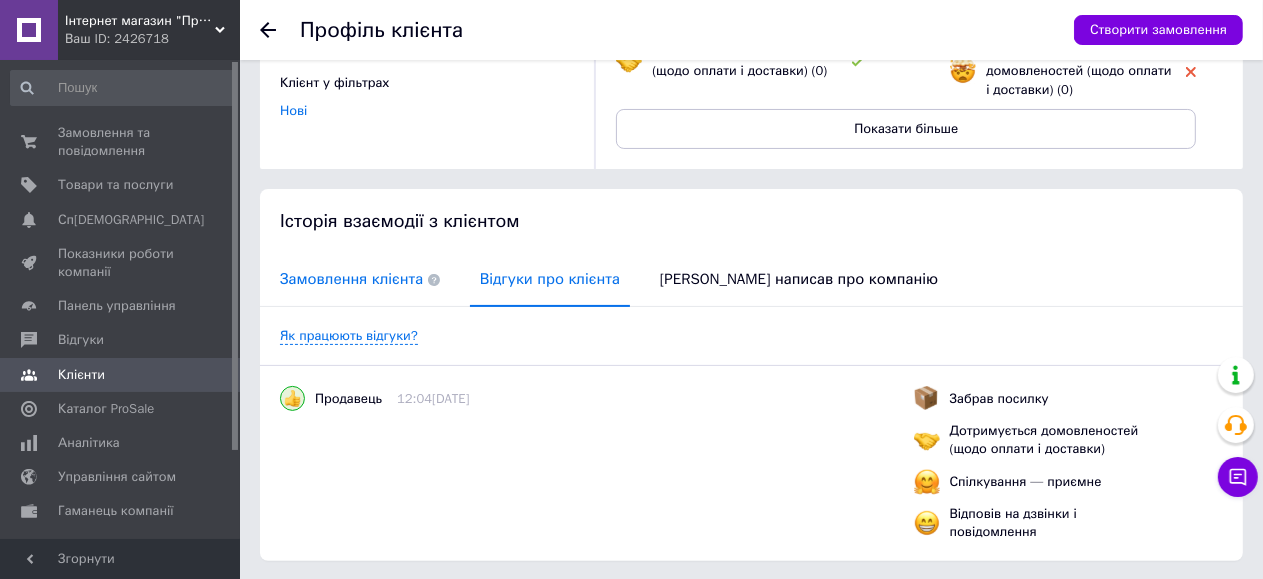 click on "Замовлення клієнта" at bounding box center (360, 279) 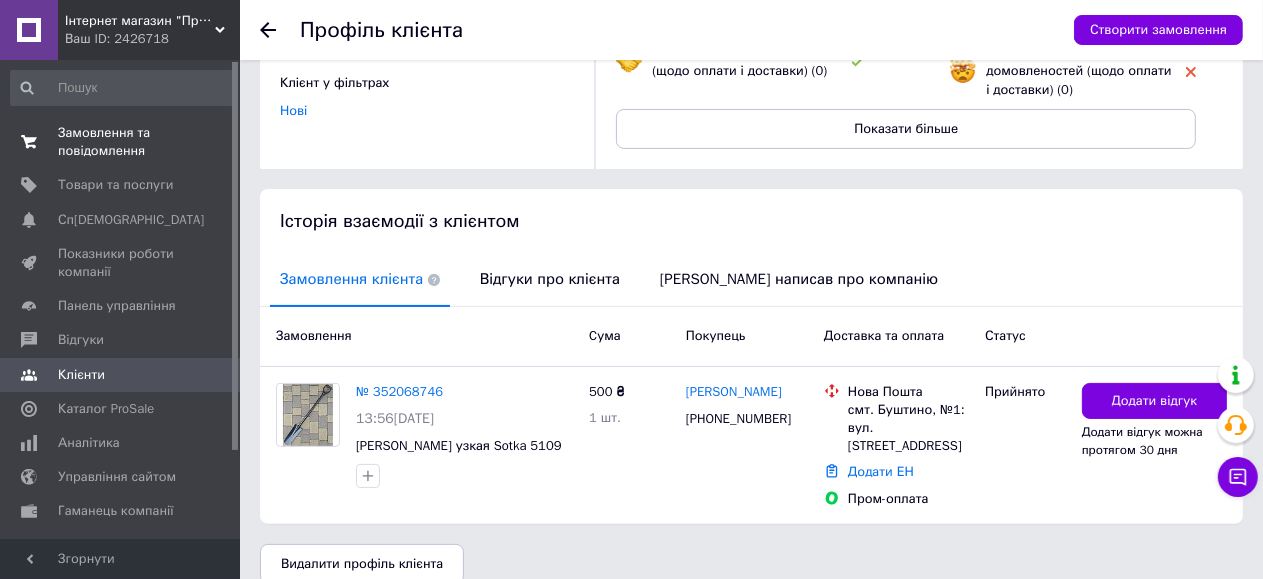 click on "Замовлення та повідомлення" at bounding box center (121, 142) 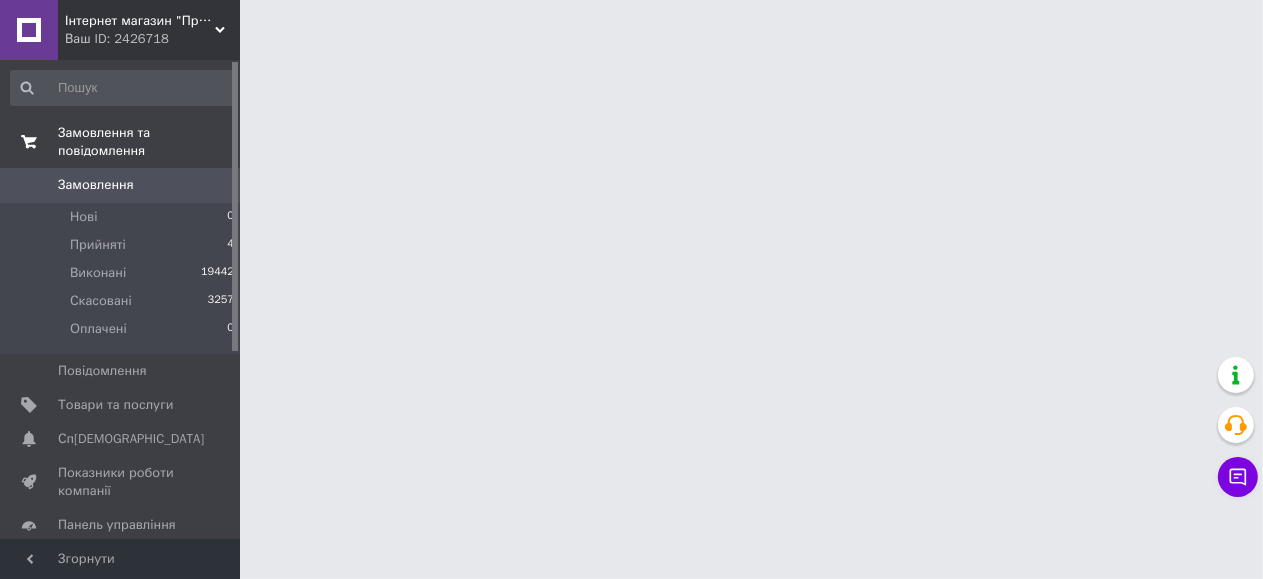scroll, scrollTop: 0, scrollLeft: 0, axis: both 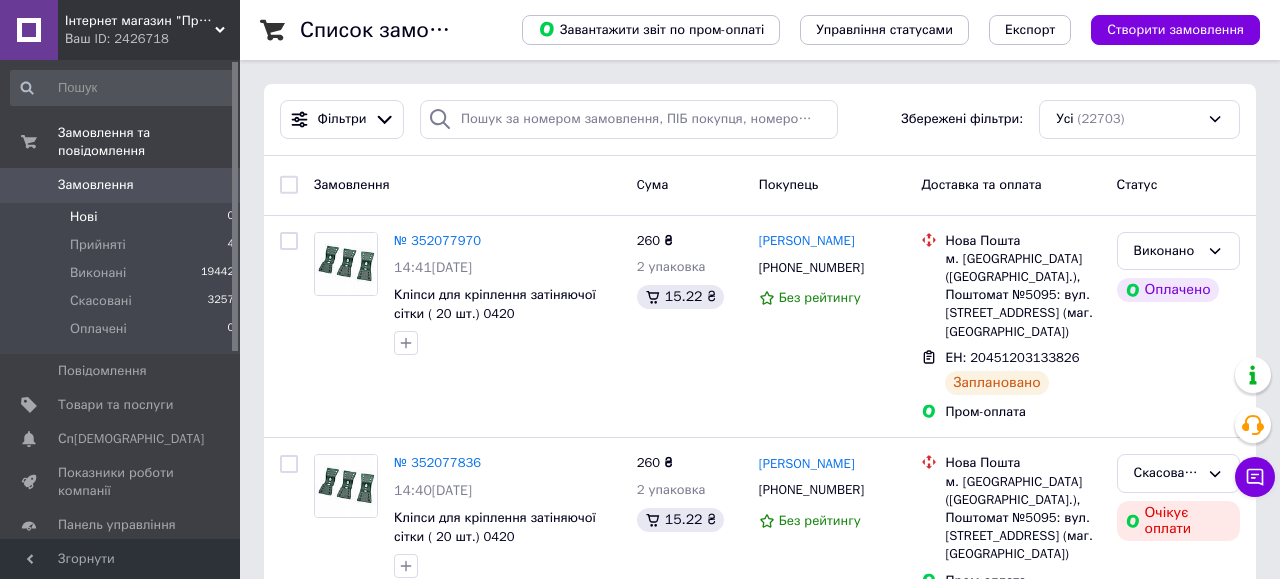 click on "Нові 0" at bounding box center [123, 217] 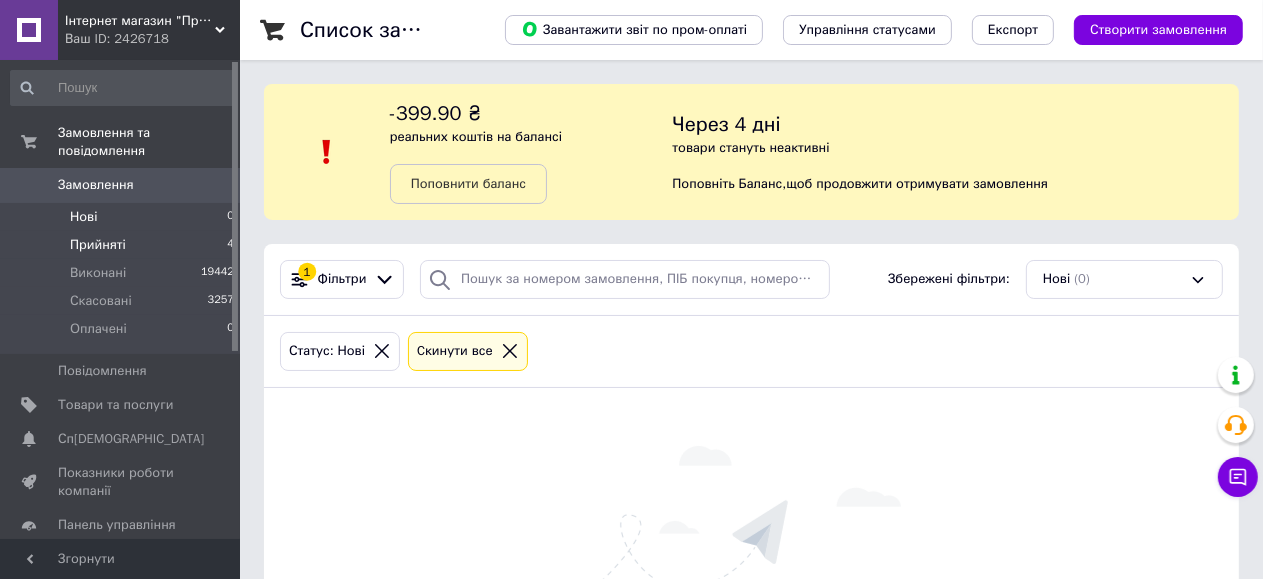 click on "Прийняті" at bounding box center (98, 245) 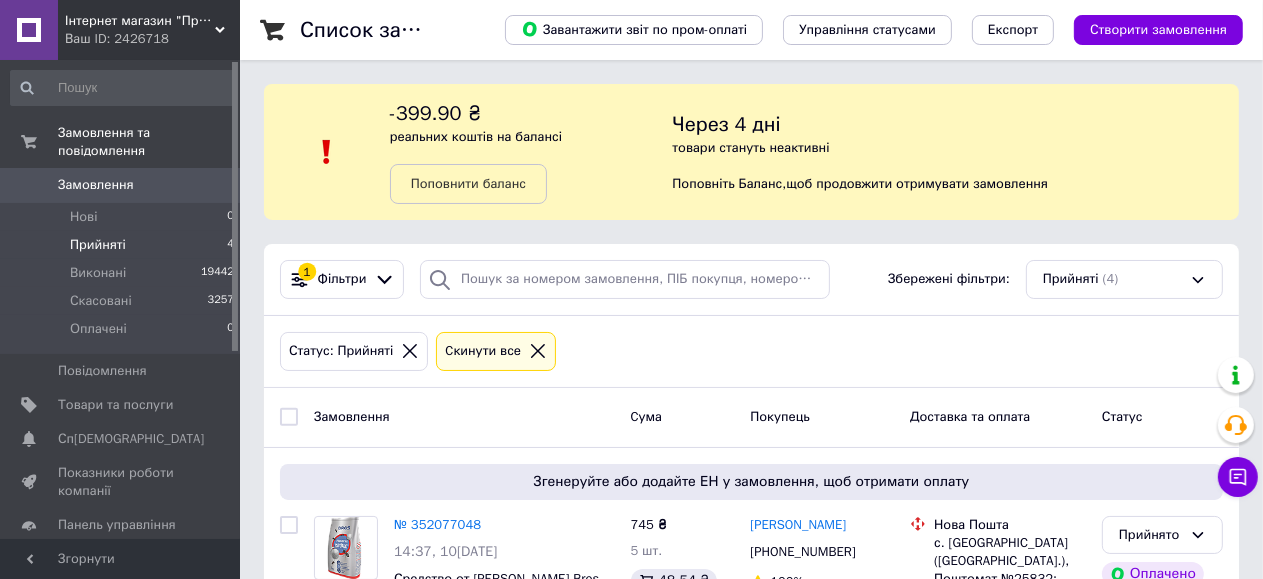 click on "Список замовлень   Завантажити звіт по пром-оплаті Управління статусами Експорт Створити замовлення -399.90 ₴ реальних коштів на балансі Поповнити баланс Через 4 дні товари стануть неактивні Поповніть Баланс ,  щоб продовжити отримувати замовлення 1 Фільтри Збережені фільтри: Прийняті (4) Статус: Прийняті Cкинути все Замовлення Cума Покупець Доставка та оплата Статус Згенеруйте або додайте ЕН у замовлення, щоб отримати оплату № 352077048 14:37, 10.07.2025 Средство от муравьйов Bros 1000 г. (Оригинал) 4 товара у замовленні 745 ₴ 5 шт. 48.54 ₴ Виктория Бурлаченко +380977370160 100% 500 ₴" at bounding box center (751, 650) 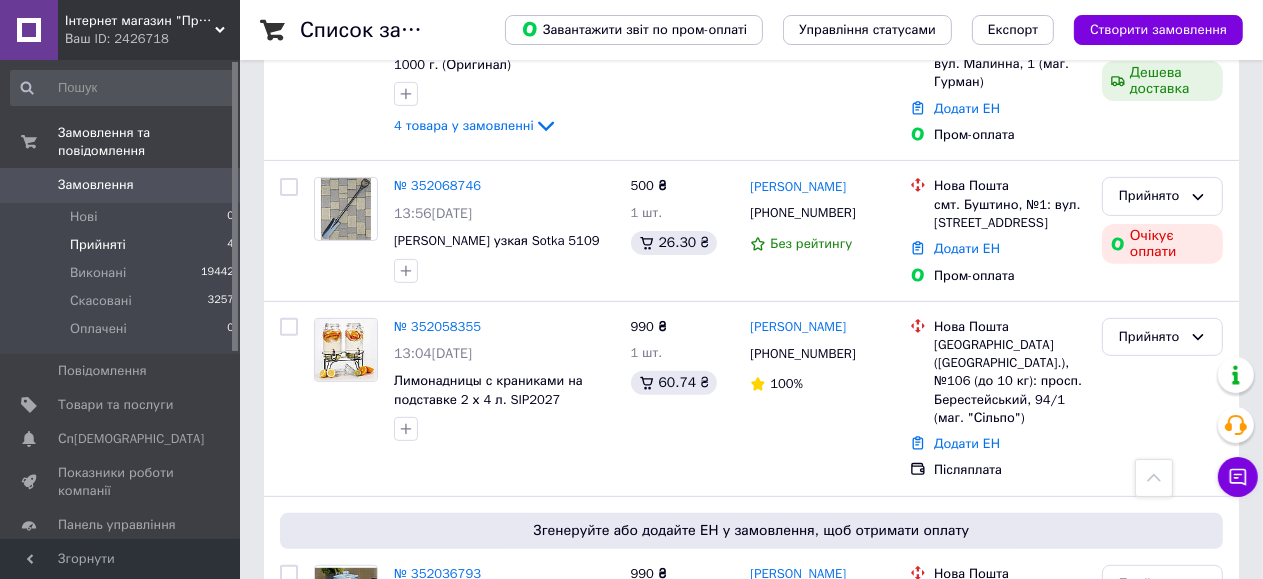 scroll, scrollTop: 658, scrollLeft: 0, axis: vertical 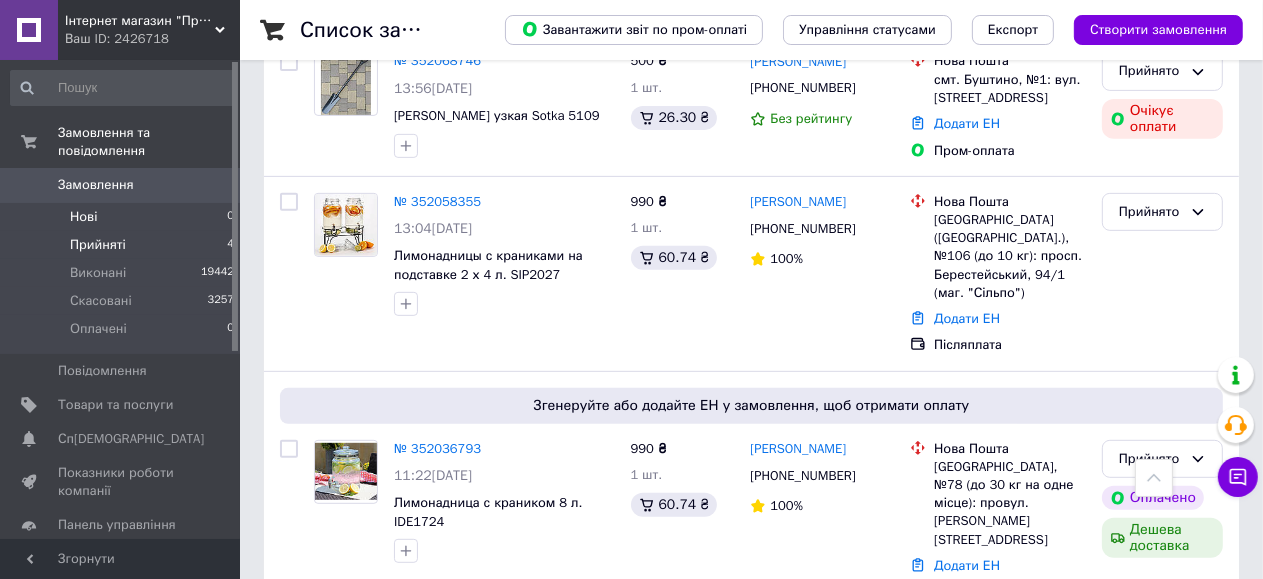click on "Нові 0" at bounding box center [123, 217] 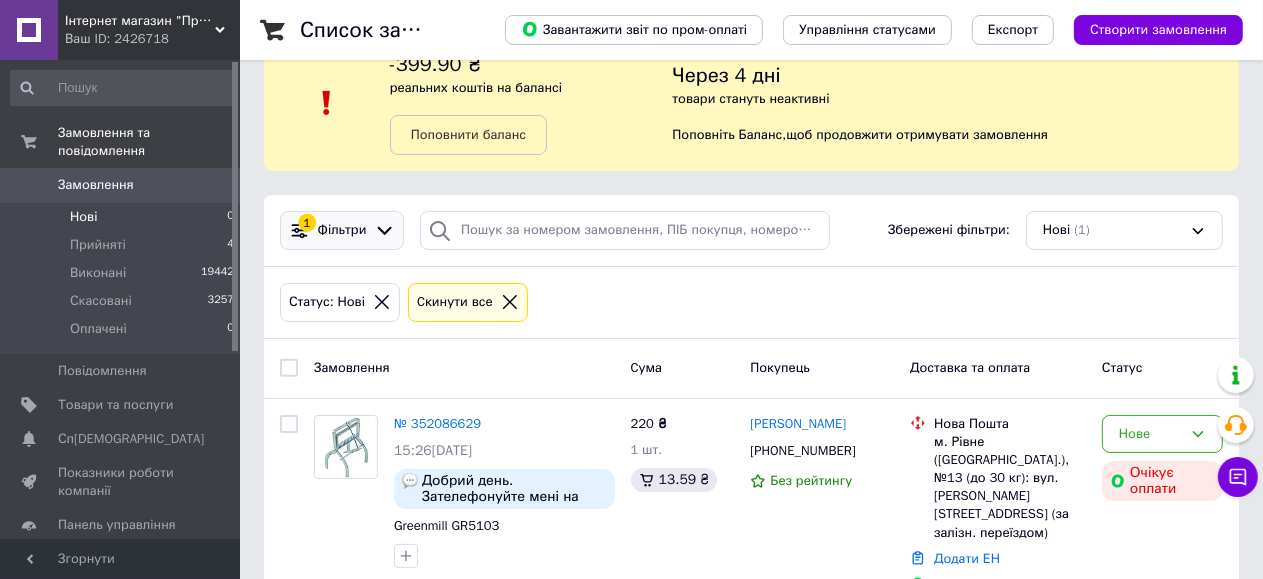 scroll, scrollTop: 76, scrollLeft: 0, axis: vertical 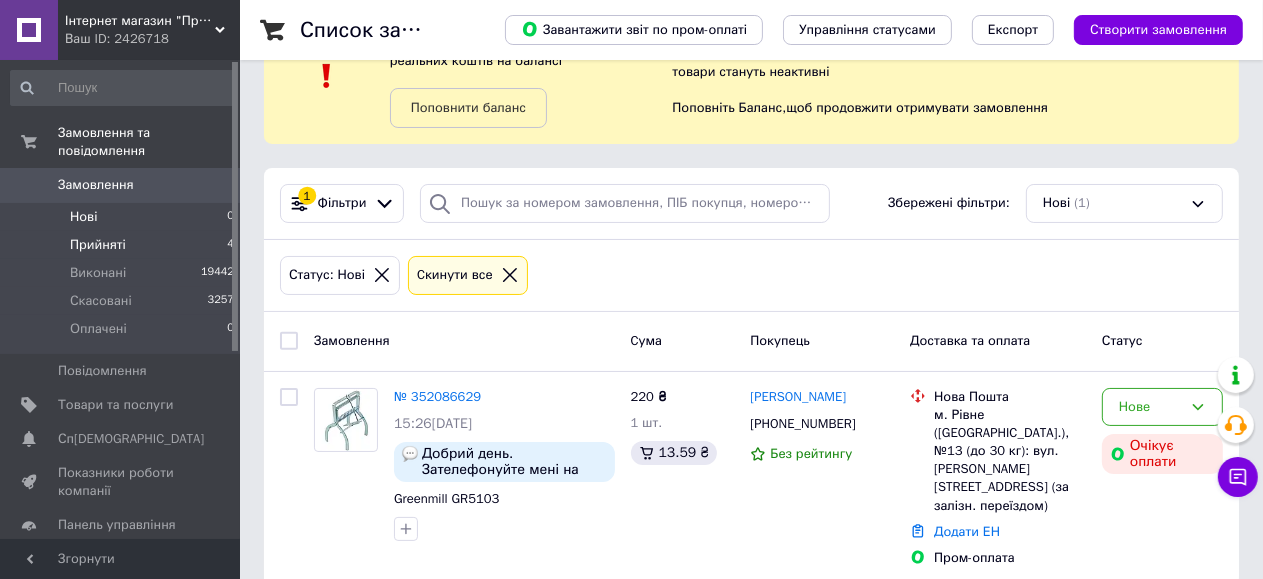 click on "Прийняті" at bounding box center (98, 245) 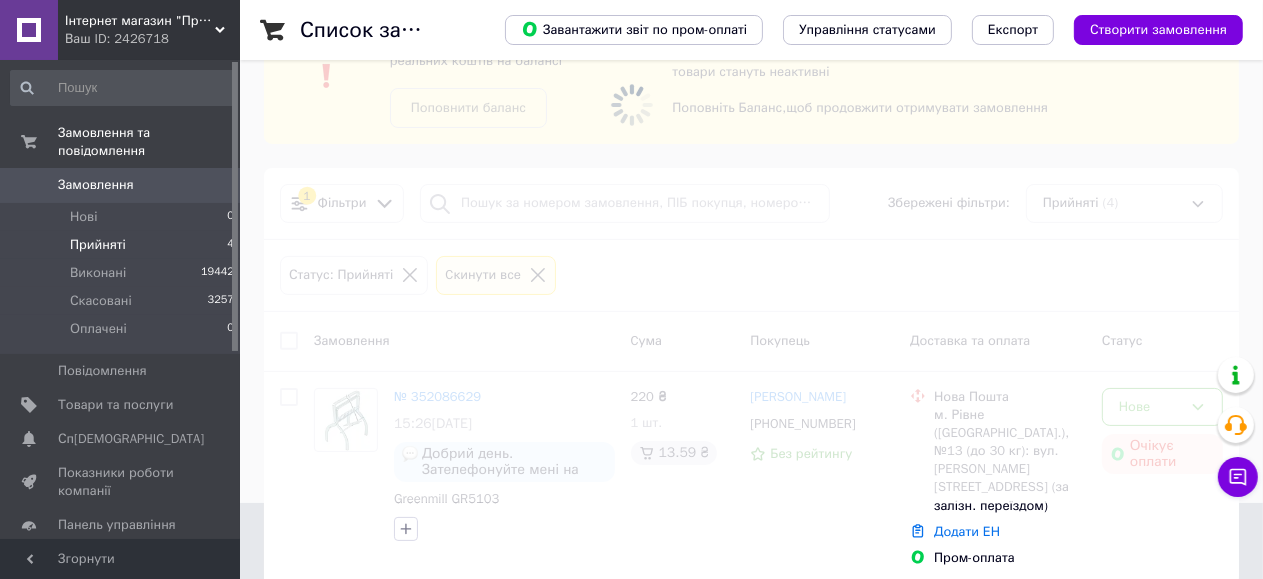 click at bounding box center (631, 213) 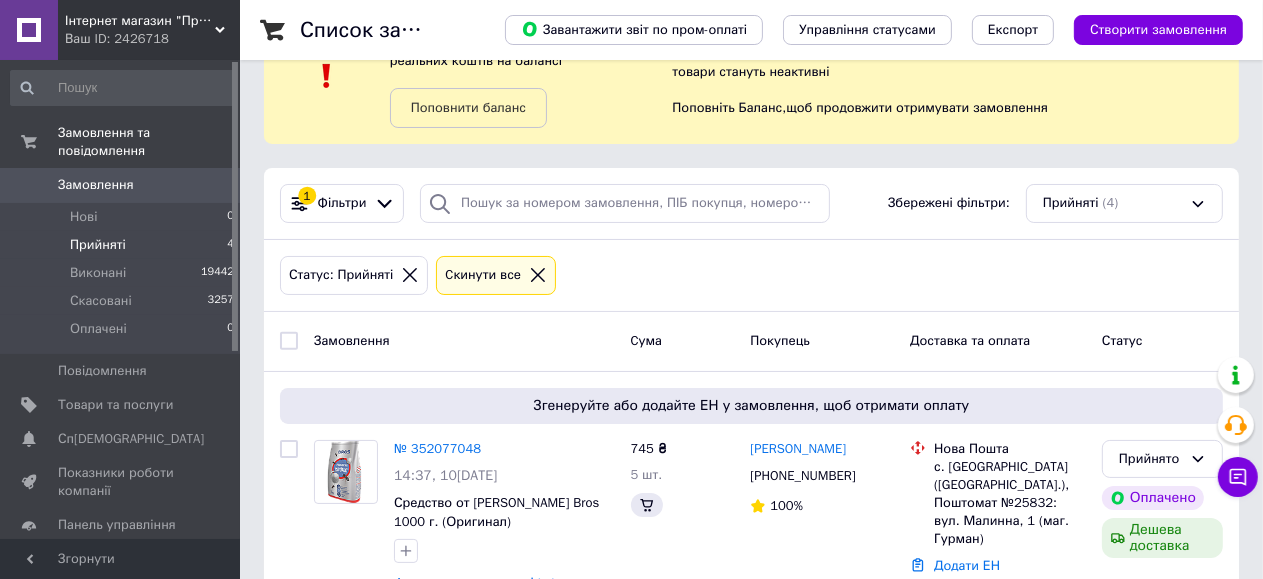 scroll, scrollTop: 0, scrollLeft: 0, axis: both 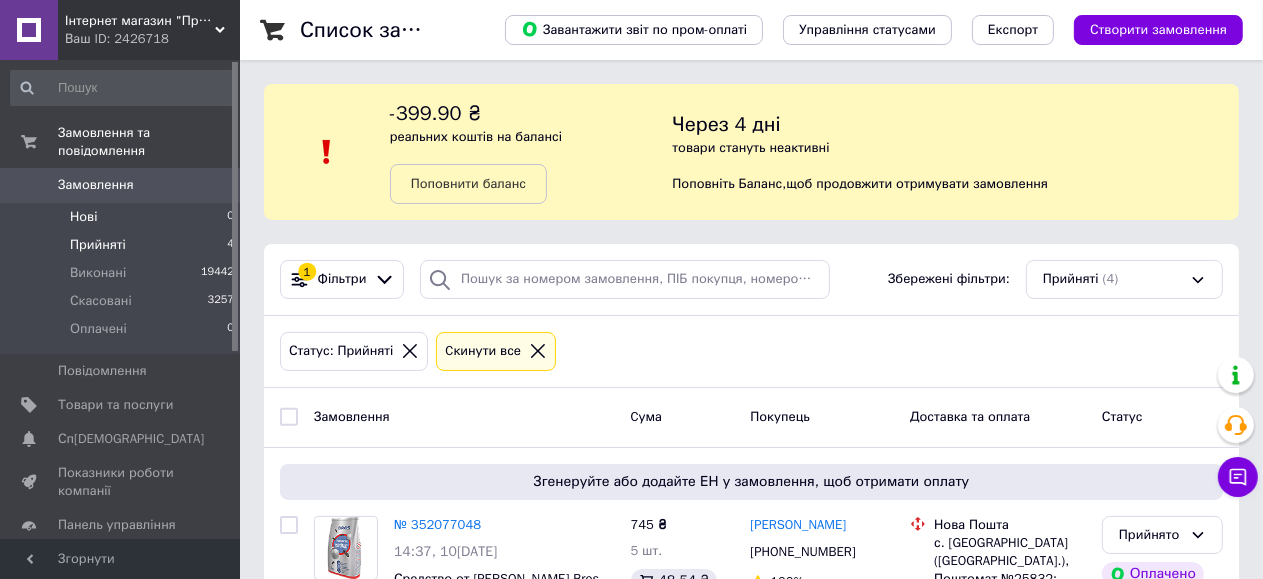 click on "Нові 0" at bounding box center (123, 217) 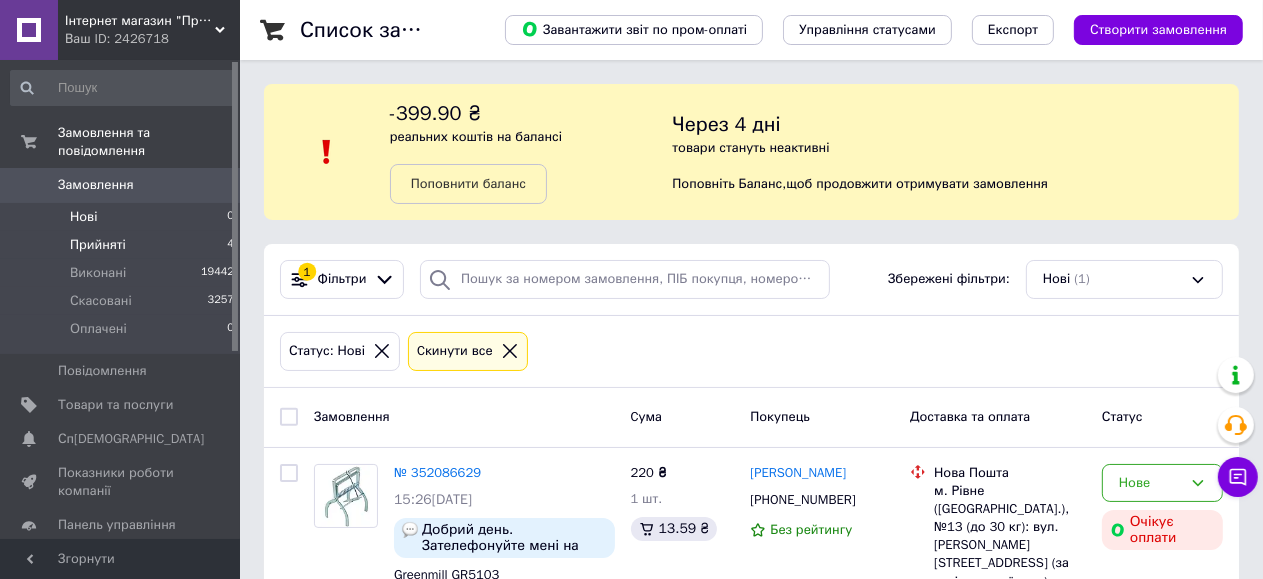 click on "Прийняті 4" at bounding box center [123, 245] 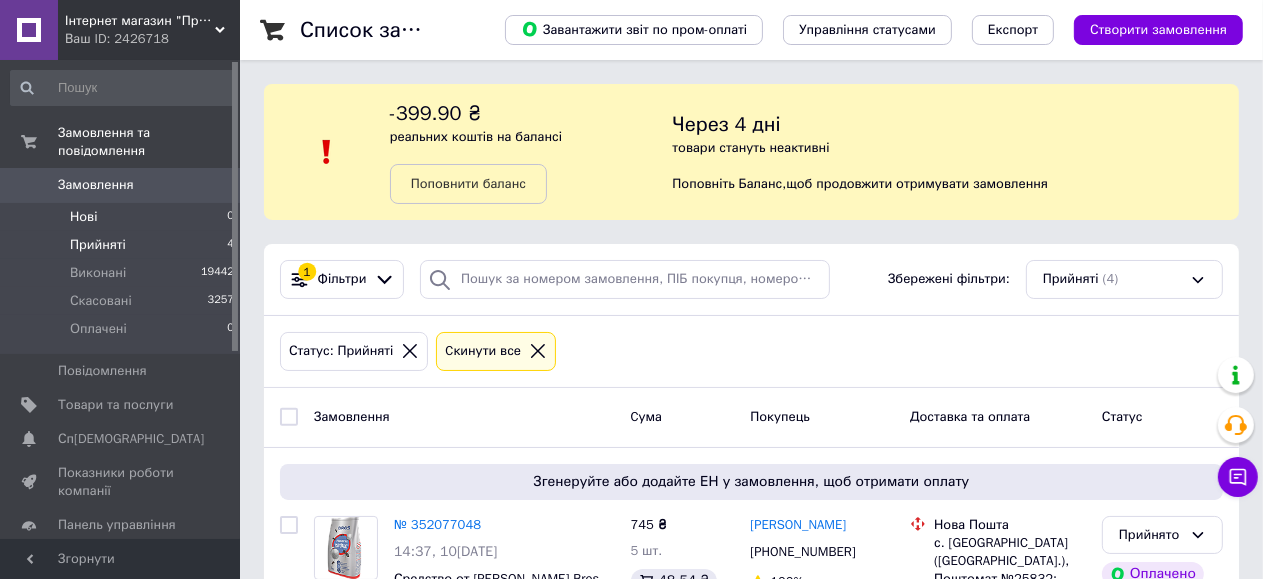 click on "Нові 0" at bounding box center (123, 217) 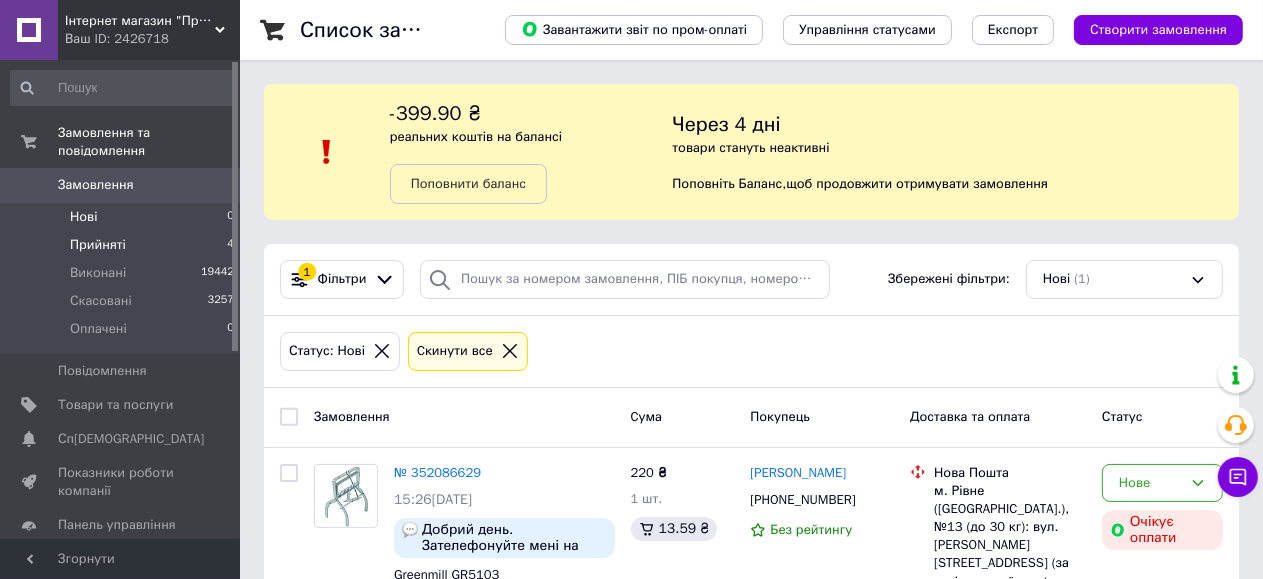 click on "Прийняті" at bounding box center [98, 245] 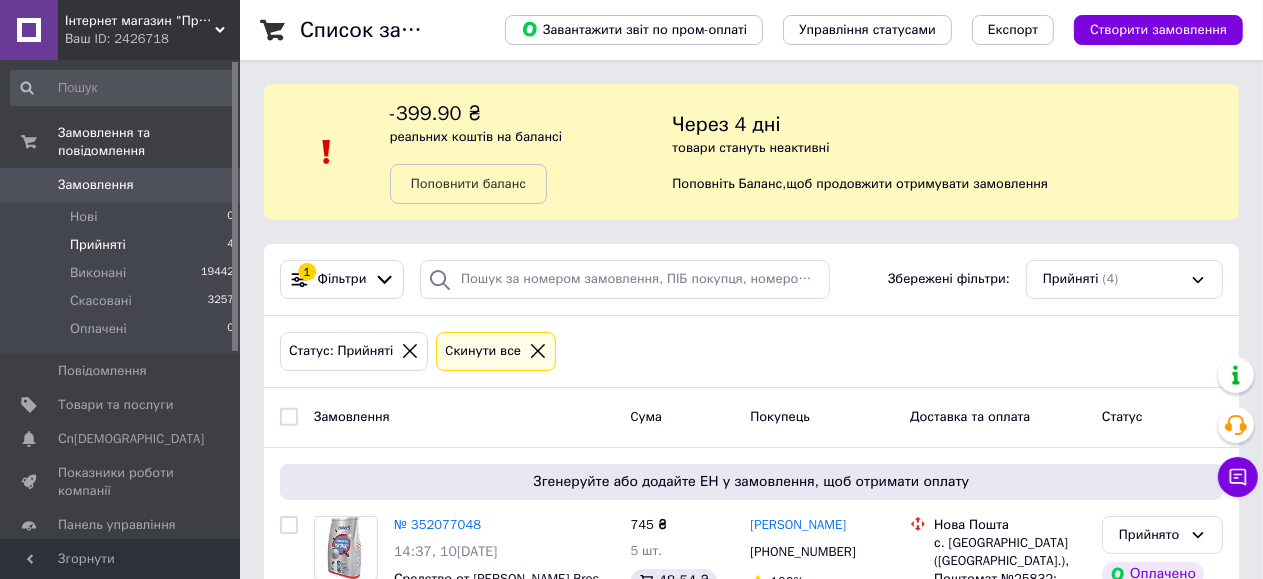 click on "Список замовлень   Завантажити звіт по пром-оплаті Управління статусами Експорт Створити замовлення -399.90 ₴ реальних коштів на балансі Поповнити баланс Через 4 дні товари стануть неактивні Поповніть Баланс ,  щоб продовжити отримувати замовлення 1 Фільтри Збережені фільтри: Прийняті (4) Статус: Прийняті Cкинути все Замовлення Cума Покупець Доставка та оплата Статус Згенеруйте або додайте ЕН у замовлення, щоб отримати оплату № 352077048 14:37, 10.07.2025 Средство от муравьйов Bros 1000 г. (Оригинал) 4 товара у замовленні 745 ₴ 5 шт. 48.54 ₴ Виктория Бурлаченко +380977370160 100% 500 ₴" at bounding box center [751, 650] 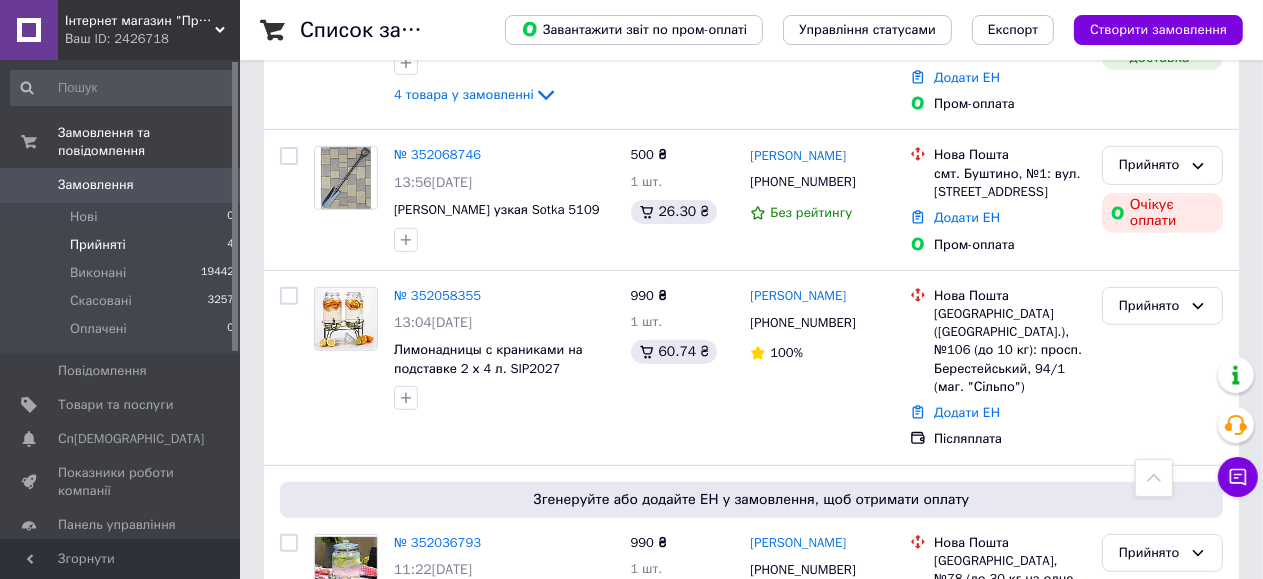scroll, scrollTop: 524, scrollLeft: 0, axis: vertical 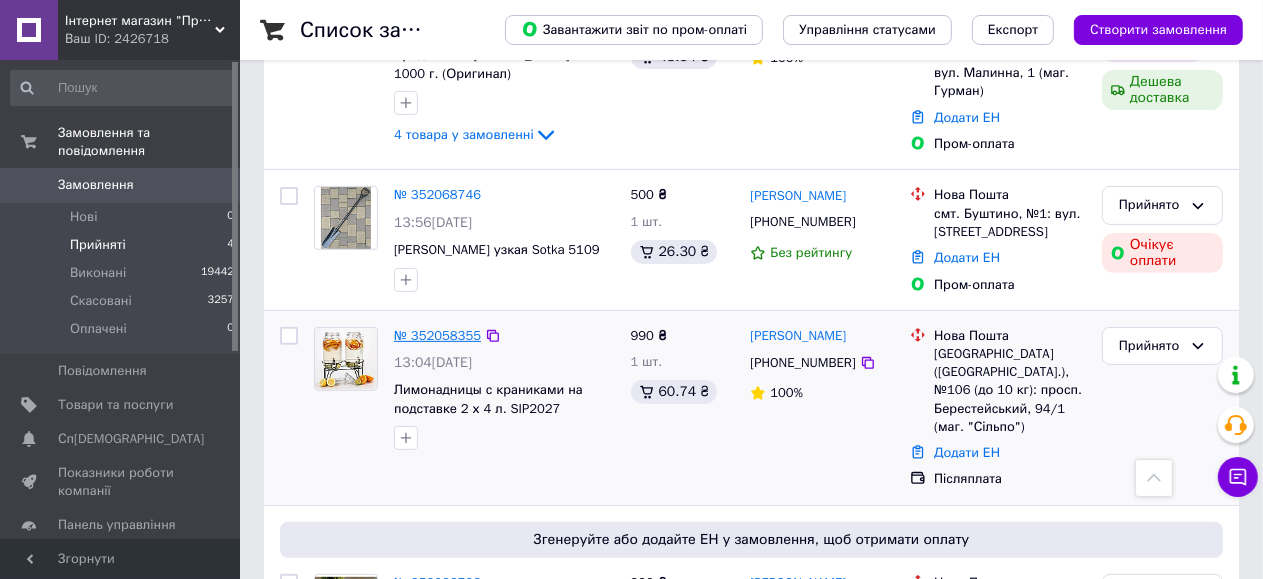 click on "№ 352058355" at bounding box center [437, 335] 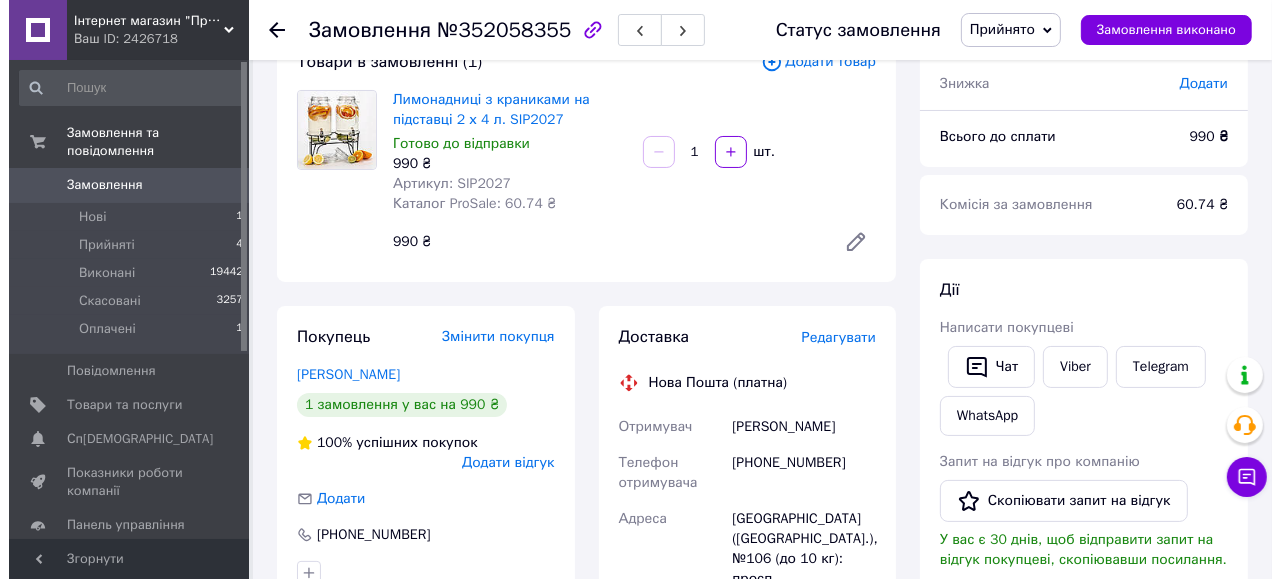scroll, scrollTop: 124, scrollLeft: 0, axis: vertical 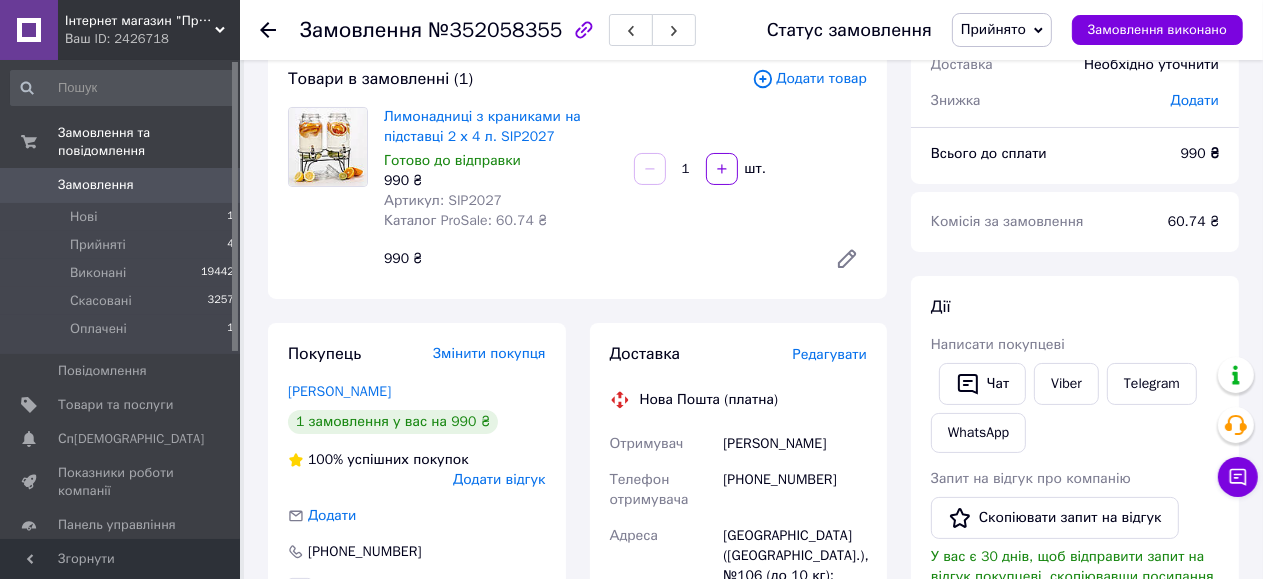 click on "Редагувати" at bounding box center [830, 354] 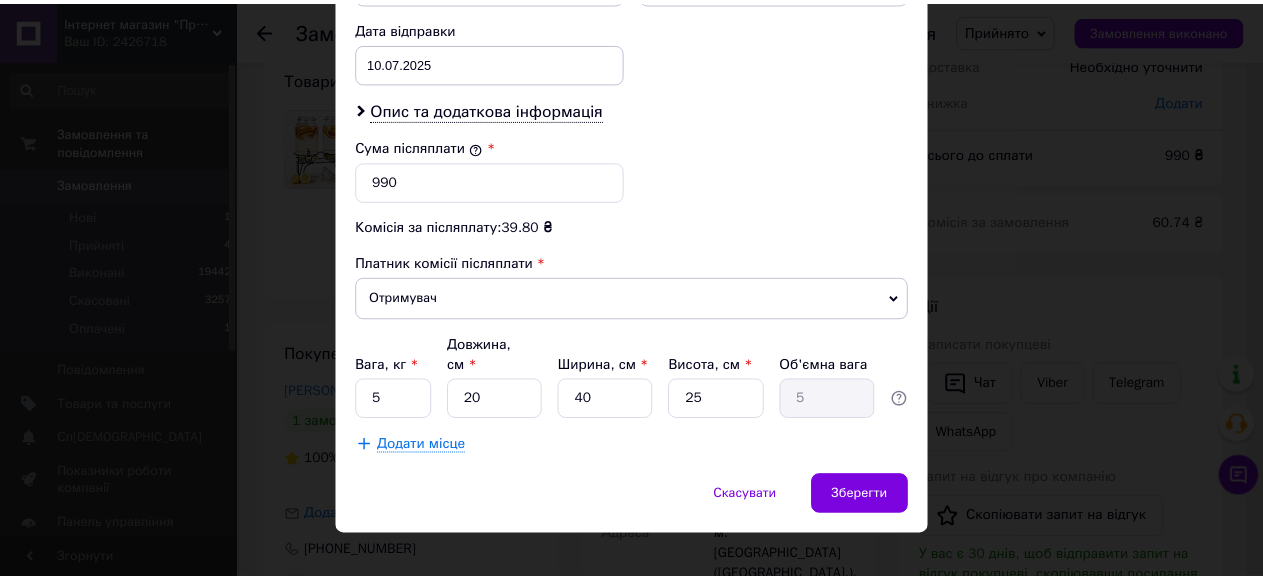scroll, scrollTop: 940, scrollLeft: 0, axis: vertical 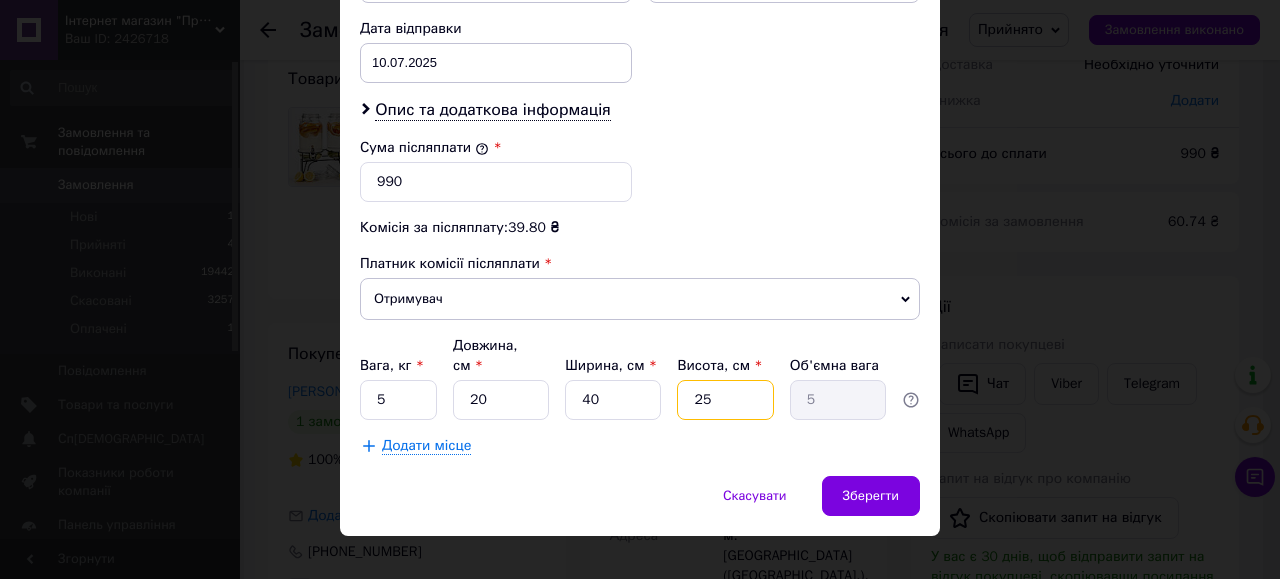 drag, startPoint x: 725, startPoint y: 391, endPoint x: 673, endPoint y: 393, distance: 52.03845 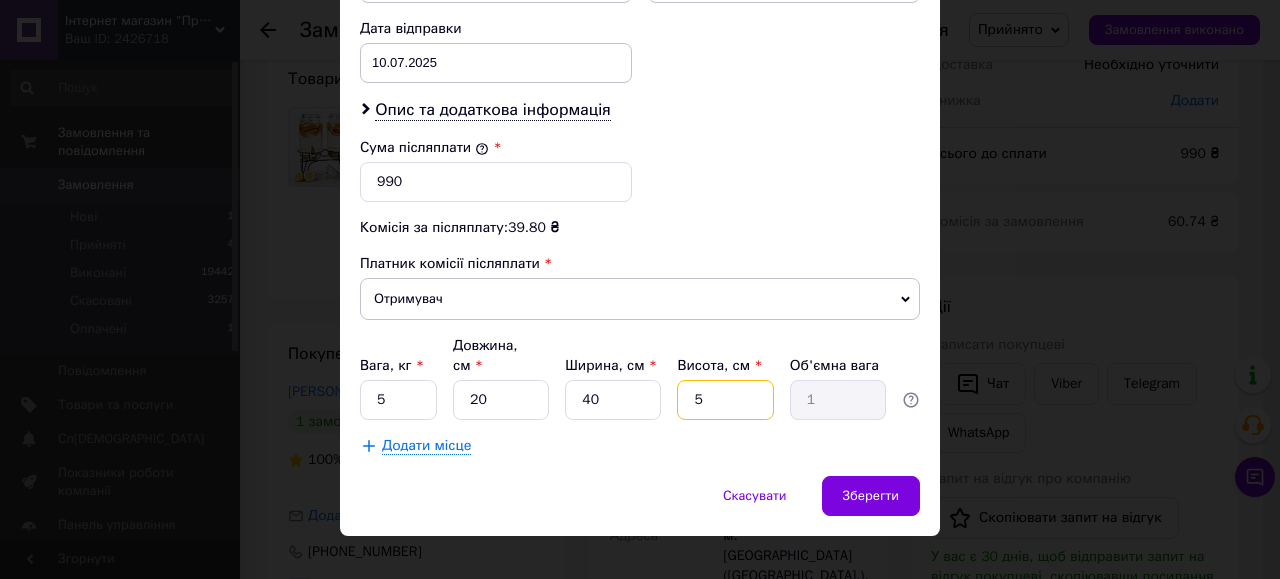 type on "50" 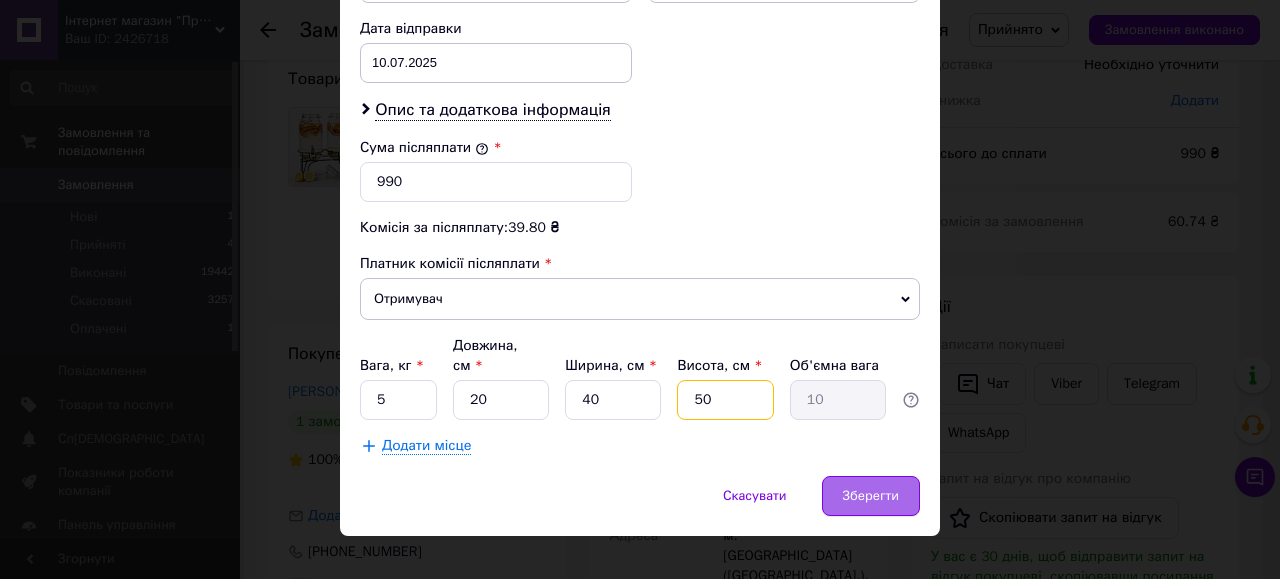 type on "50" 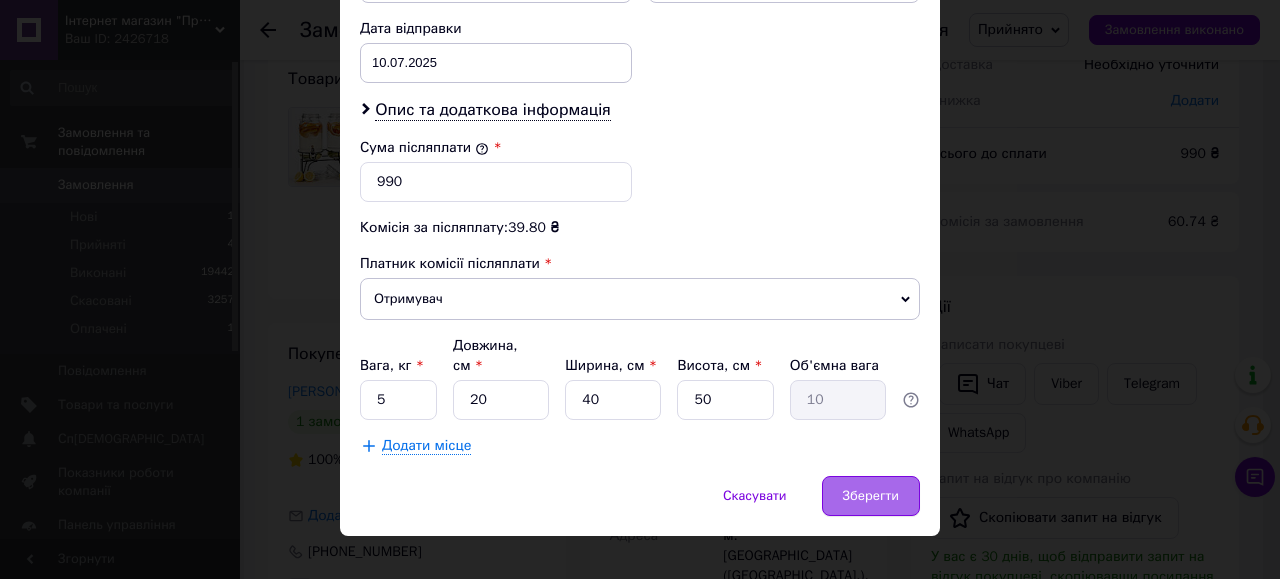 click on "Зберегти" at bounding box center [871, 496] 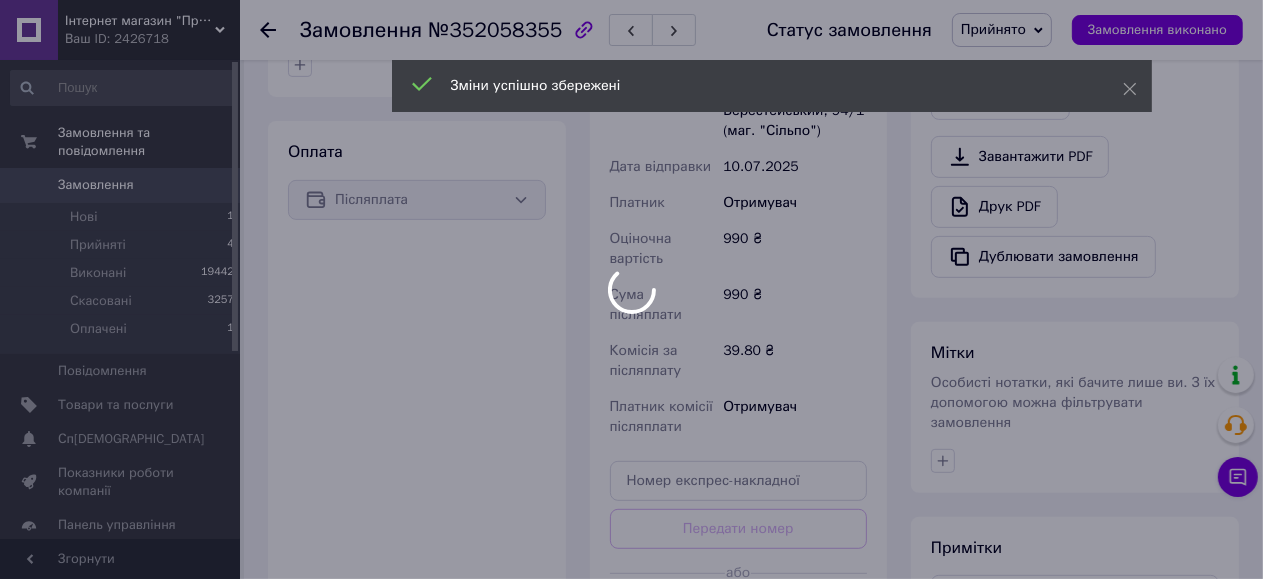 scroll, scrollTop: 791, scrollLeft: 0, axis: vertical 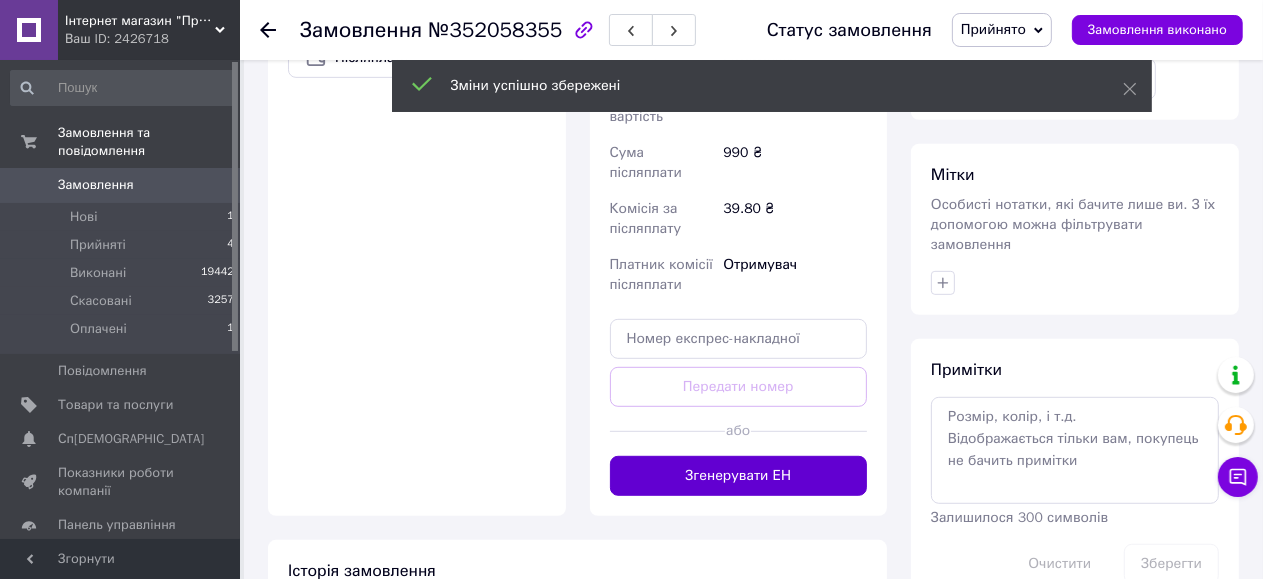 click on "Згенерувати ЕН" at bounding box center [739, 476] 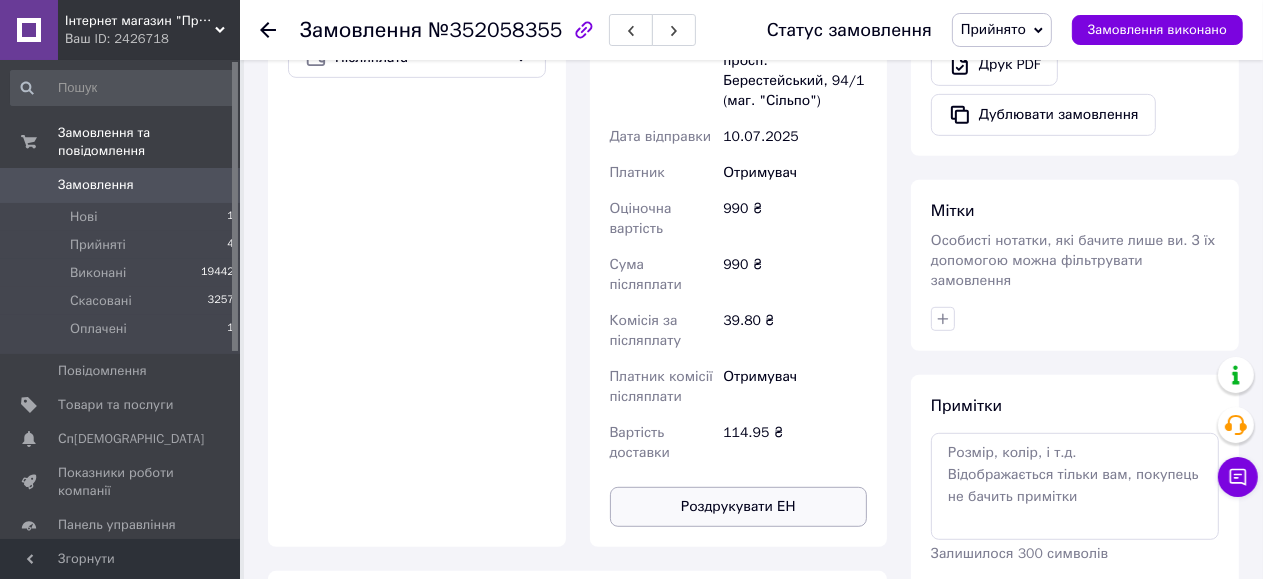 click on "Роздрукувати ЕН" at bounding box center (739, 507) 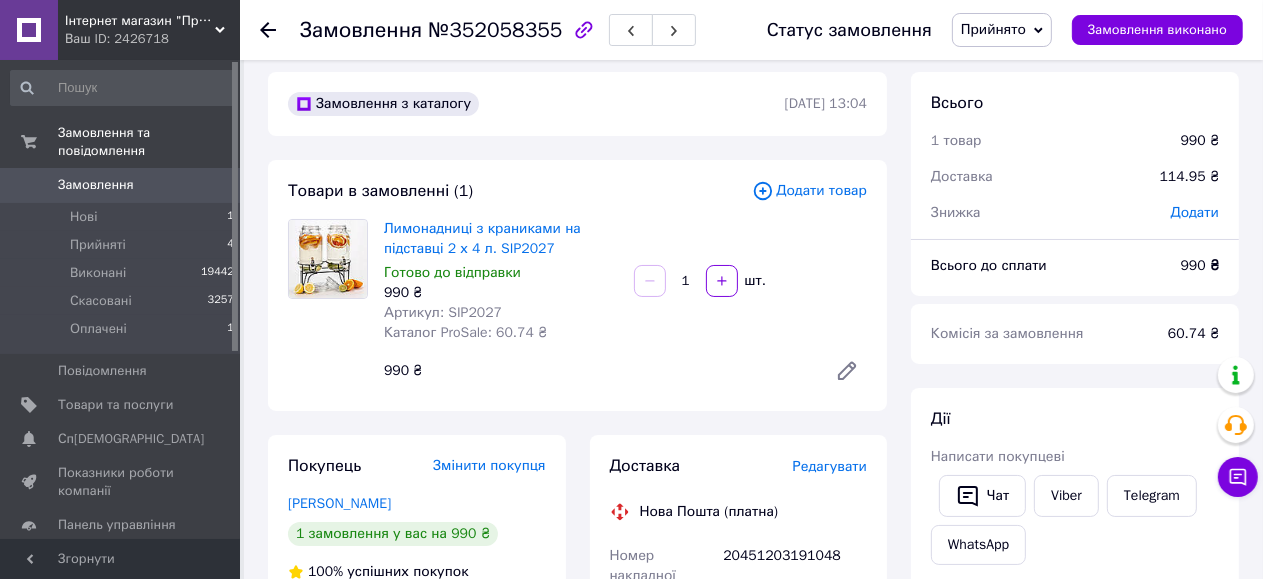 scroll, scrollTop: 0, scrollLeft: 0, axis: both 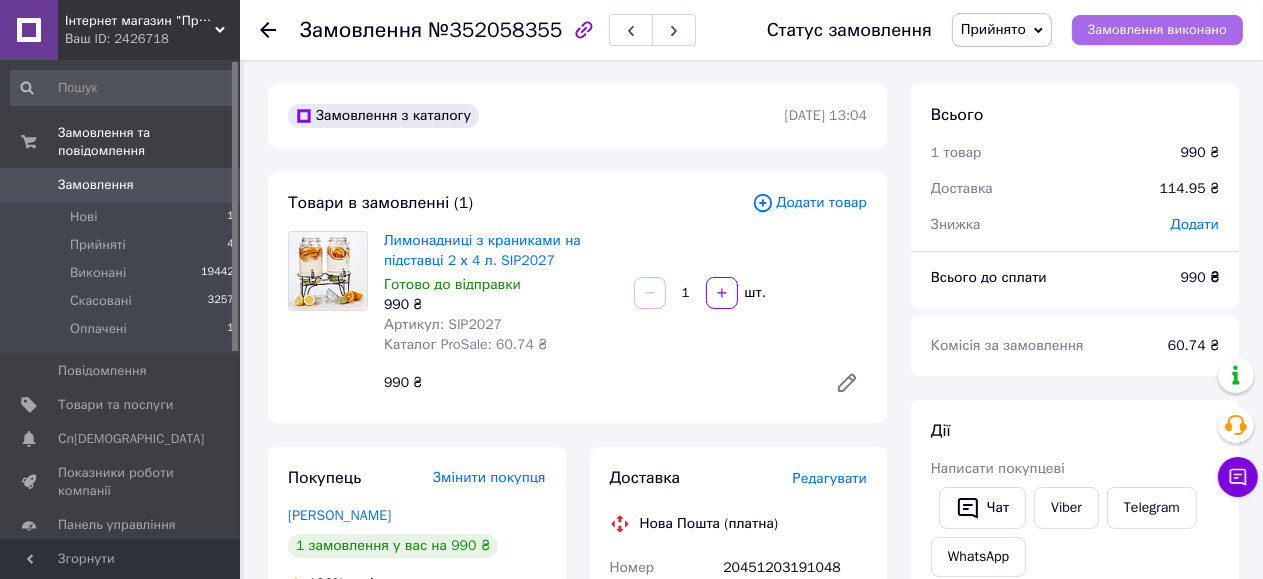 click on "Замовлення виконано" at bounding box center (1157, 30) 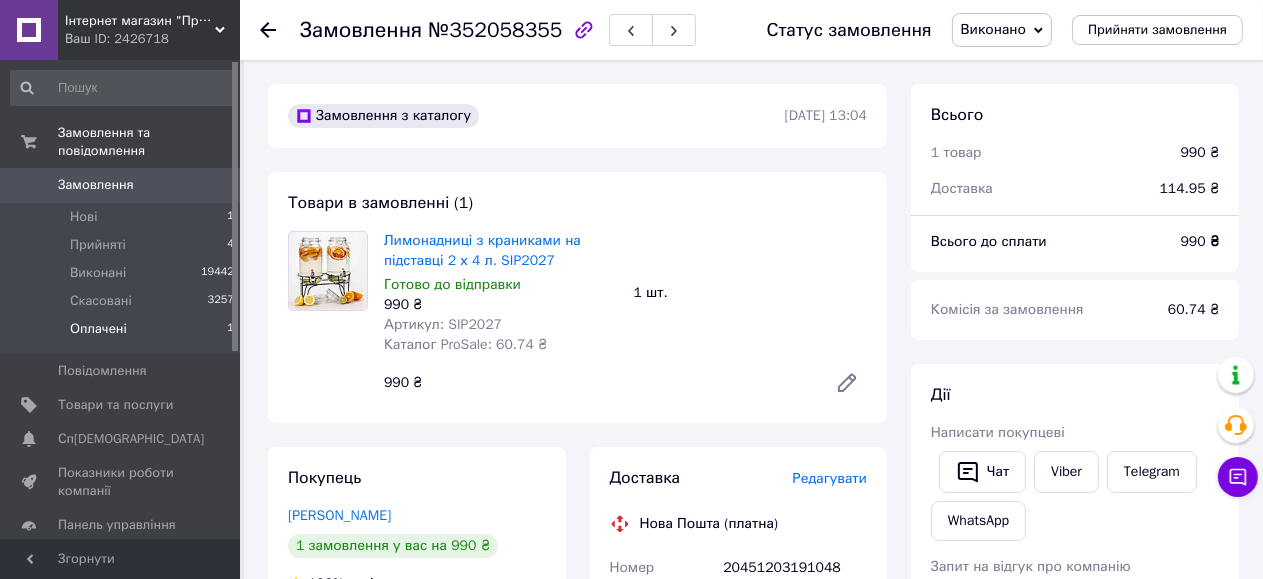 click on "Оплачені 1" at bounding box center [123, 334] 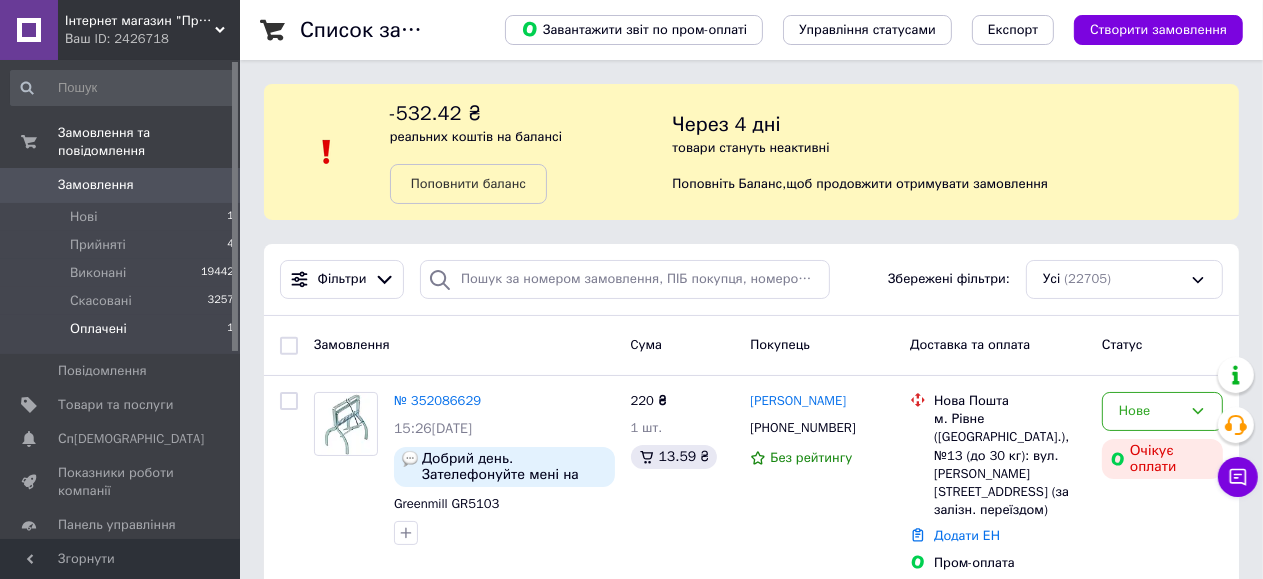 click on "Оплачені 1" at bounding box center [123, 334] 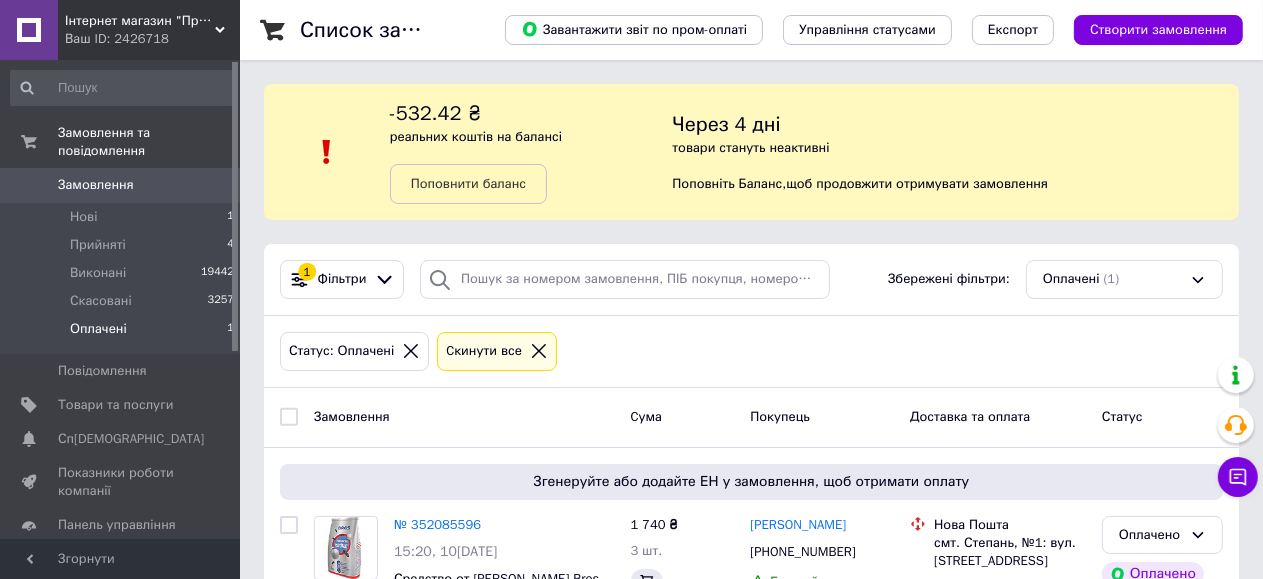 click on "Список замовлень   Завантажити звіт по пром-оплаті Управління статусами Експорт Створити замовлення -532.42 ₴ реальних коштів на балансі Поповнити баланс Через 4 дні товари стануть неактивні Поповніть Баланс ,  щоб продовжити отримувати замовлення 1 Фільтри Збережені фільтри: Оплачені (1) Статус: Оплачені Cкинути все Замовлення Cума Покупець Доставка та оплата Статус Згенеруйте або додайте ЕН у замовлення, щоб отримати оплату № 352085596 15:20, 10.07.2025 Средство от муравьйов Bros 1000 г. (Оригинал) 1 740 ₴ 3 шт. Андрій Карабан  +380986651445 Без рейтингу Нова Пошта Додати ЕН" at bounding box center (751, 339) 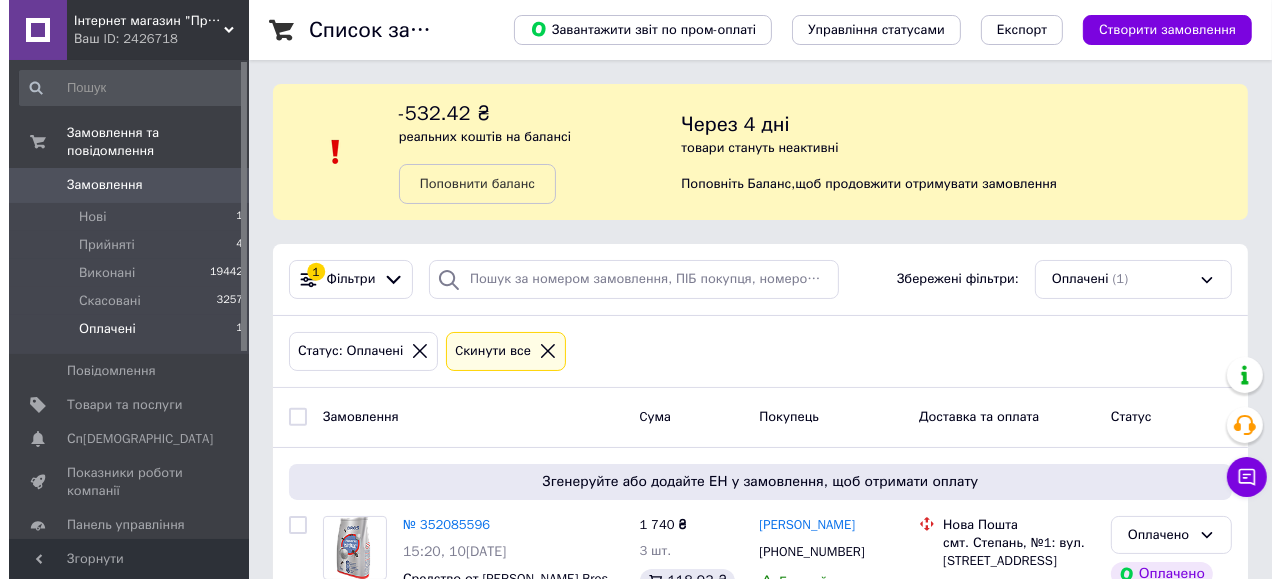 scroll, scrollTop: 99, scrollLeft: 0, axis: vertical 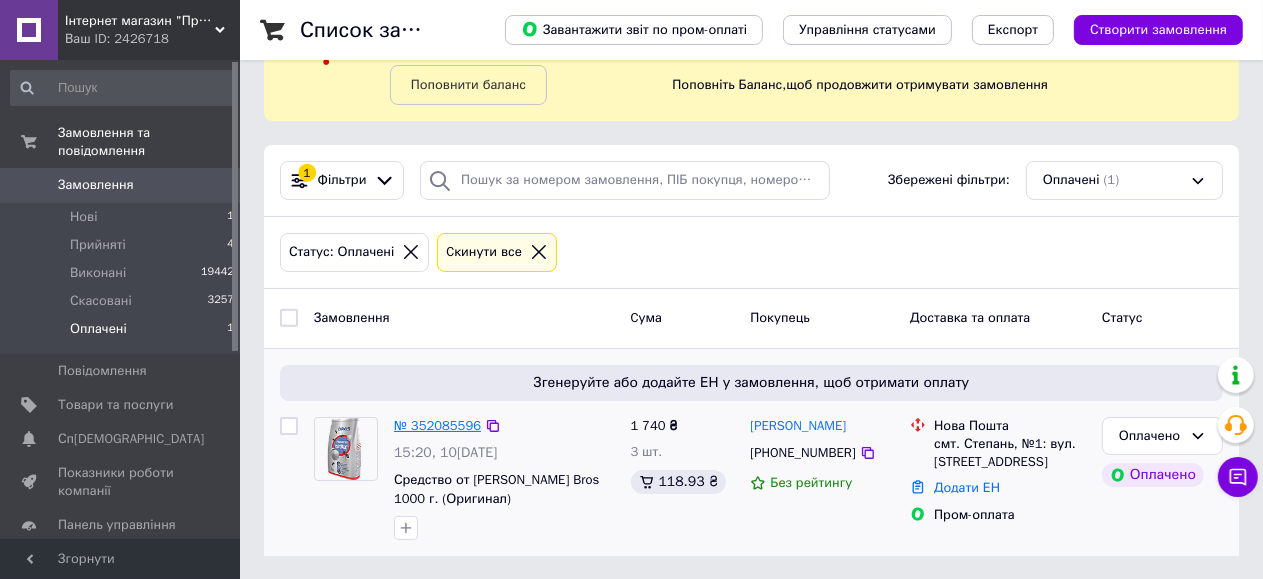 click on "№ 352085596" at bounding box center [437, 425] 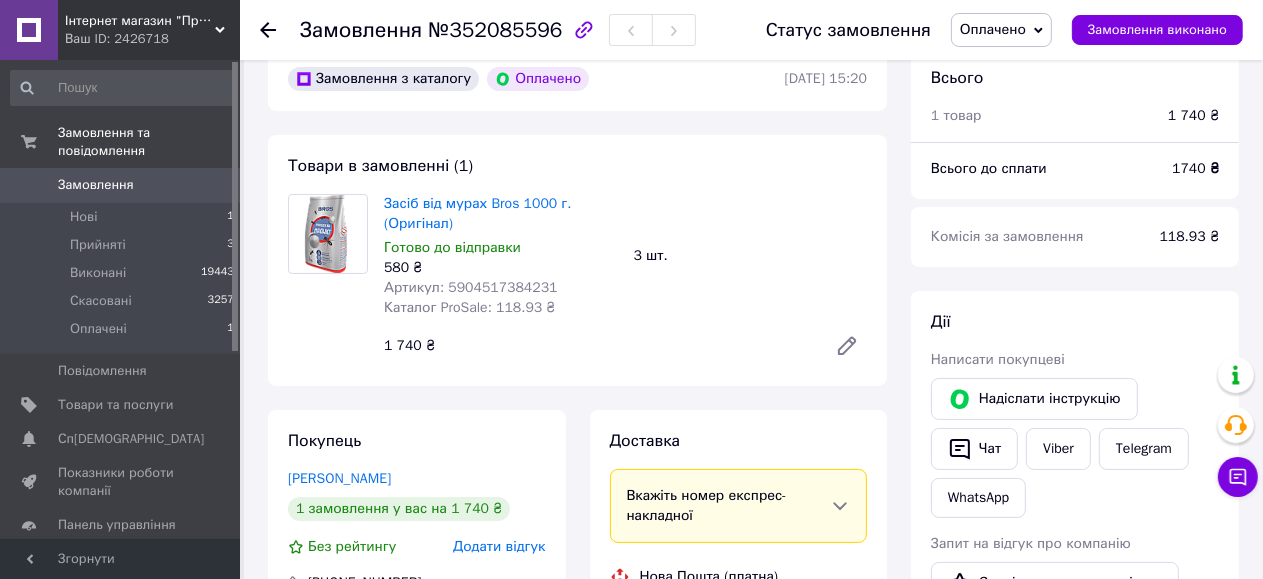 click on "Доставка" at bounding box center (739, 441) 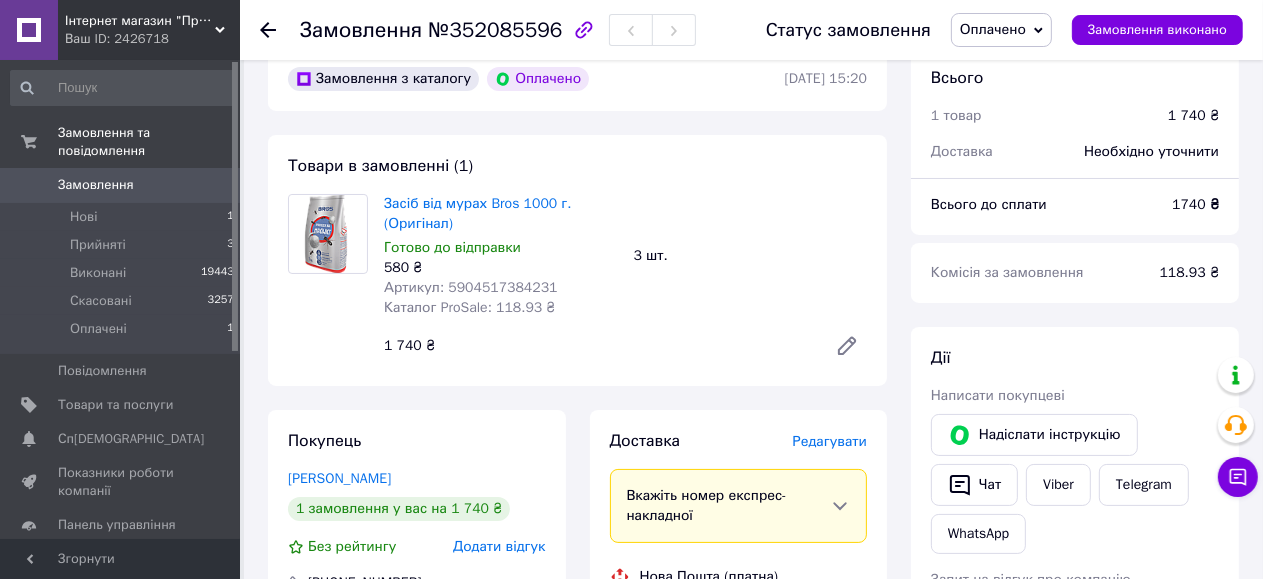click on "Редагувати" at bounding box center (830, 441) 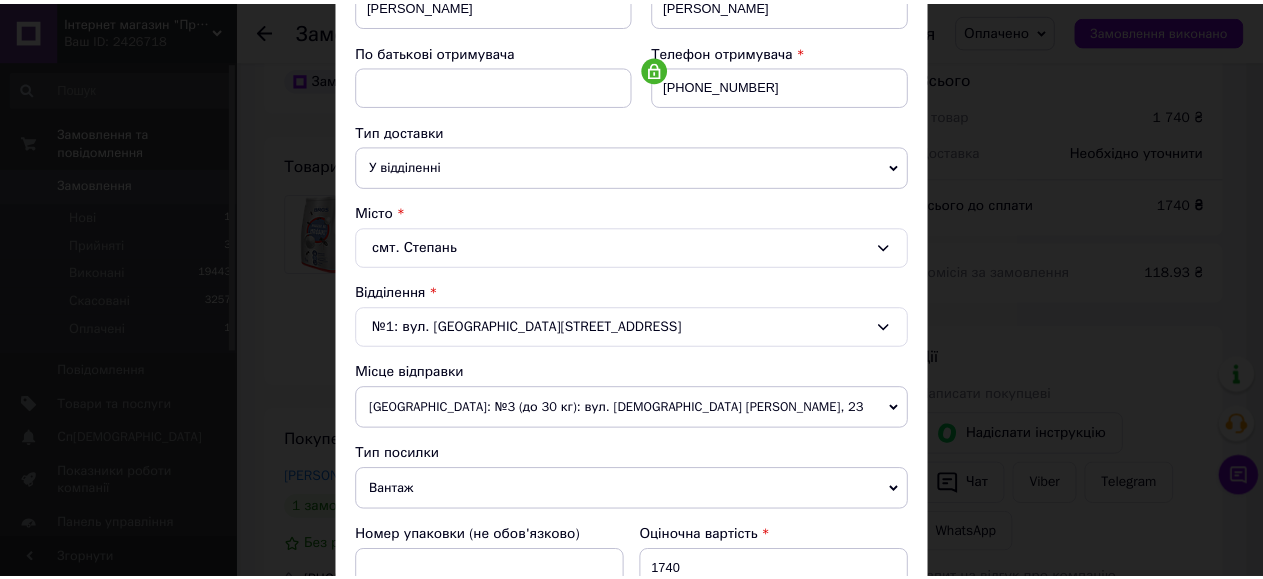 scroll, scrollTop: 743, scrollLeft: 0, axis: vertical 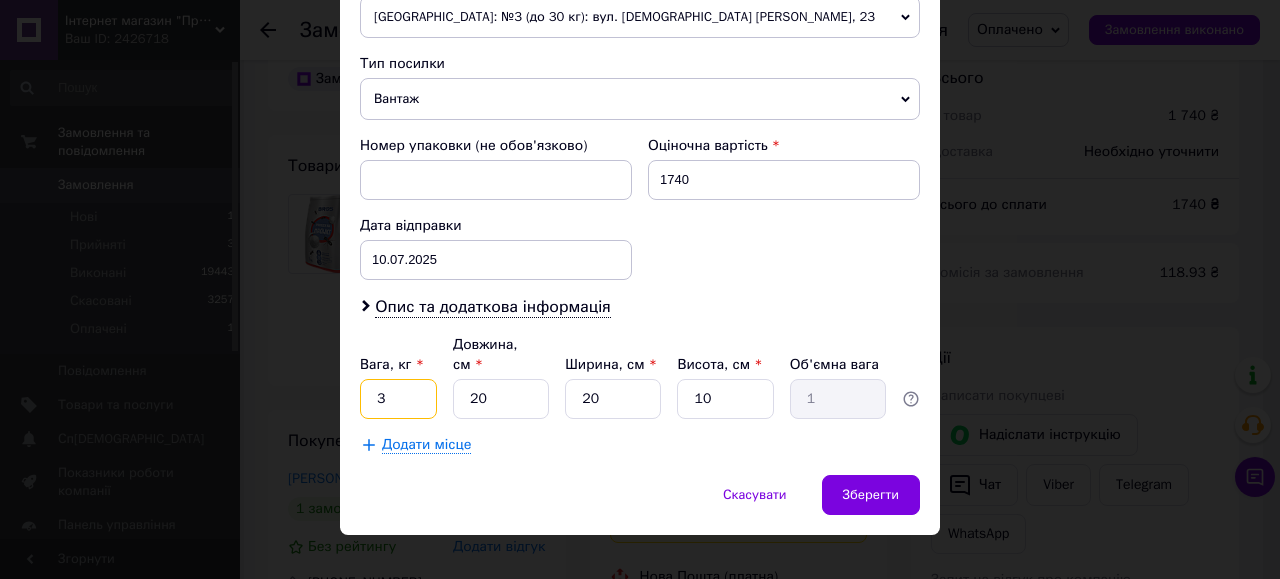 click on "3" at bounding box center (398, 399) 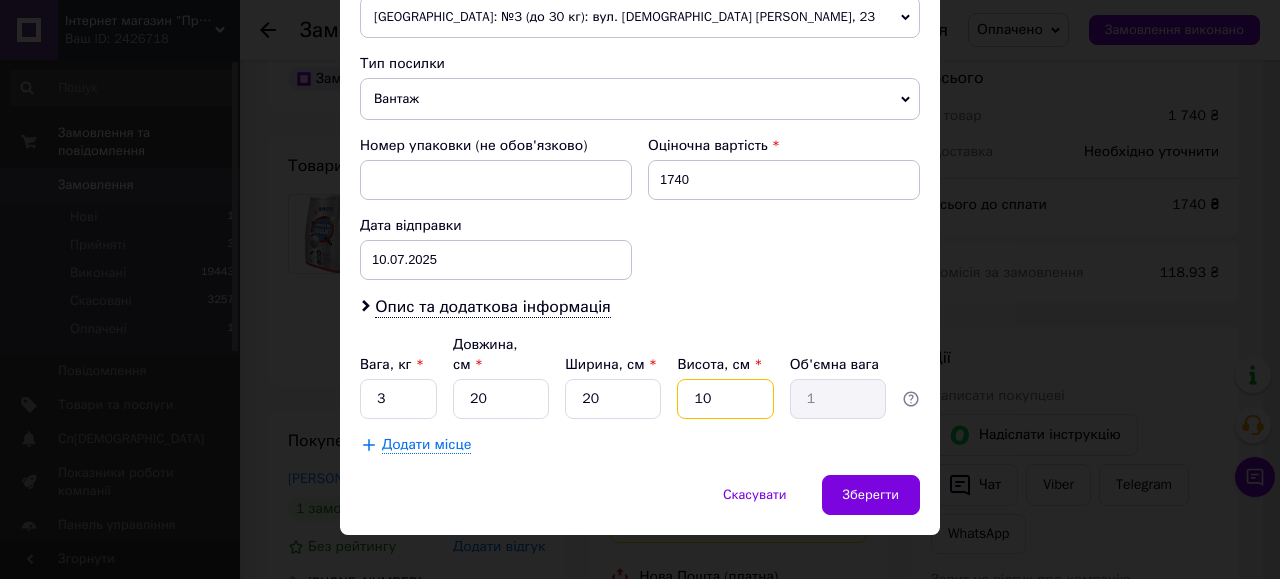 drag, startPoint x: 716, startPoint y: 386, endPoint x: 684, endPoint y: 387, distance: 32.01562 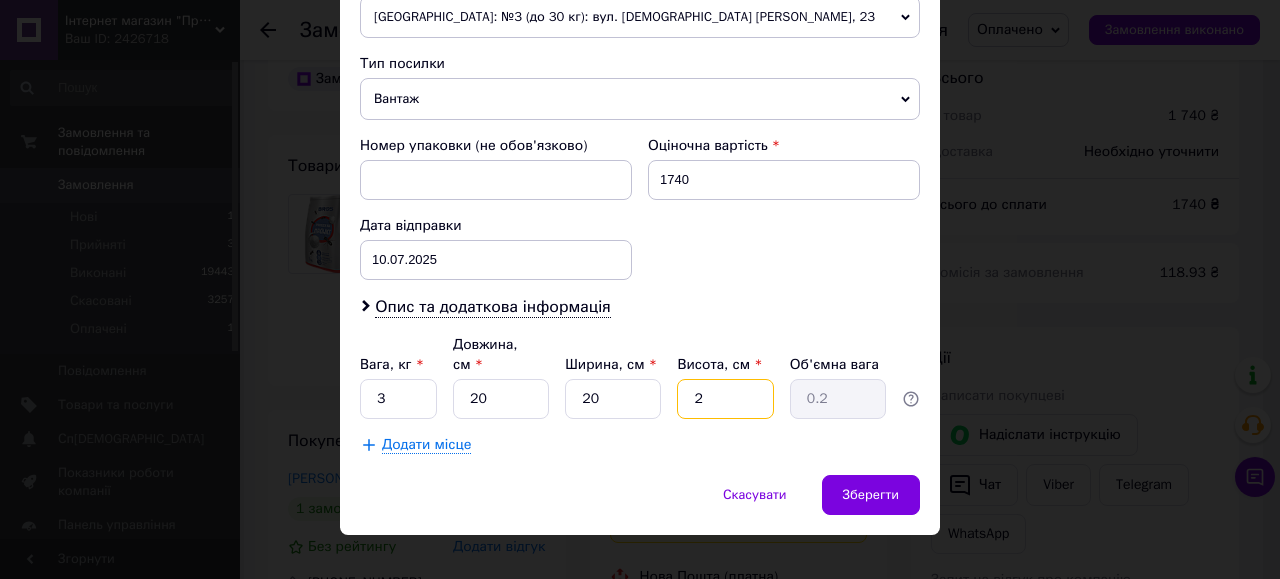 type on "20" 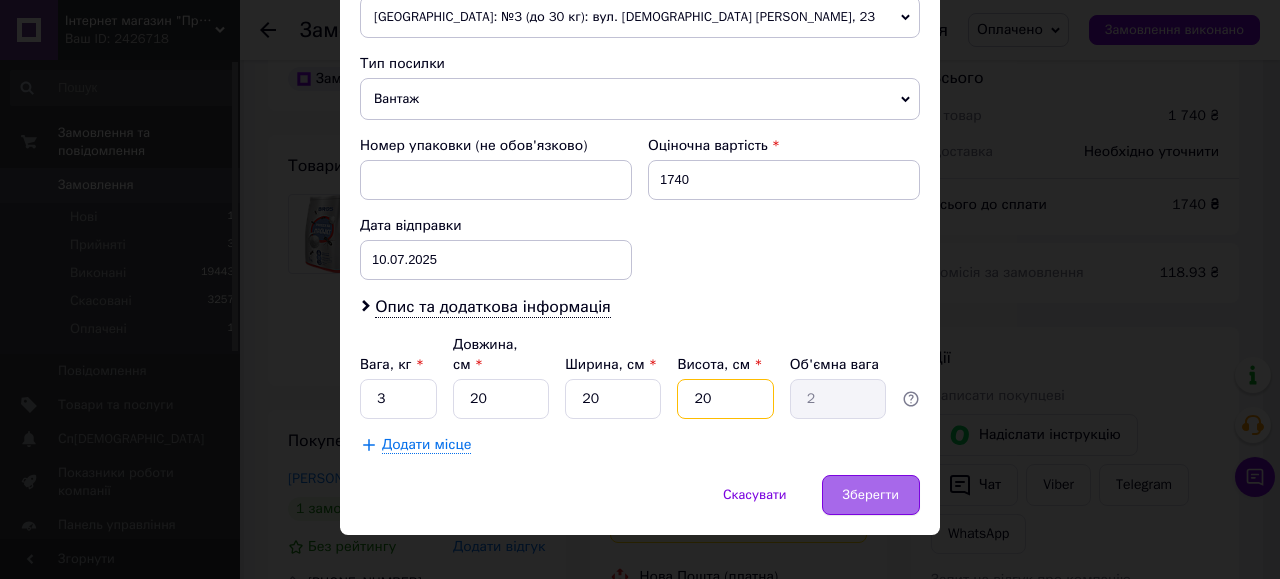 type on "20" 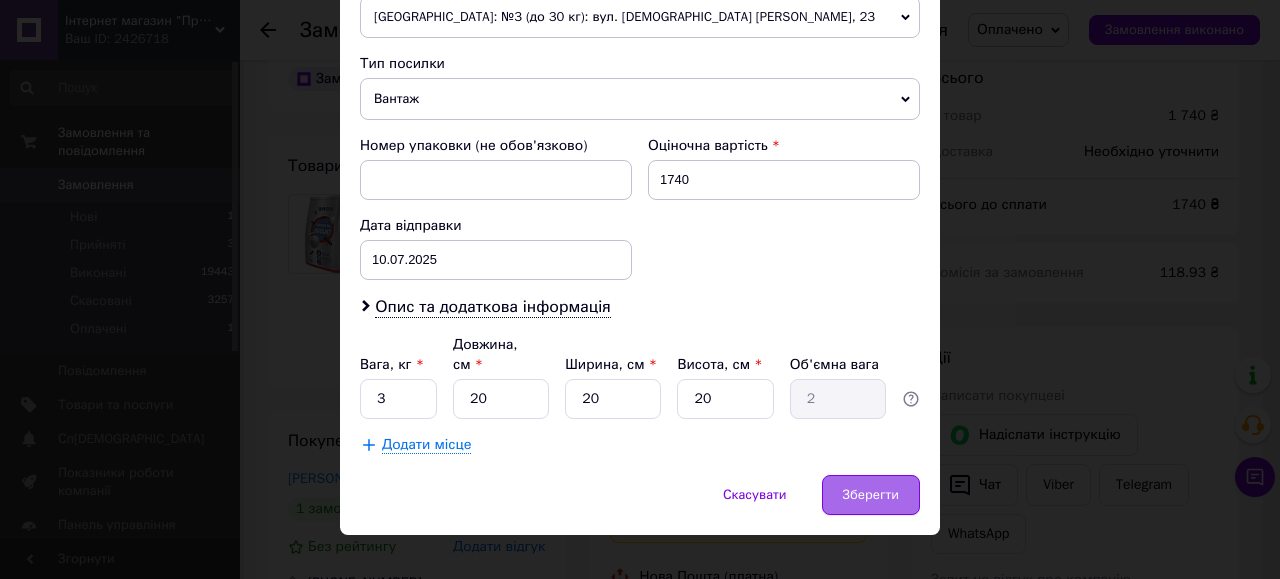 click on "Зберегти" at bounding box center [871, 495] 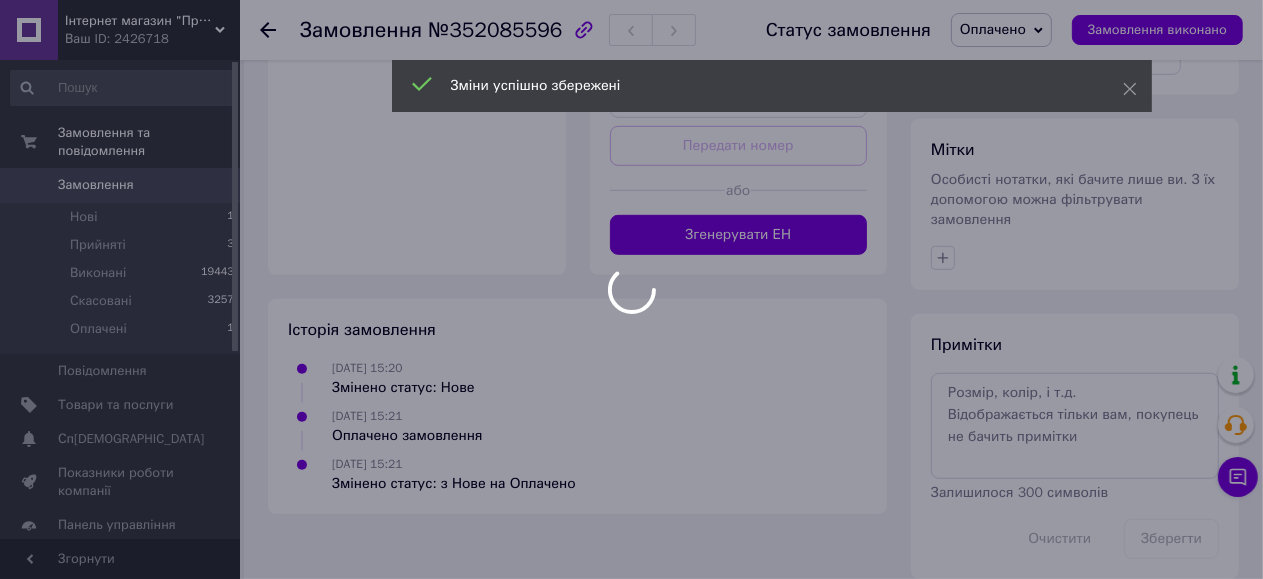 scroll, scrollTop: 938, scrollLeft: 0, axis: vertical 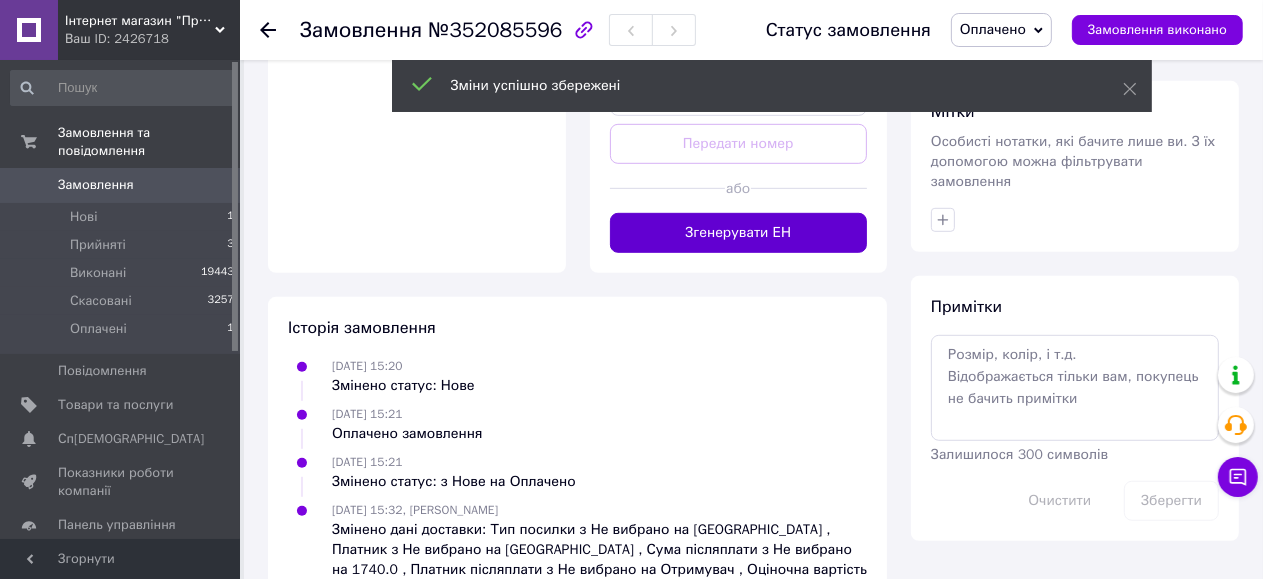 click on "Згенерувати ЕН" at bounding box center [739, 233] 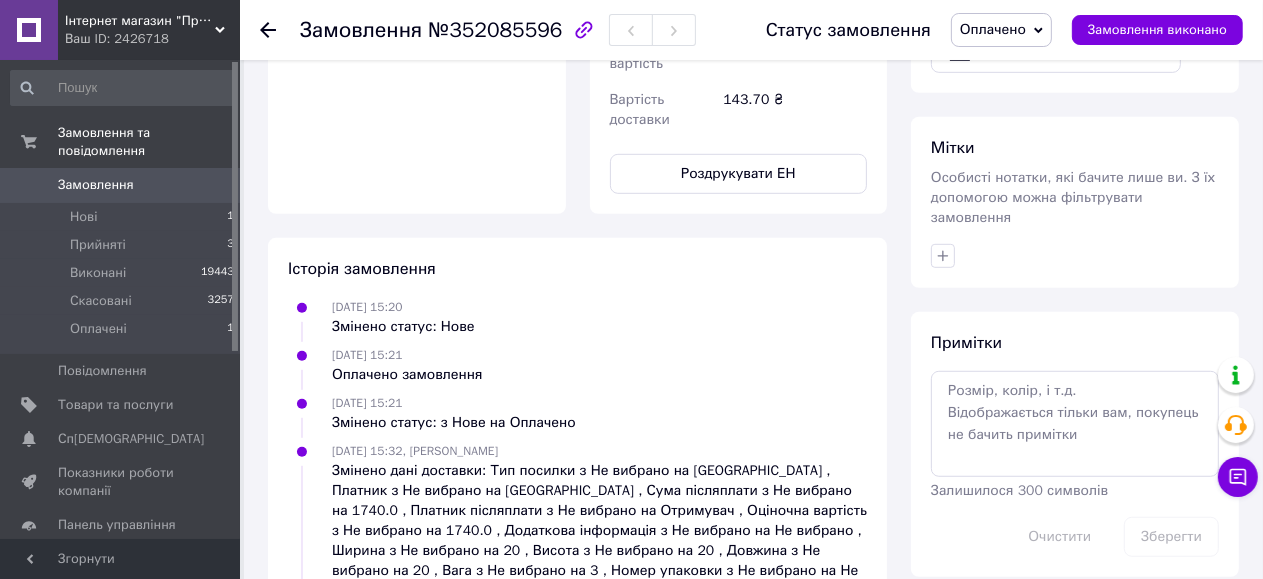 click on "Роздрукувати ЕН" at bounding box center [739, 174] 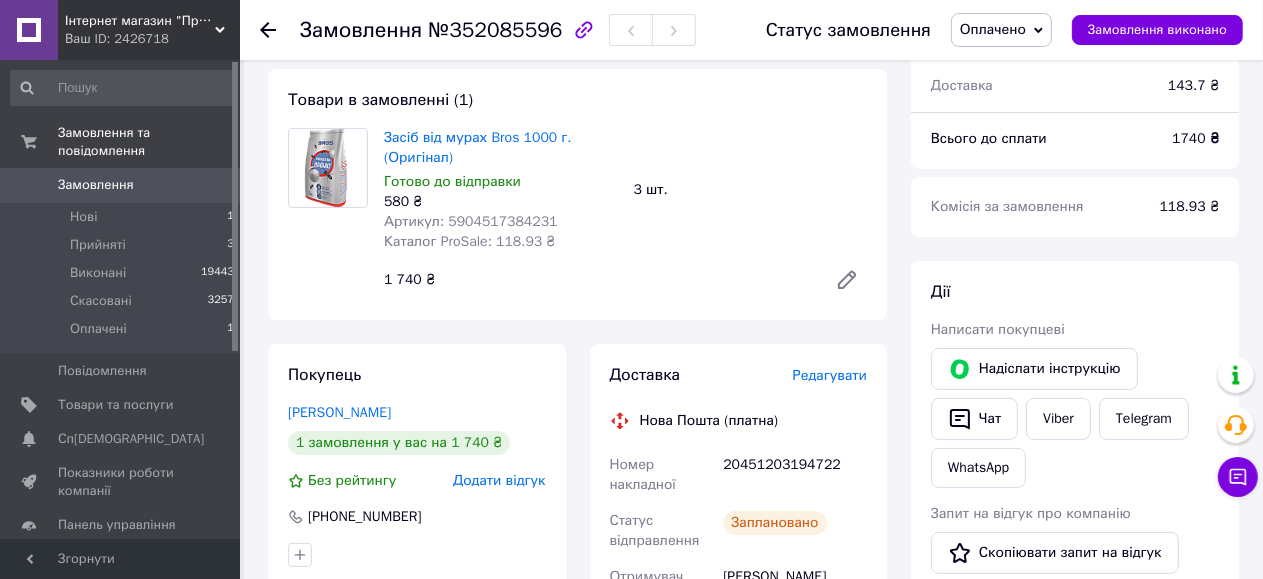 scroll, scrollTop: 0, scrollLeft: 0, axis: both 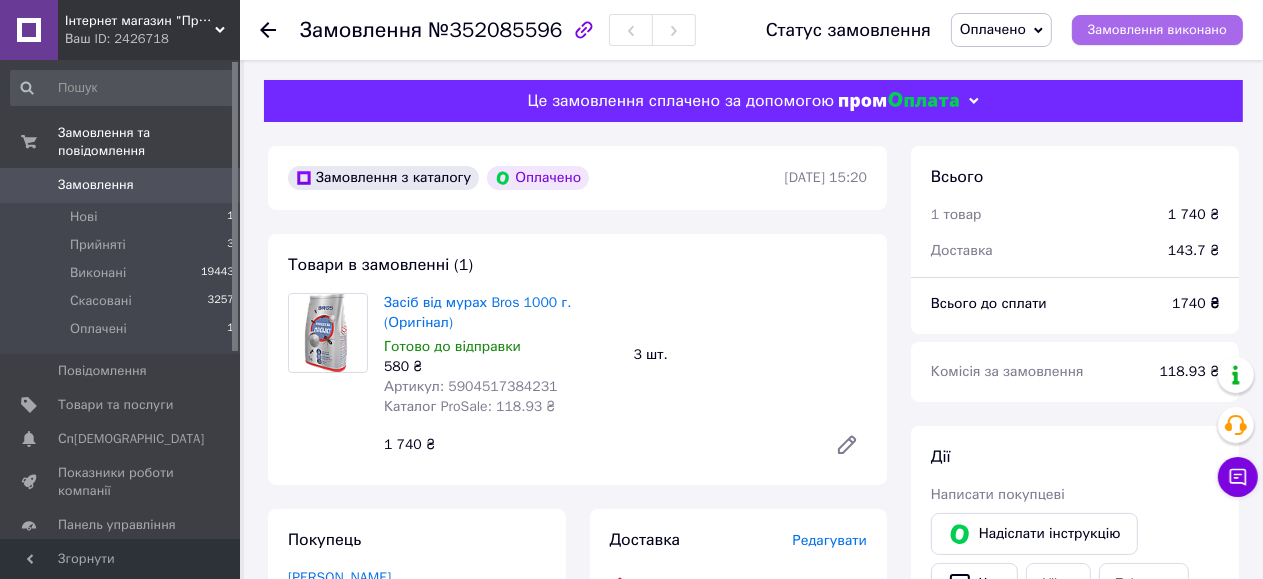click on "Замовлення виконано" at bounding box center [1157, 30] 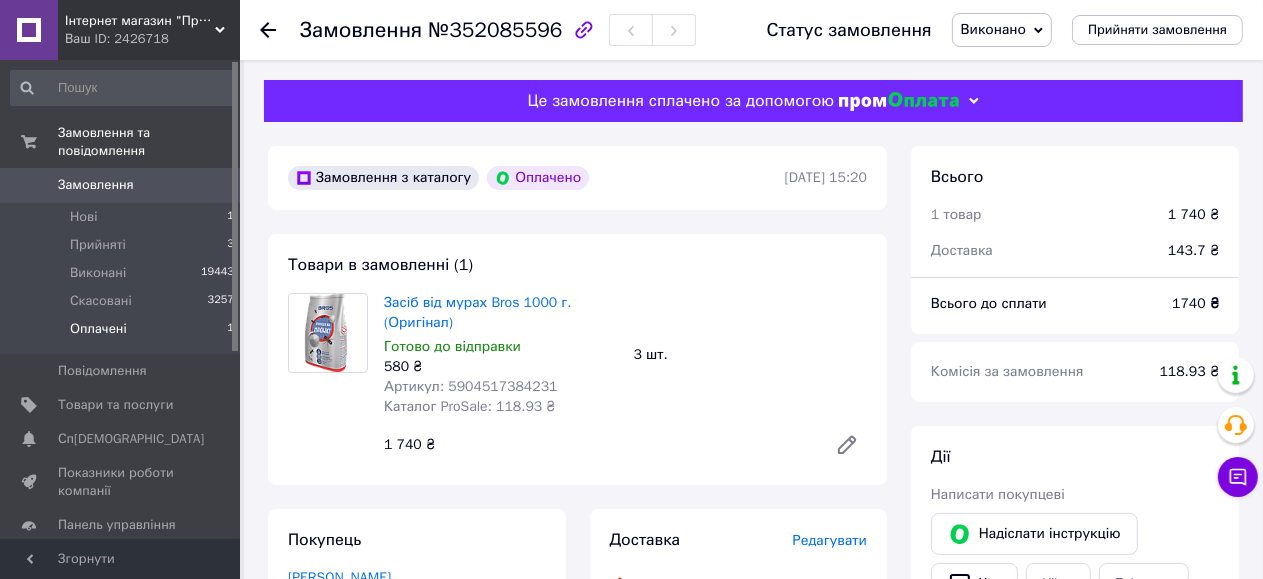 click on "Оплачені" at bounding box center (98, 329) 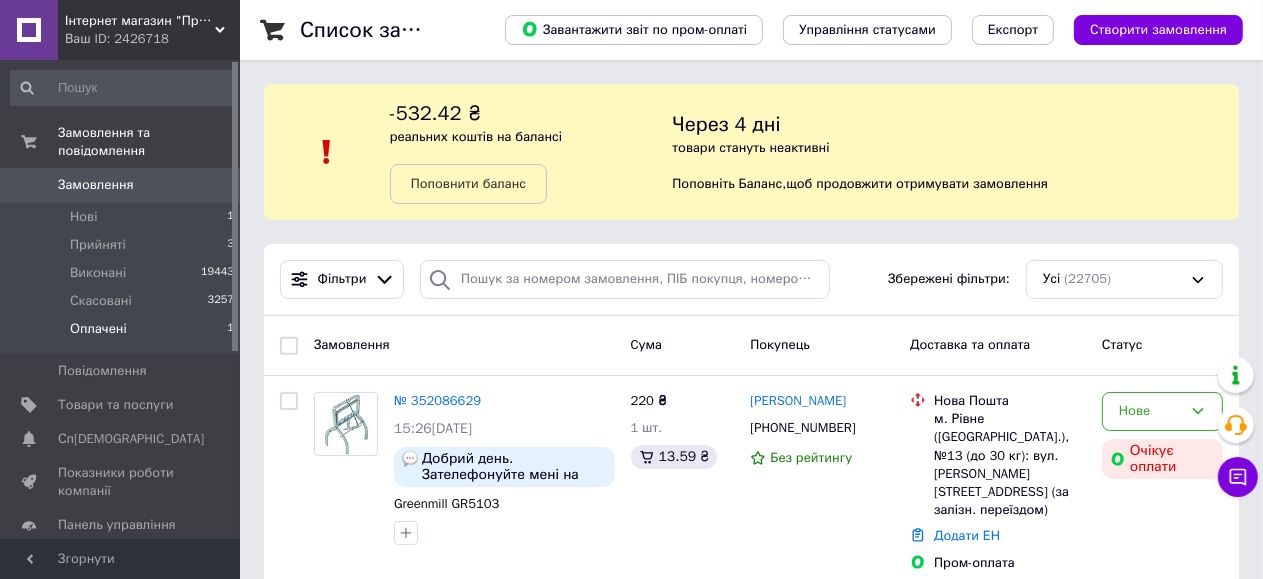 click on "Оплачені 1" at bounding box center [123, 334] 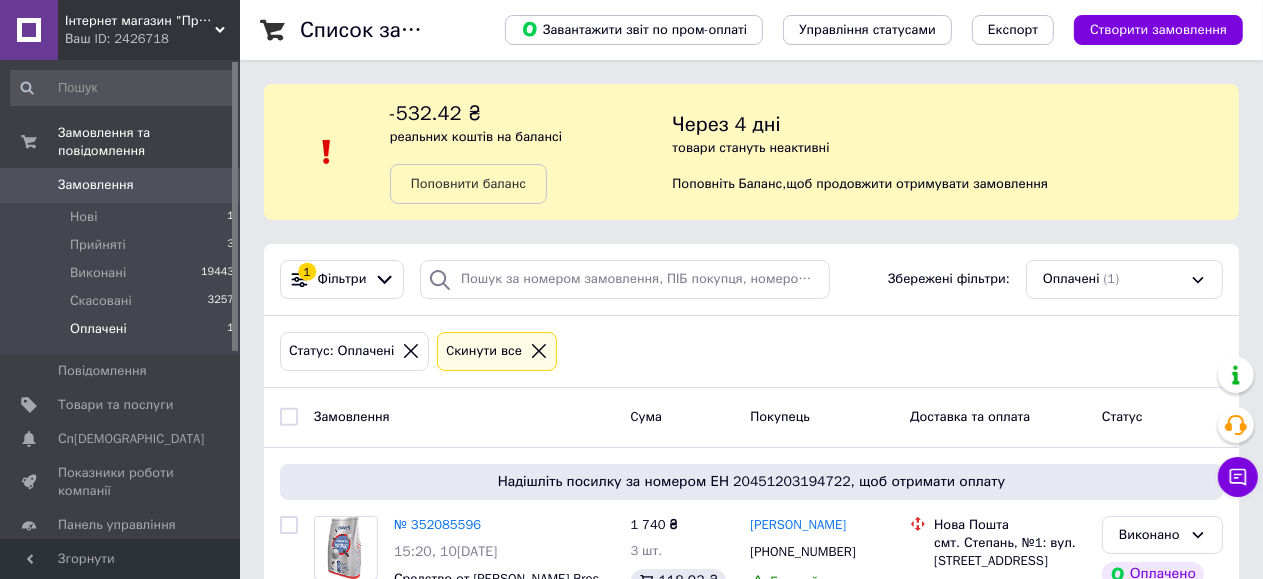 scroll, scrollTop: 110, scrollLeft: 0, axis: vertical 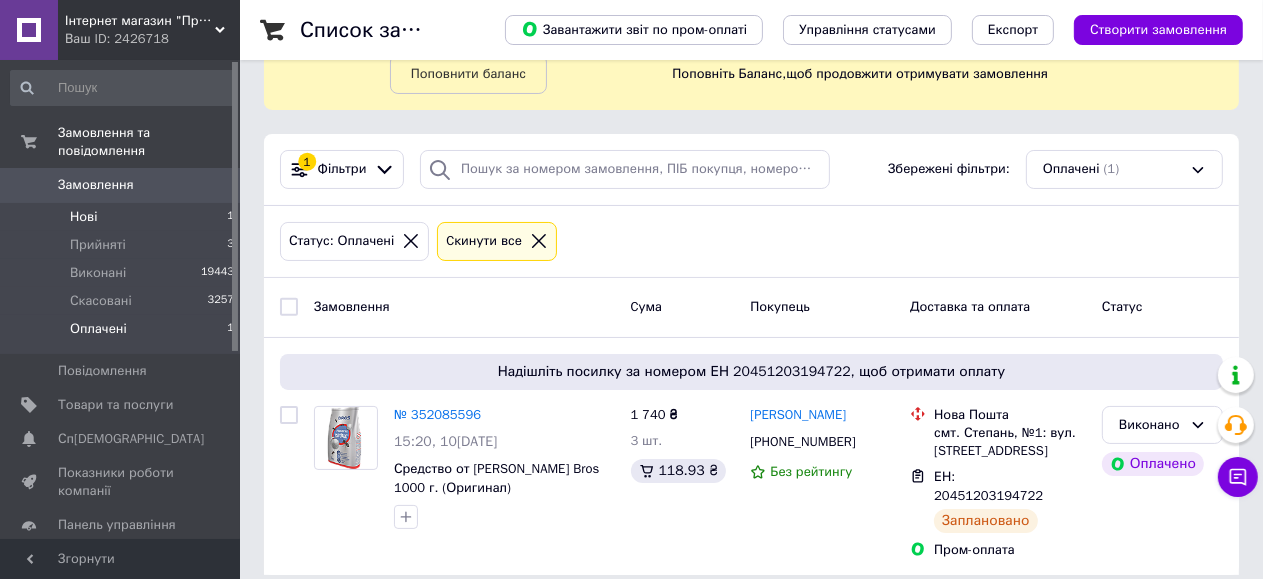 click on "Нові" at bounding box center [83, 217] 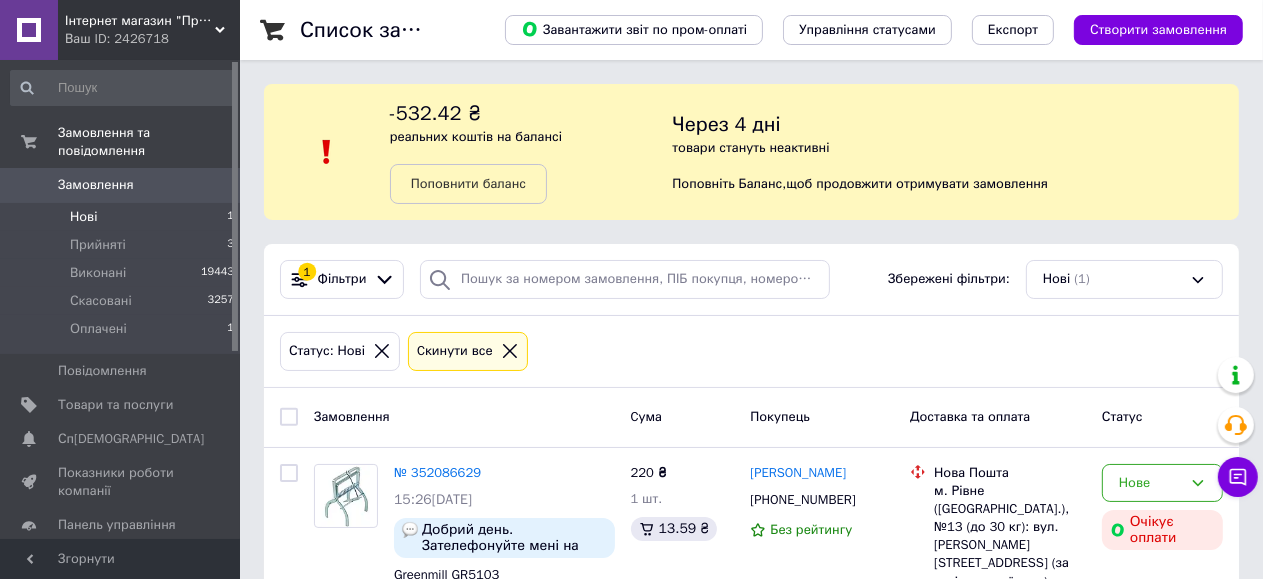 scroll, scrollTop: 76, scrollLeft: 0, axis: vertical 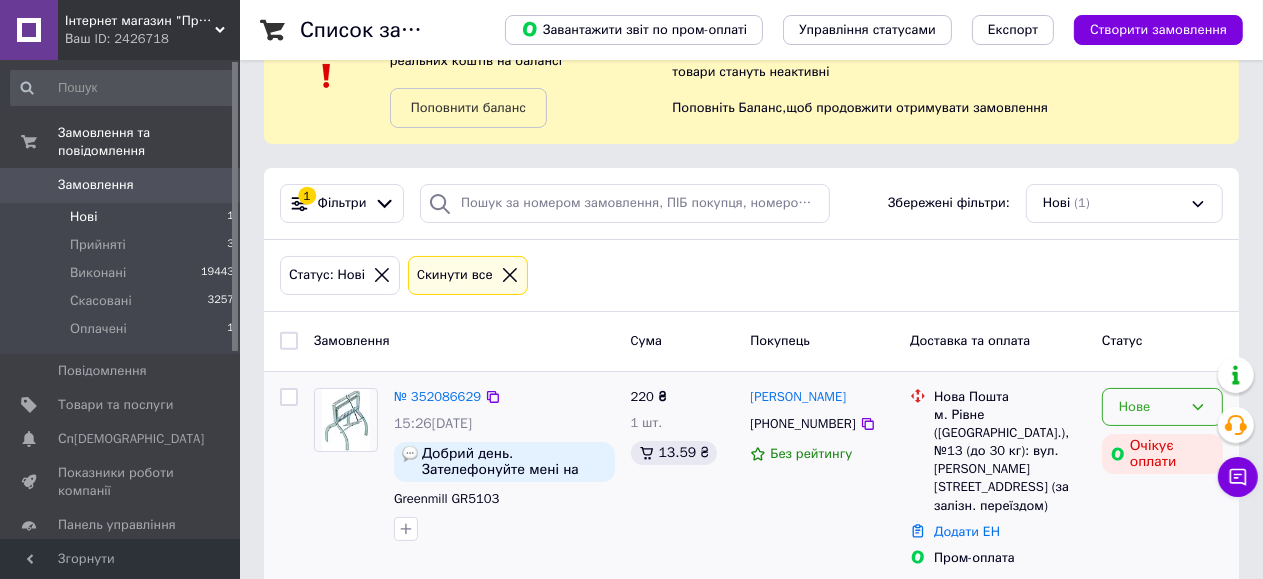 click on "Нове" at bounding box center (1150, 407) 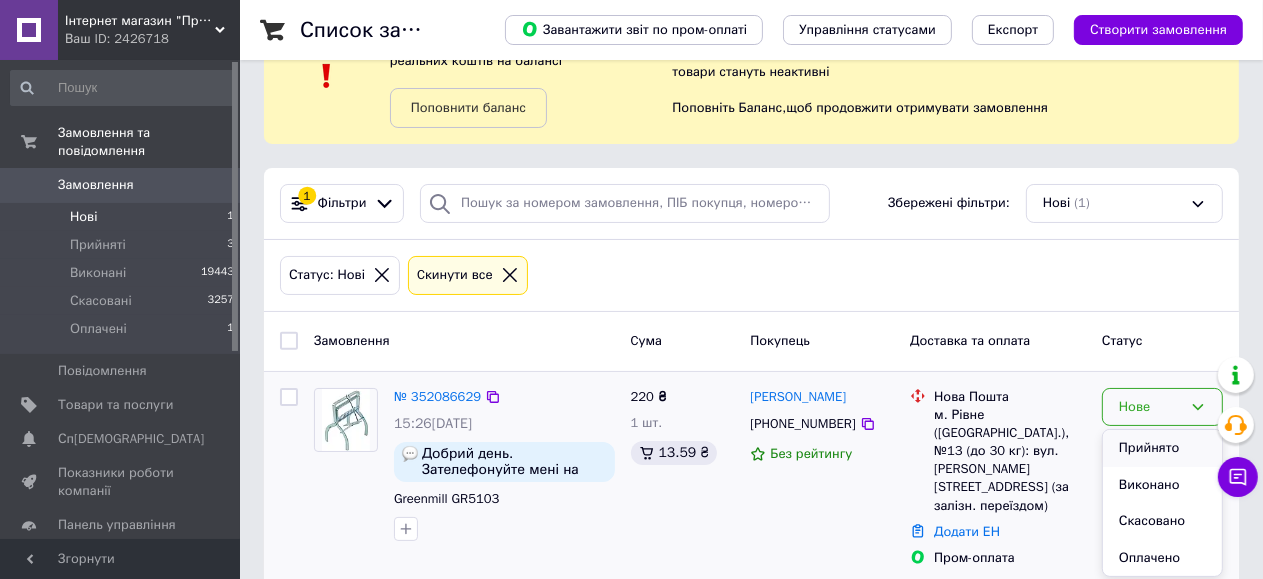 click on "Прийнято" at bounding box center (1162, 448) 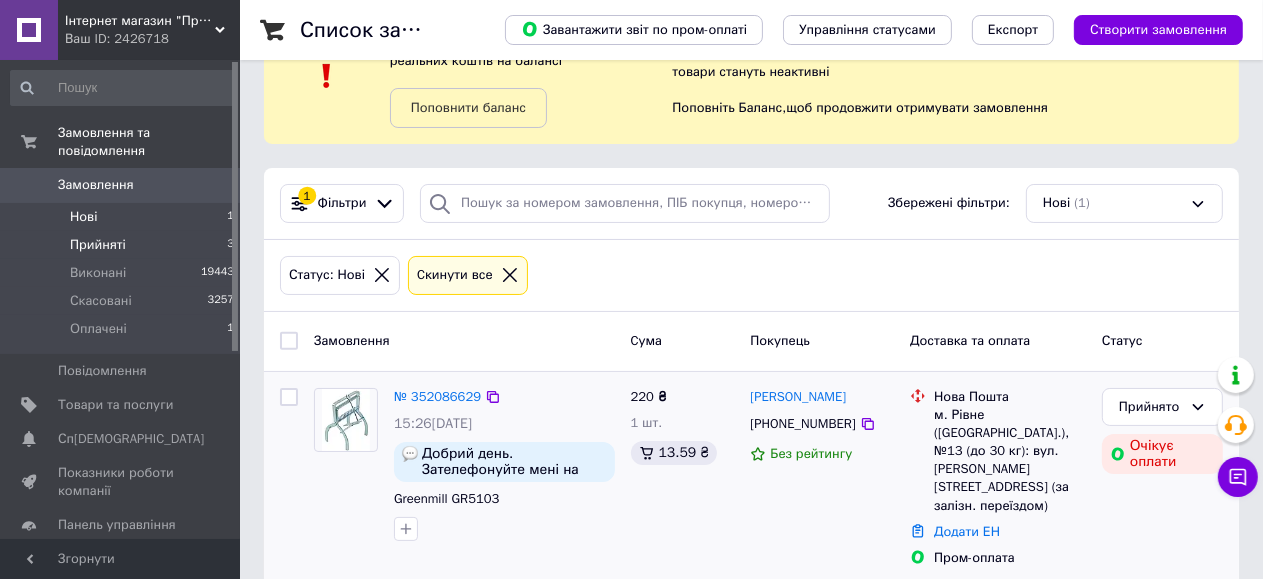 click on "Прийняті 3" at bounding box center (123, 245) 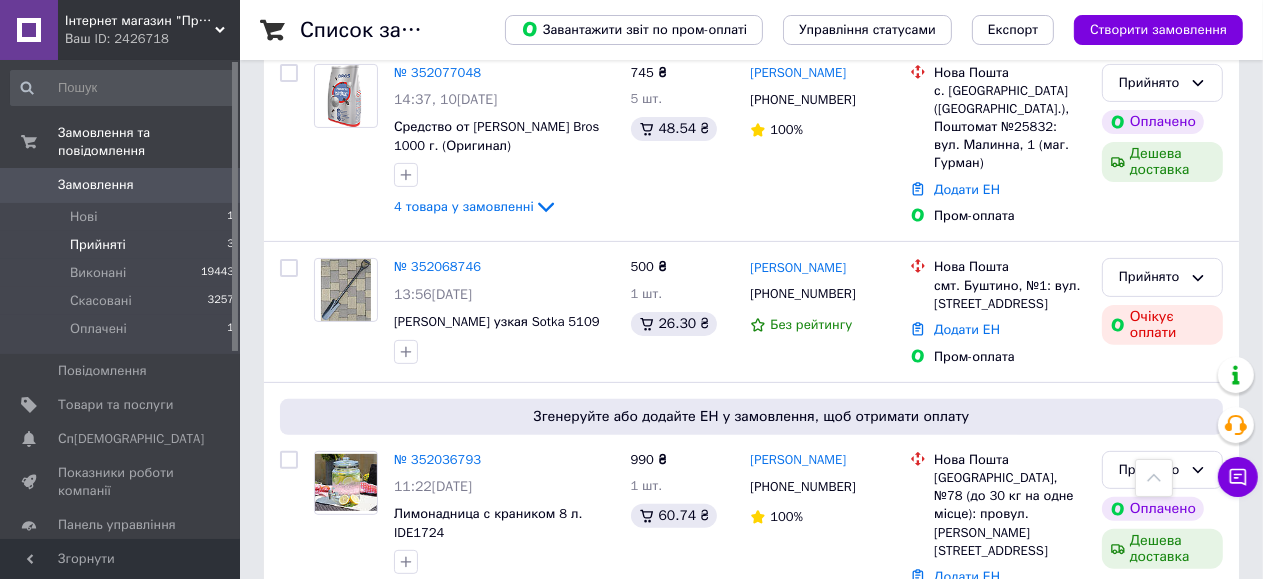 scroll, scrollTop: 481, scrollLeft: 0, axis: vertical 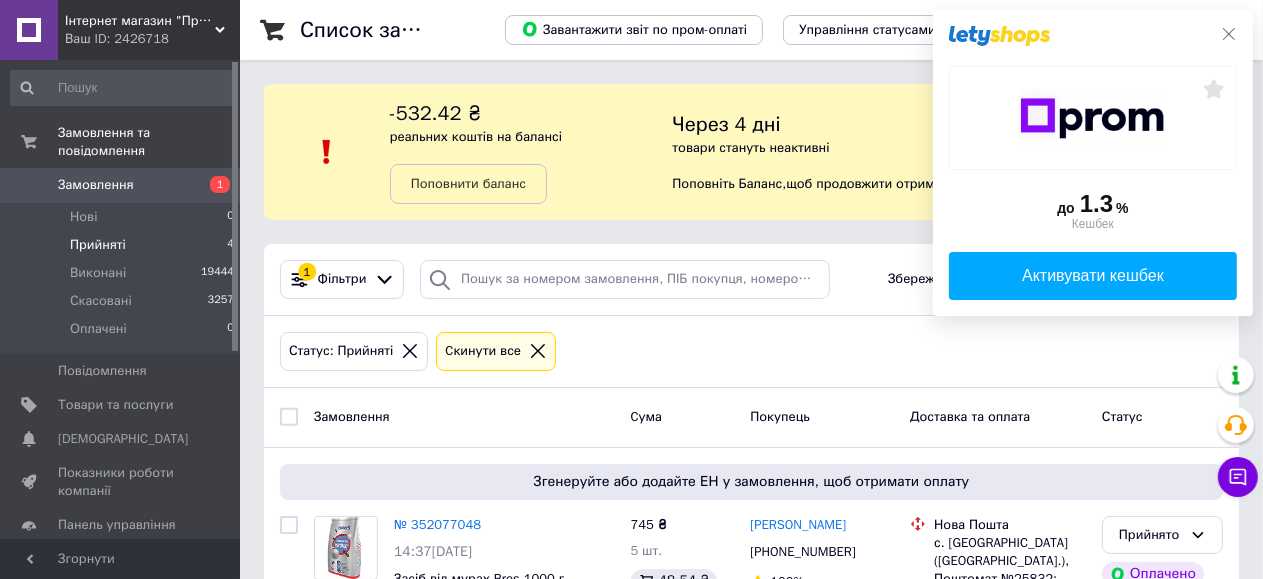 click 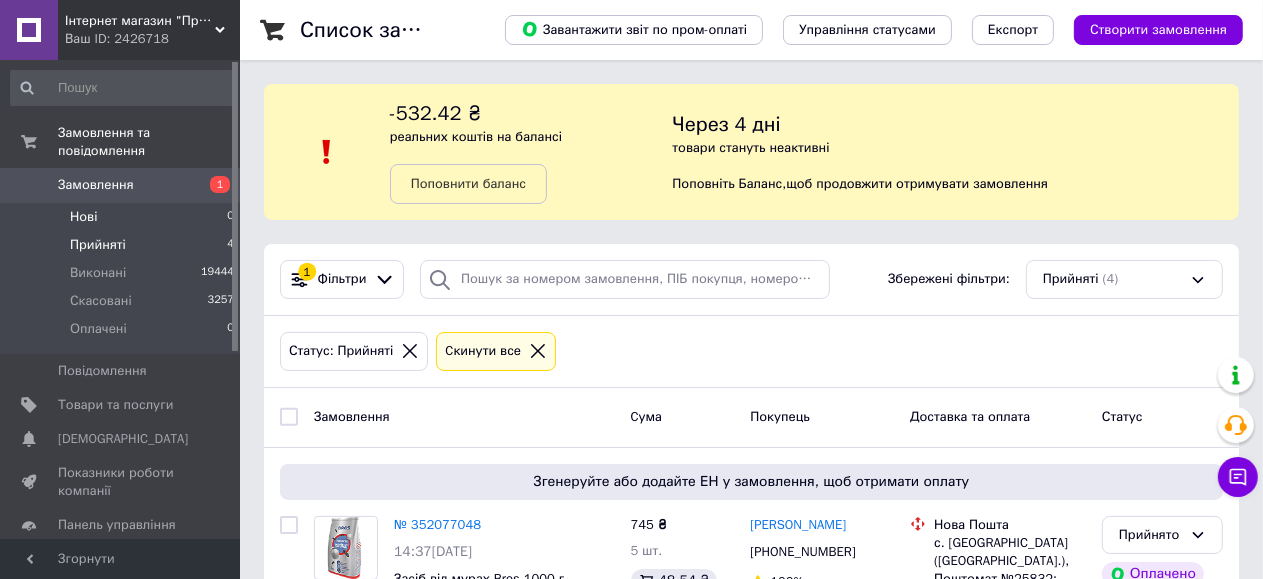 click on "Нові 0" at bounding box center [123, 217] 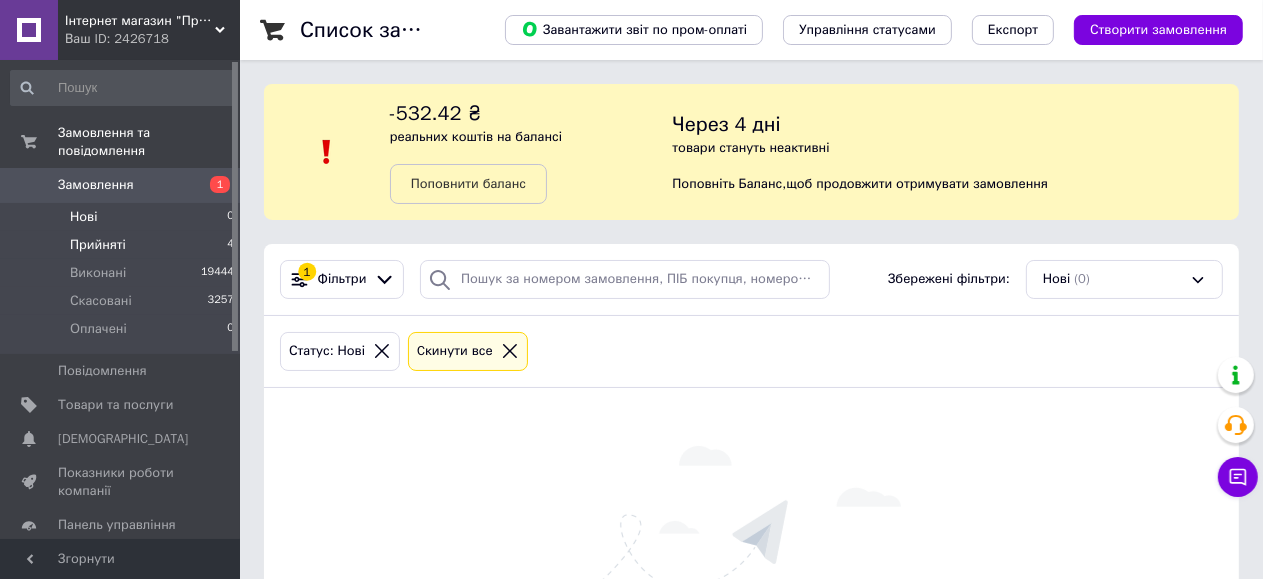 click on "Прийняті" at bounding box center [98, 245] 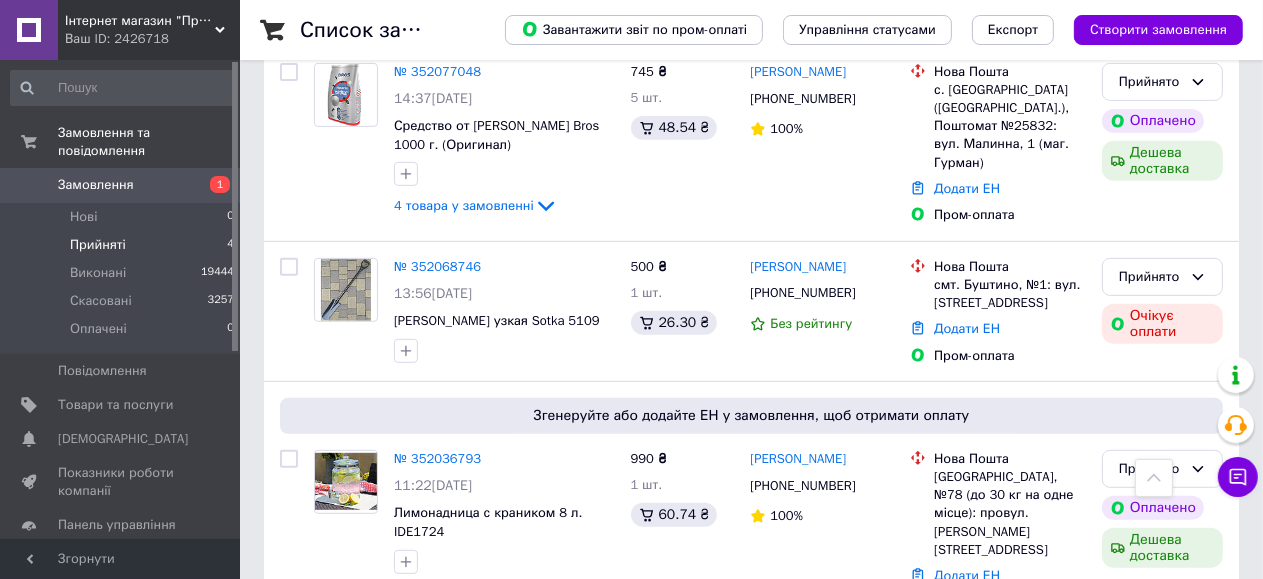 scroll, scrollTop: 667, scrollLeft: 0, axis: vertical 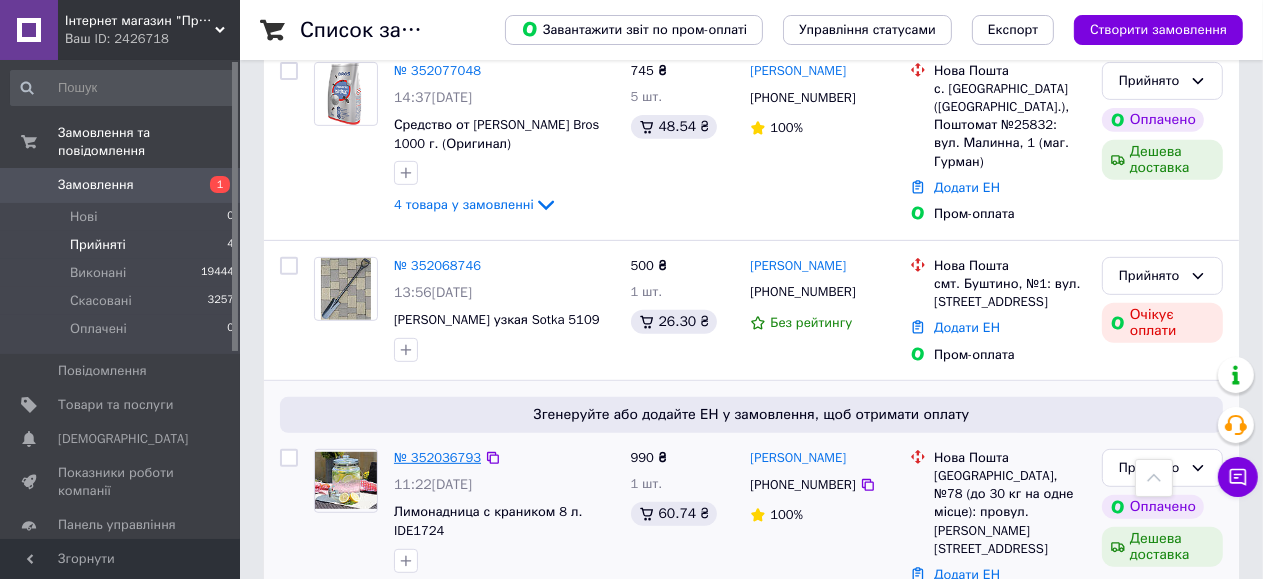 click on "№ 352036793" at bounding box center [437, 457] 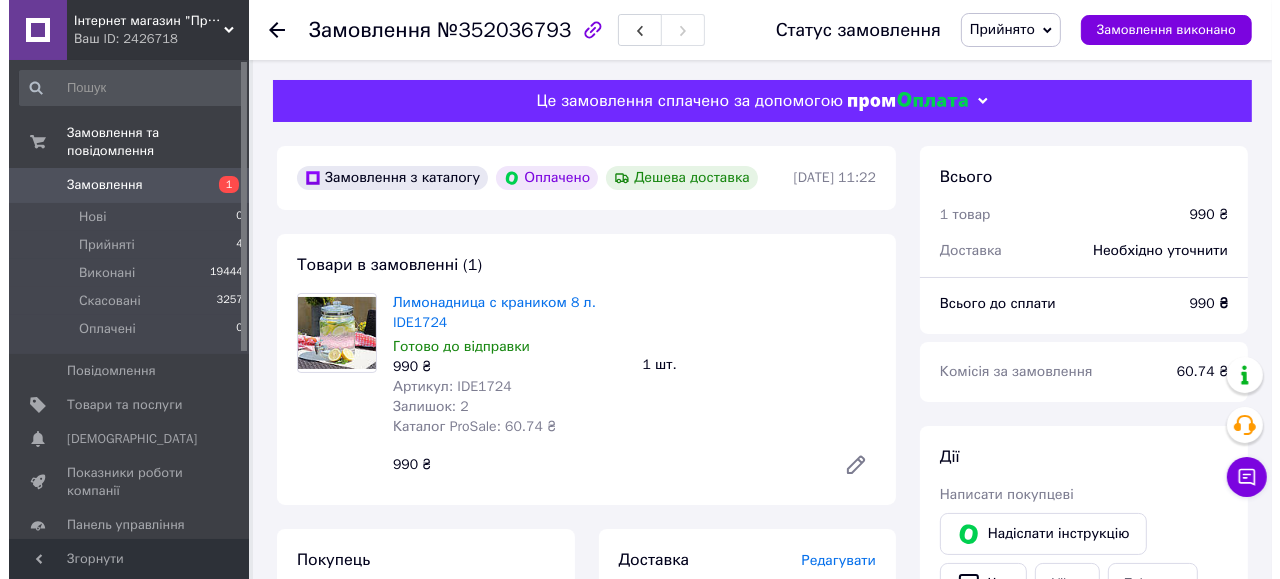 scroll, scrollTop: 133, scrollLeft: 0, axis: vertical 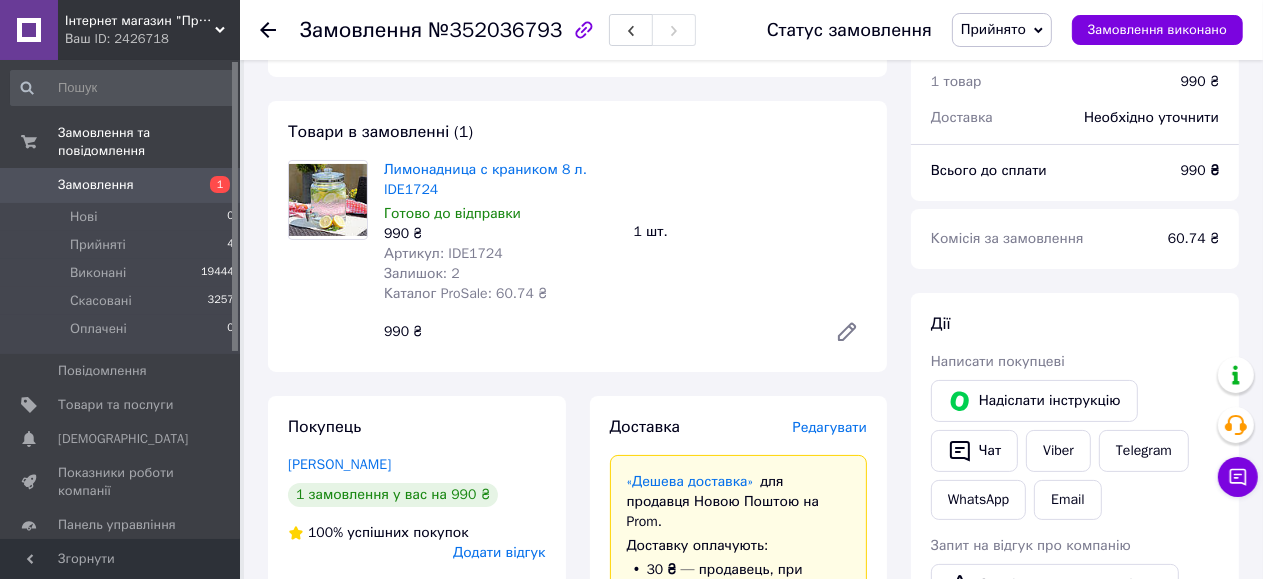 click on "Редагувати" at bounding box center [830, 427] 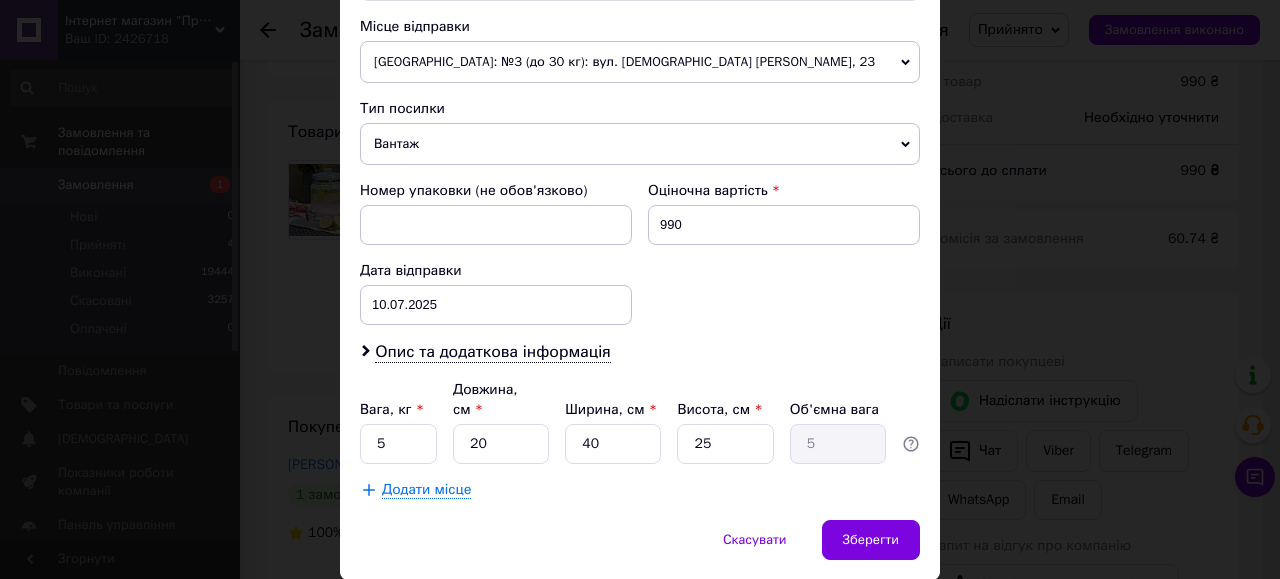 scroll, scrollTop: 743, scrollLeft: 0, axis: vertical 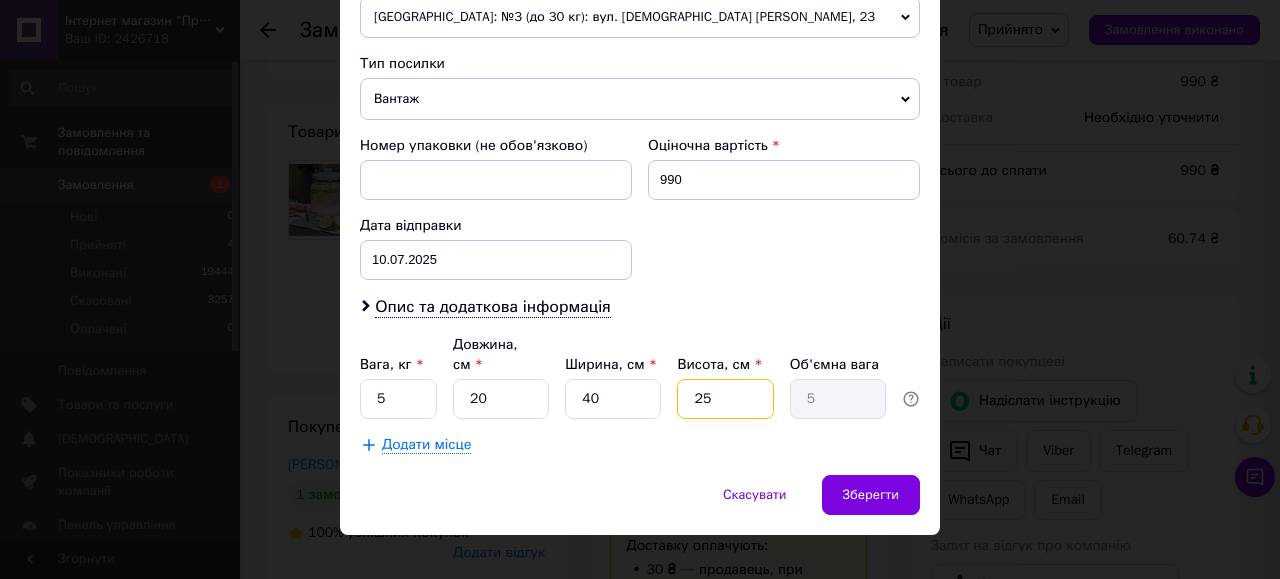 drag, startPoint x: 742, startPoint y: 379, endPoint x: 690, endPoint y: 386, distance: 52.46904 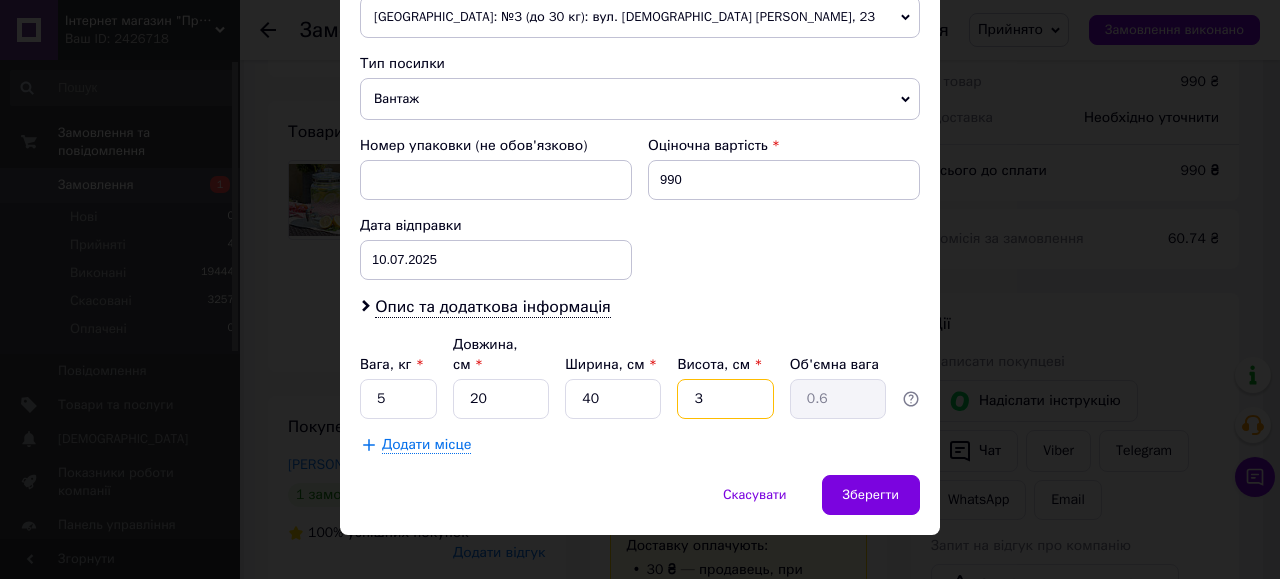 type on "38" 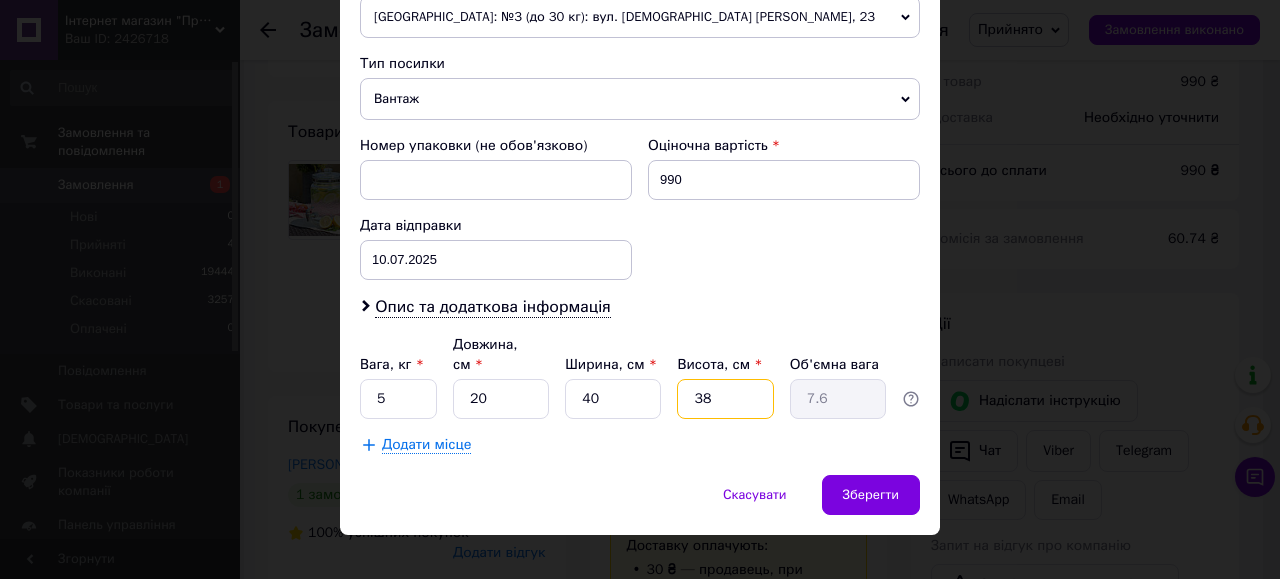 type on "38" 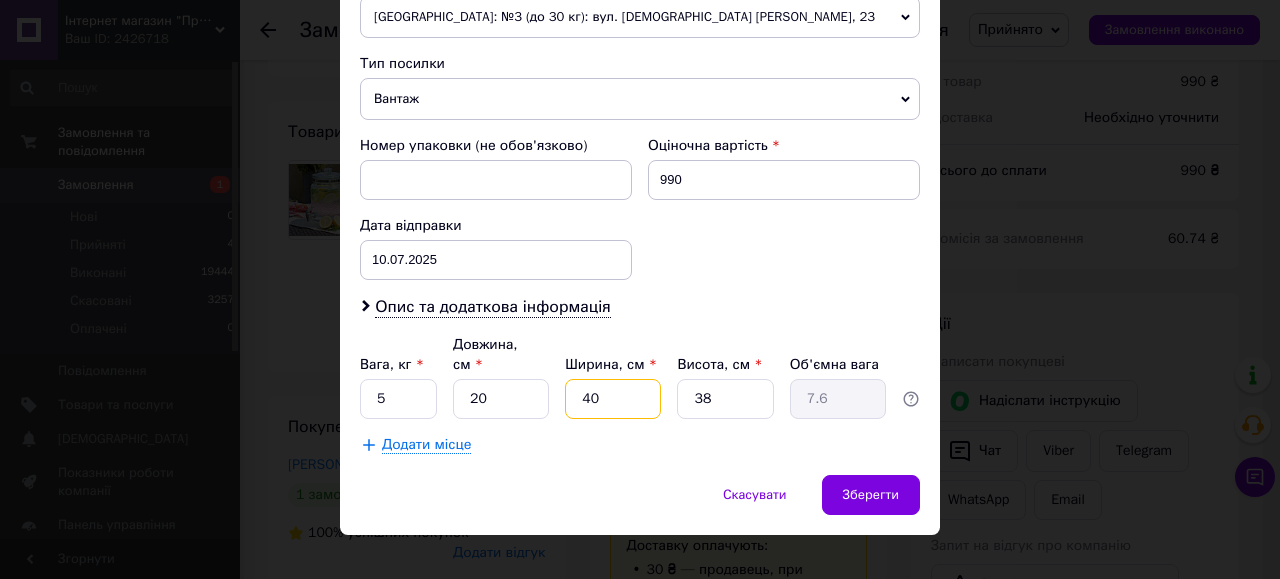drag, startPoint x: 604, startPoint y: 374, endPoint x: 581, endPoint y: 372, distance: 23.086792 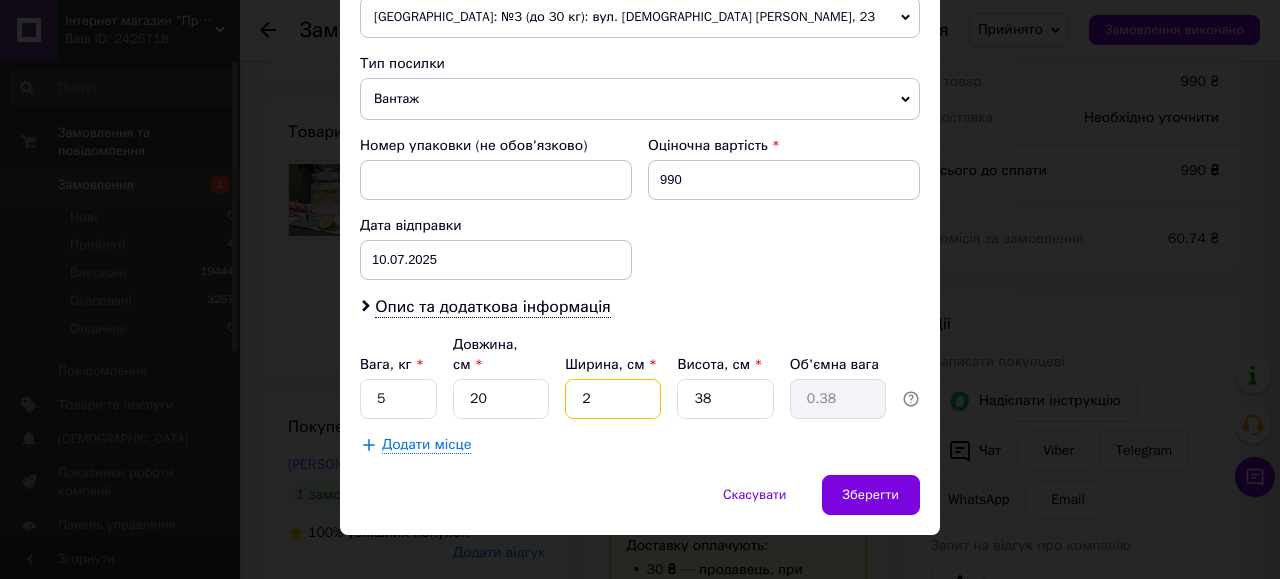 type on "26" 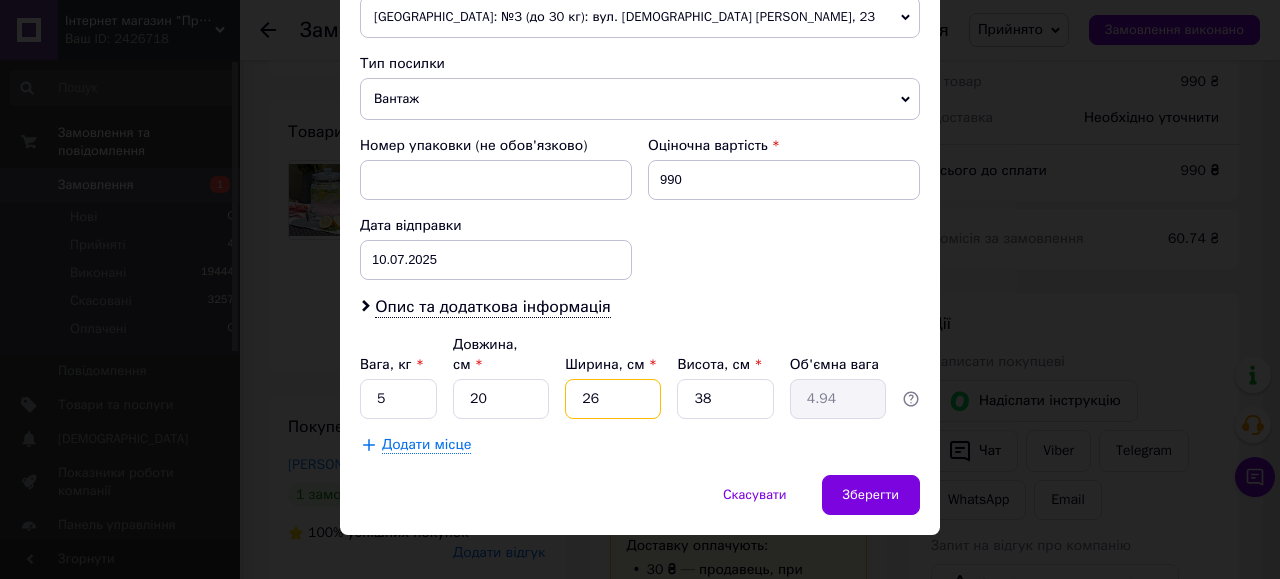 type on "26" 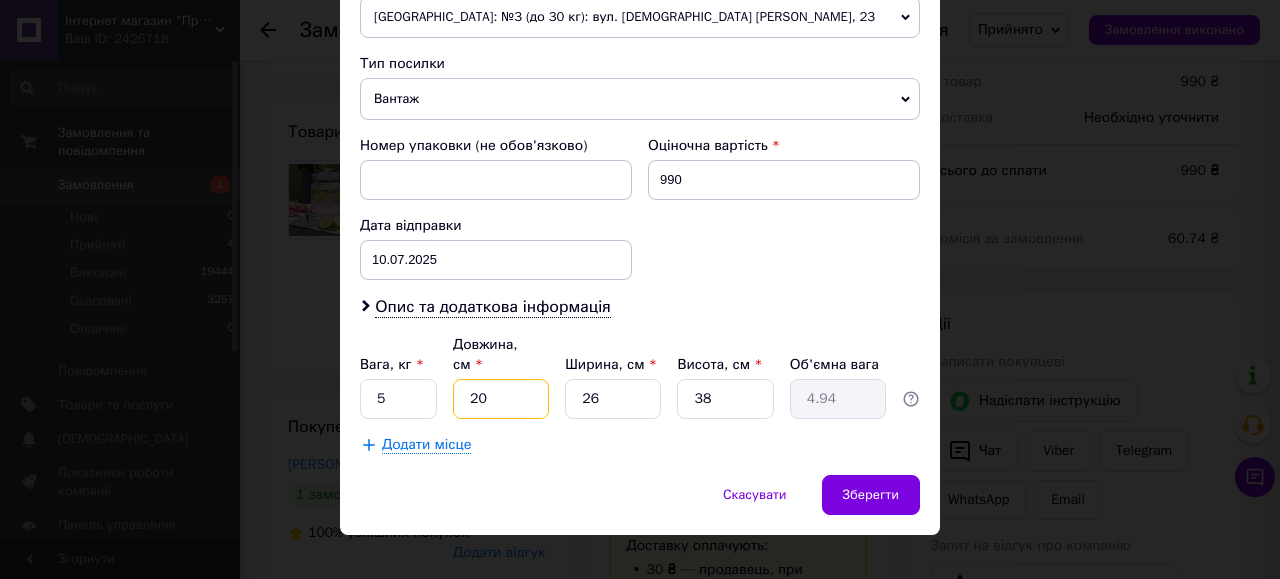 click on "20" at bounding box center (501, 399) 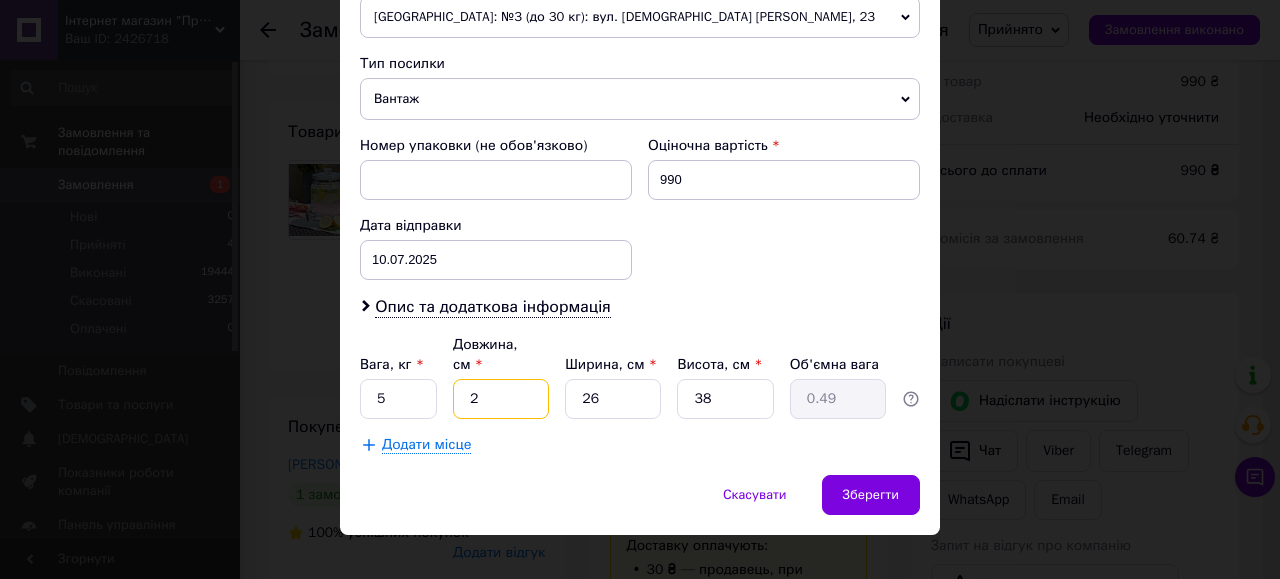type on "29" 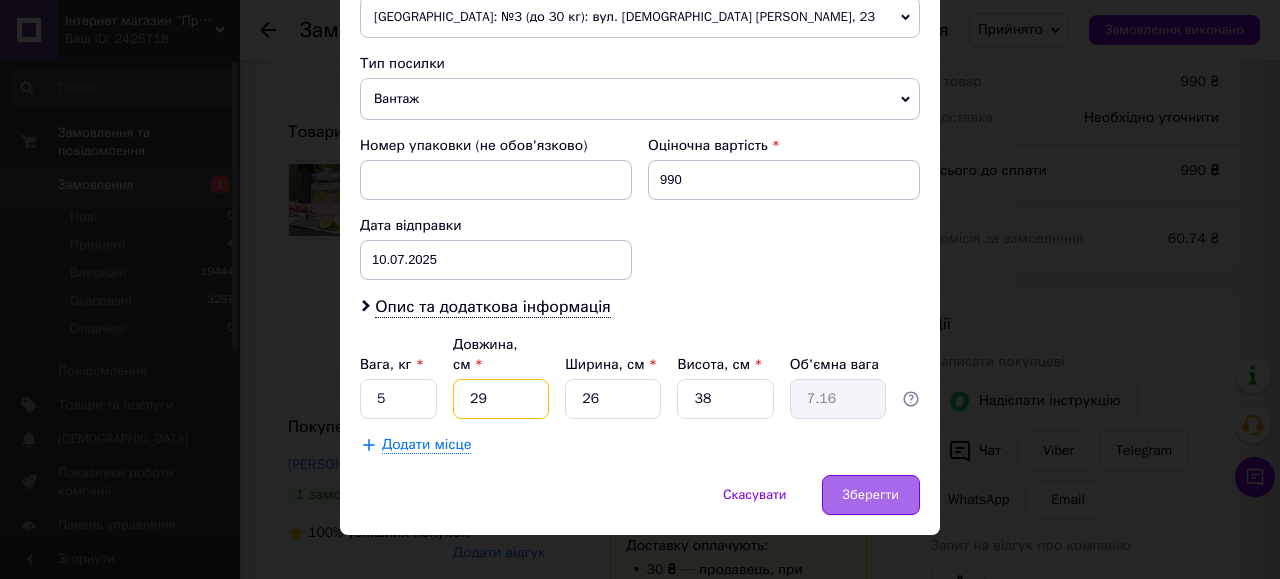 type on "29" 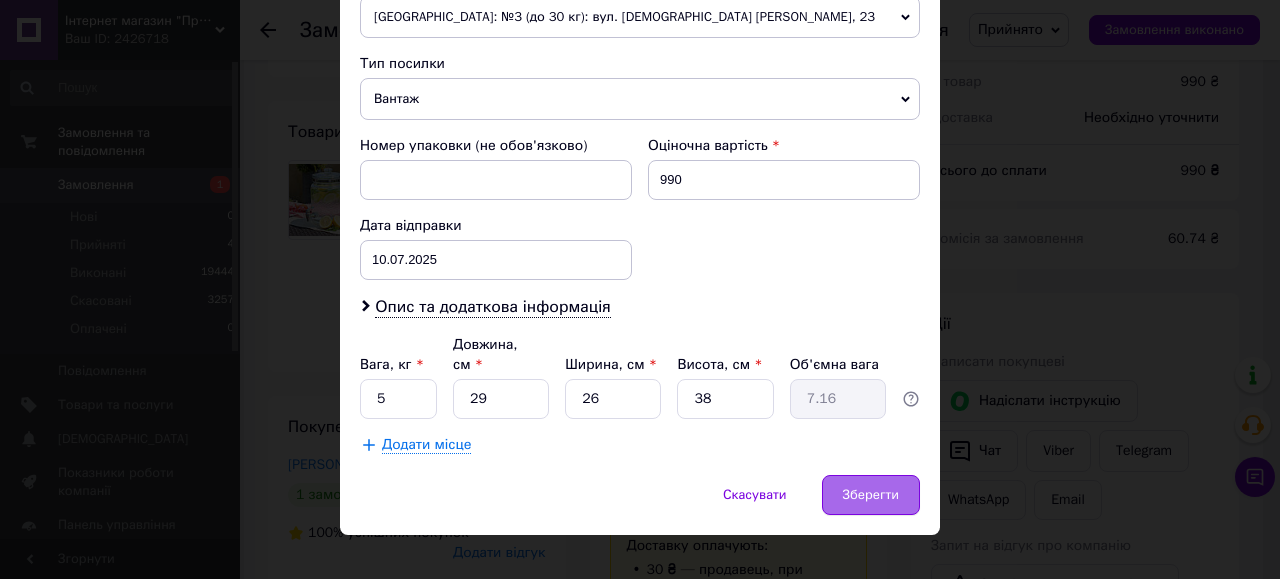click on "Зберегти" at bounding box center [871, 495] 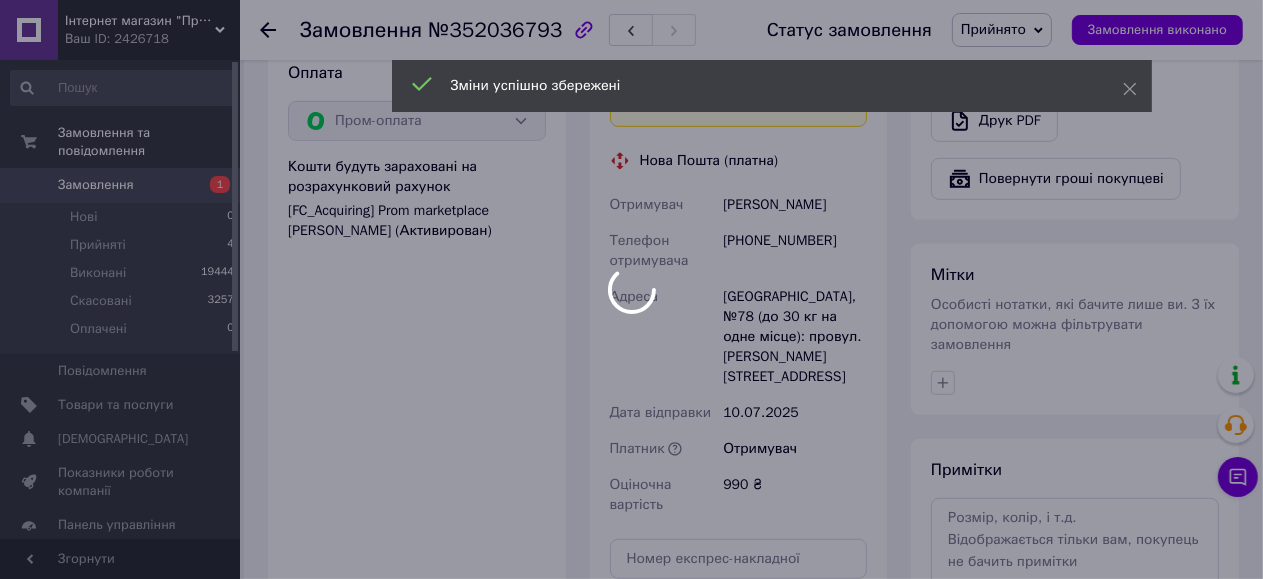 scroll, scrollTop: 933, scrollLeft: 0, axis: vertical 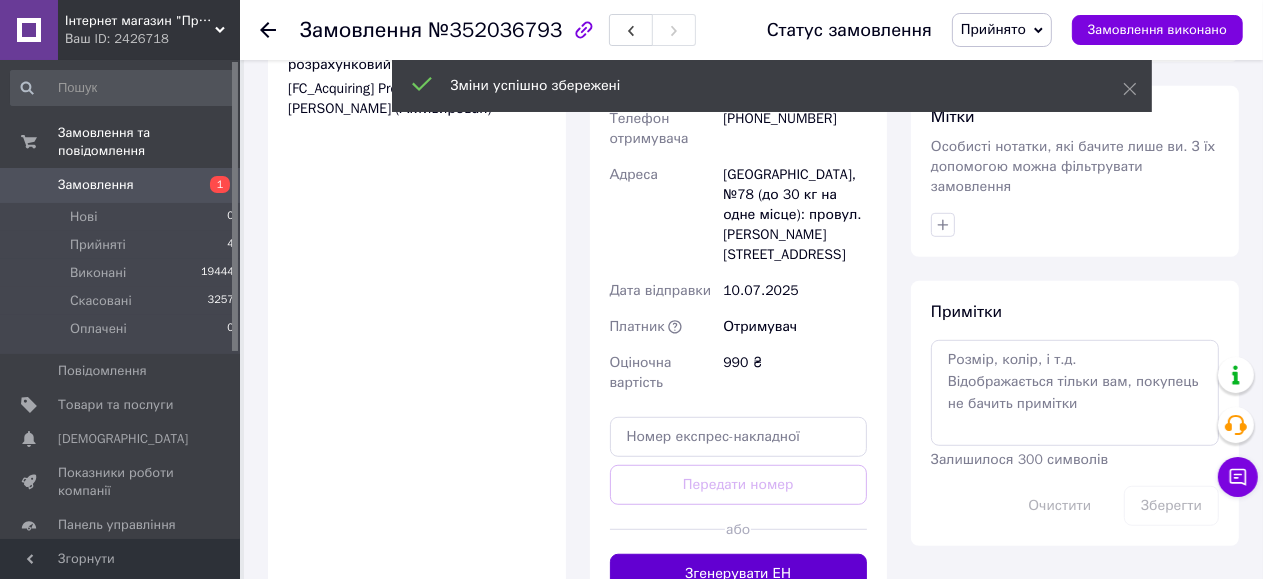 click on "Згенерувати ЕН" at bounding box center (739, 574) 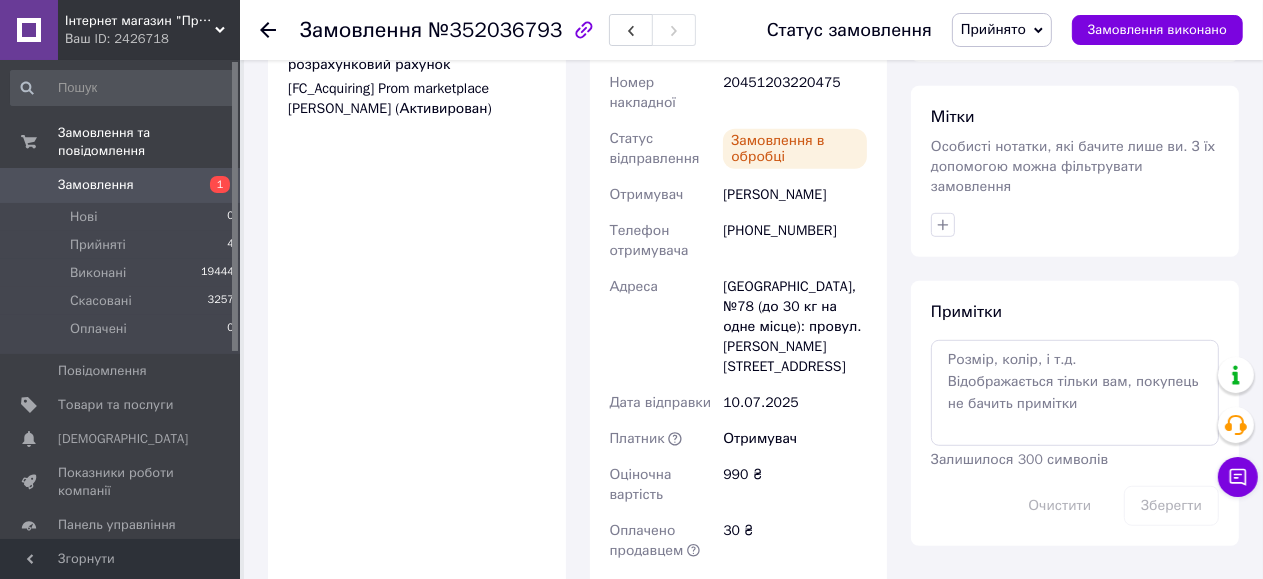 click on "Роздрукувати ЕН" at bounding box center [739, 605] 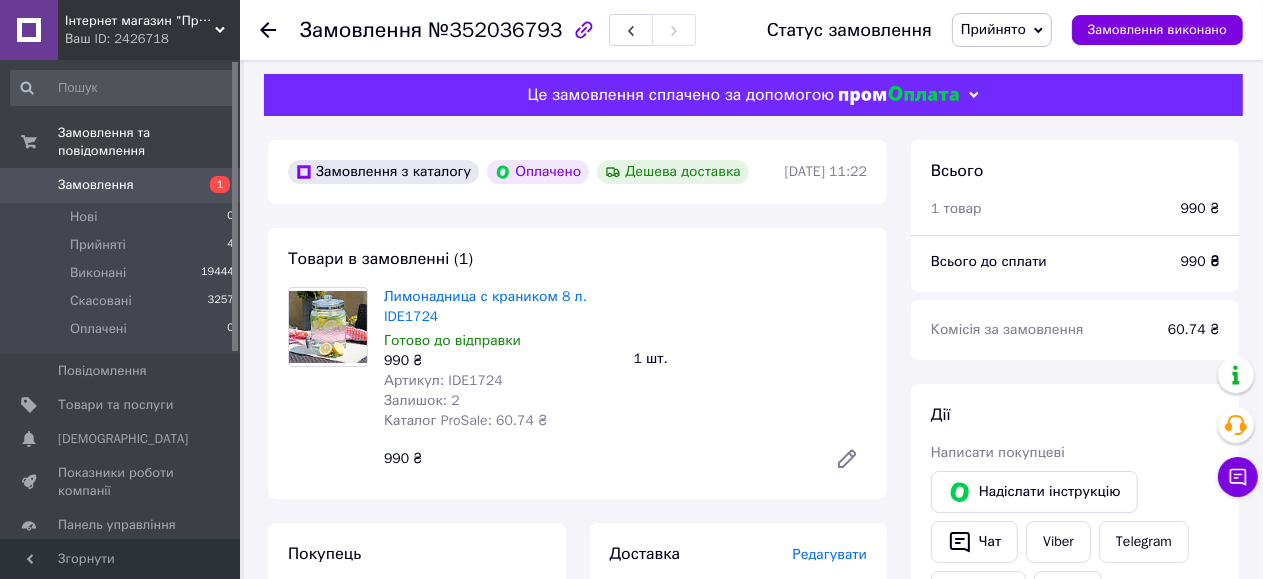 scroll, scrollTop: 0, scrollLeft: 0, axis: both 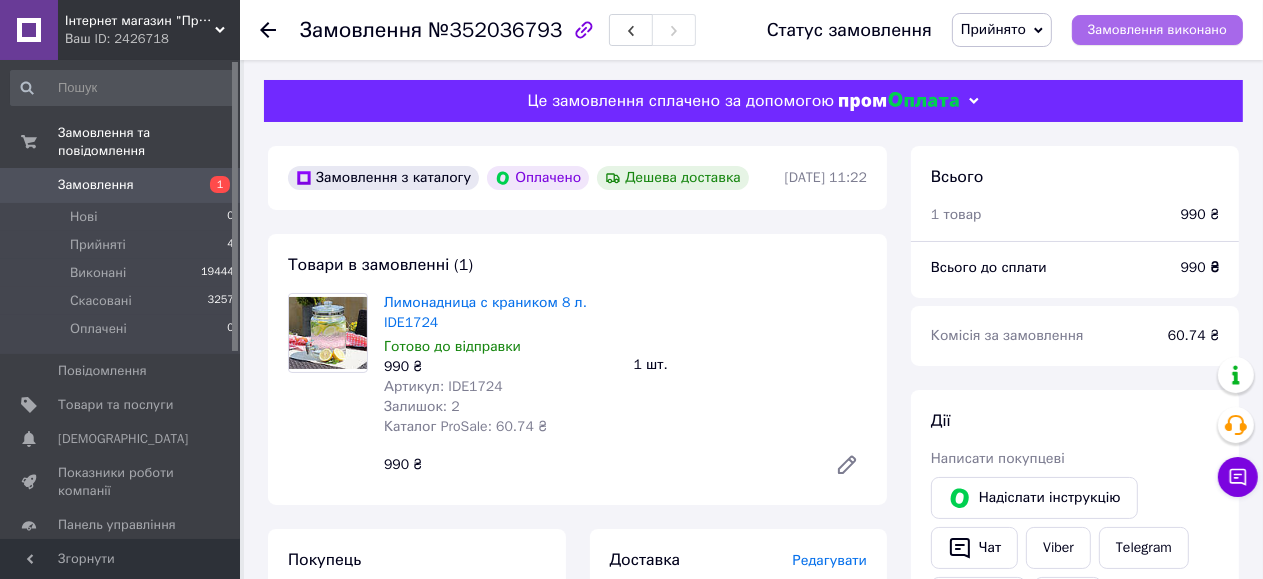 click on "Замовлення виконано" at bounding box center [1157, 30] 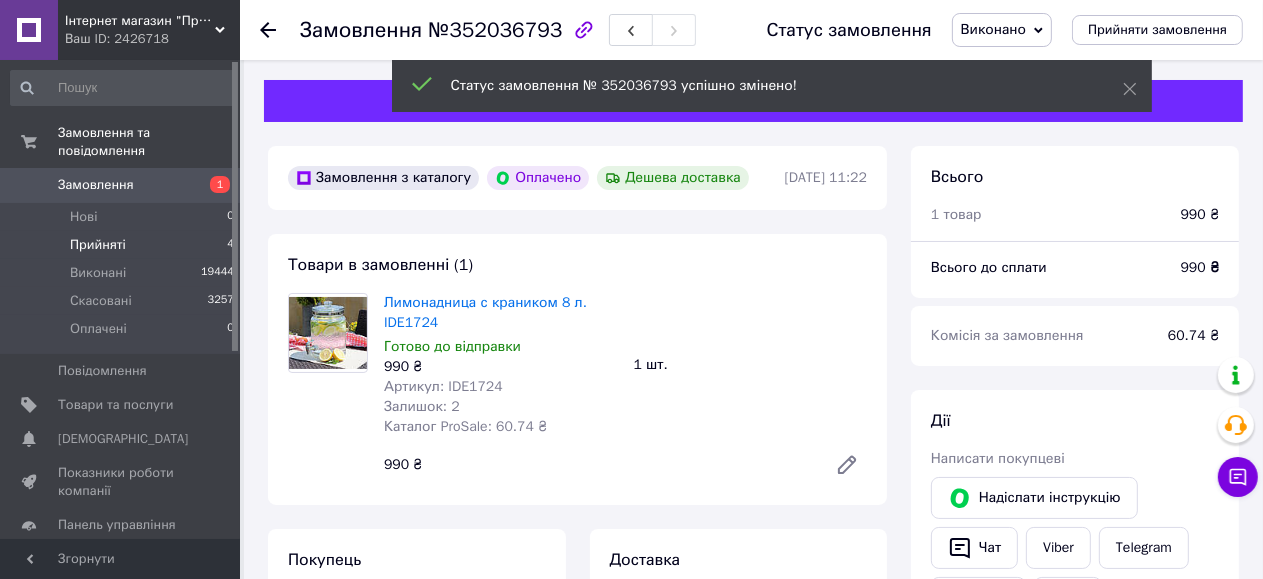 click on "Прийняті" at bounding box center (98, 245) 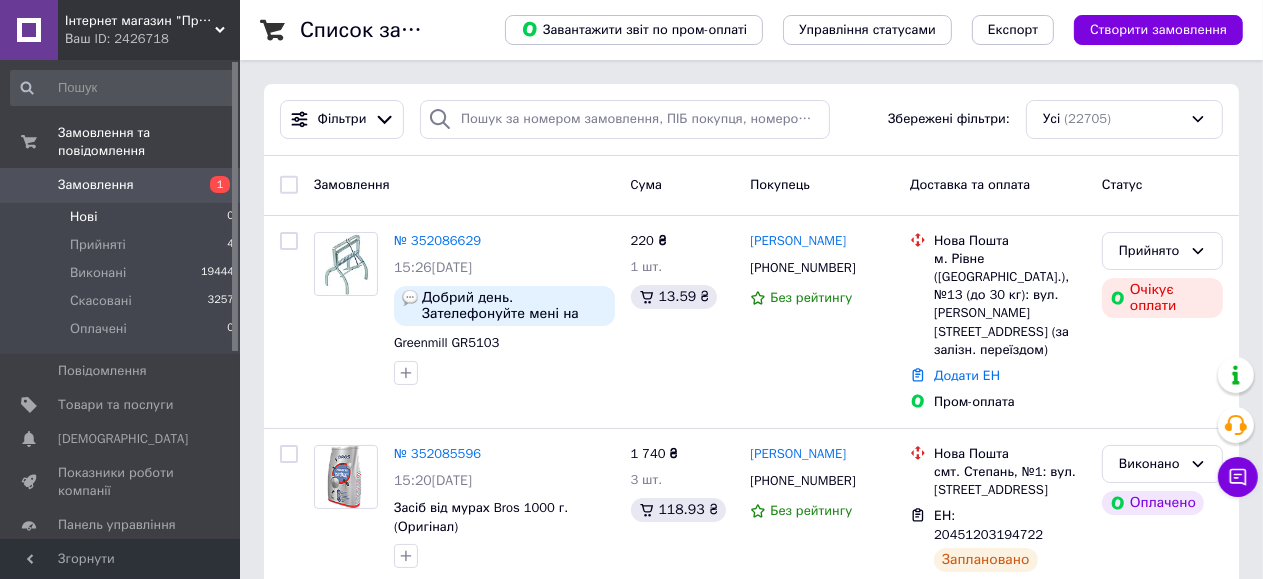 click on "Нові" at bounding box center [83, 217] 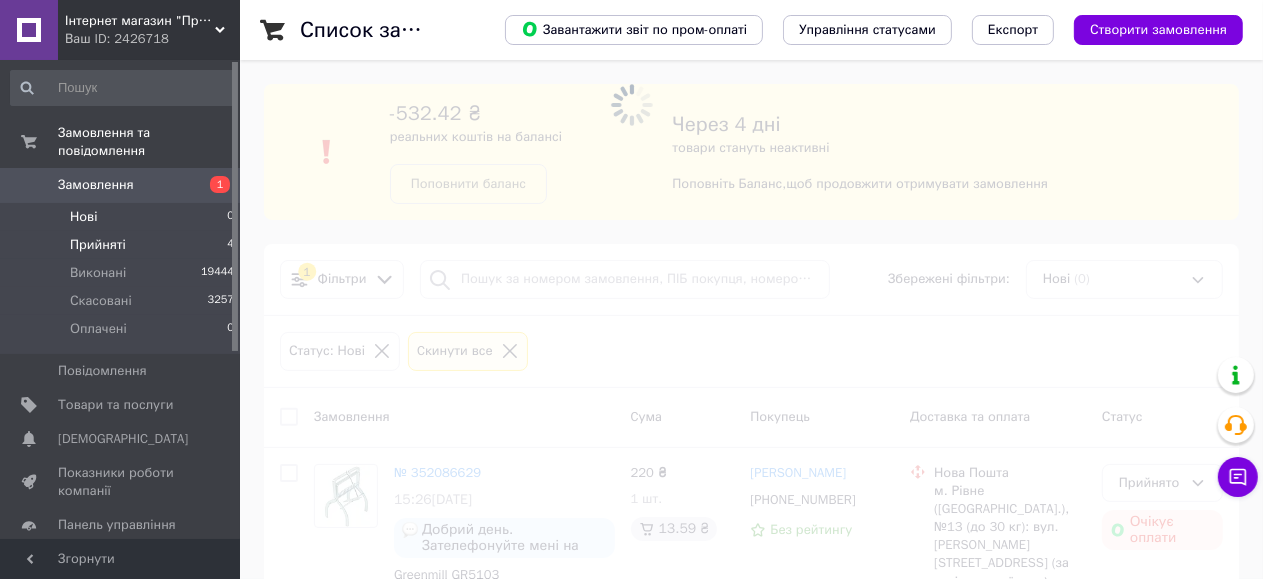 click on "Прийняті" at bounding box center [98, 245] 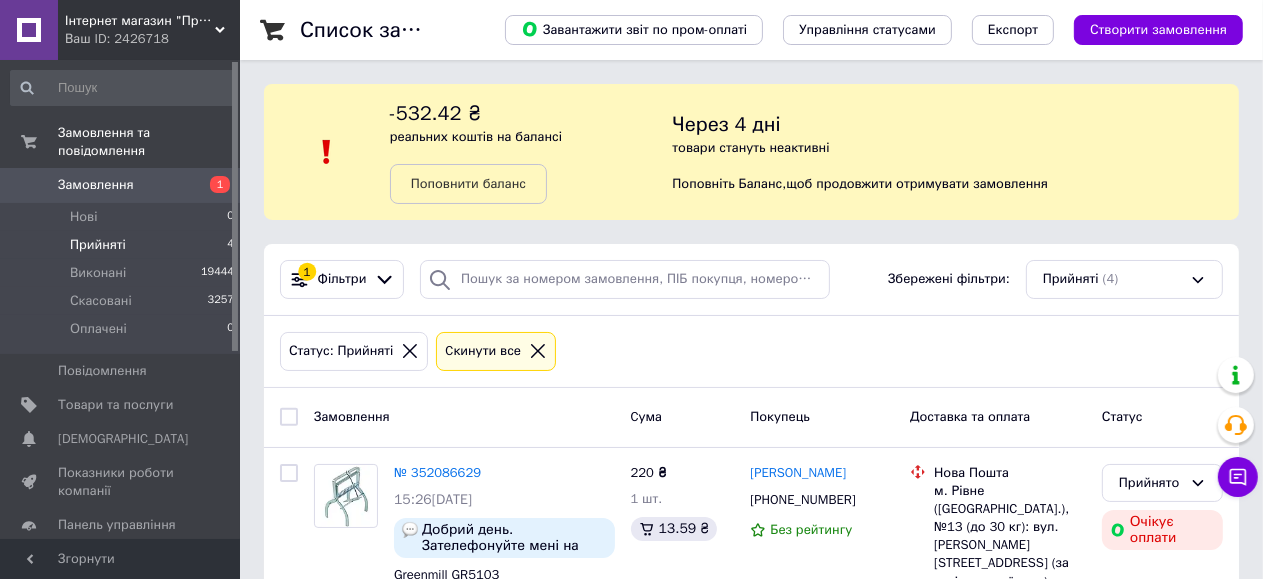 click on "Список замовлень   Завантажити звіт по пром-оплаті Управління статусами Експорт Створити замовлення -532.42 ₴ реальних коштів на балансі Поповнити баланс Через 4 дні товари стануть неактивні Поповніть Баланс ,  щоб продовжити отримувати замовлення 1 Фільтри Збережені фільтри: Прийняті (4) Статус: Прийняті Cкинути все Замовлення Cума Покупець Доставка та оплата Статус № 352086629 15:26, 10.07.2025 Добрий день. Зателефонуйте мені на номер 0962831955, є уточнення по замовленню Greenmill GR5103 220 ₴ 1 шт. 13.59 ₴ Павел Бондаренко +380962831955 Без рейтингу Нова Пошта Додати ЕН Пром-оплата 745 ₴" at bounding box center (751, 535) 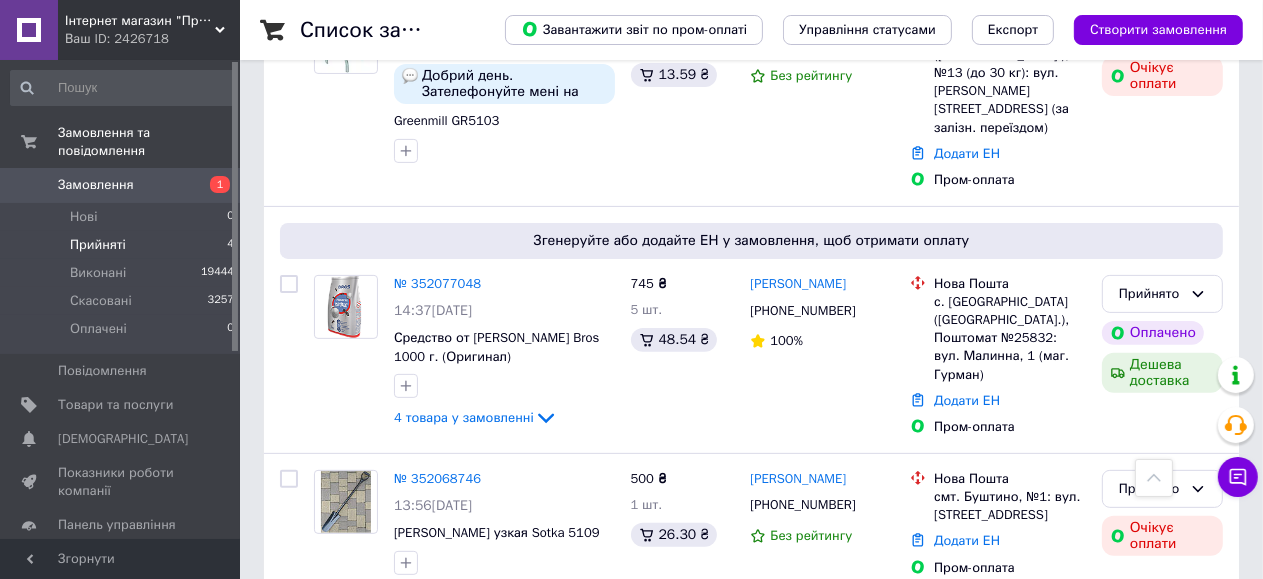 scroll, scrollTop: 456, scrollLeft: 0, axis: vertical 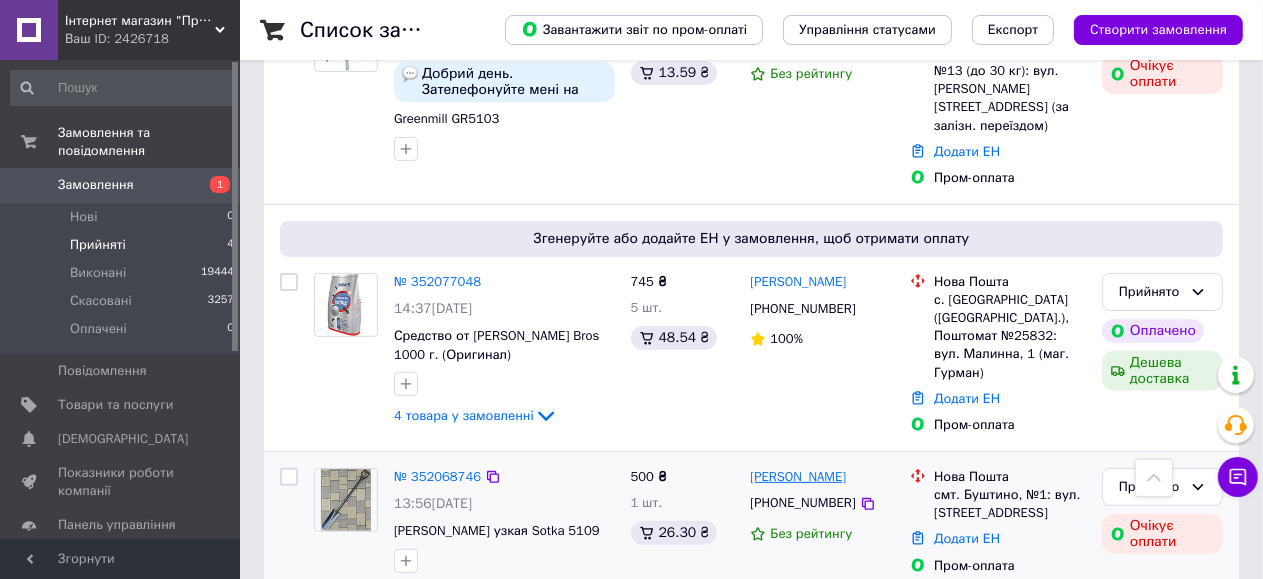 click on "[PERSON_NAME]" at bounding box center (798, 477) 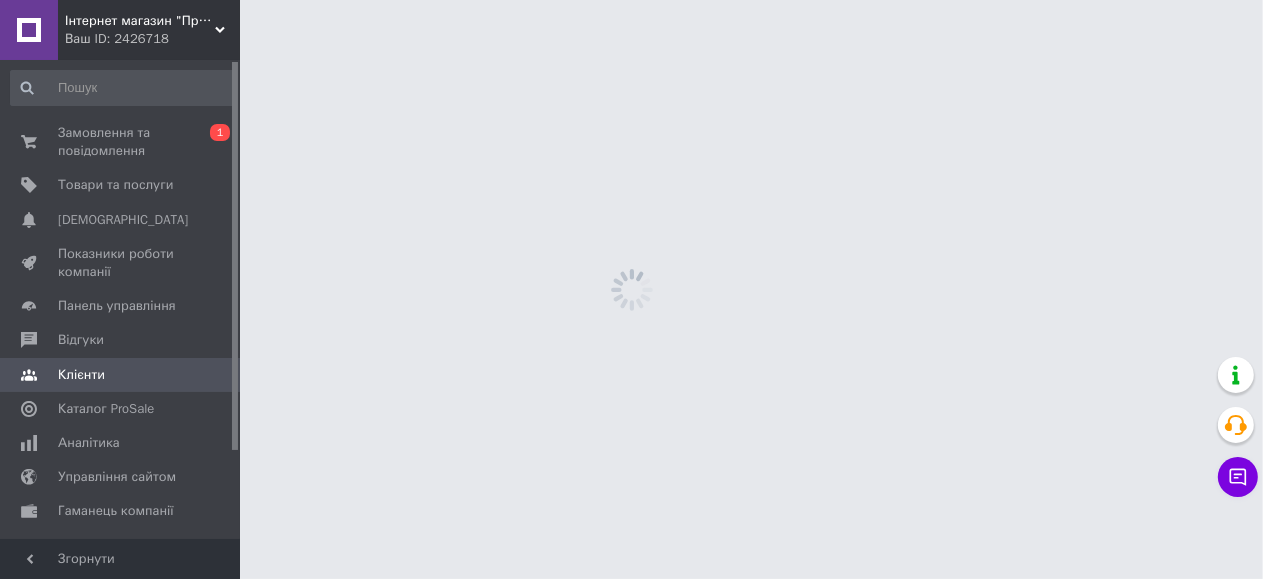scroll, scrollTop: 0, scrollLeft: 0, axis: both 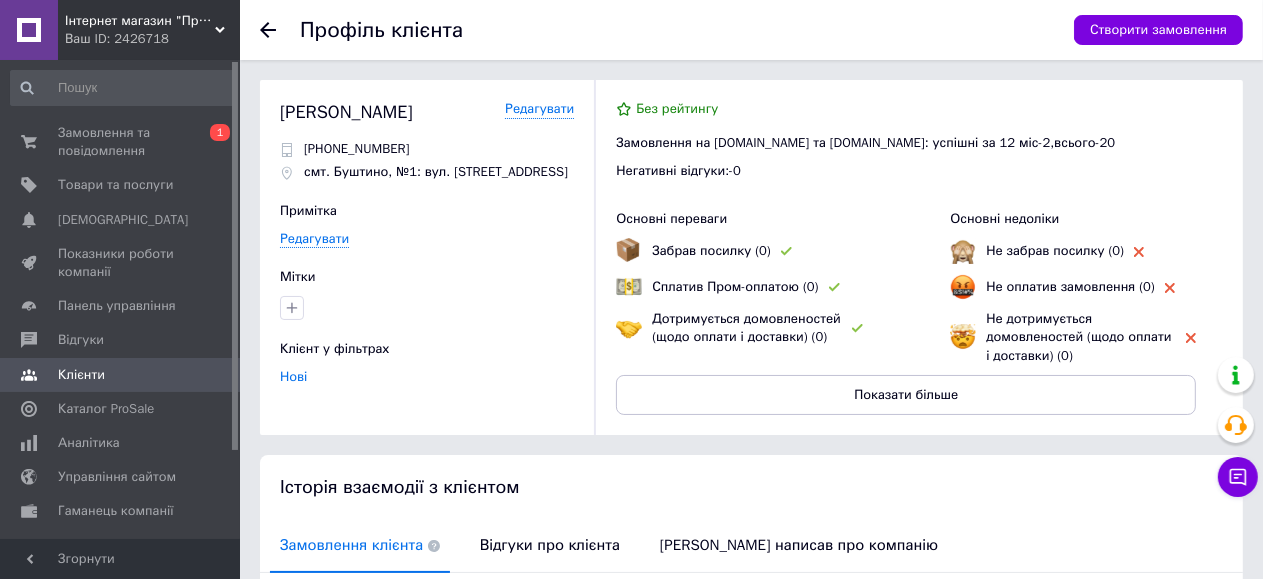 click on "Профіль клієнта Створити замовлення Оробинський Вячеслав Редагувати +380969886274 смт. Буштино, №1: вул. Торгова, 2/б Примітка Редагувати Мітки Клієнт у фільтрах Нові Без рейтингу Замовлення на Prom.ua та Bigl.ua: успішні за 12 міс  -  2 ,  всього  -  20 Негативні відгуки:  -  0 Основні переваги Забрав посилку (0) Сплатив Пром-оплатою (0) Дотримується домовленостей (щодо оплати і доставки) (0) Основні недоліки Не забрав посилку (0) Не оплатив замовлення (0) Не дотримується домовленостей (щодо оплати і доставки) (0) Показати більше Історія взаємодії з клієнтом Замовлення клієнта   Cума" at bounding box center (751, 435) 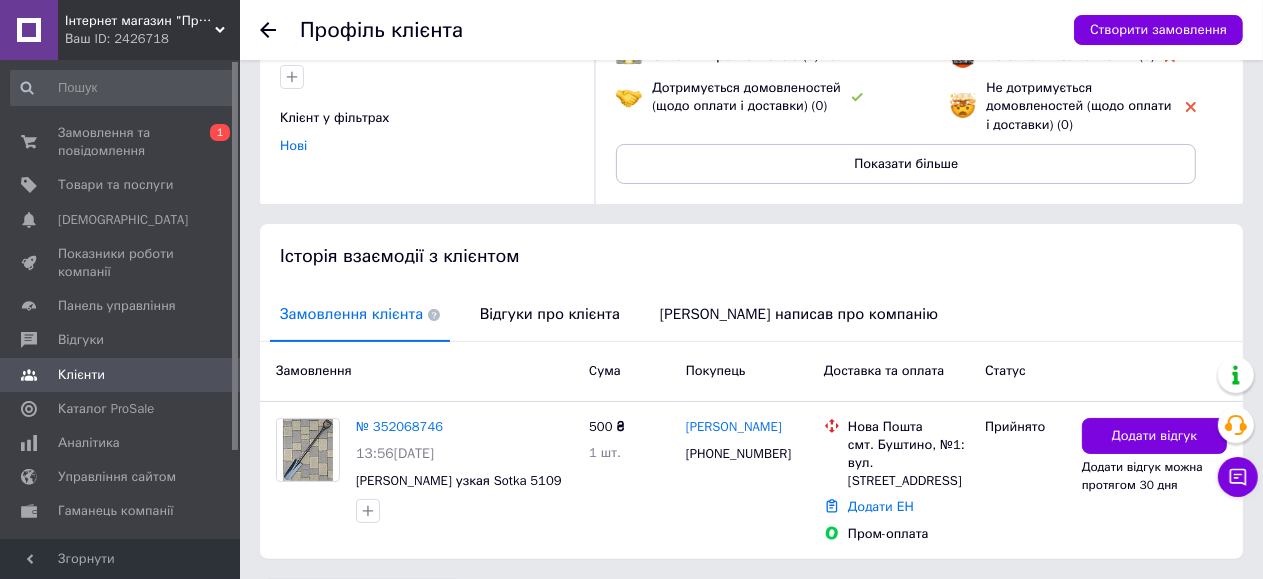 scroll, scrollTop: 272, scrollLeft: 0, axis: vertical 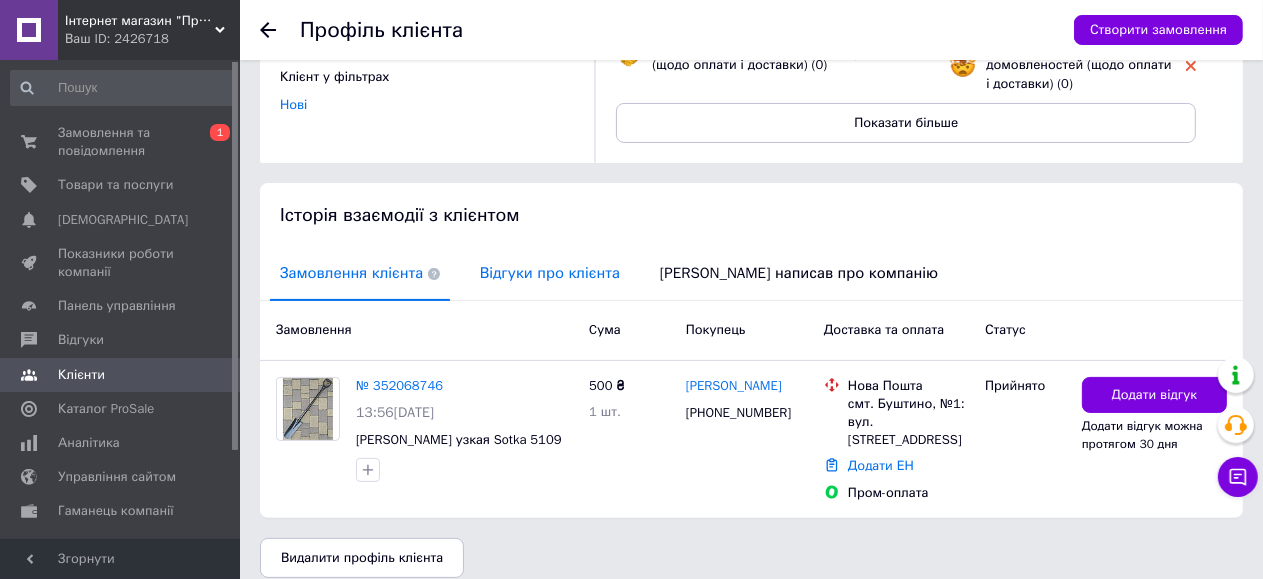 click on "Відгуки про клієнта" at bounding box center (550, 273) 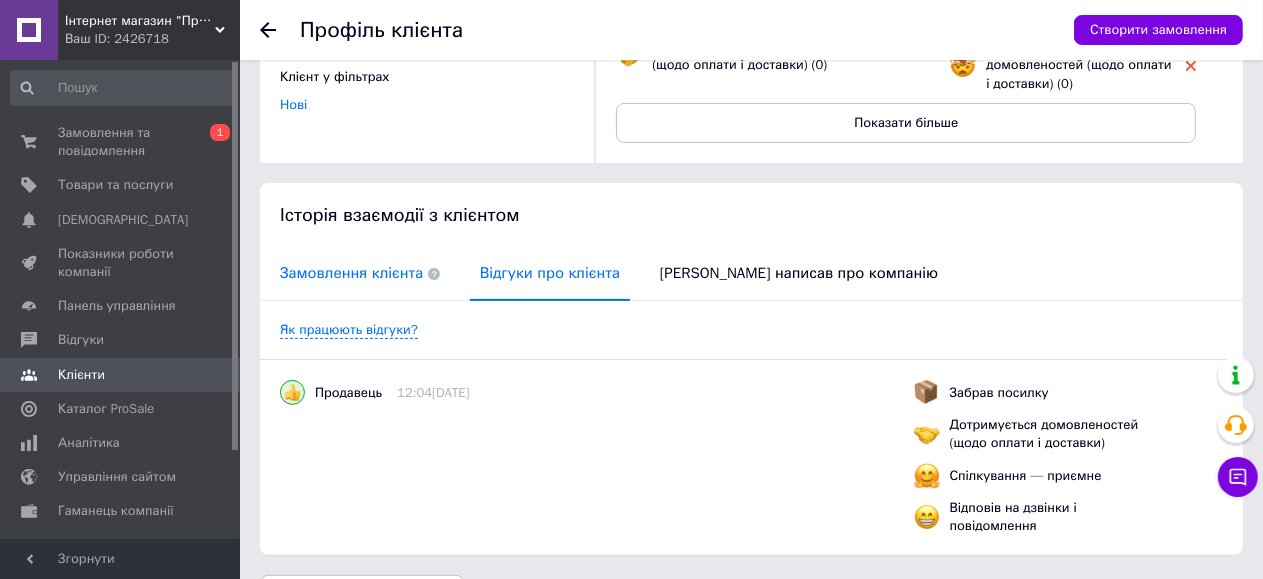 click on "Замовлення клієнта" at bounding box center [360, 273] 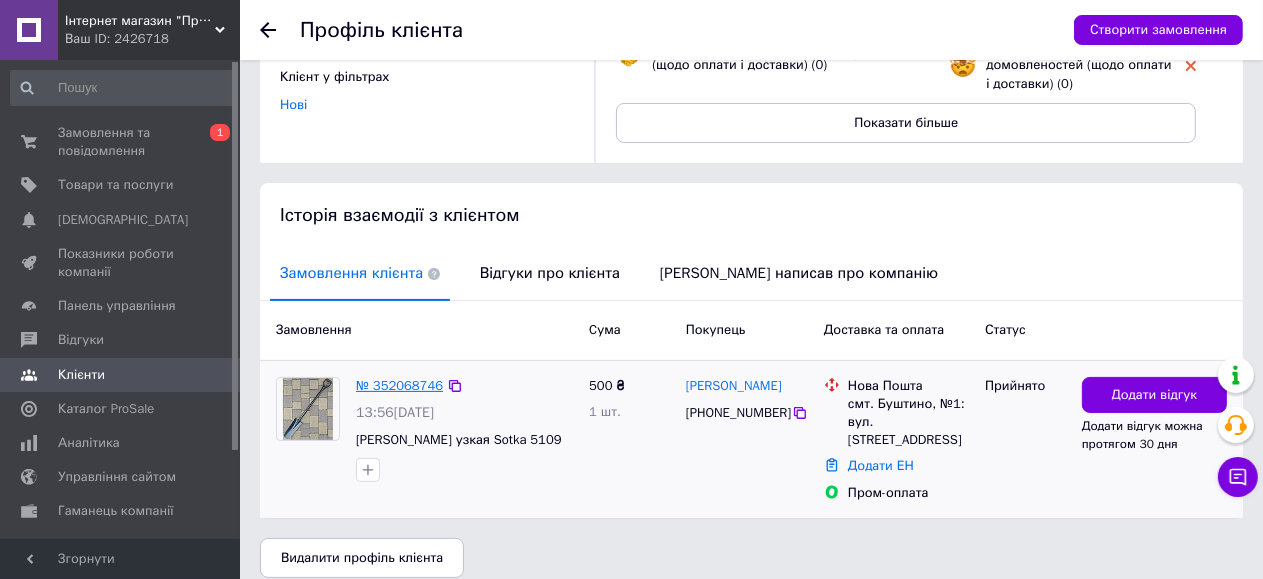 click on "№ 352068746" at bounding box center [399, 385] 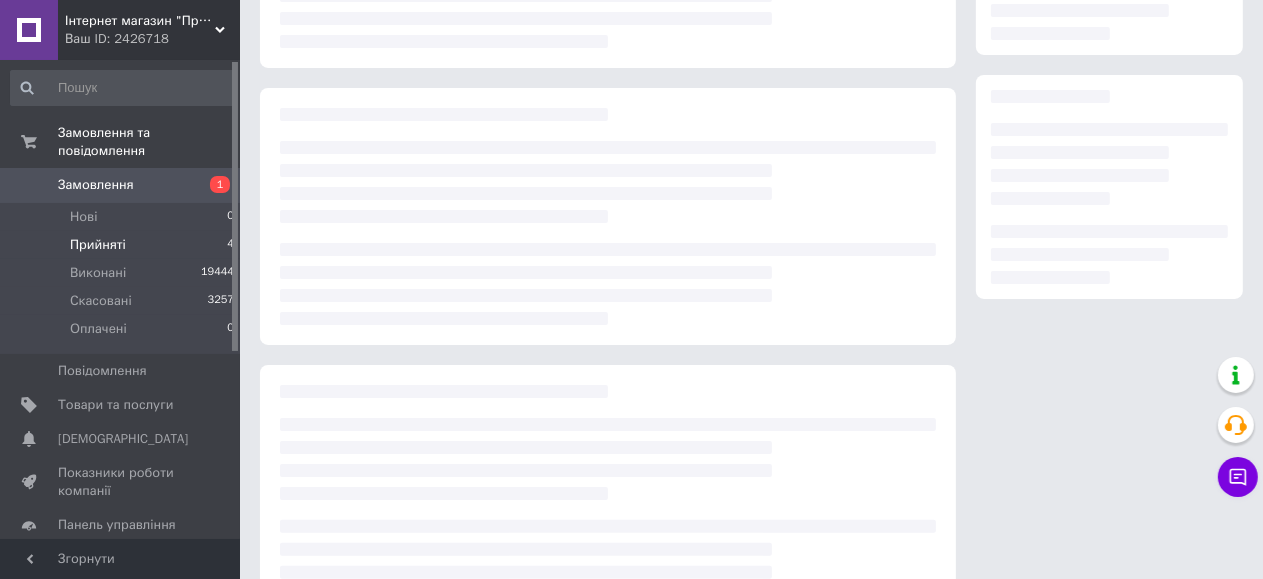 scroll, scrollTop: 0, scrollLeft: 0, axis: both 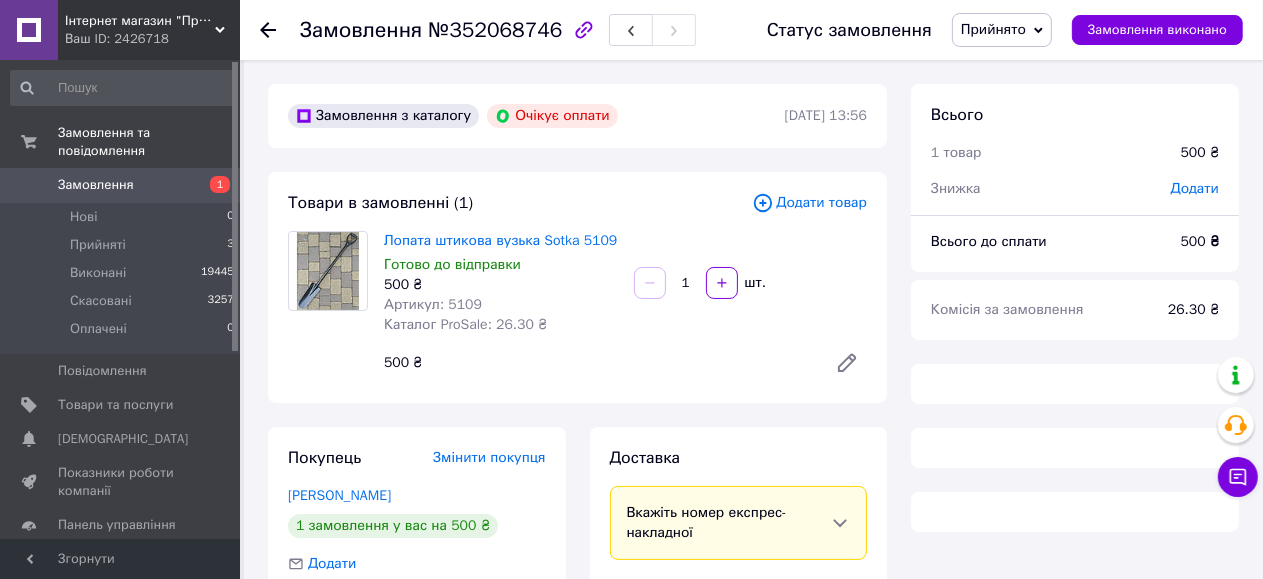 click on "Замовлення №352068746 Статус замовлення Прийнято Виконано Скасовано Оплачено Замовлення виконано Замовлення з каталогу Очікує оплати 10.07.2025 | 13:56 Товари в замовленні (1) Додати товар Лопата штикова вузька Sotka 5109 Готово до відправки 500 ₴ Артикул: 5109 Каталог ProSale: 26.30 ₴  1   шт. 500 ₴ Покупець Змінити покупця Оробинський Вячеслав 1 замовлення у вас на 500 ₴ Додати +380969886274 Оплата Очікує оплати Пром-оплата Відправити запит на оплату Доставка Вкажіть номер експрес-накладної Мобільний номер покупця (із замовлення) повинен відповідати номеру отримувача за накладною" at bounding box center [631, 533] 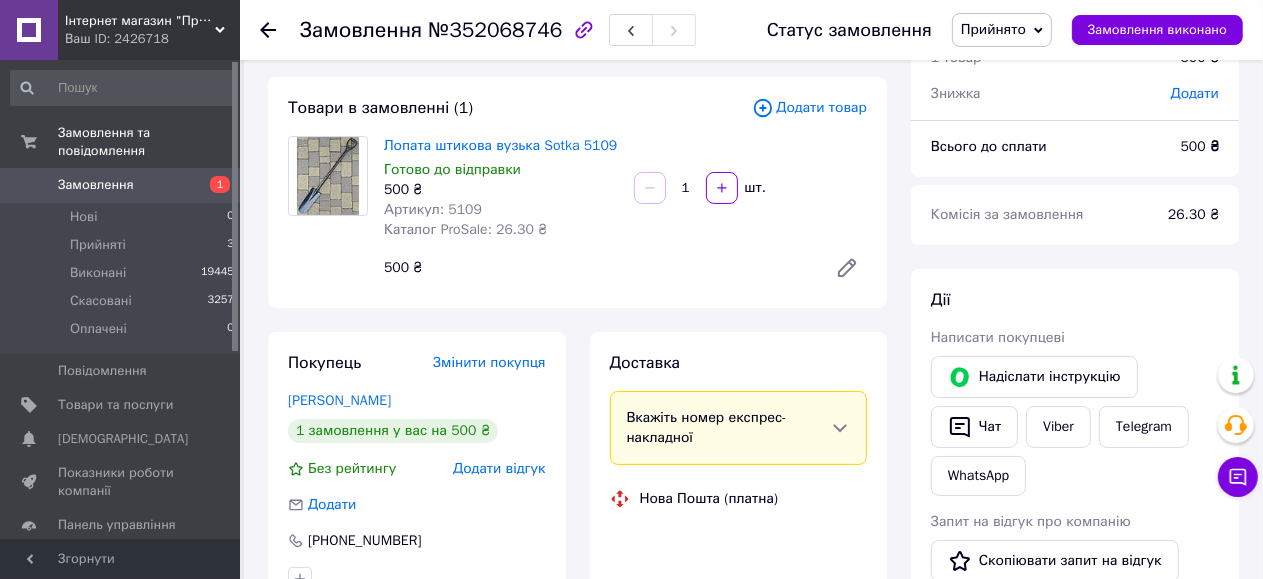 scroll, scrollTop: 133, scrollLeft: 0, axis: vertical 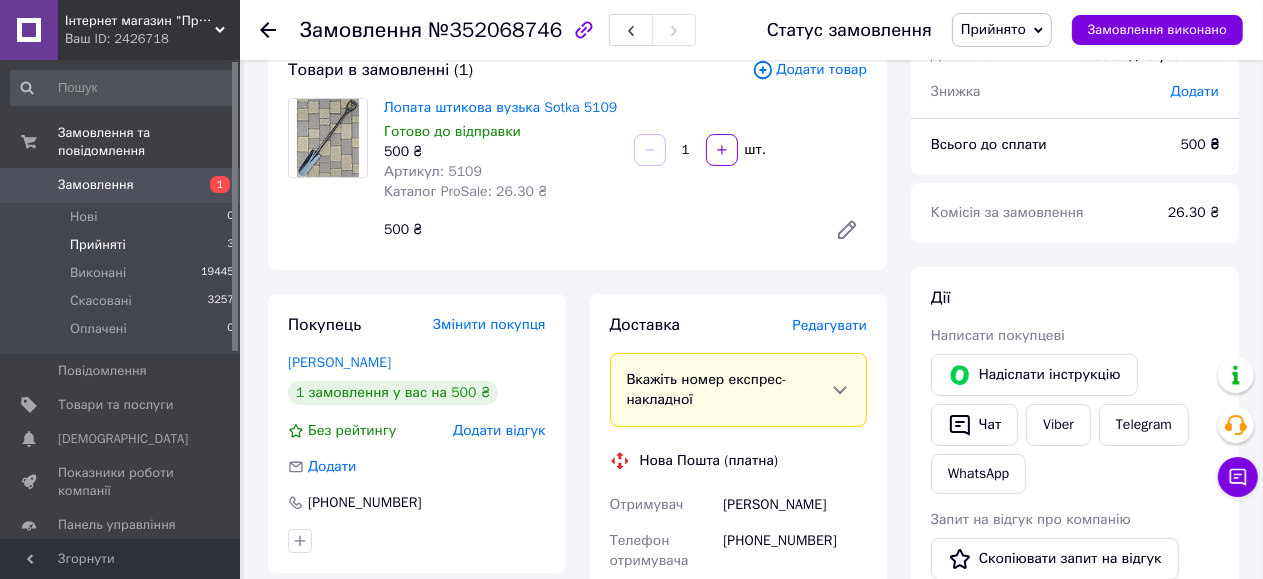 click on "Прийняті" at bounding box center [98, 245] 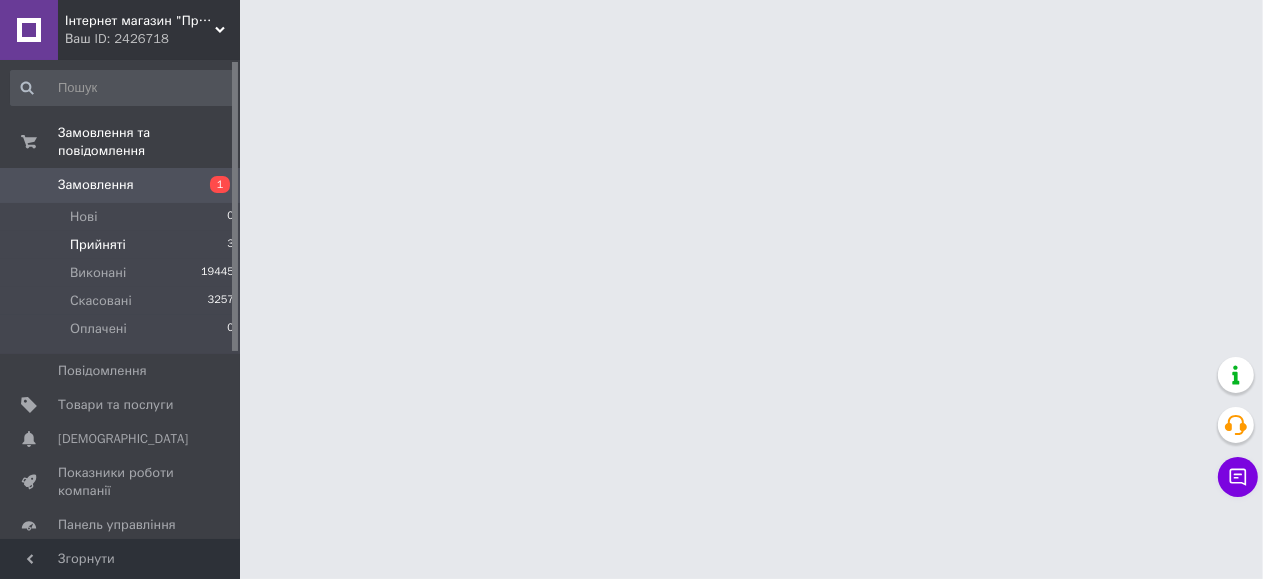 scroll, scrollTop: 0, scrollLeft: 0, axis: both 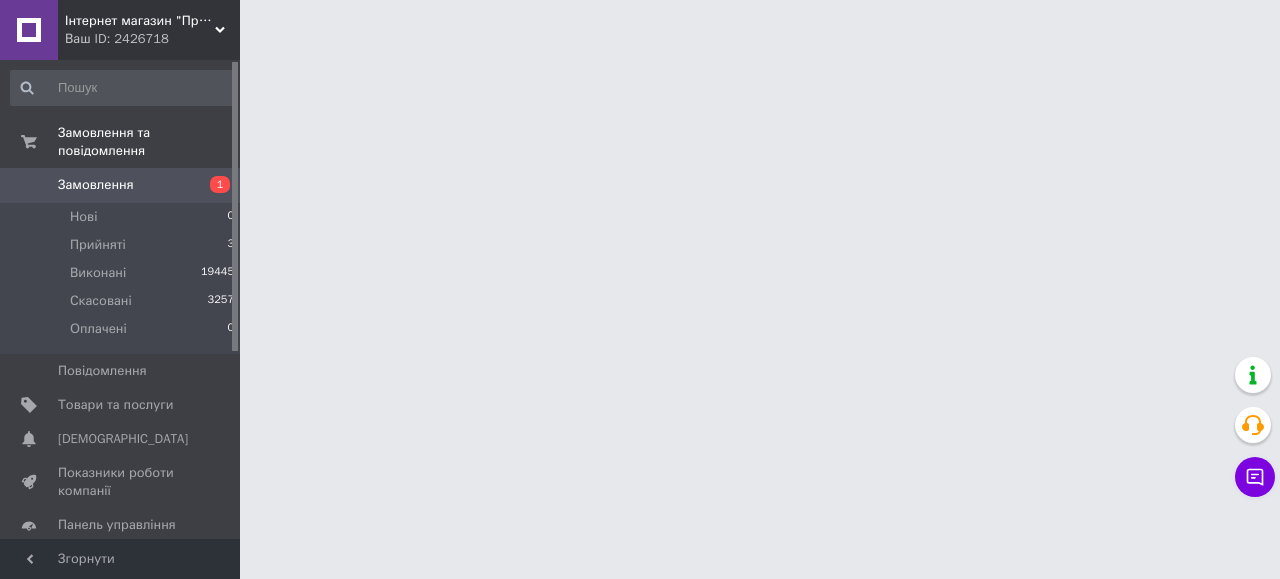 click on "Інтернет магазин "Практик" Ваш ID: 2426718 Сайт Інтернет магазин "Практик" Кабінет покупця Перевірити стан системи Сторінка на порталі Довідка Вийти Замовлення та повідомлення Замовлення 1 Нові 0 Прийняті 3 Виконані 19445 Скасовані 3257 Оплачені 0 Повідомлення 0 Товари та послуги Сповіщення 0 0 Показники роботи компанії Панель управління Відгуки Клієнти Каталог ProSale Аналітика Управління сайтом Гаманець компанії Маркет Налаштування Тарифи та рахунки Prom топ Згорнути" at bounding box center [640, 35] 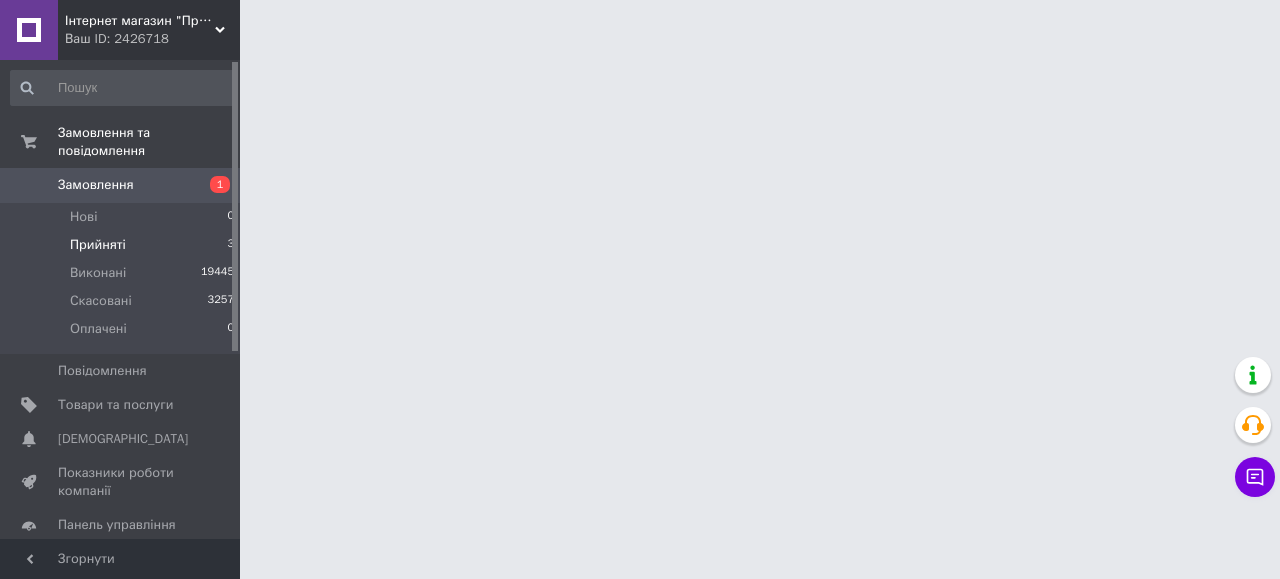 click on "Прийняті" at bounding box center (98, 245) 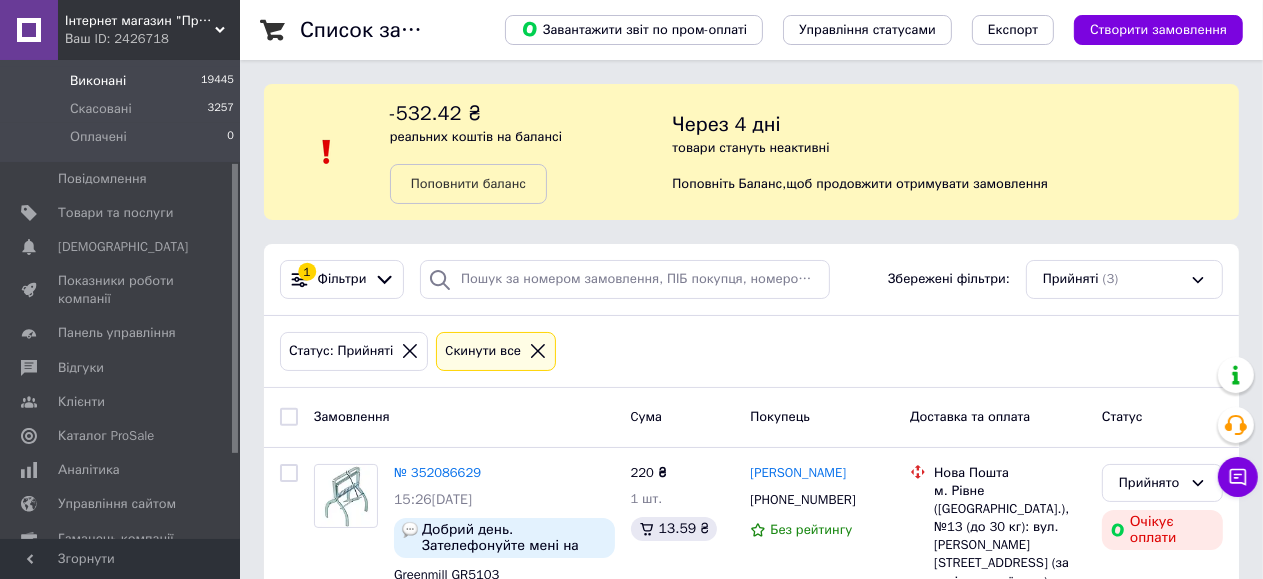 scroll, scrollTop: 310, scrollLeft: 0, axis: vertical 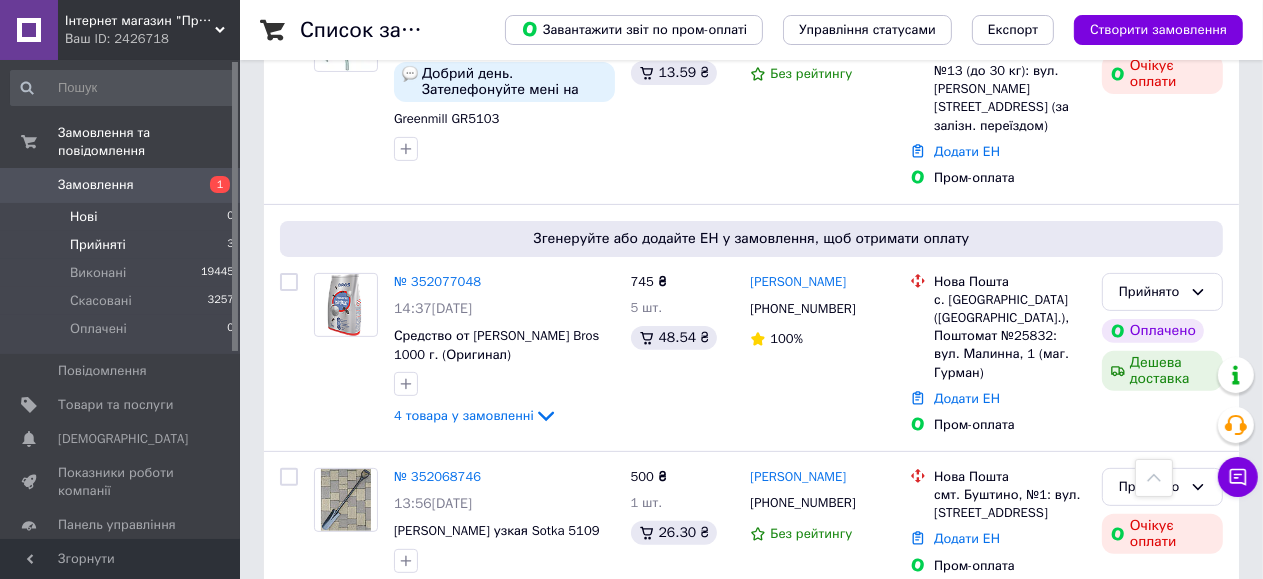 click on "Нові 0" at bounding box center [123, 217] 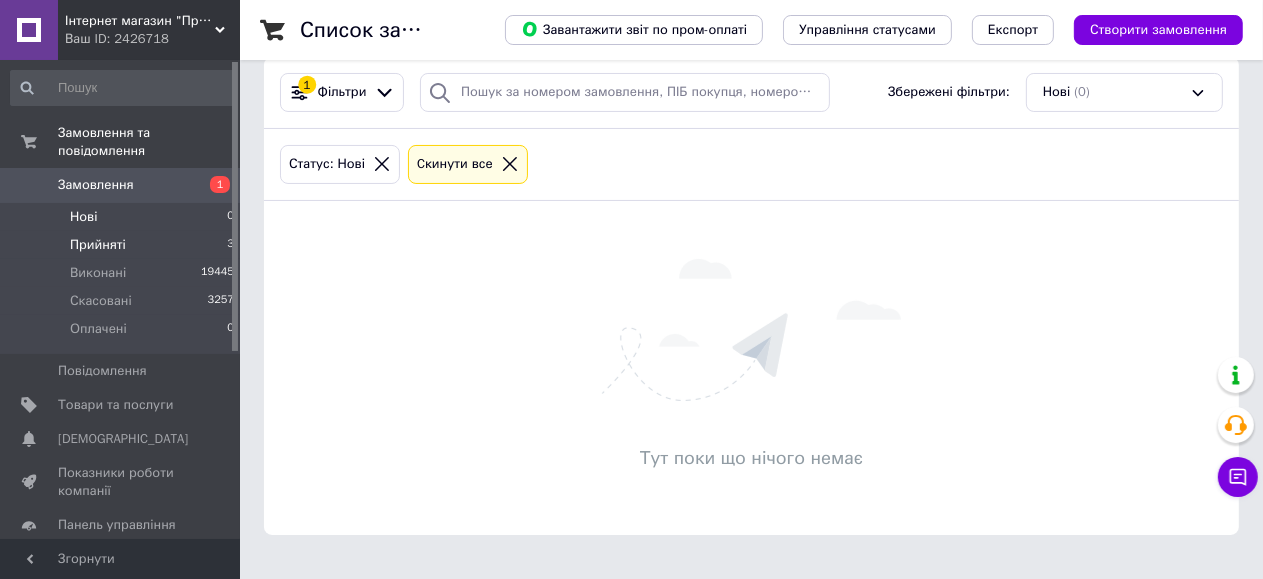 scroll, scrollTop: 0, scrollLeft: 0, axis: both 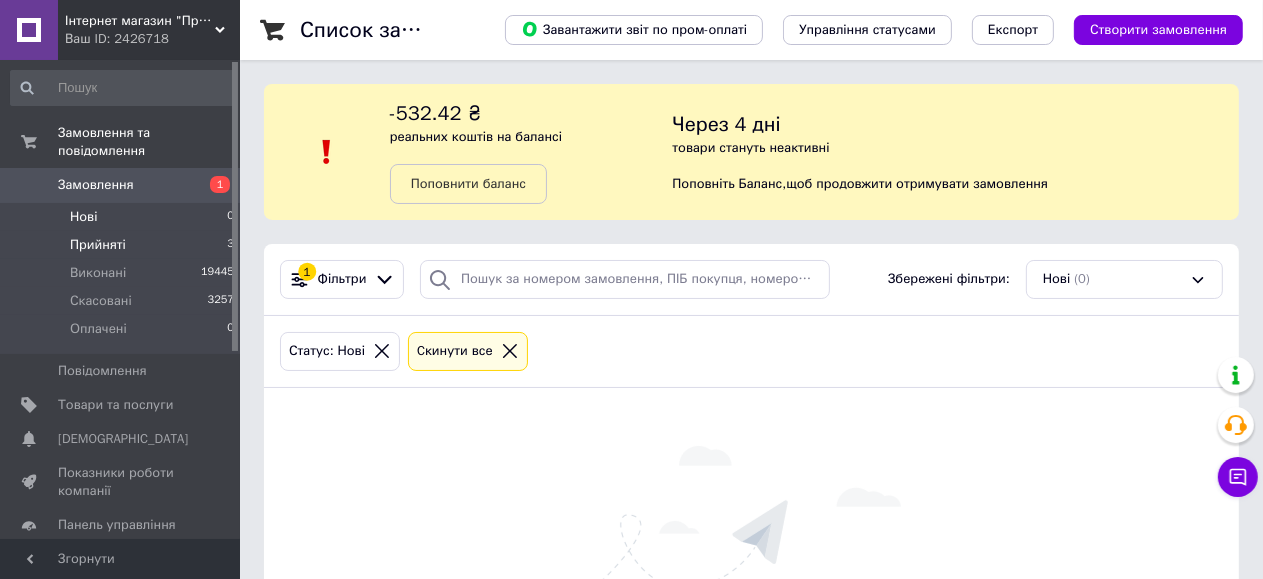 click on "Прийняті 3" at bounding box center (123, 245) 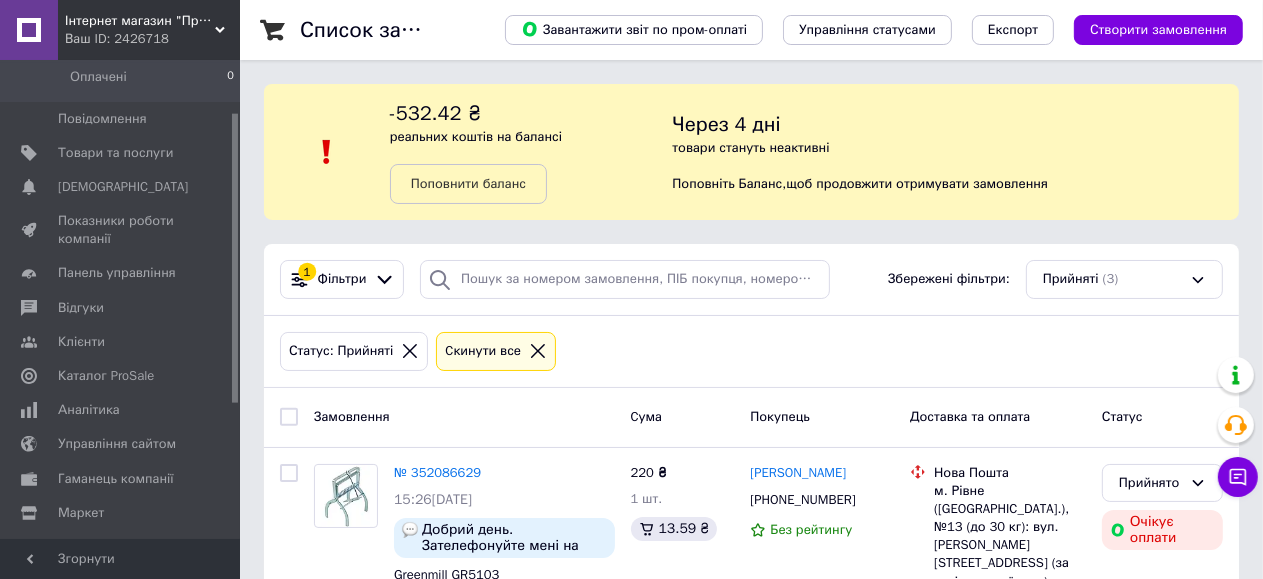 scroll, scrollTop: 310, scrollLeft: 0, axis: vertical 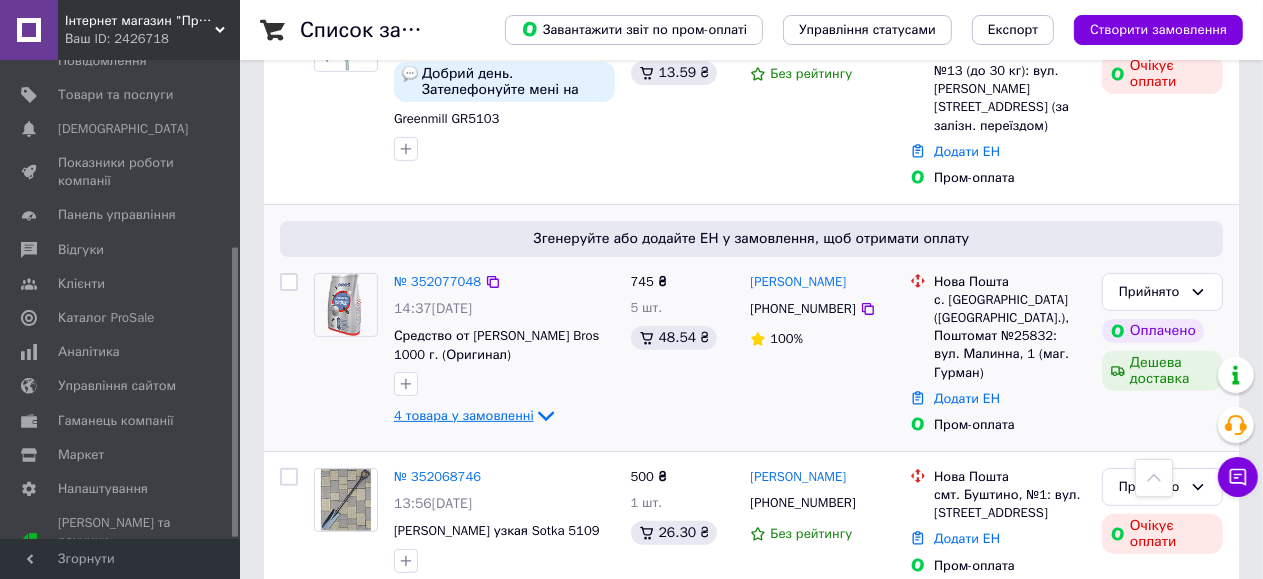 click on "4 товара у замовленні" at bounding box center (464, 415) 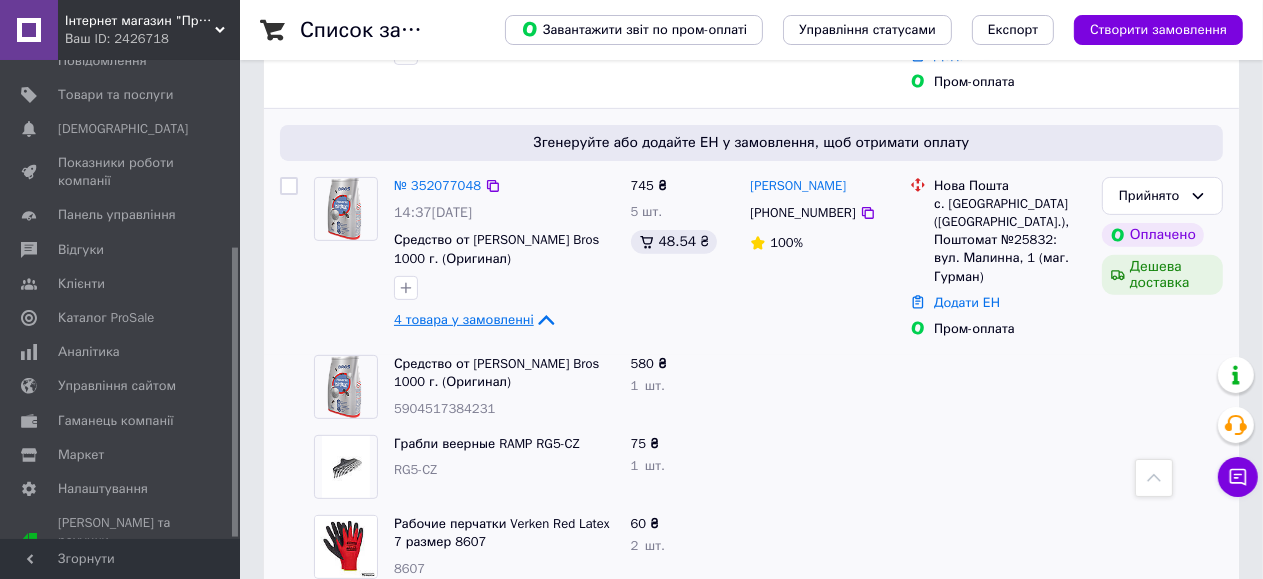 scroll, scrollTop: 590, scrollLeft: 0, axis: vertical 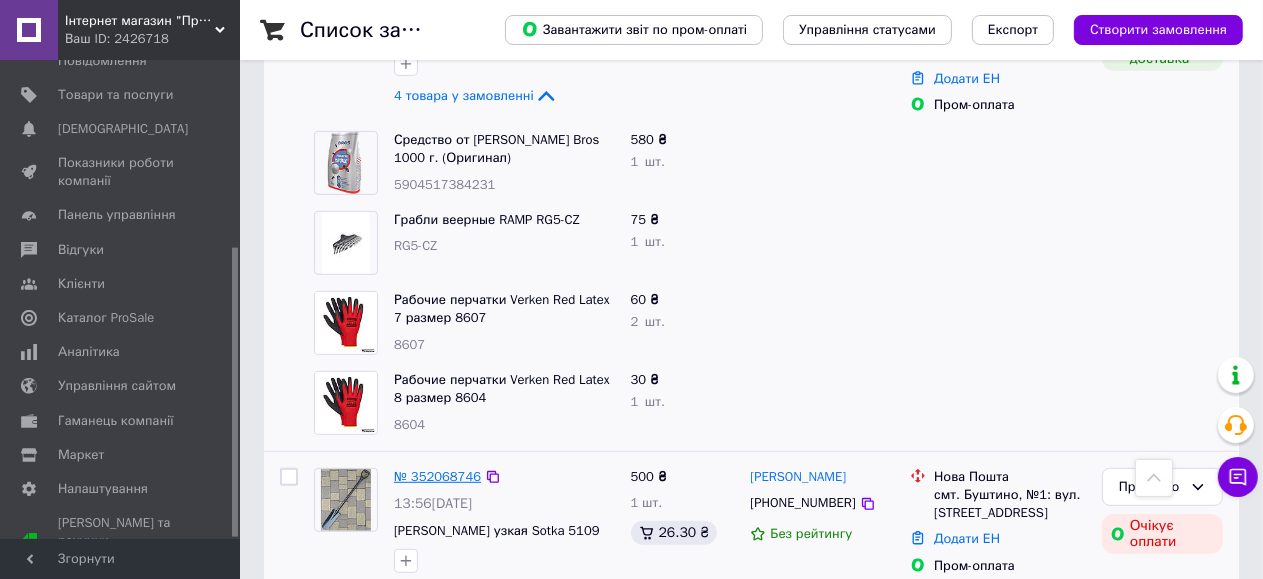 click on "№ 352068746" at bounding box center (437, 476) 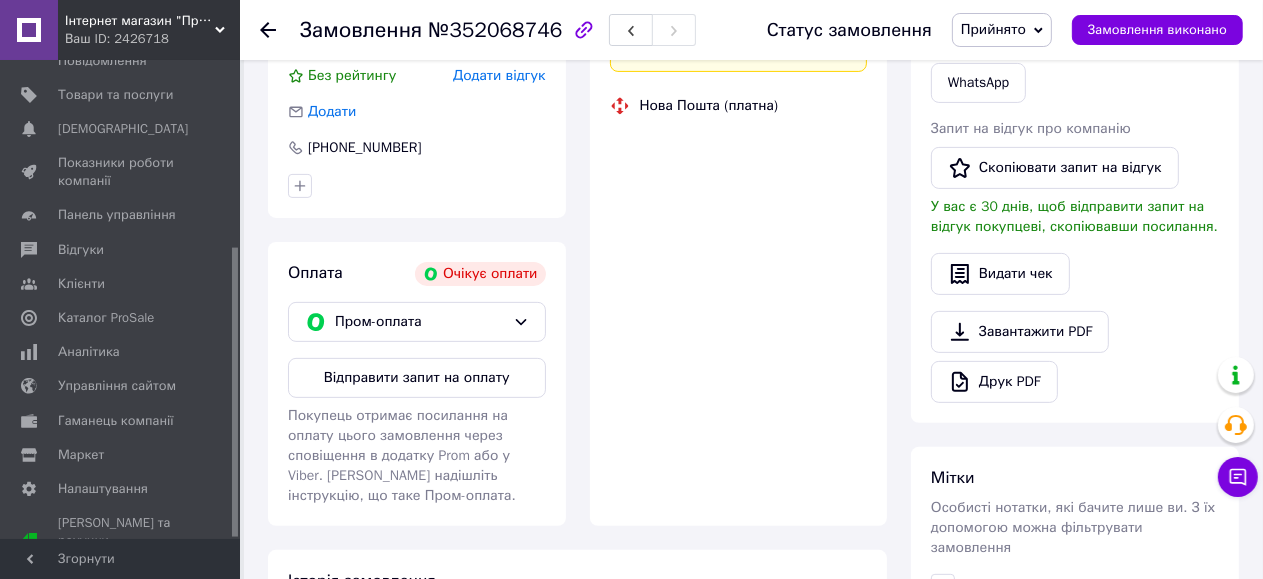 scroll, scrollTop: 776, scrollLeft: 0, axis: vertical 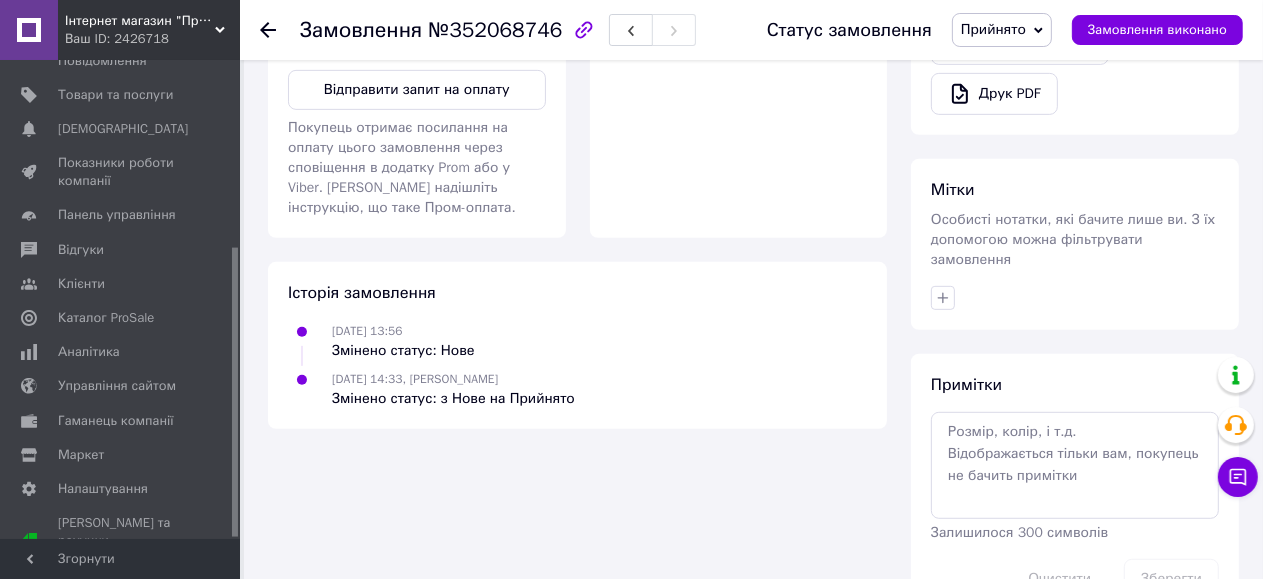 click on "Примітки" at bounding box center [966, 385] 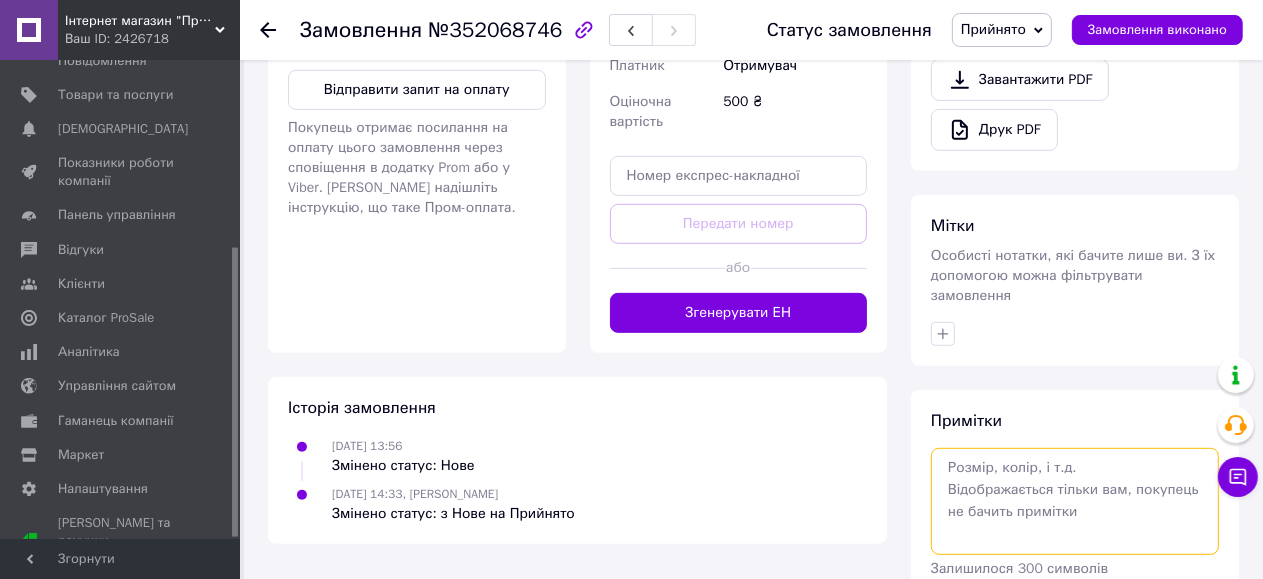 click at bounding box center (1075, 501) 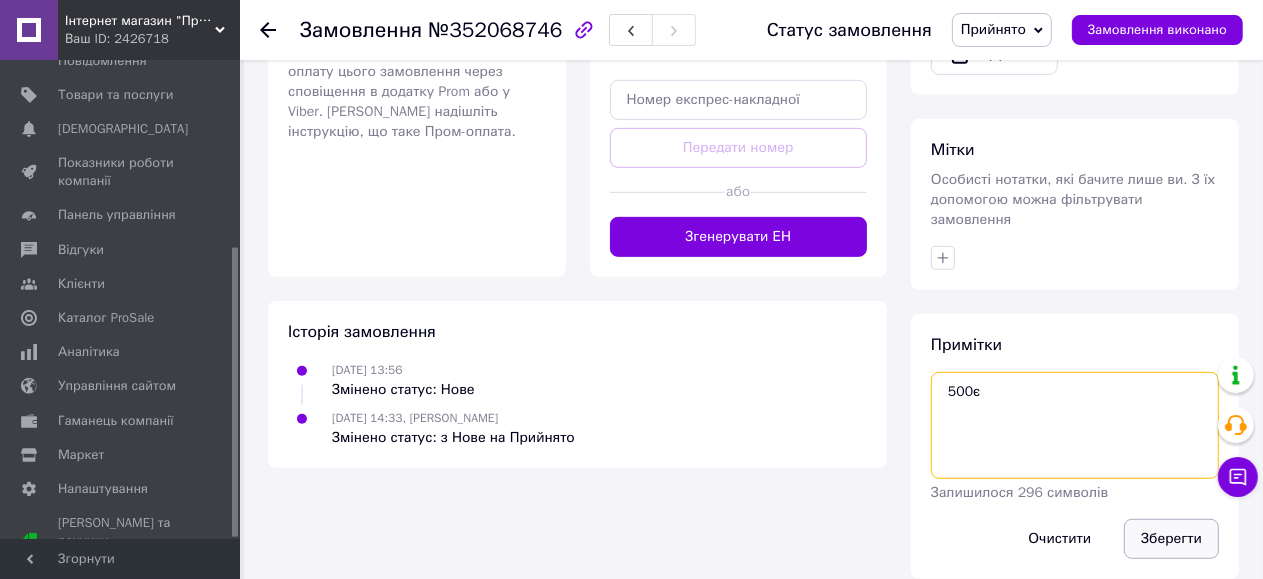 type on "500є" 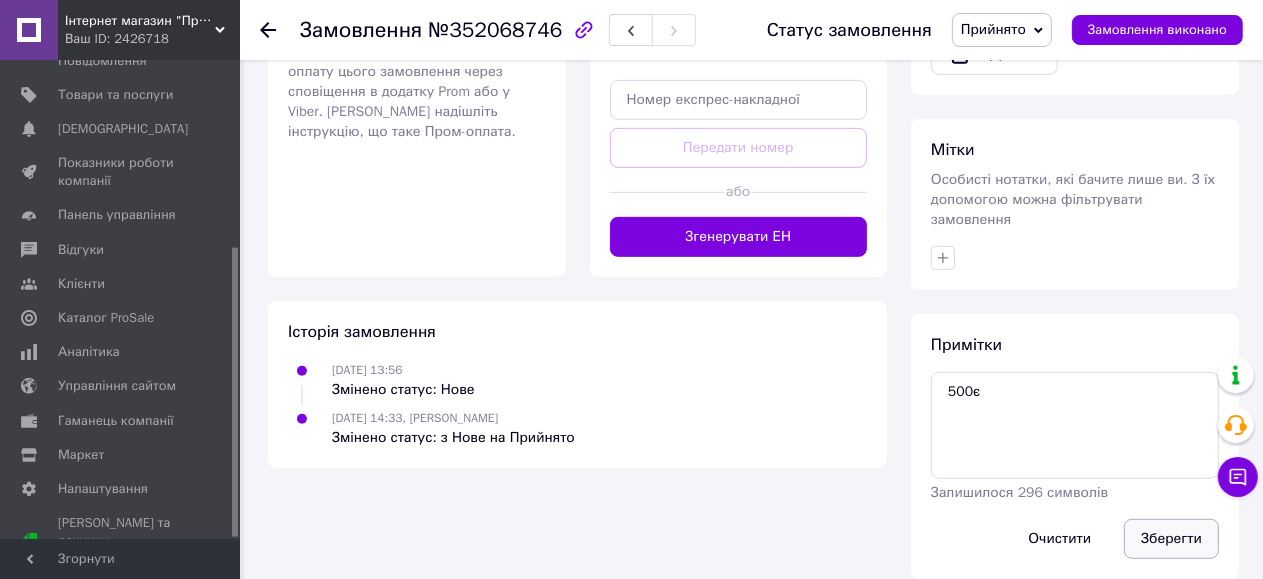 click on "Зберегти" at bounding box center [1171, 539] 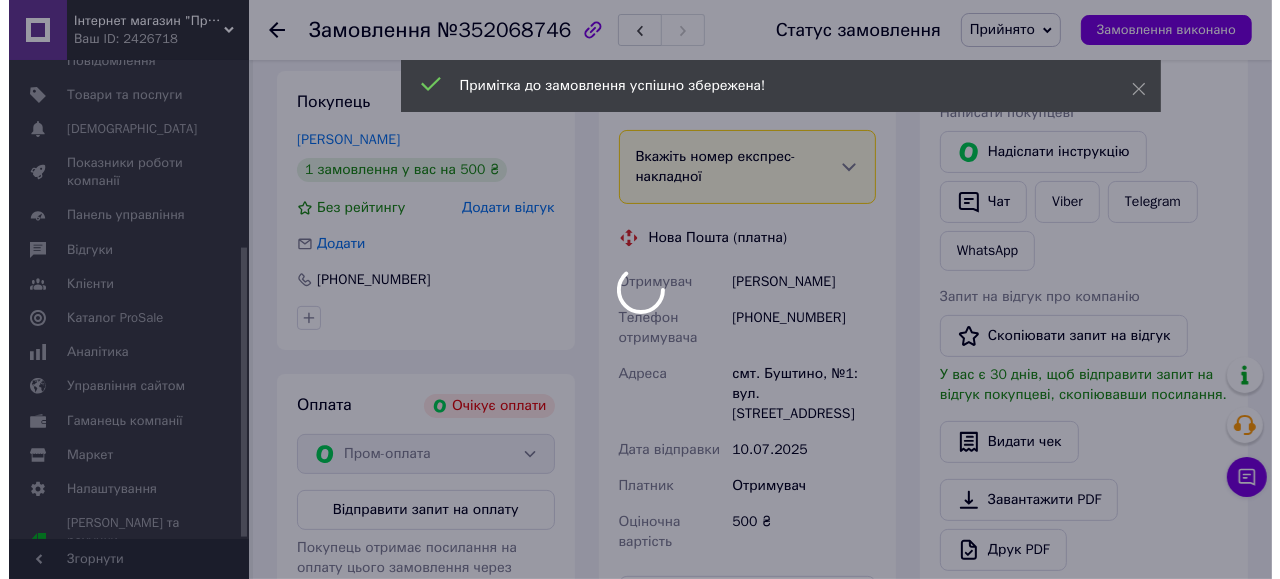 scroll, scrollTop: 319, scrollLeft: 0, axis: vertical 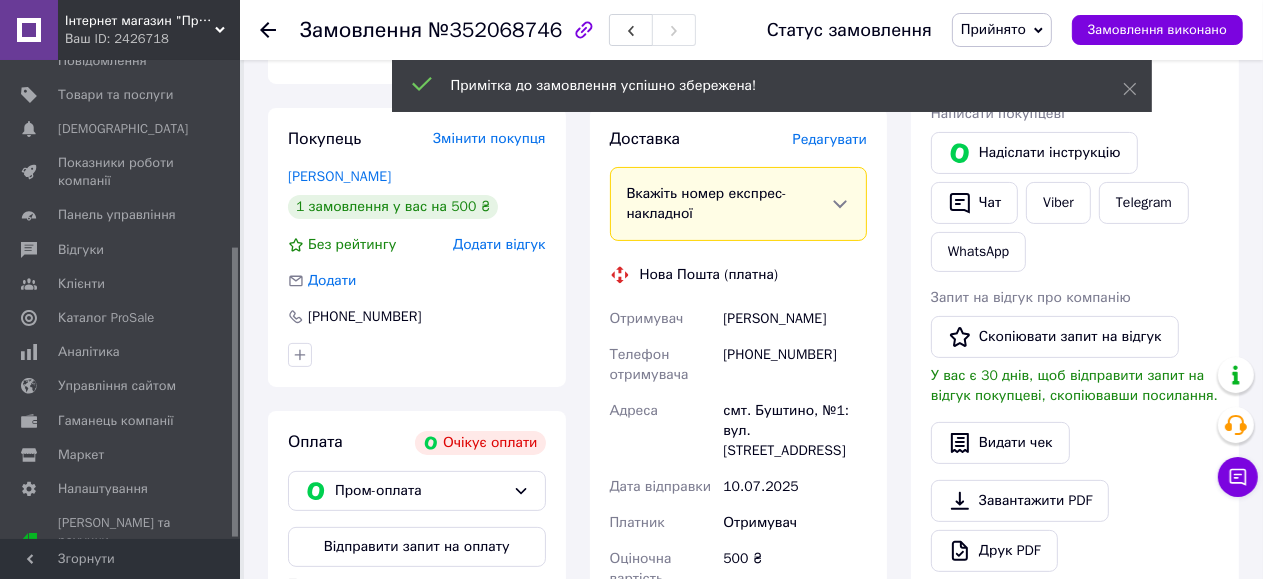 click on "Редагувати" at bounding box center (830, 139) 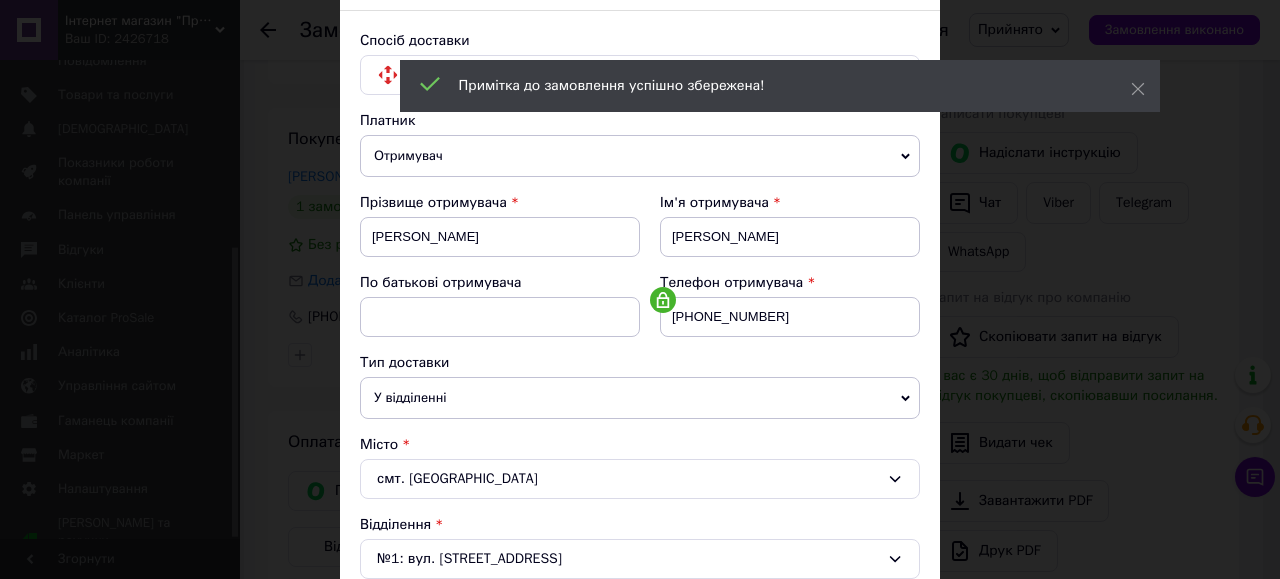 scroll, scrollTop: 266, scrollLeft: 0, axis: vertical 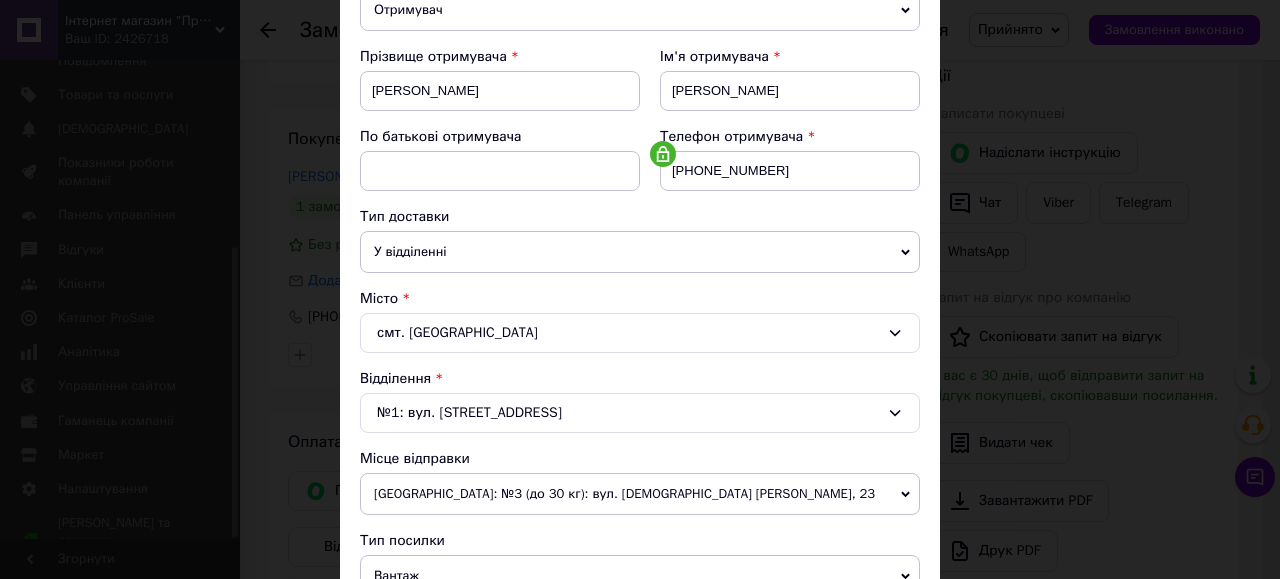 click on "[GEOGRAPHIC_DATA]: №3 (до 30 кг): вул. [DEMOGRAPHIC_DATA] [PERSON_NAME], 23" at bounding box center [640, 494] 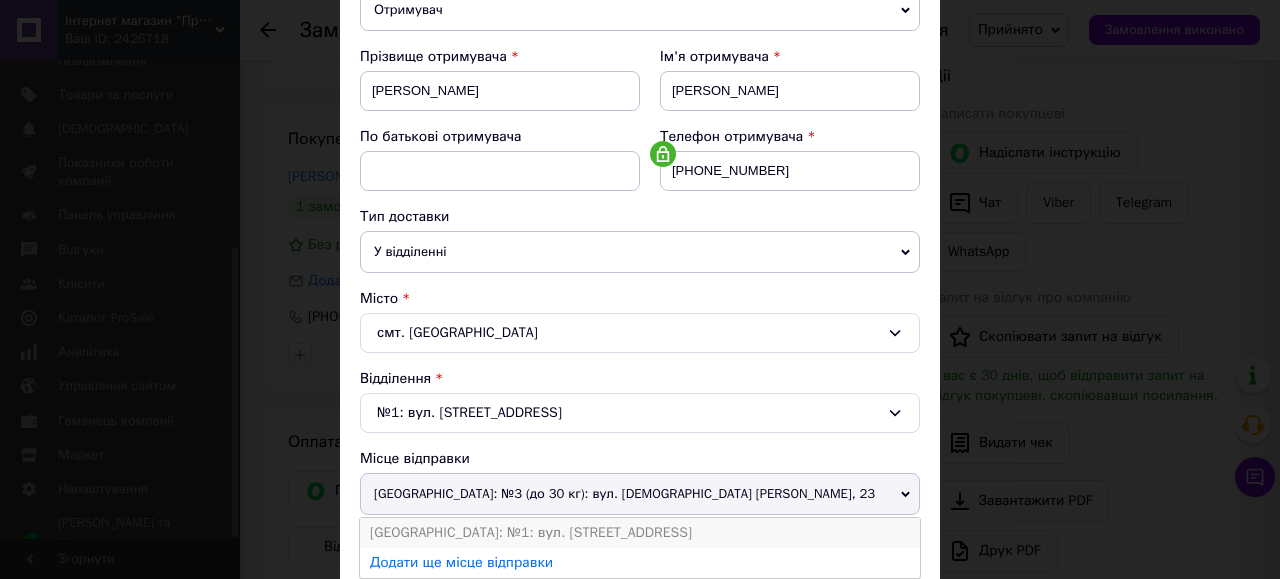 click on "[GEOGRAPHIC_DATA]: №1: вул. [STREET_ADDRESS]" at bounding box center [640, 533] 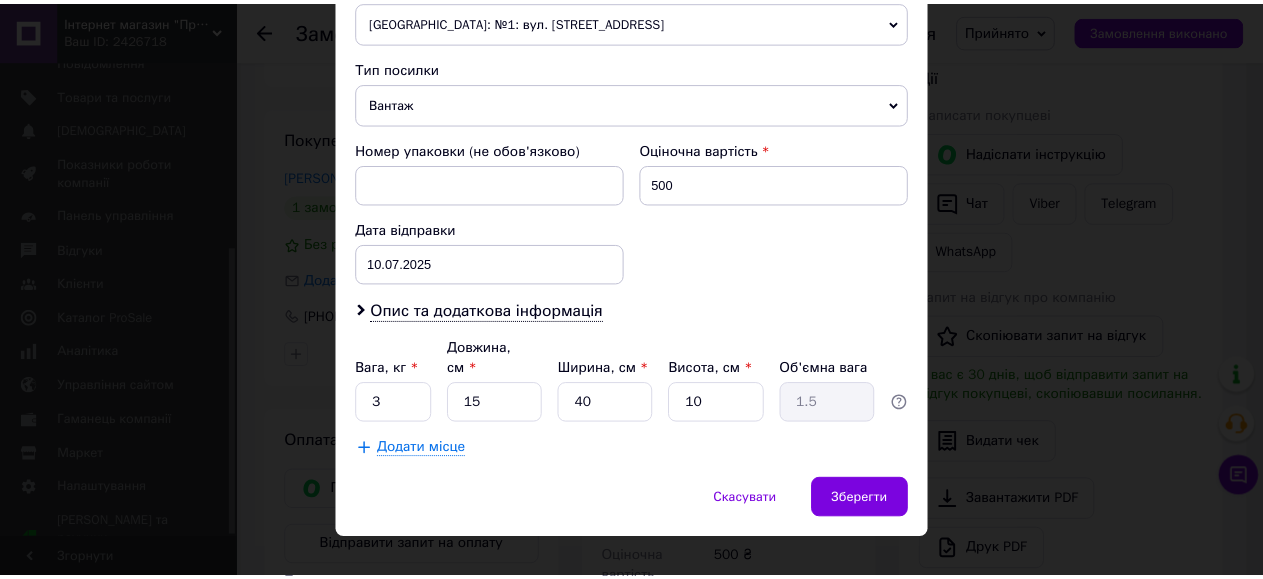 scroll, scrollTop: 743, scrollLeft: 0, axis: vertical 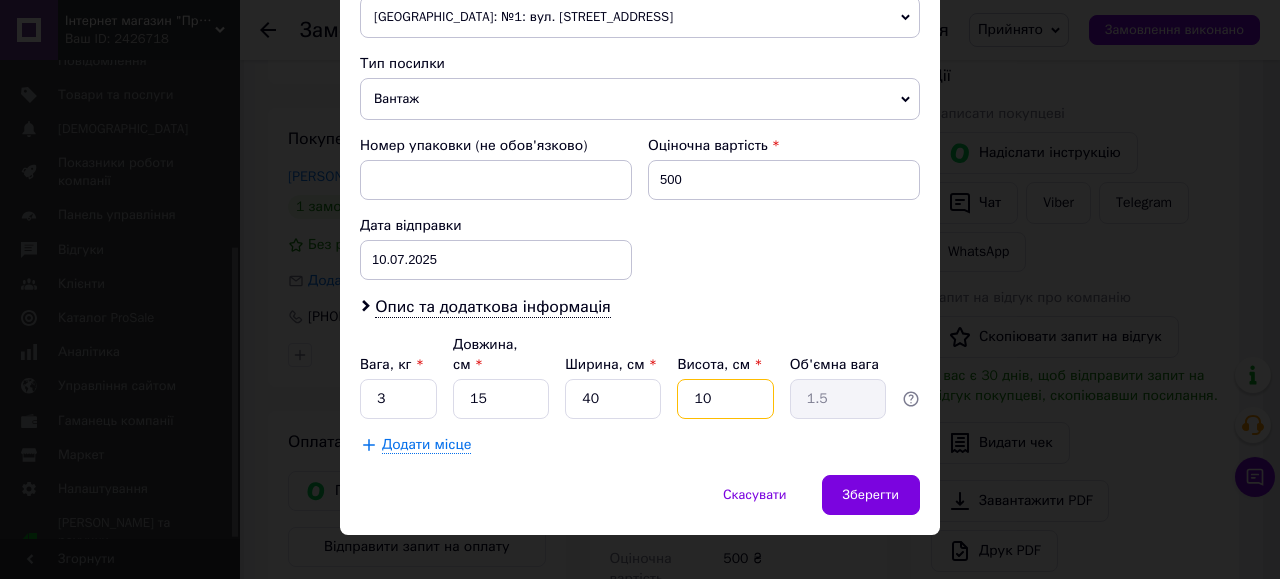 drag, startPoint x: 719, startPoint y: 372, endPoint x: 680, endPoint y: 384, distance: 40.804413 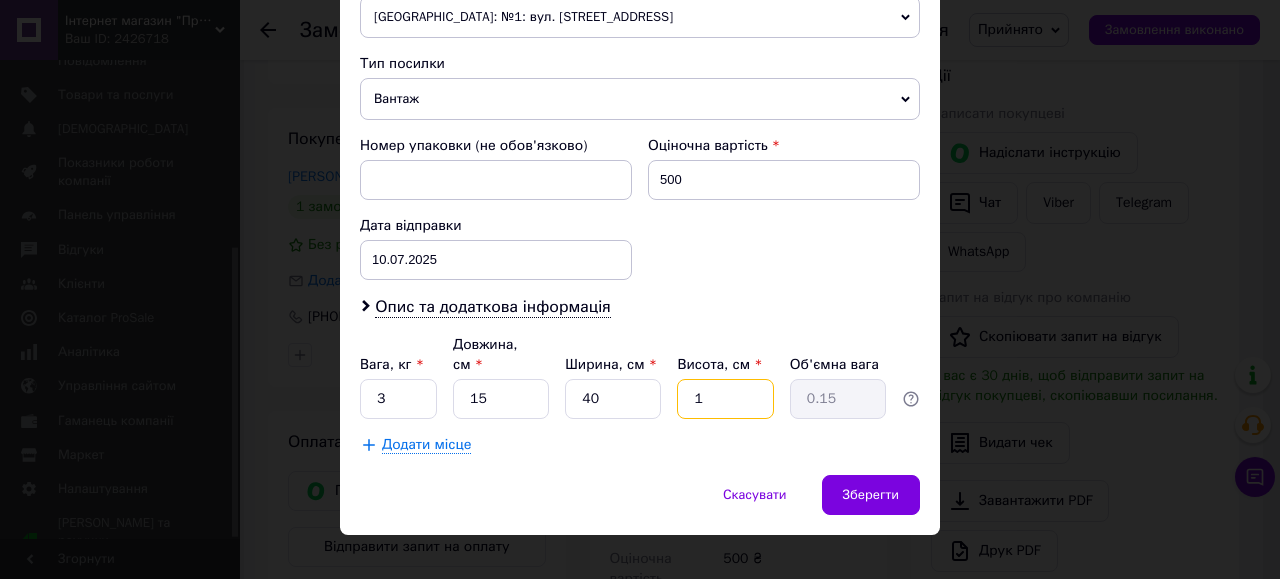 type on "12" 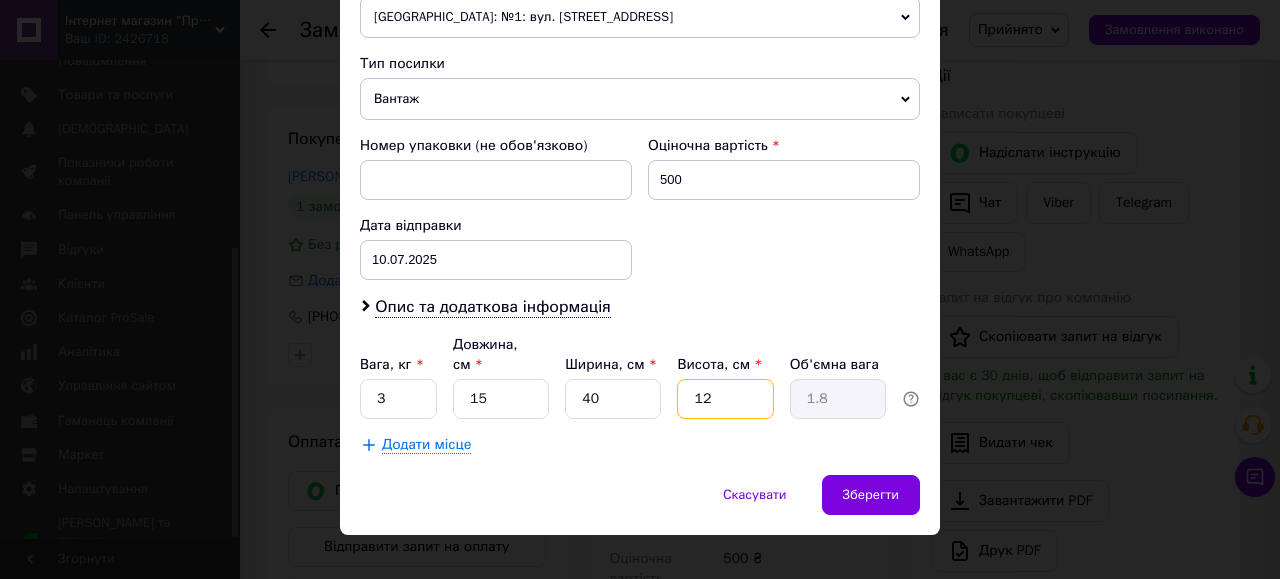 type on "125" 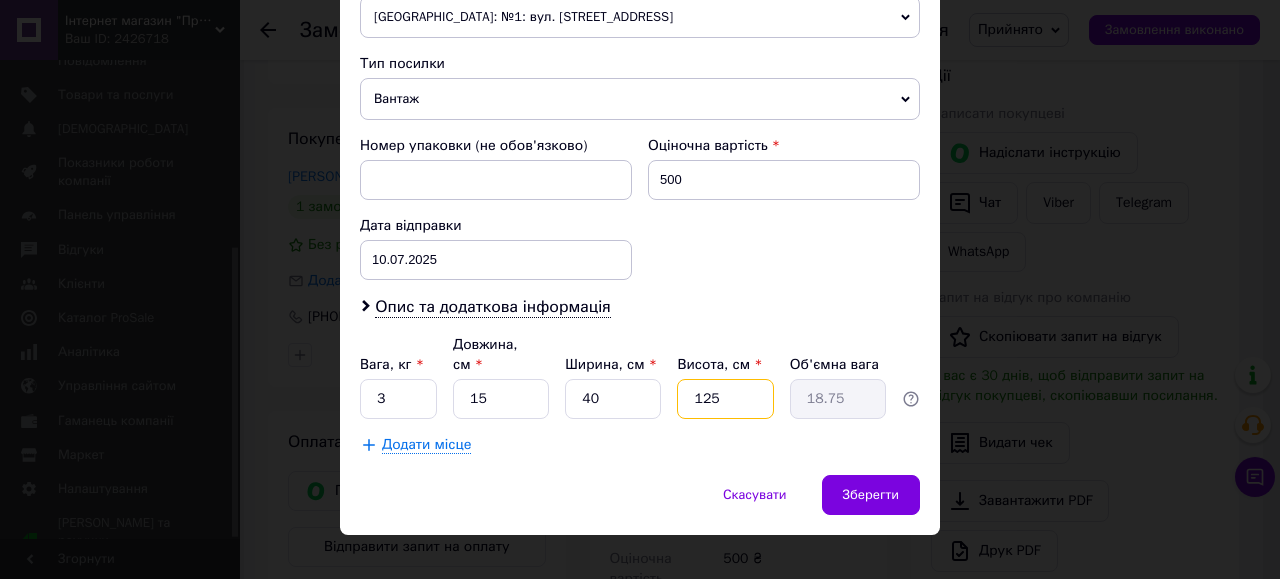 type on "125" 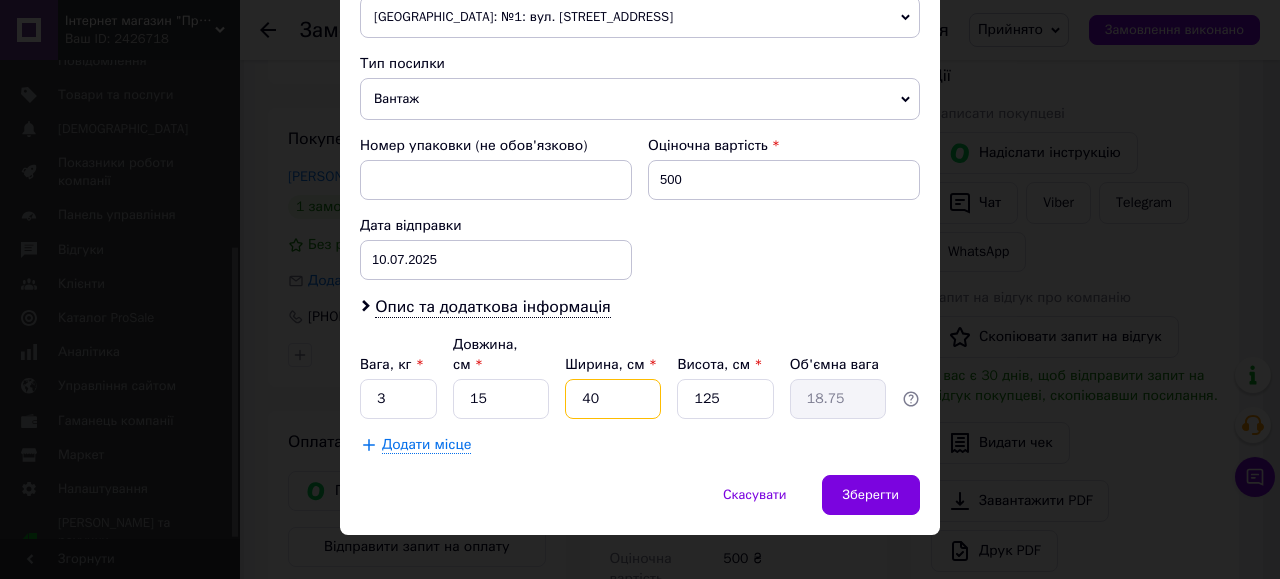 drag, startPoint x: 609, startPoint y: 375, endPoint x: 569, endPoint y: 390, distance: 42.72002 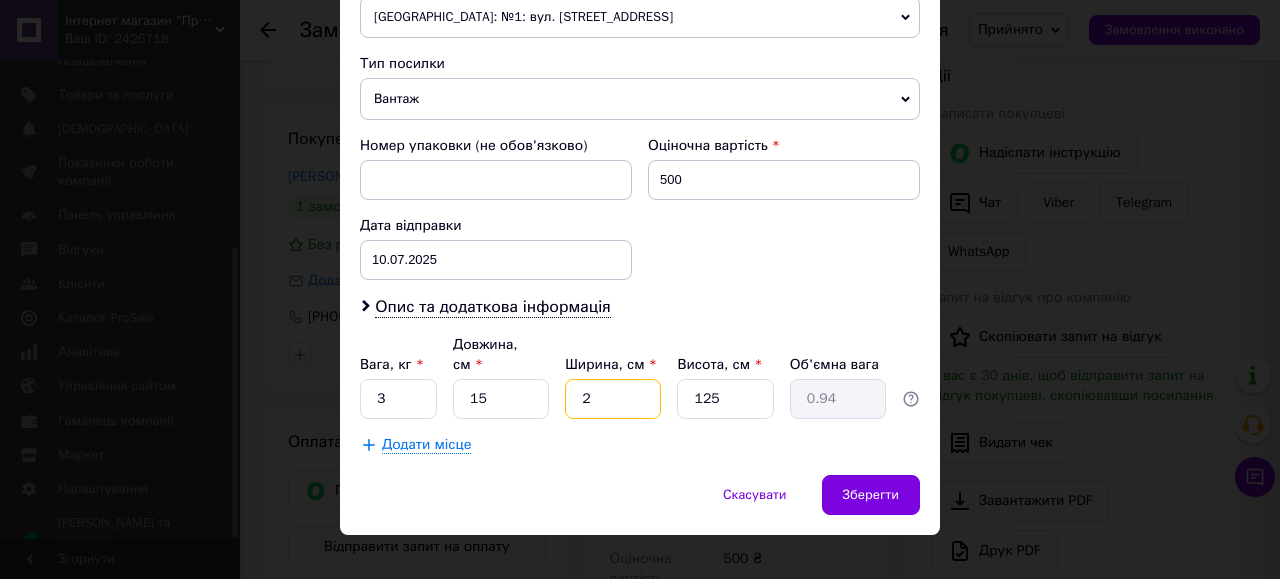 type on "20" 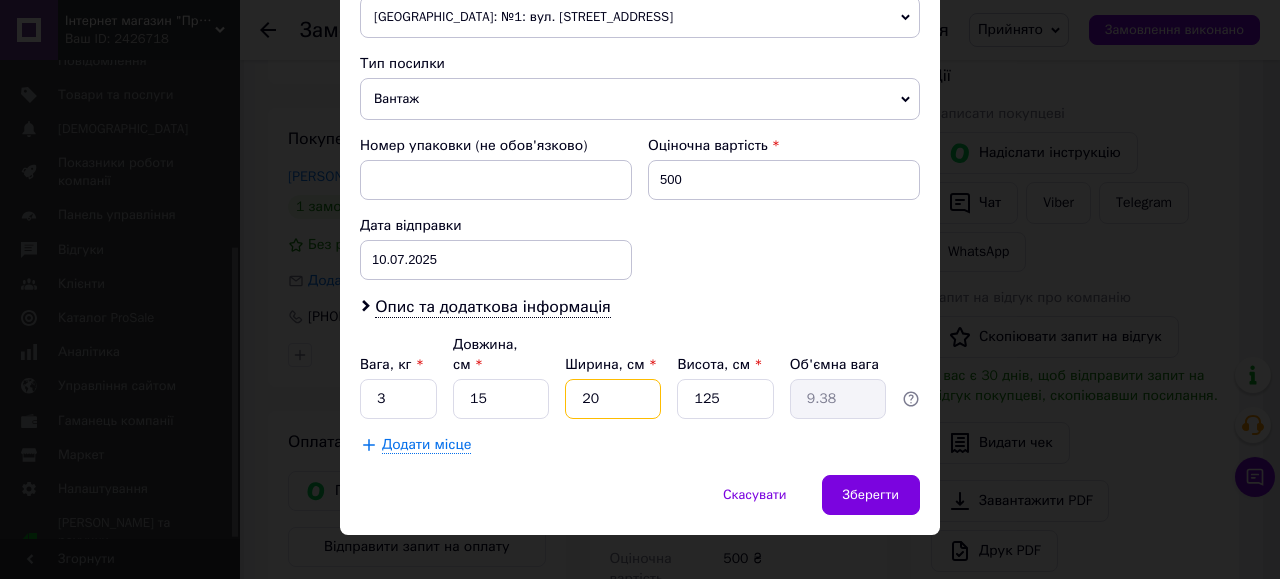 type on "20" 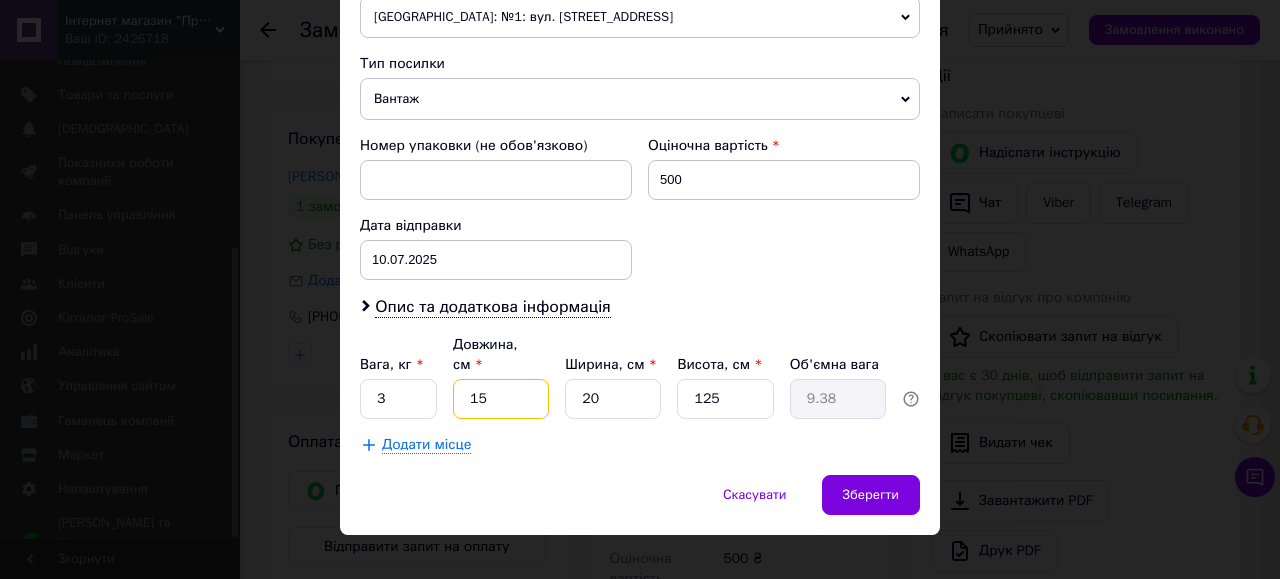 click on "15" at bounding box center (501, 399) 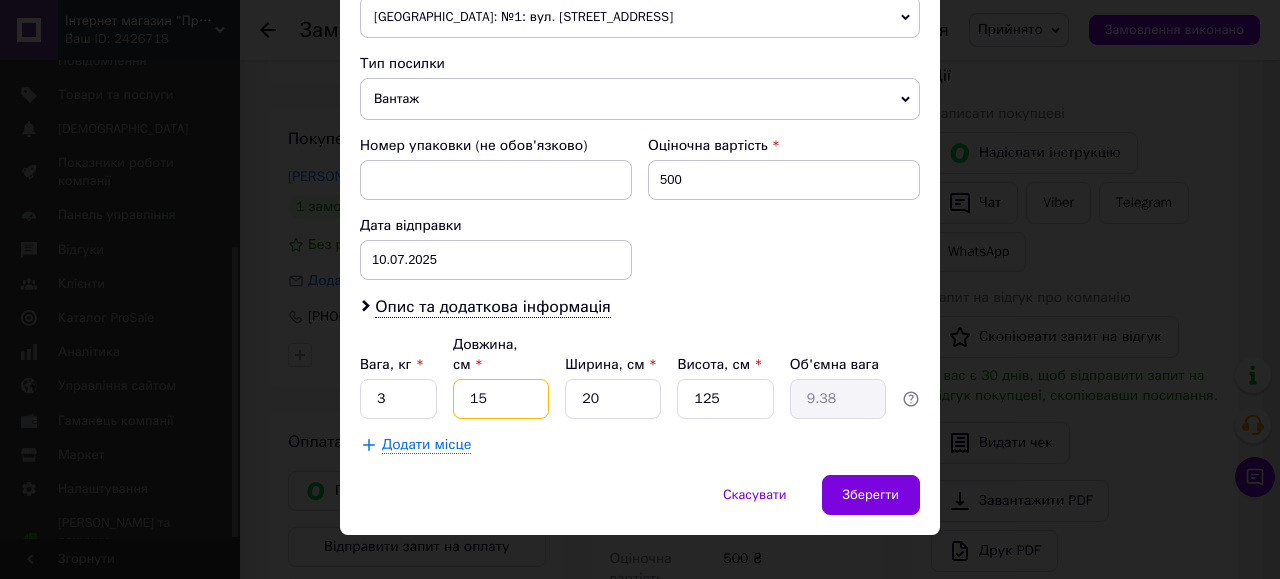 type on "6" 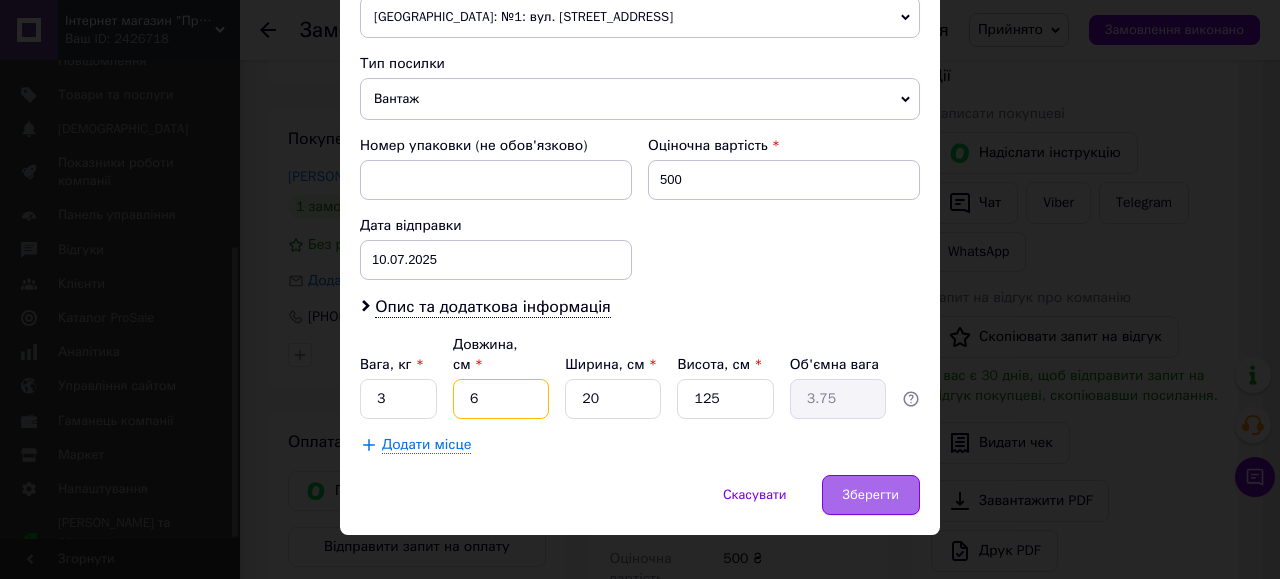 type on "6" 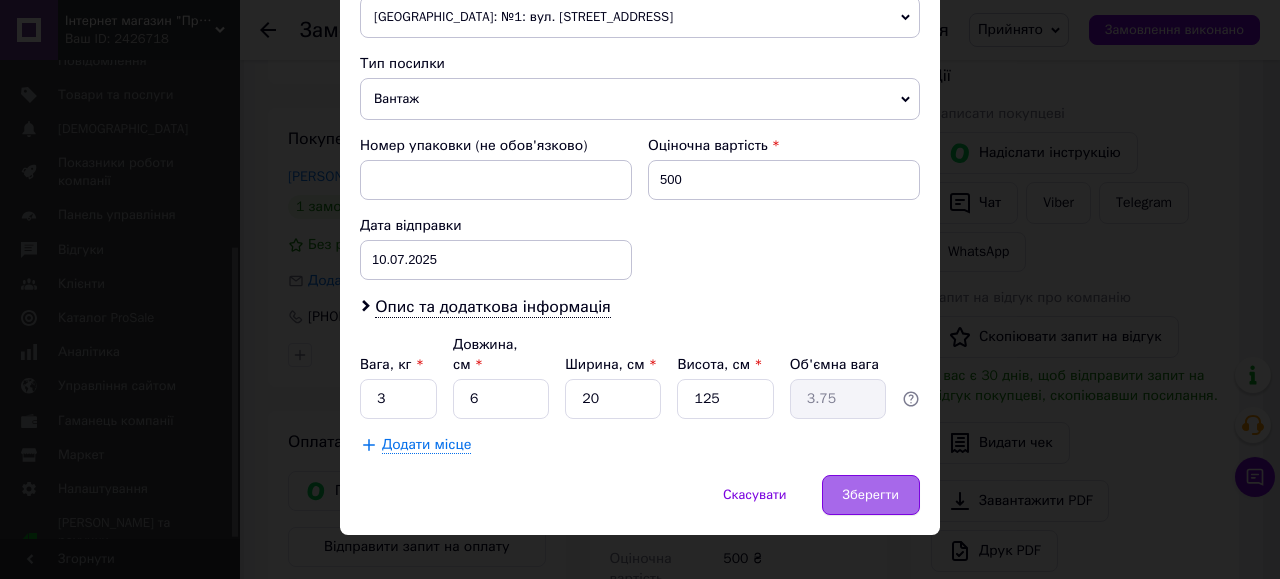 click on "Зберегти" at bounding box center [871, 495] 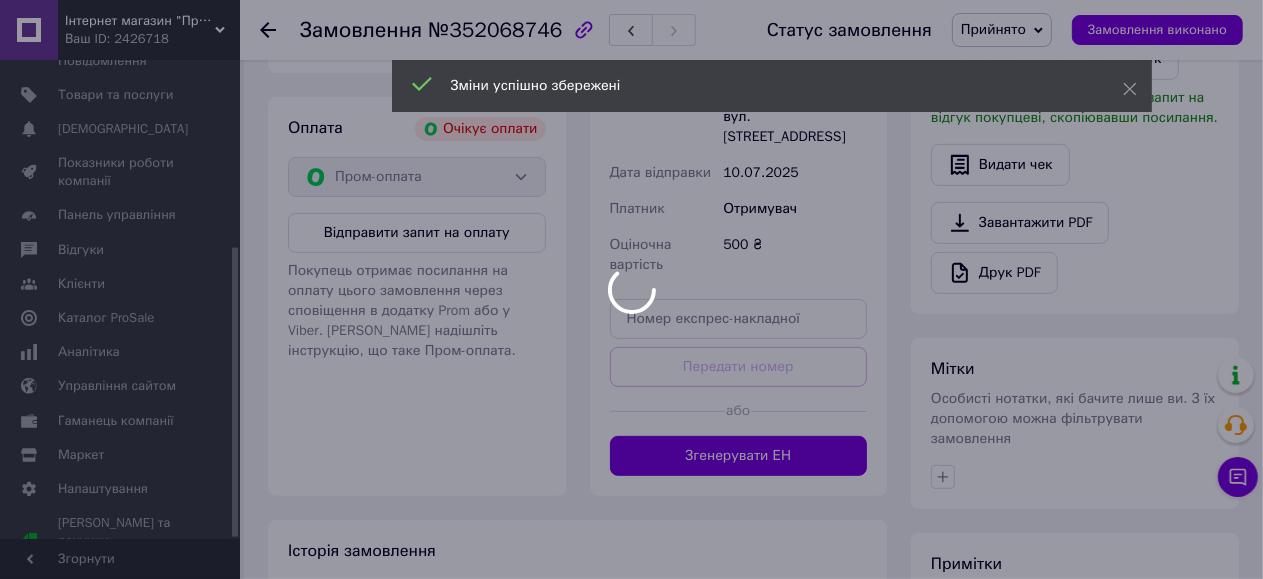 scroll, scrollTop: 852, scrollLeft: 0, axis: vertical 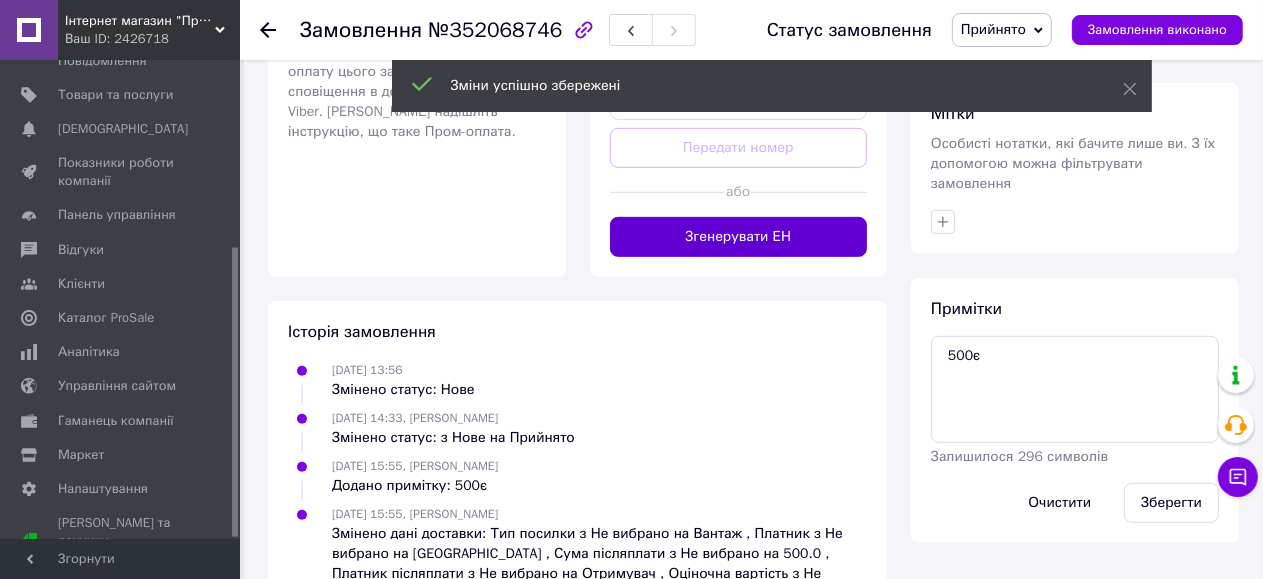 click on "Згенерувати ЕН" at bounding box center [739, 237] 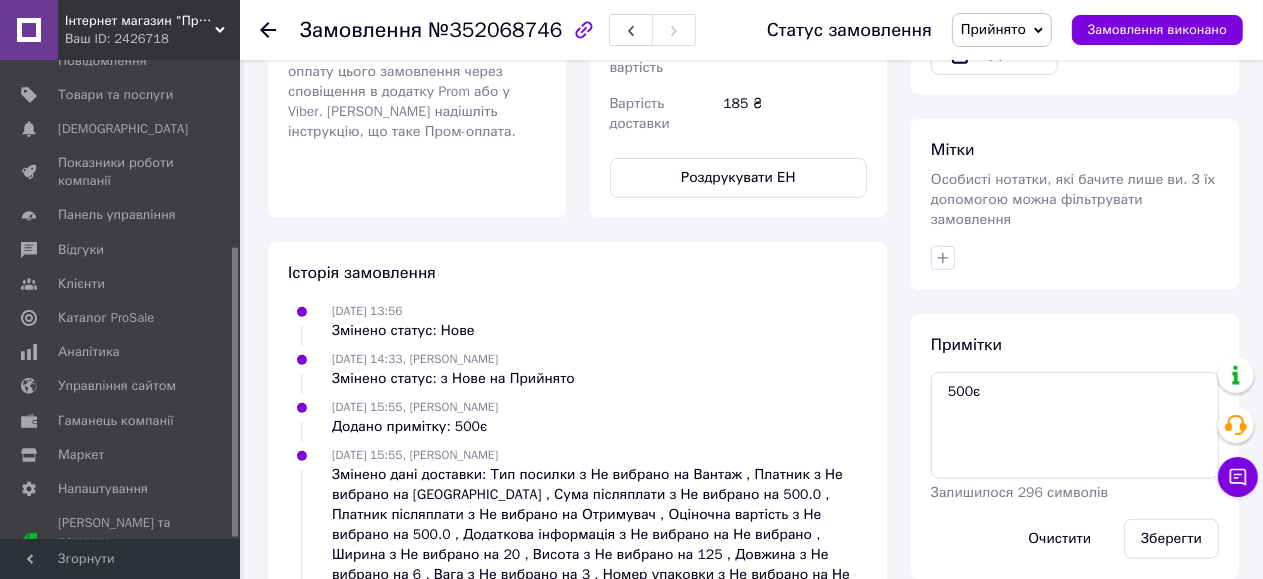 click on "Роздрукувати ЕН" at bounding box center (739, 178) 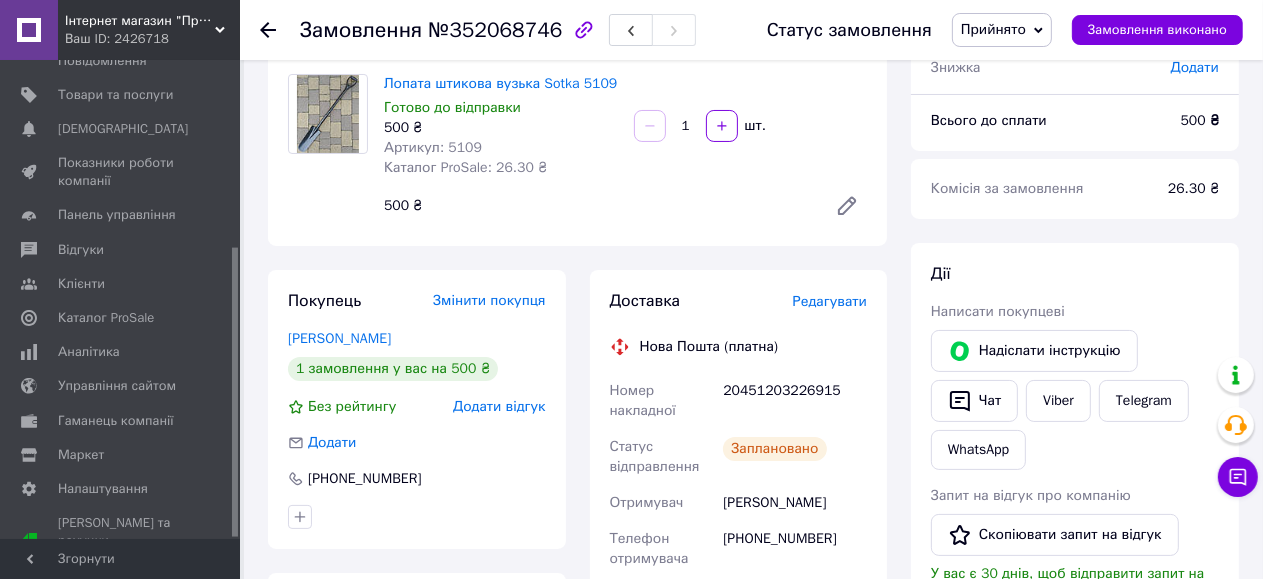 scroll, scrollTop: 0, scrollLeft: 0, axis: both 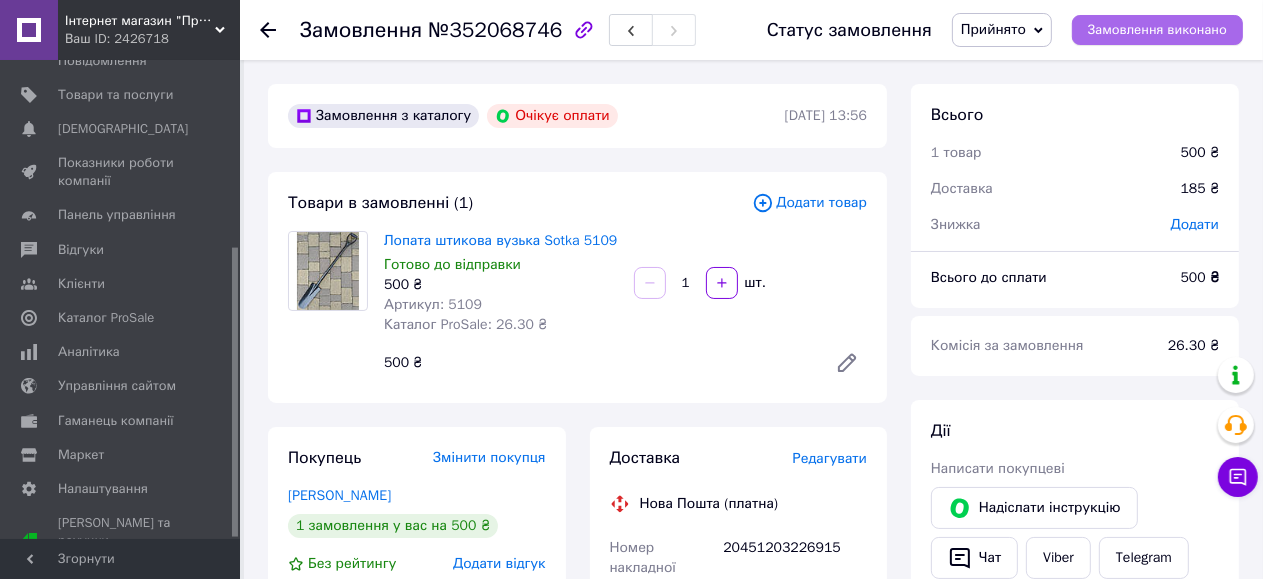 click on "Замовлення виконано" at bounding box center [1157, 30] 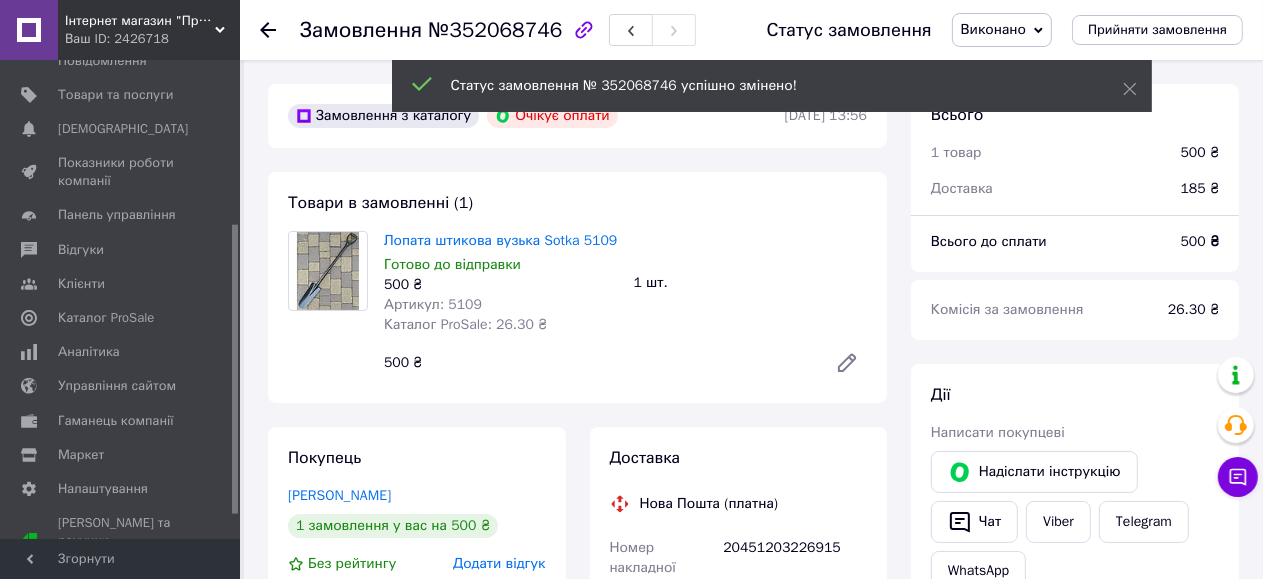 scroll, scrollTop: 0, scrollLeft: 0, axis: both 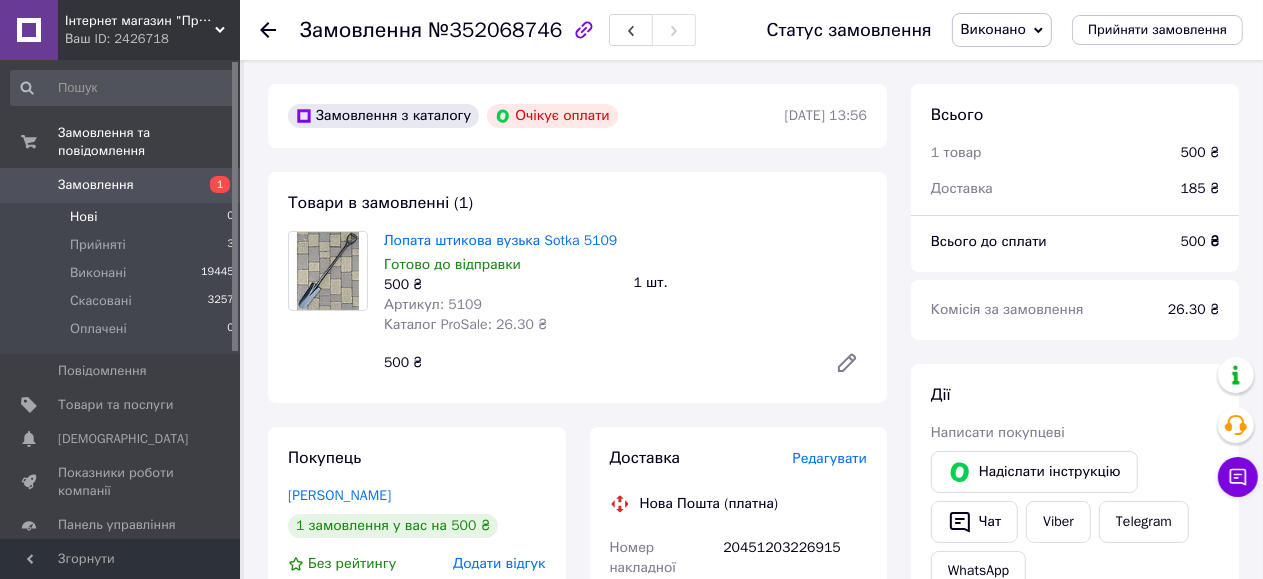 click on "Нові 0" at bounding box center [123, 217] 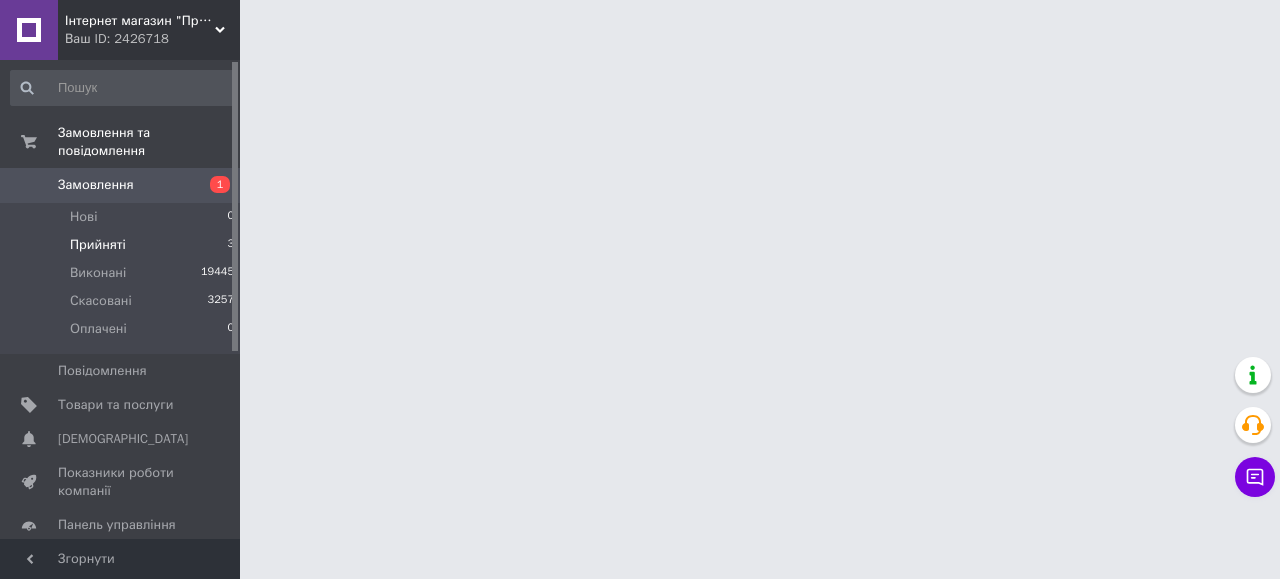 click on "Прийняті" at bounding box center [98, 245] 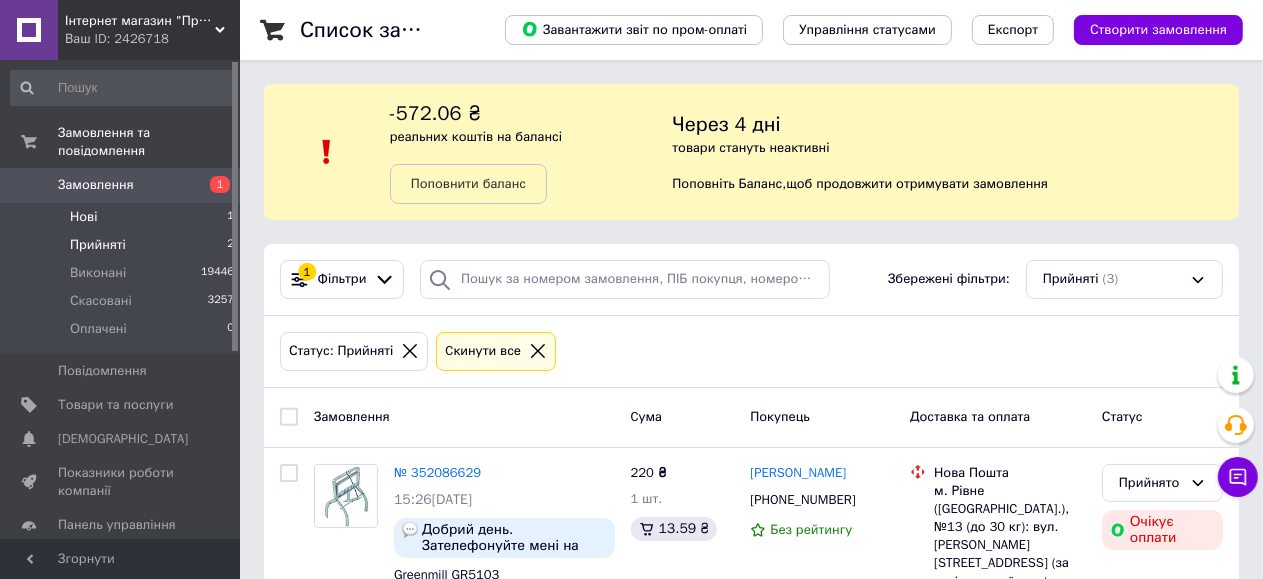 click on "Нові 1" at bounding box center [123, 217] 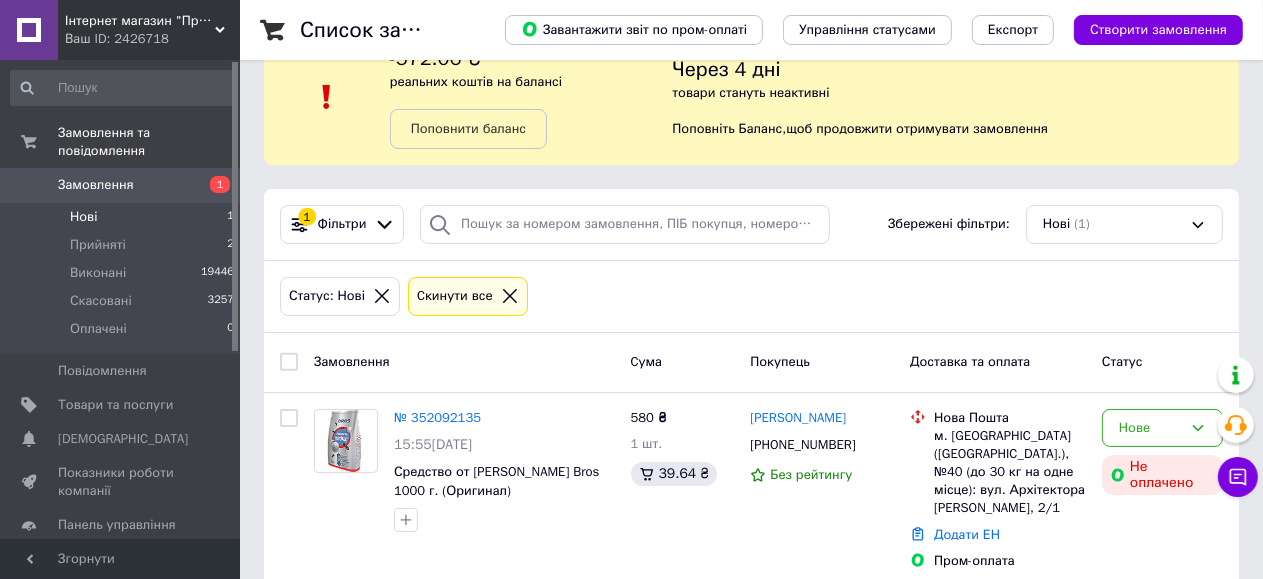 scroll, scrollTop: 84, scrollLeft: 0, axis: vertical 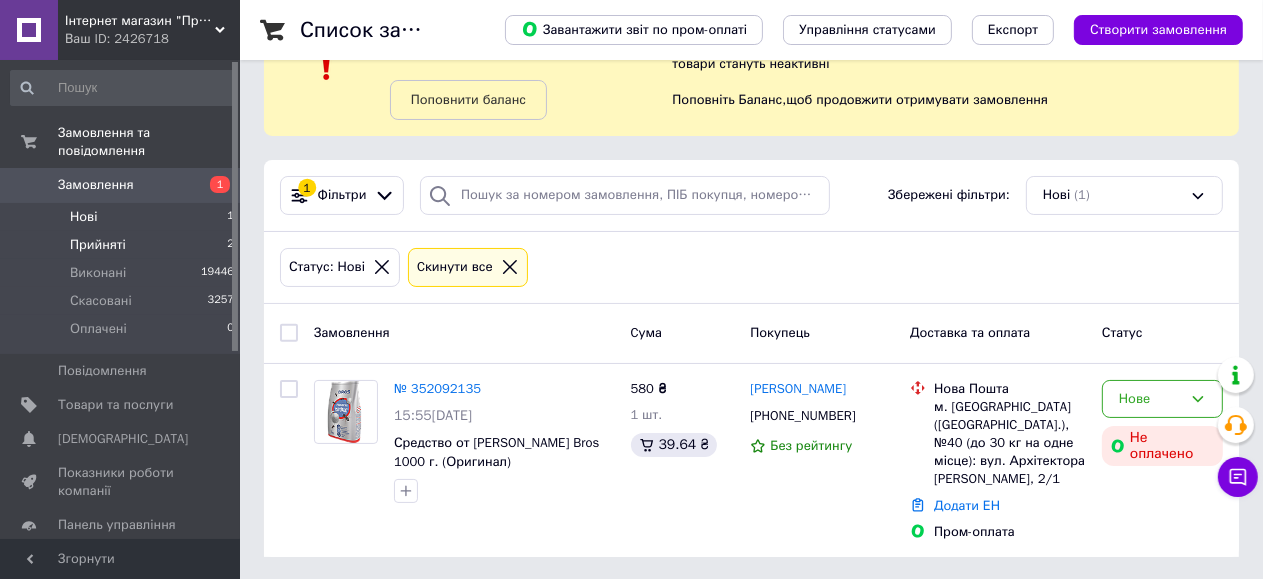click on "Прийняті" at bounding box center [98, 245] 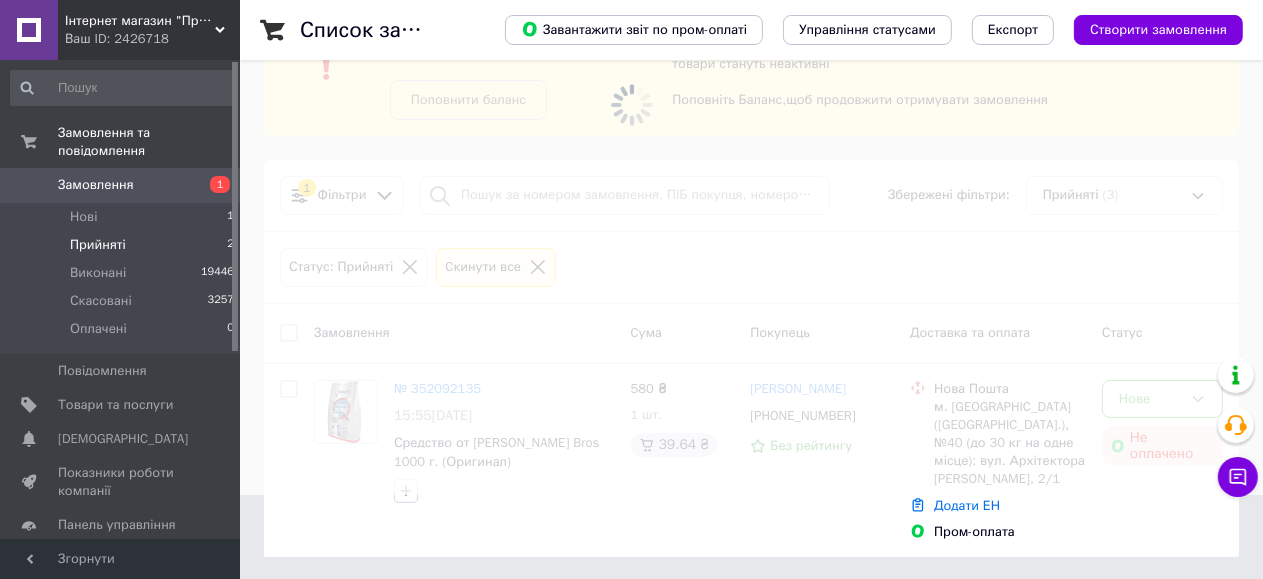 click at bounding box center (631, 205) 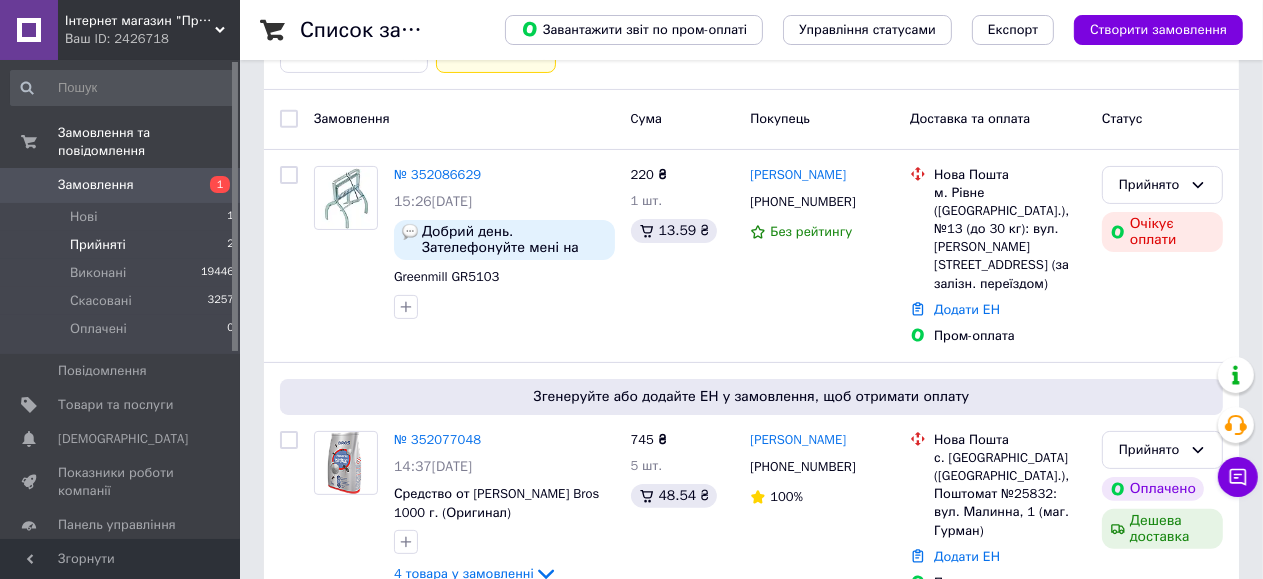 scroll, scrollTop: 316, scrollLeft: 0, axis: vertical 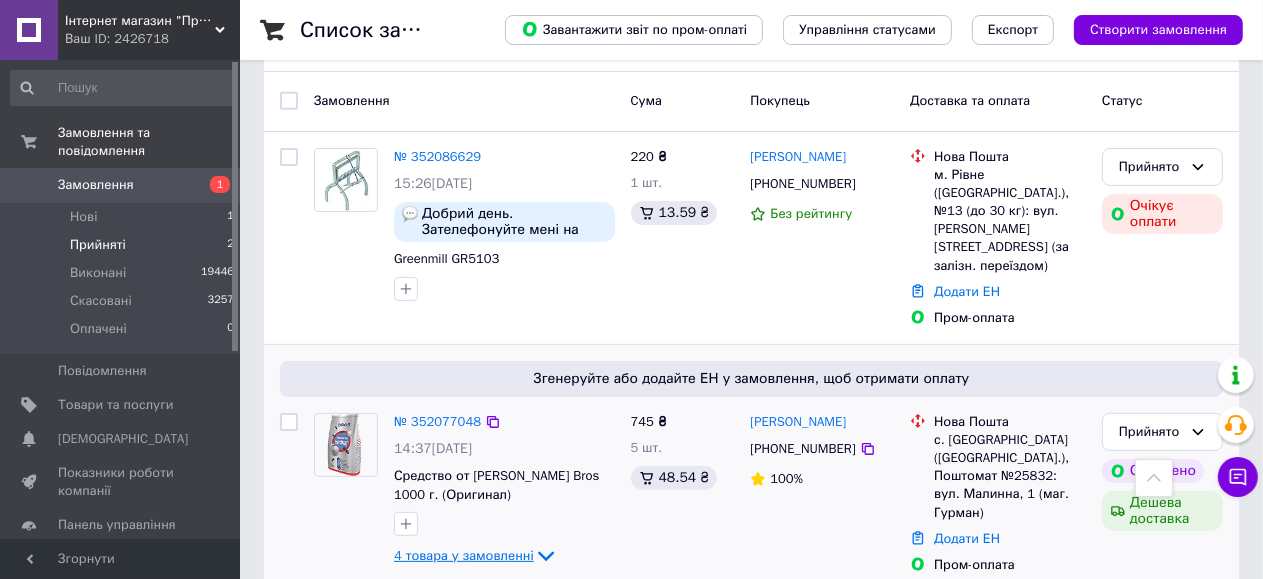 click on "4 товара у замовленні" at bounding box center [464, 555] 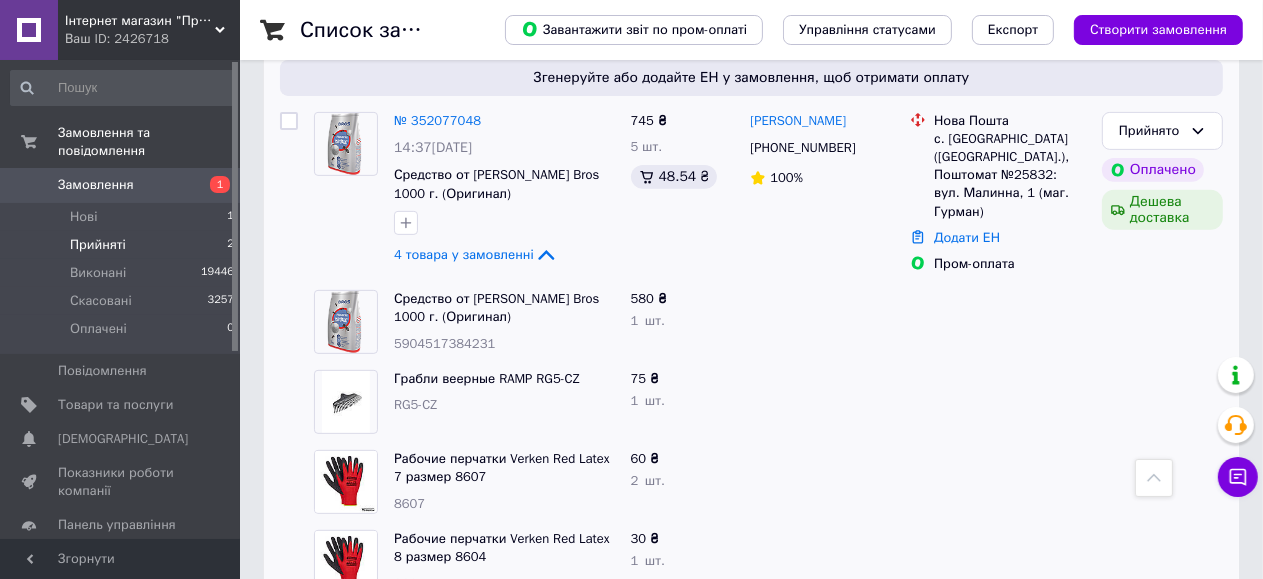 scroll, scrollTop: 637, scrollLeft: 0, axis: vertical 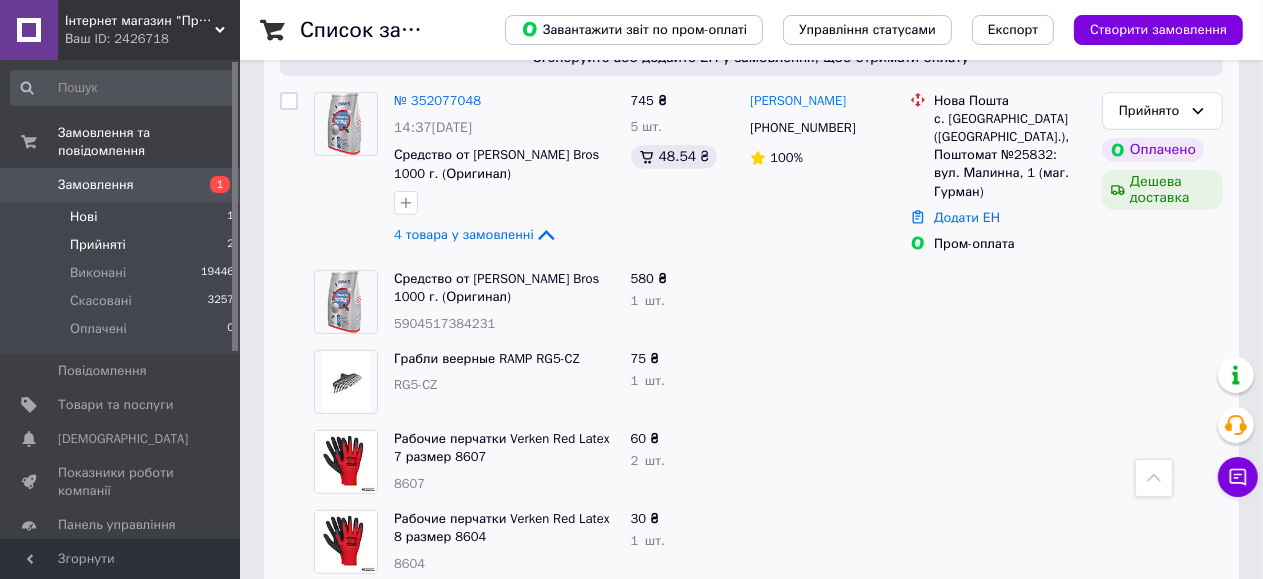 click on "Нові" at bounding box center [83, 217] 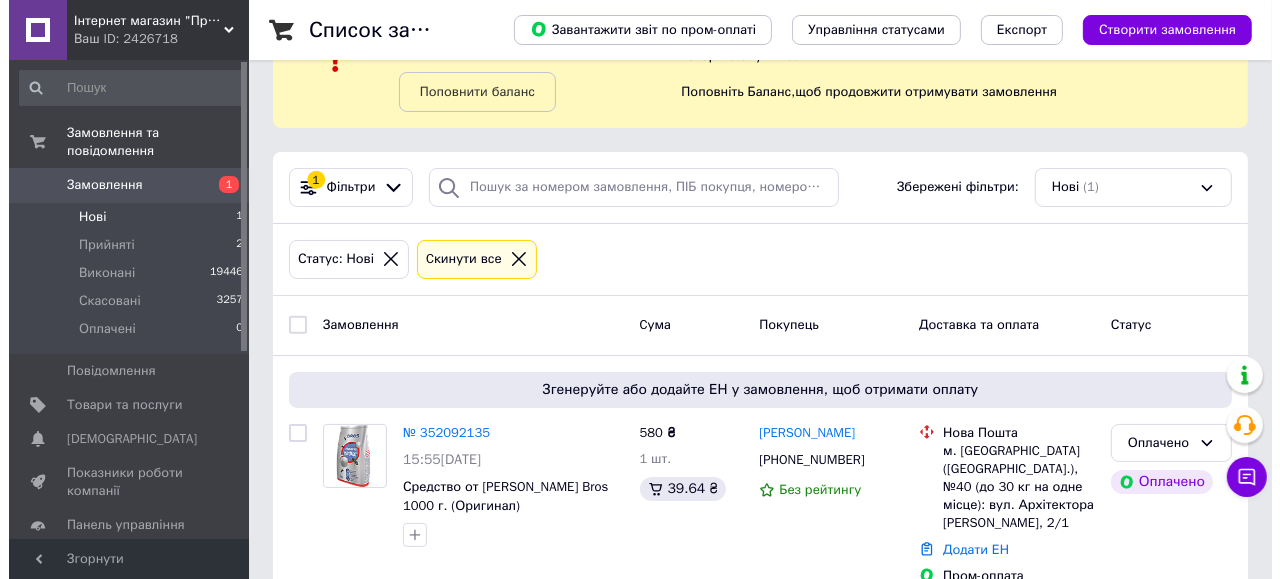 scroll, scrollTop: 136, scrollLeft: 0, axis: vertical 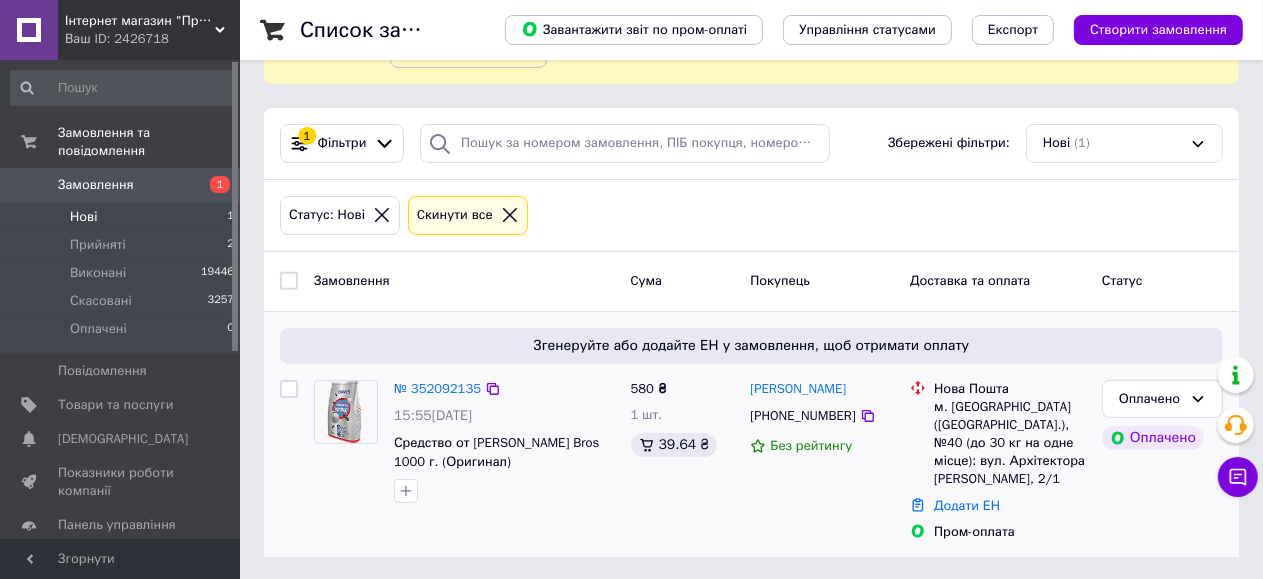 click on "№ 352092135" at bounding box center [437, 389] 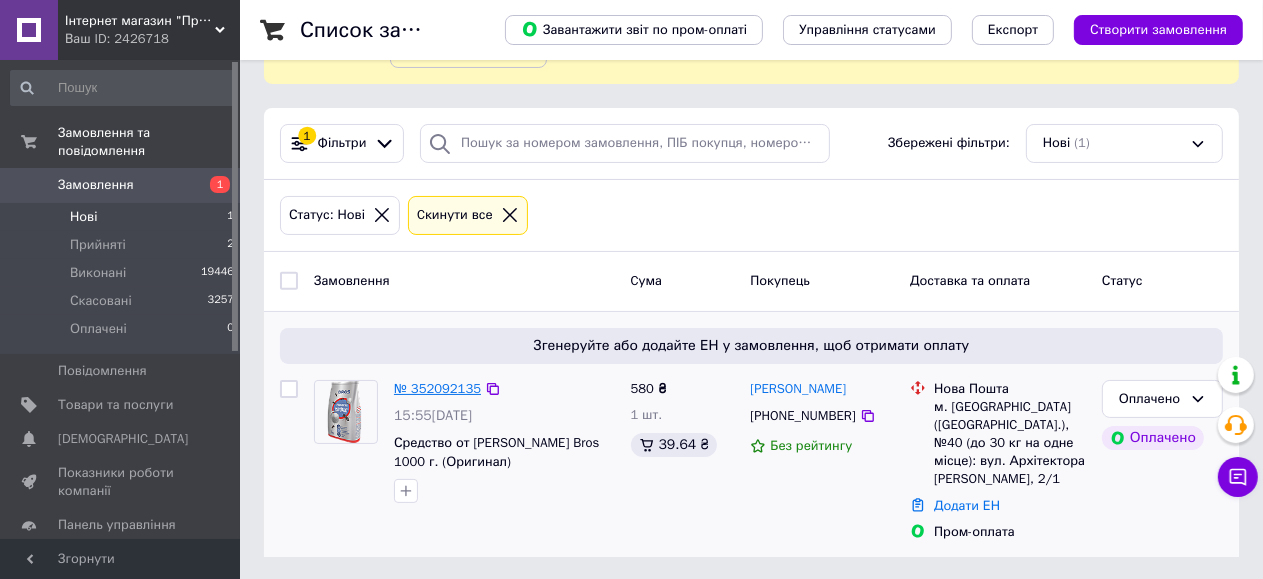 click on "№ 352092135" at bounding box center [437, 388] 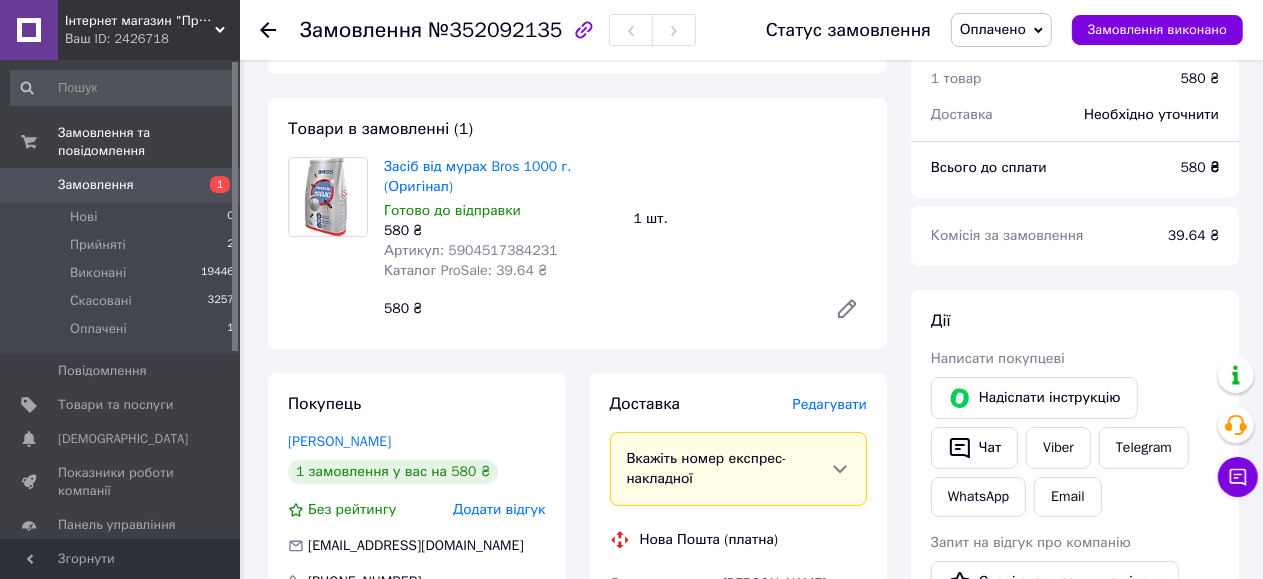 click on "Редагувати" at bounding box center (830, 404) 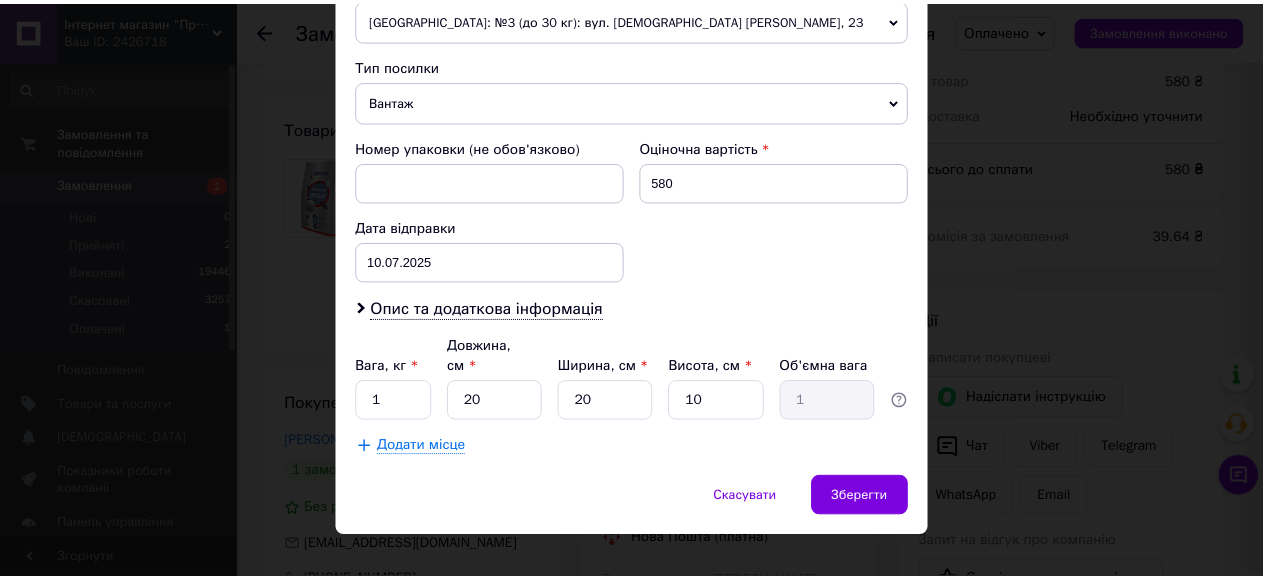 scroll, scrollTop: 743, scrollLeft: 0, axis: vertical 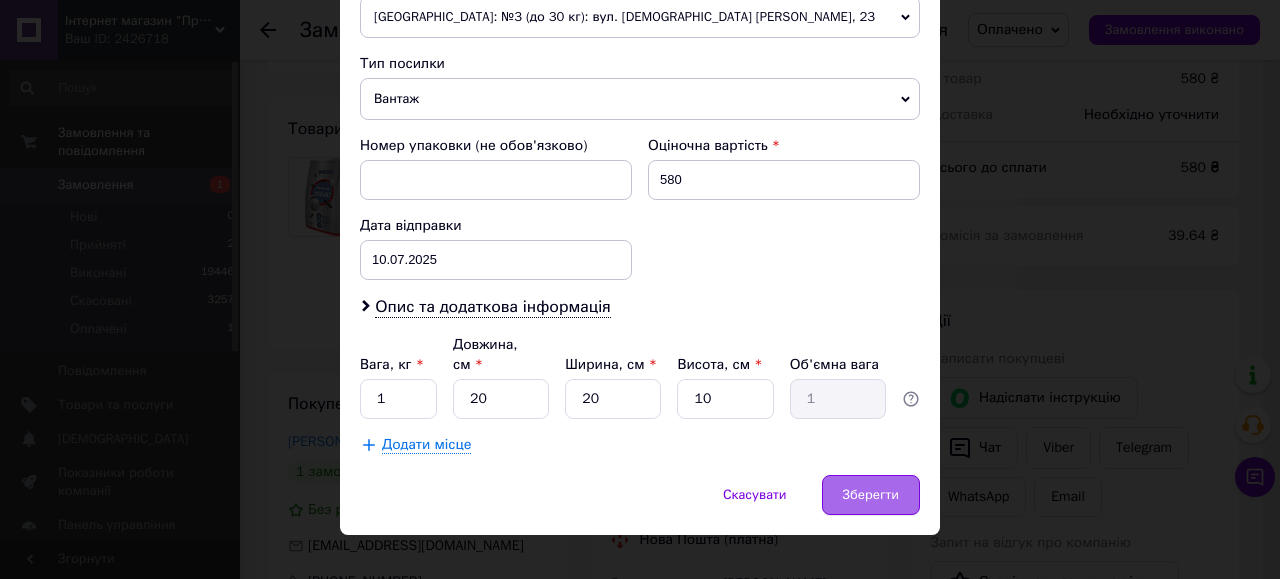 click on "Зберегти" at bounding box center [871, 495] 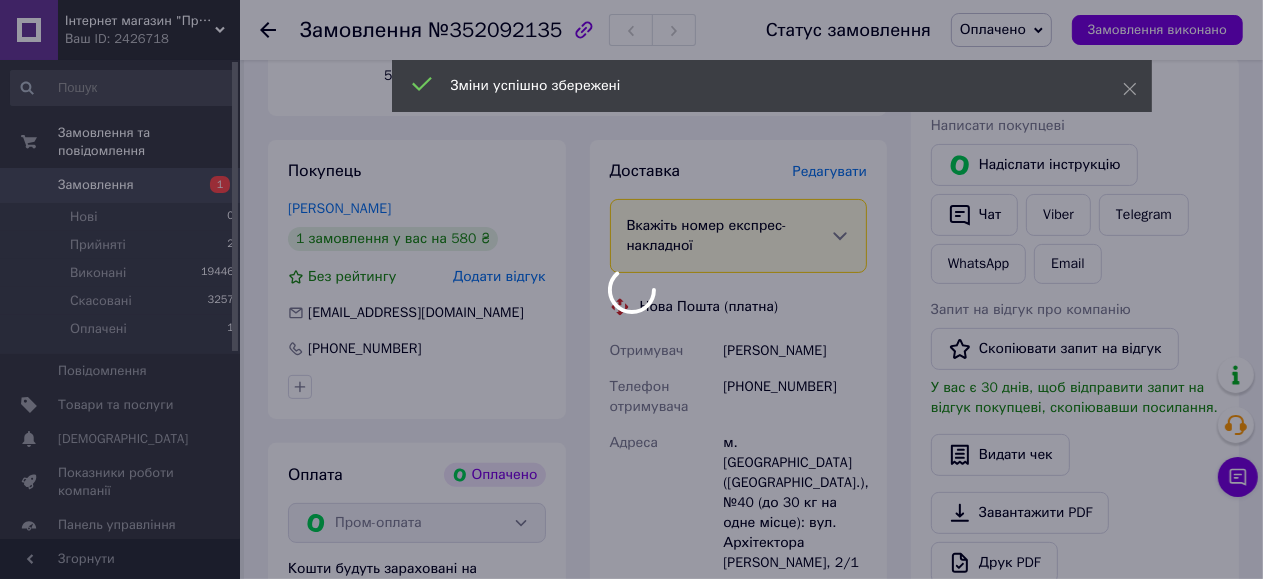scroll, scrollTop: 1052, scrollLeft: 0, axis: vertical 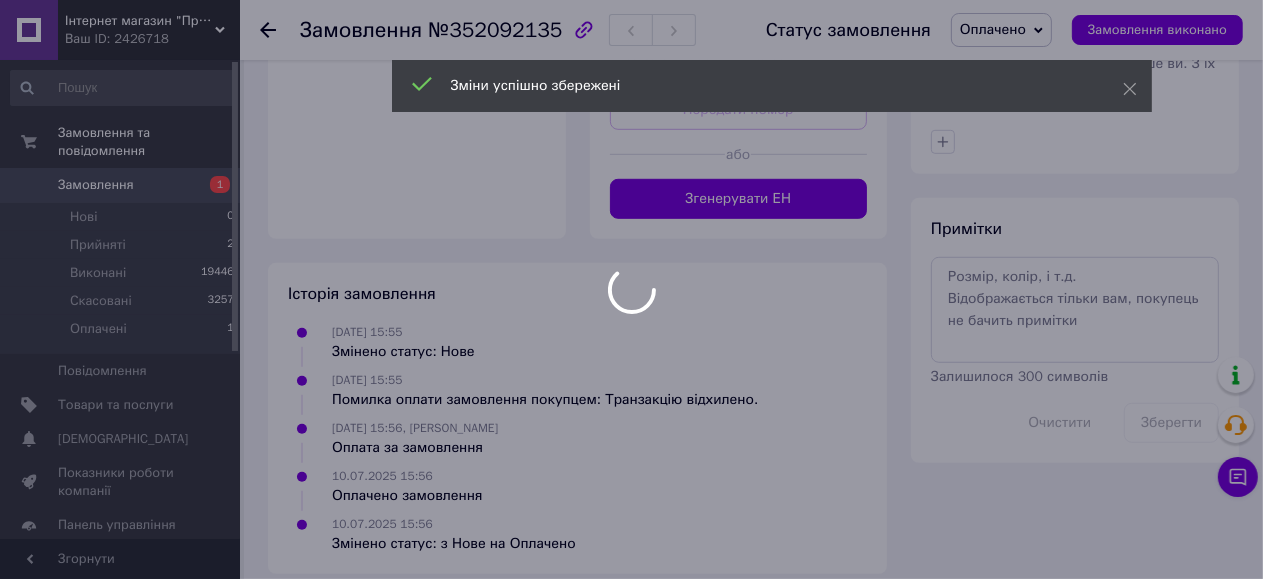click at bounding box center [631, 289] 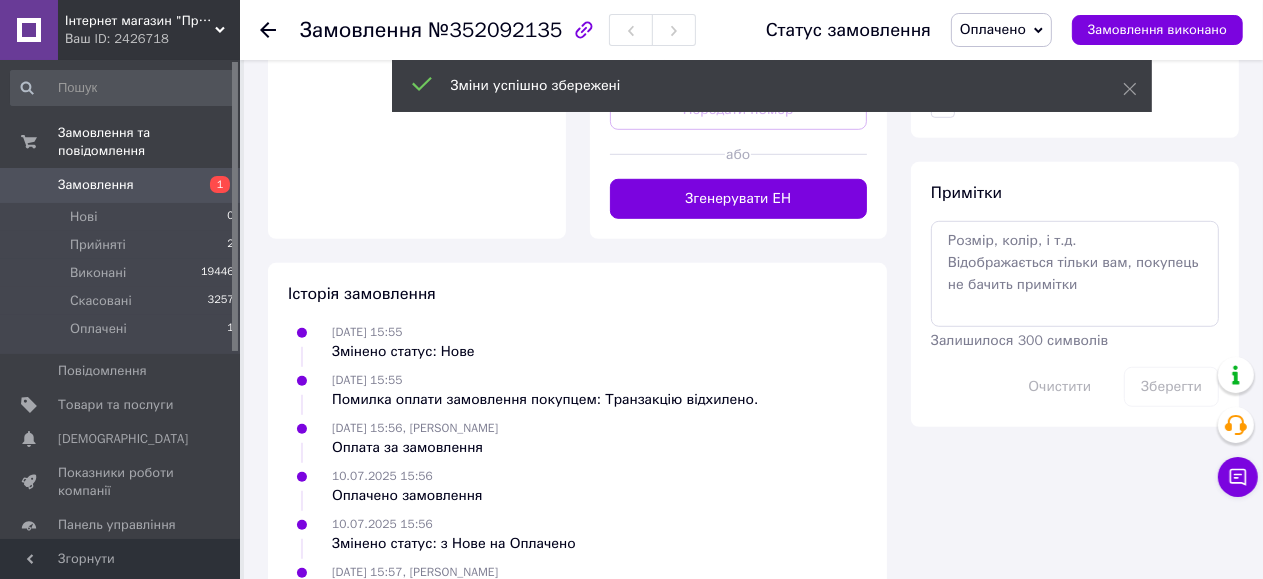 click on "Згенерувати ЕН" at bounding box center (739, 199) 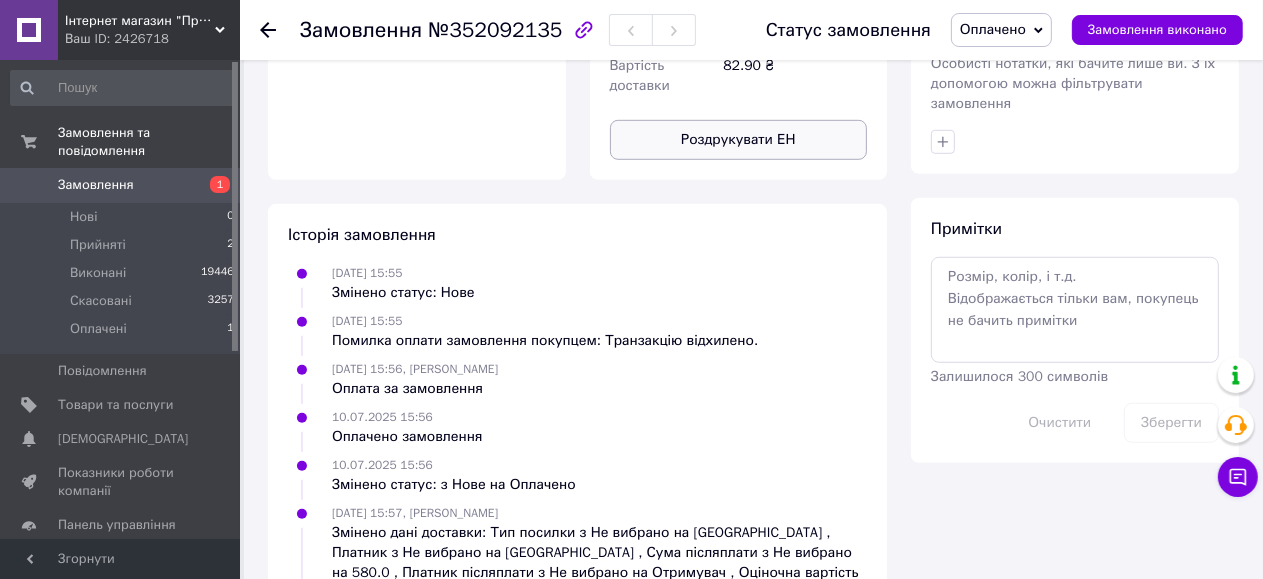 click on "Роздрукувати ЕН" at bounding box center [739, 140] 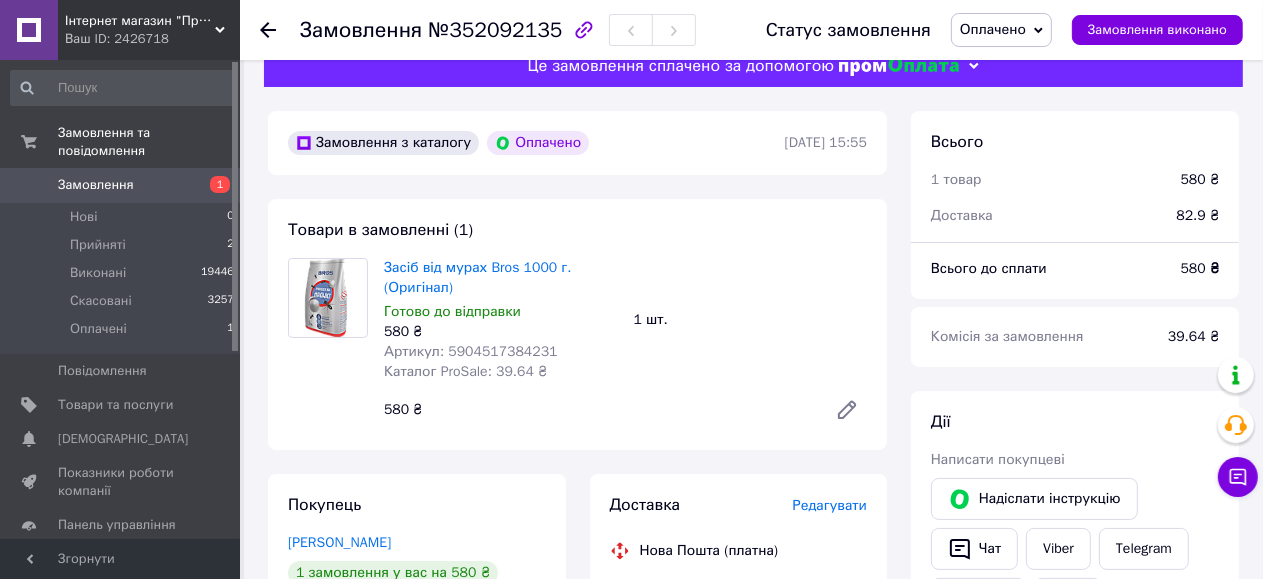 scroll, scrollTop: 0, scrollLeft: 0, axis: both 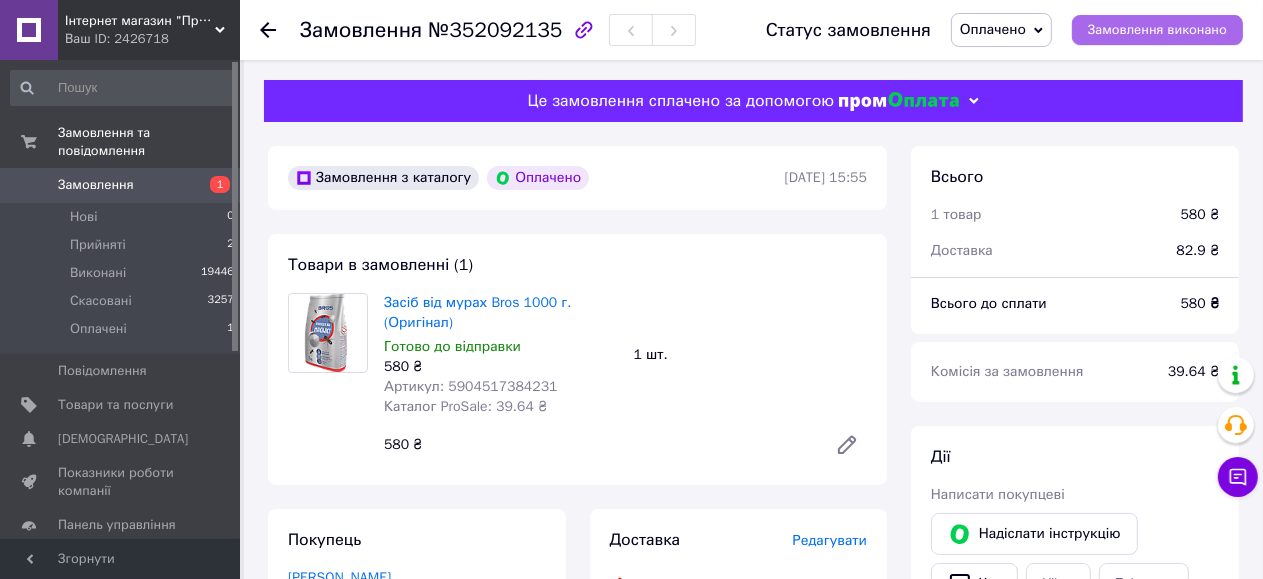click on "Замовлення виконано" at bounding box center (1157, 30) 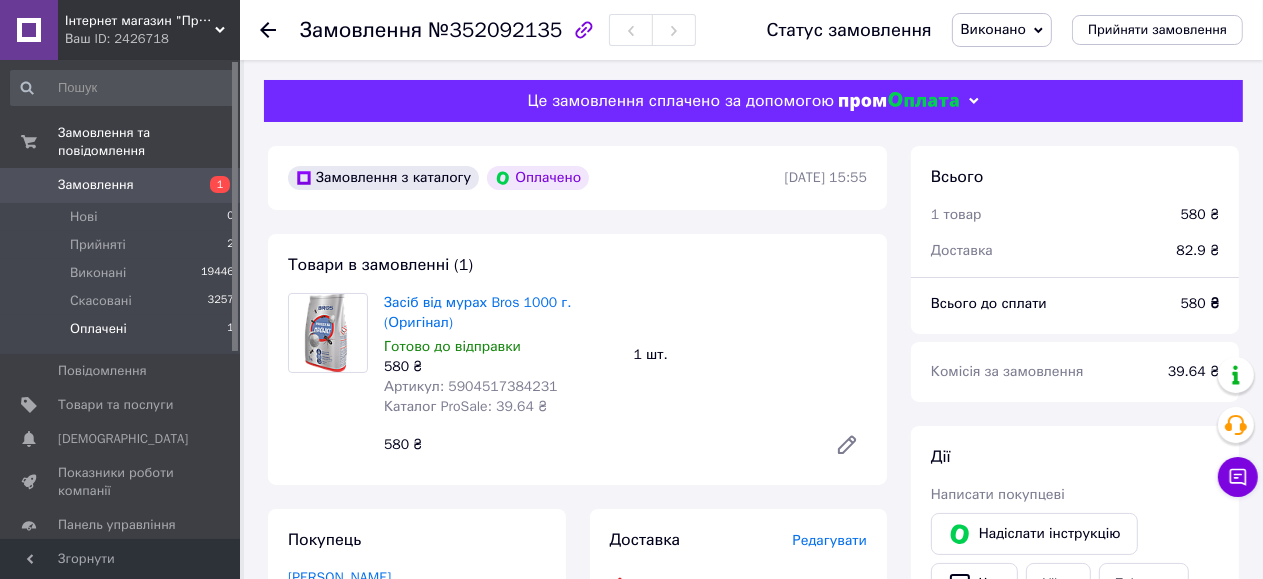 click on "Оплачені" at bounding box center (98, 329) 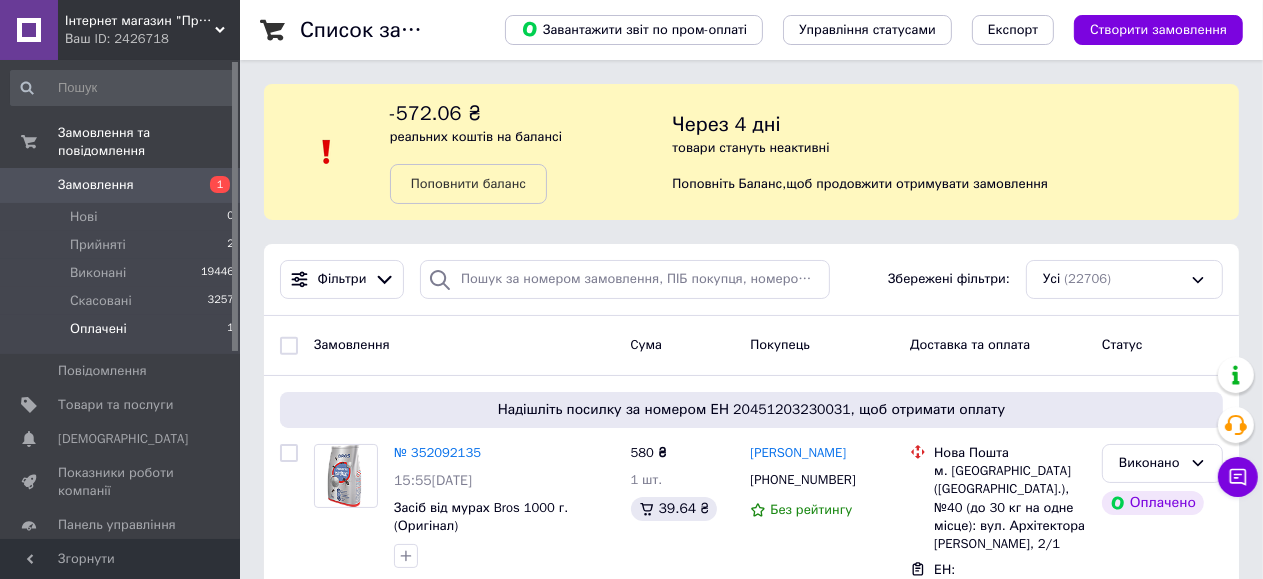 click on "Оплачені" at bounding box center (98, 329) 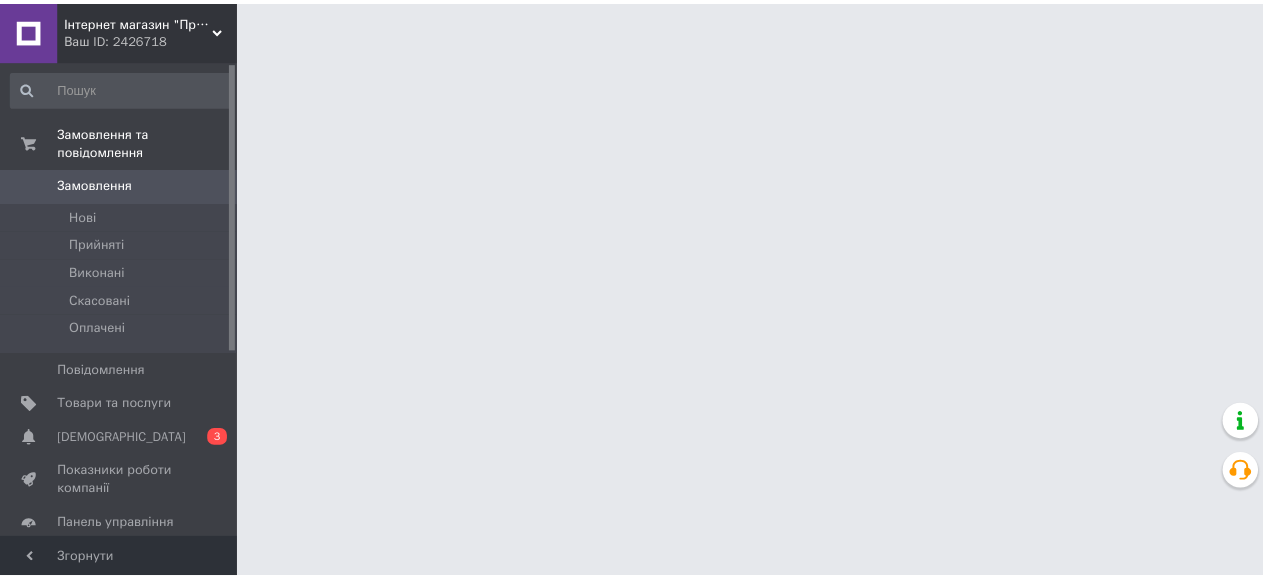 scroll, scrollTop: 0, scrollLeft: 0, axis: both 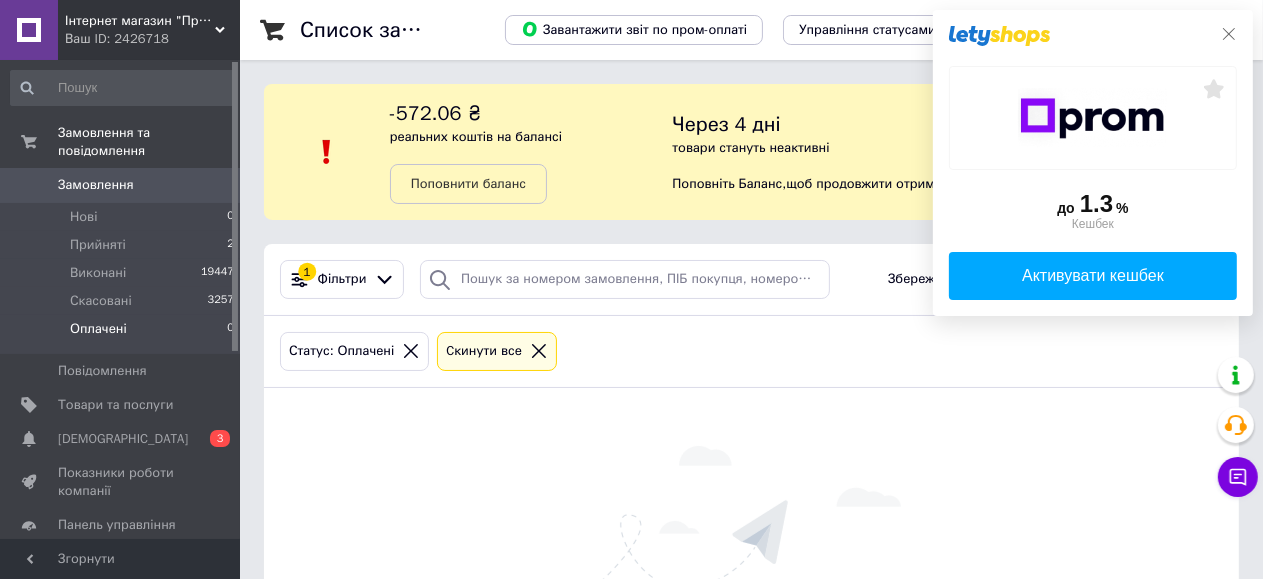 click 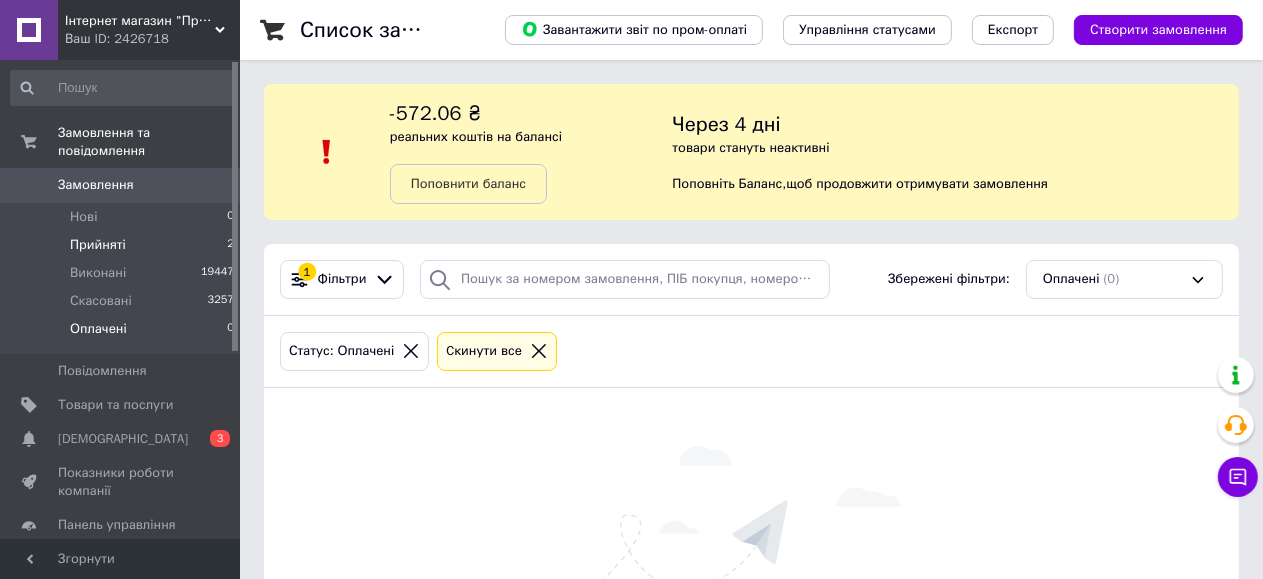 click on "Прийняті" at bounding box center (98, 245) 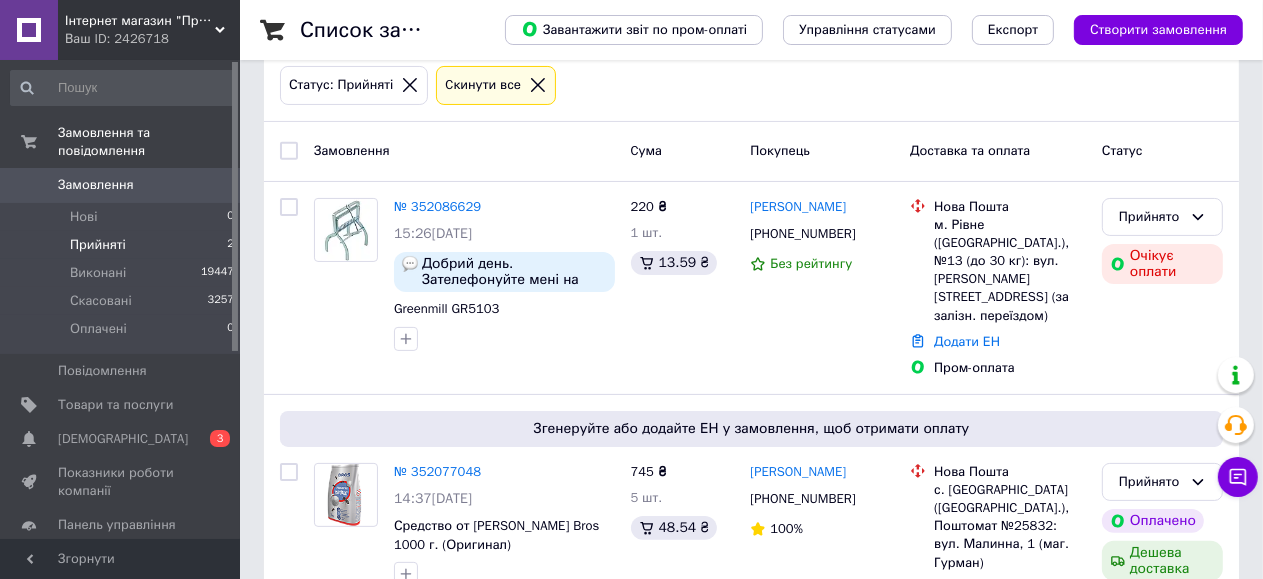 scroll, scrollTop: 316, scrollLeft: 0, axis: vertical 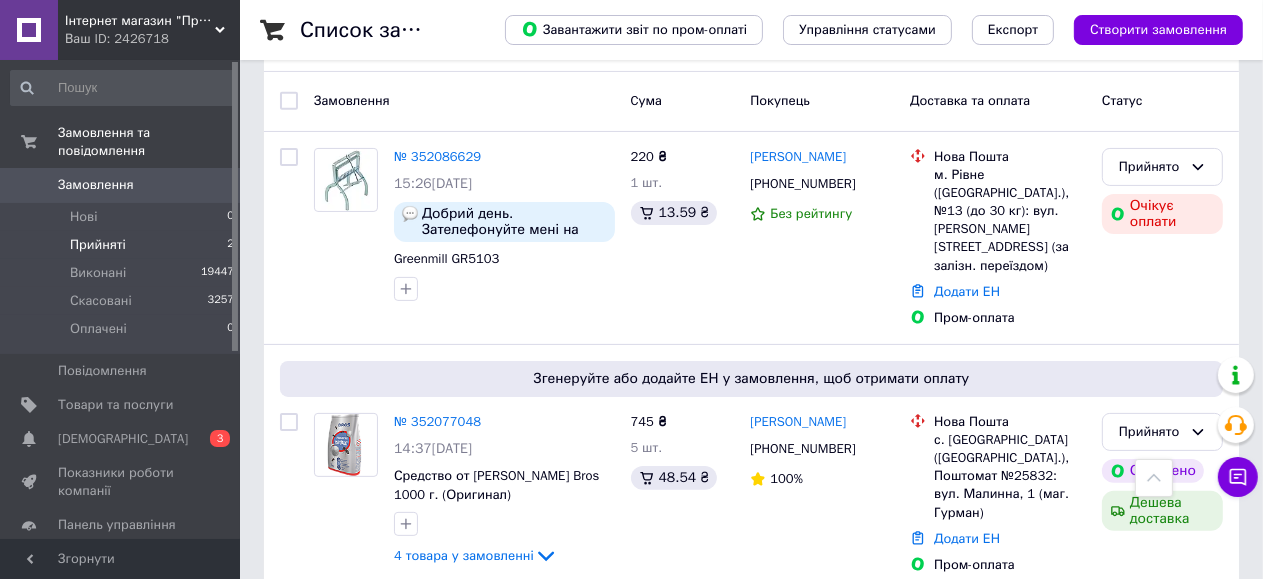 click on "№ 352086629" at bounding box center (437, 156) 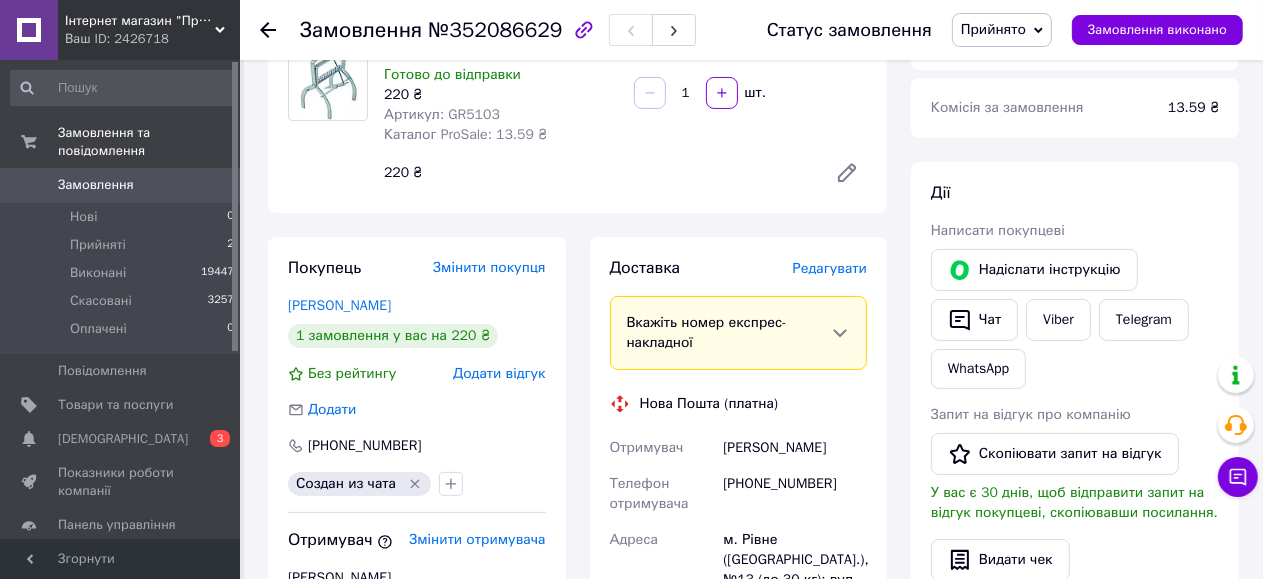 scroll, scrollTop: 0, scrollLeft: 0, axis: both 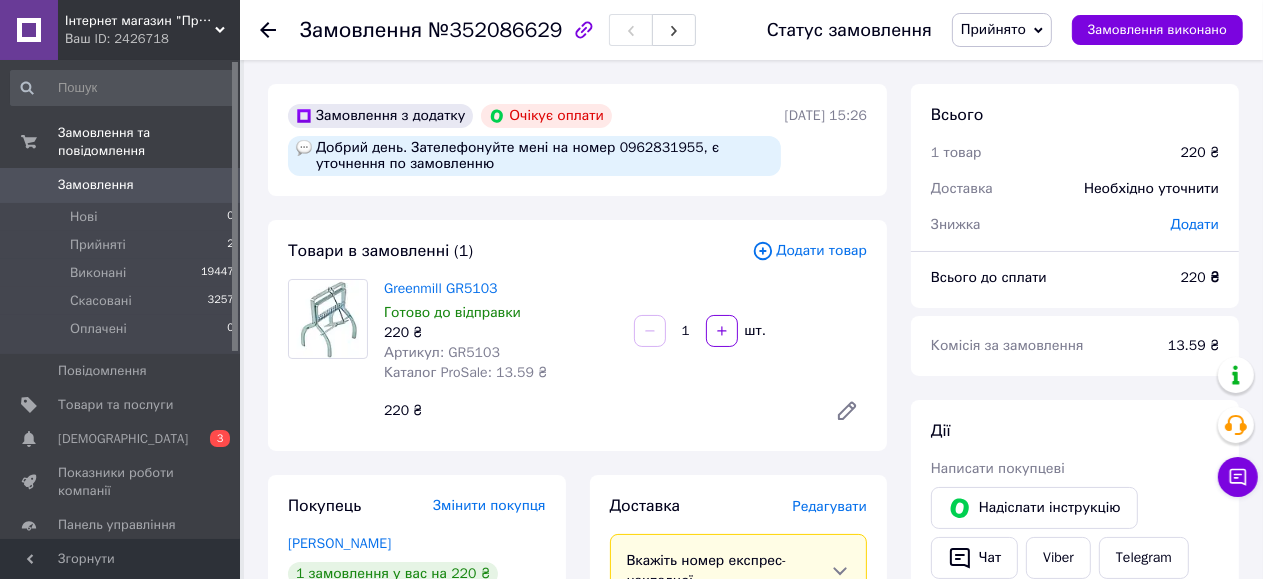 click on "Замовлення №352086629 Статус замовлення Прийнято Виконано Скасовано Оплачено Замовлення виконано Замовлення з додатку Очікує оплати Добрий день. Зателефонуйте мені на номер 0962831955, є уточнення по замовленню [DATE] 15:26 Товари в замовленні (1) Додати товар Greenmill GR5103 Готово до відправки 220 ₴ Артикул: GR5103 Каталог ProSale: 13.59 ₴  1   шт. 220 ₴ Покупець Змінити покупця [PERSON_NAME] 1 замовлення у вас на 220 ₴ Без рейтингу   Додати відгук Додати [PHONE_NUMBER] Создан из чата   Отримувач   Змінити отримувача [PERSON_NAME] [PHONE_NUMBER] Оплата Очікує оплати Пром-оплата Доставка або" at bounding box center (753, 766) 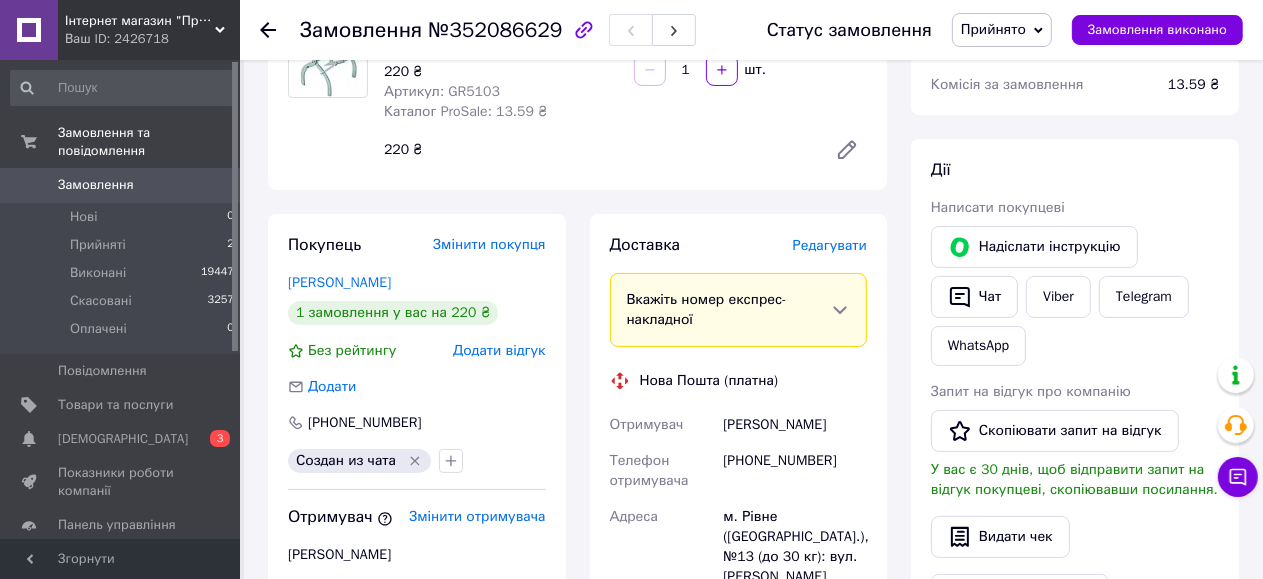 scroll, scrollTop: 400, scrollLeft: 0, axis: vertical 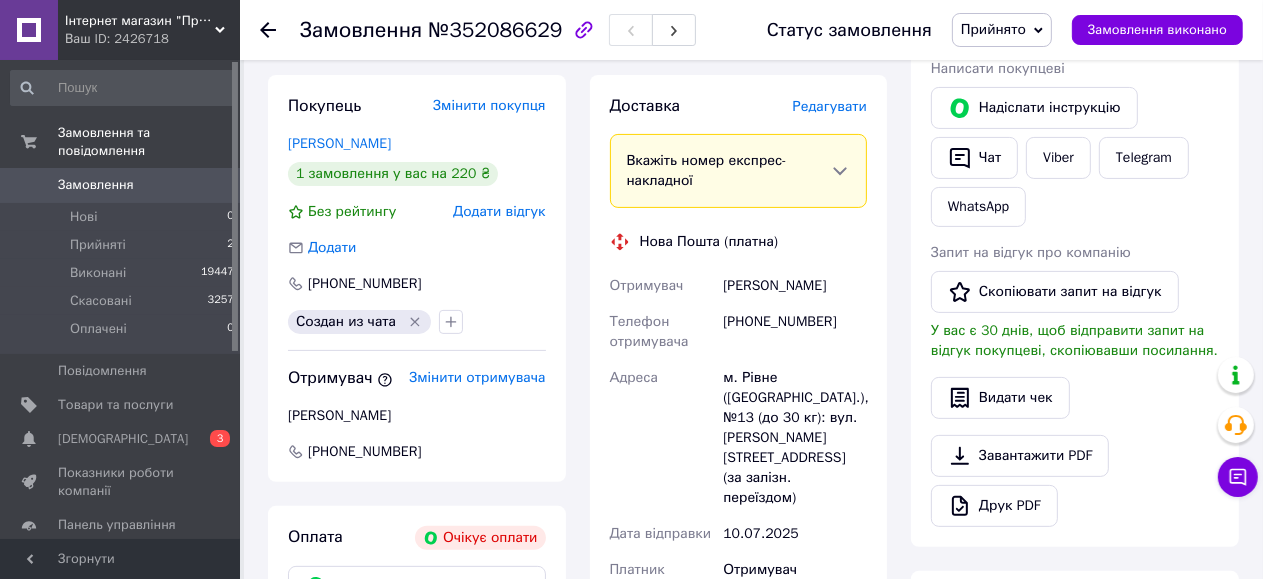 click on "Замовлення №352086629 Статус замовлення Прийнято Виконано Скасовано Оплачено Замовлення виконано Замовлення з додатку Очікує оплати Добрий день. Зателефонуйте мені на номер 0962831955, є уточнення по замовленню [DATE] 15:26 Товари в замовленні (1) Додати товар Greenmill GR5103 Готово до відправки 220 ₴ Артикул: GR5103 Каталог ProSale: 13.59 ₴  1   шт. 220 ₴ Покупець Змінити покупця [PERSON_NAME] 1 замовлення у вас на 220 ₴ Без рейтингу   Додати відгук Додати [PHONE_NUMBER] Создан из чата   Отримувач   Змінити отримувача [PERSON_NAME] [PHONE_NUMBER] Оплата Очікує оплати Пром-оплата Доставка або" at bounding box center [753, 366] 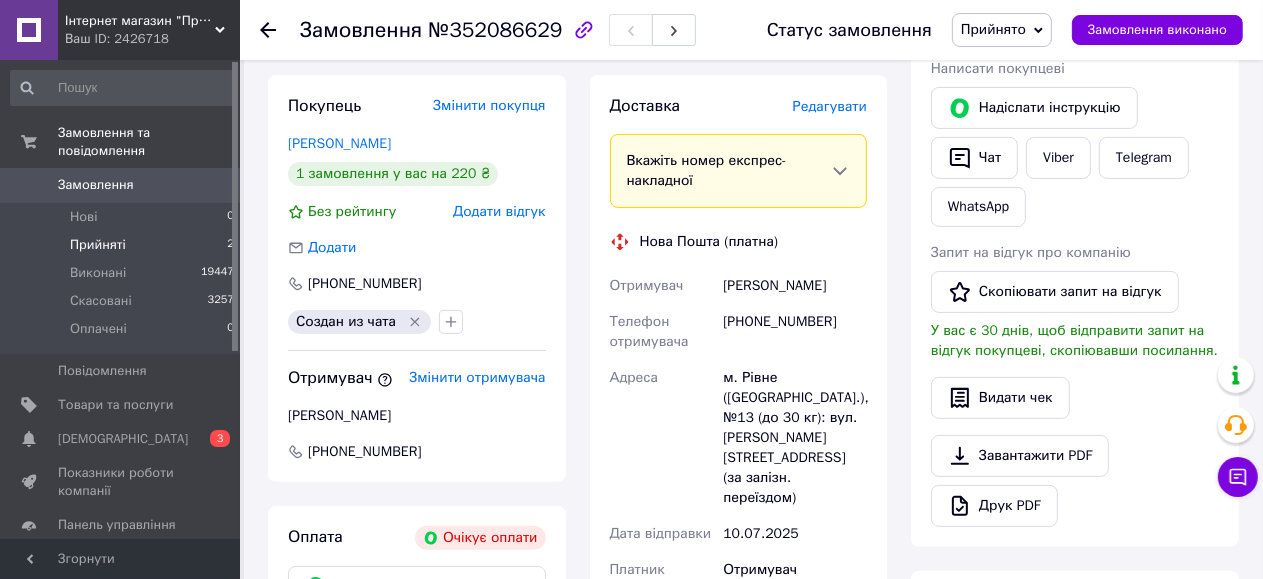 click on "Прийняті 2" at bounding box center [123, 245] 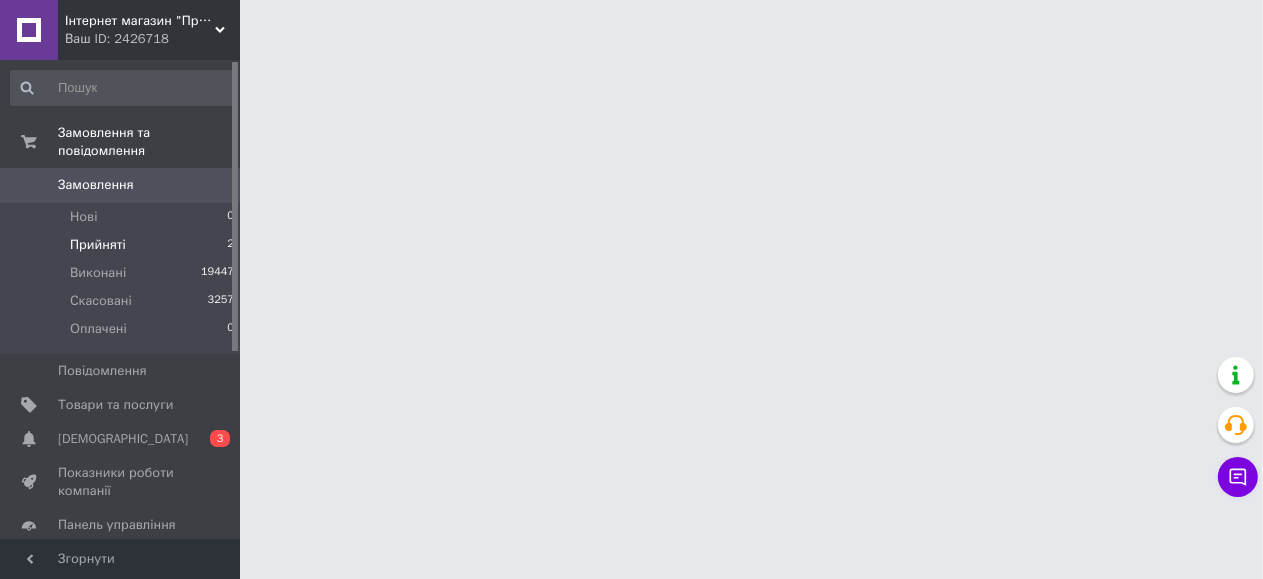 scroll, scrollTop: 0, scrollLeft: 0, axis: both 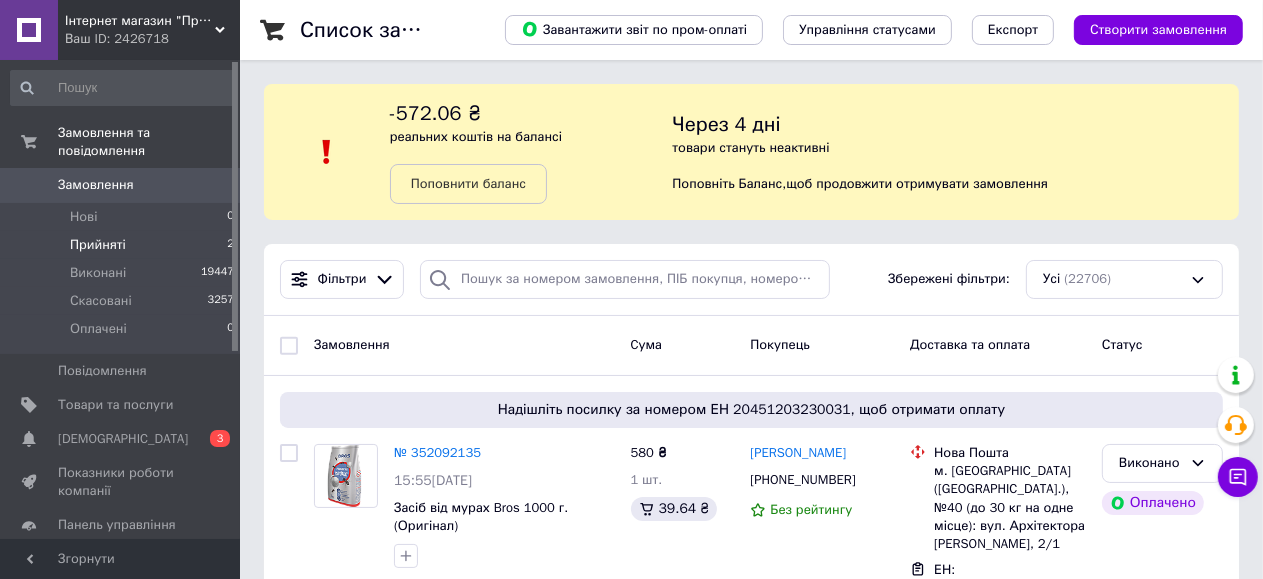 click on "Прийняті" at bounding box center (98, 245) 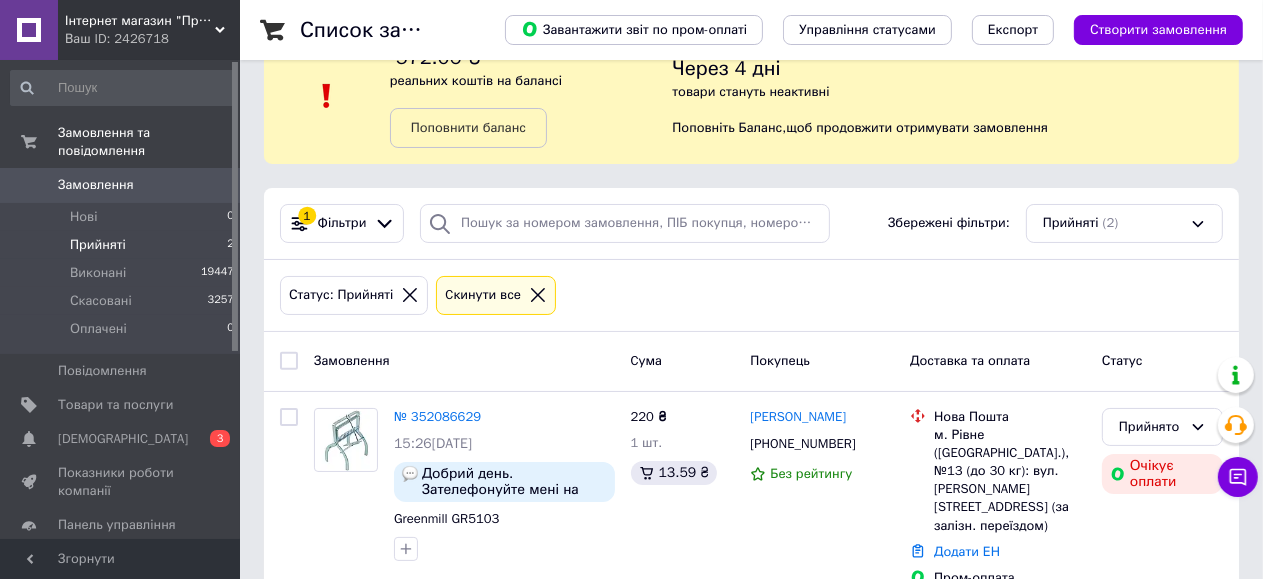 scroll, scrollTop: 76, scrollLeft: 0, axis: vertical 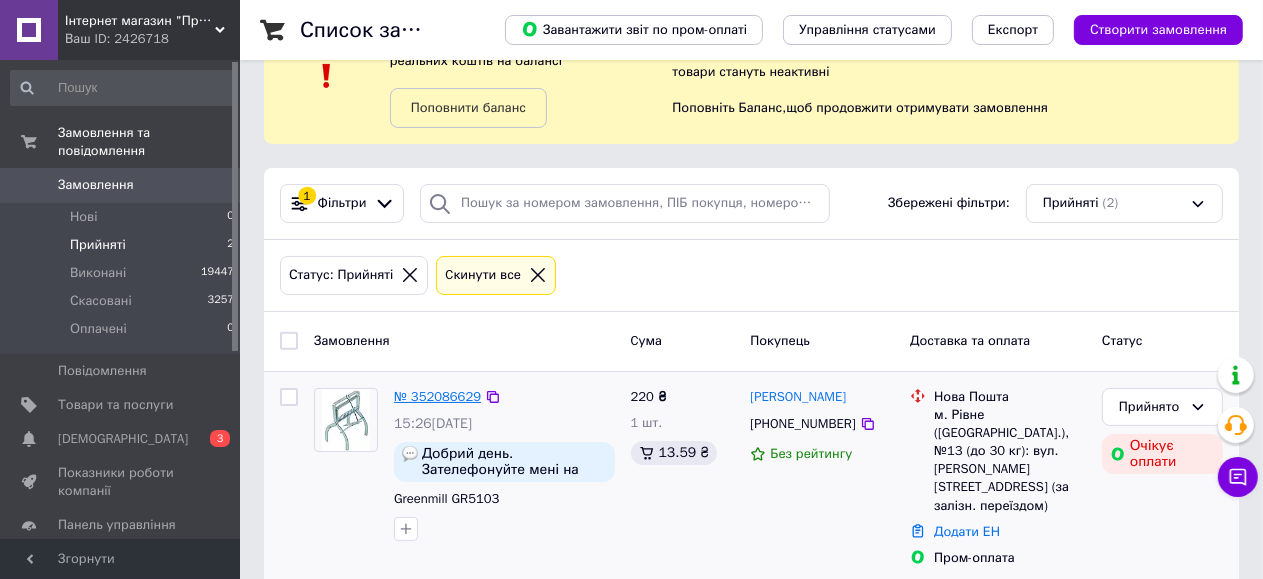 click on "№ 352086629" at bounding box center [437, 396] 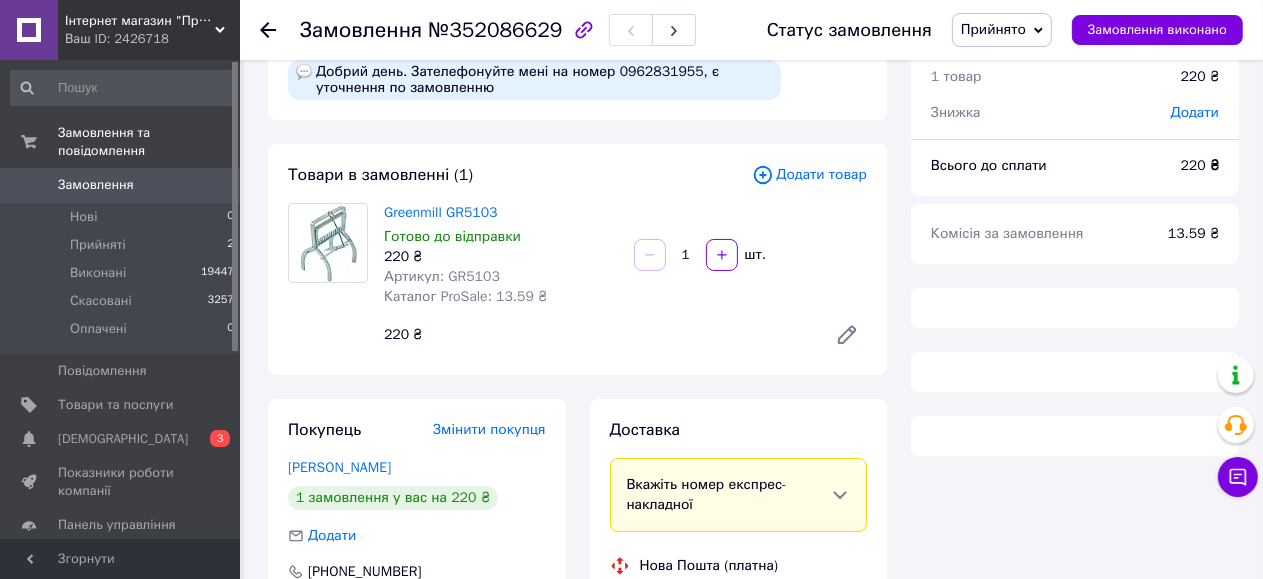 click on "Замовлення №352086629 Статус замовлення Прийнято Виконано Скасовано Оплачено Замовлення виконано Замовлення з додатку Очікує оплати Добрий день. Зателефонуйте мені на номер 0962831955, є уточнення по замовленню [DATE] 15:26 Товари в замовленні (1) Додати товар Greenmill GR5103 Готово до відправки 220 ₴ Артикул: GR5103 Каталог ProSale: 13.59 ₴  1   шт. 220 ₴ Покупець Змінити покупця [PERSON_NAME] 1 замовлення у вас на 220 ₴ Додати [PHONE_NUMBER] Создан из чата   Оплата Очікує оплати Пром-оплата Відправити запит на оплату Доставка Вкажіть номер експрес-накладної Нова Пошта (платна) Всього" at bounding box center [753, 511] 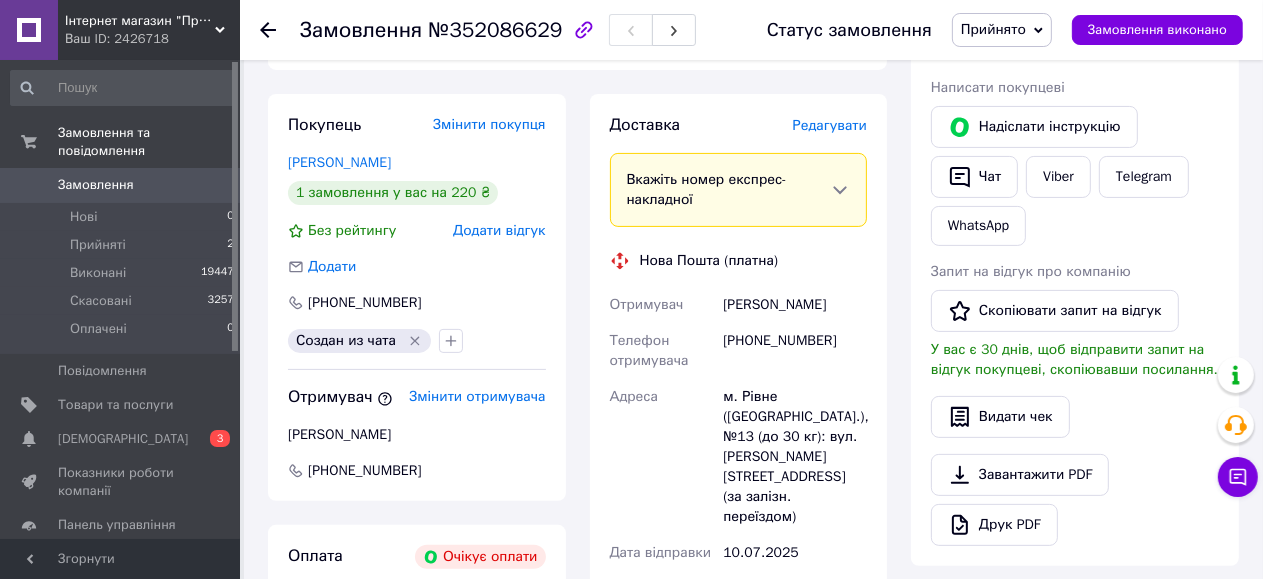 scroll, scrollTop: 343, scrollLeft: 0, axis: vertical 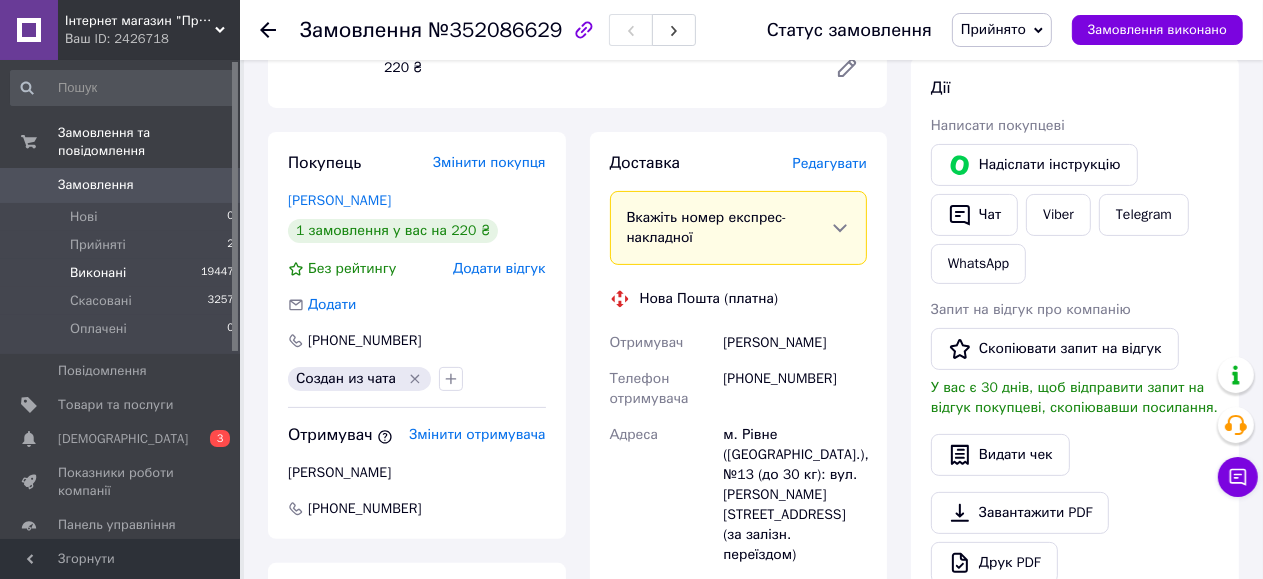 click on "Виконані 19447" at bounding box center (123, 273) 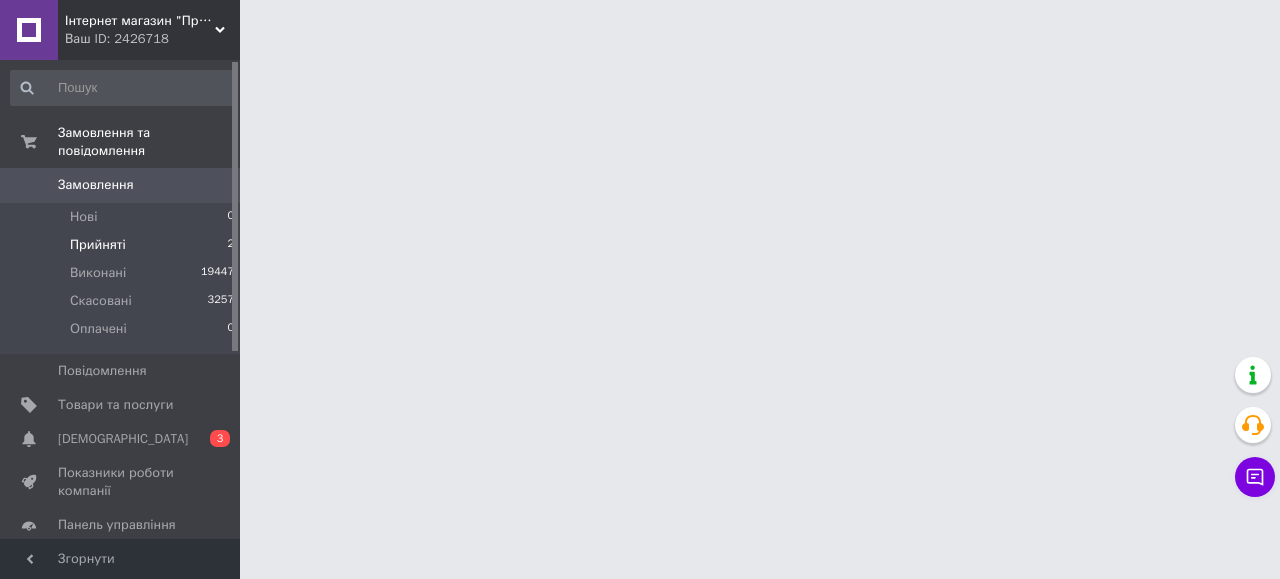 click on "Прийняті" at bounding box center [98, 245] 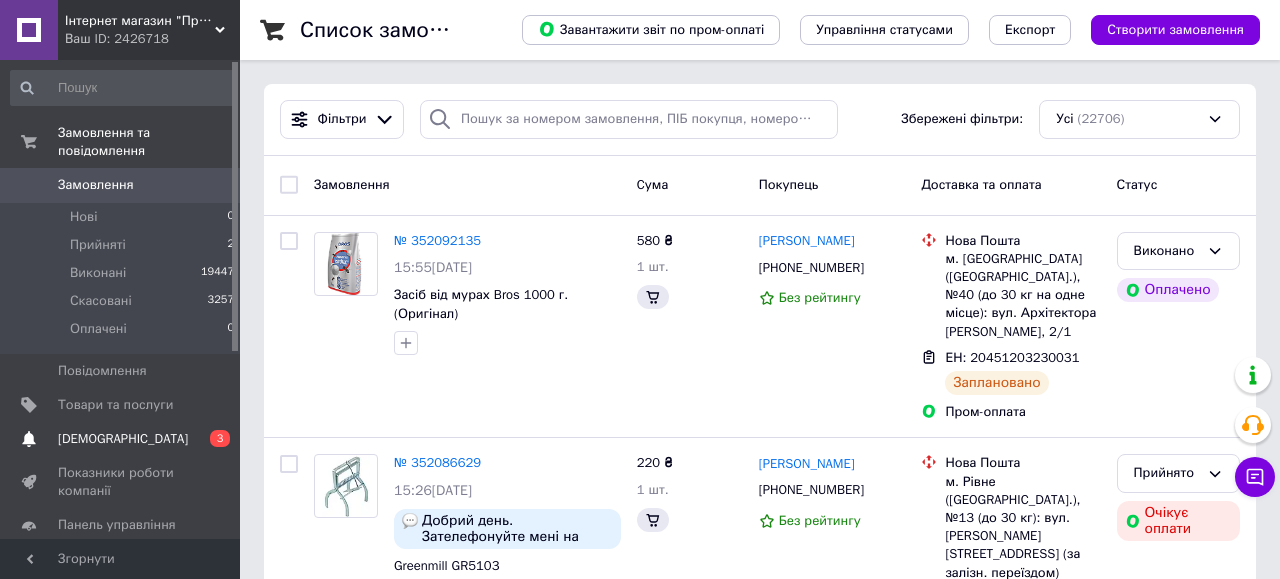 click on "[DEMOGRAPHIC_DATA]" at bounding box center (121, 439) 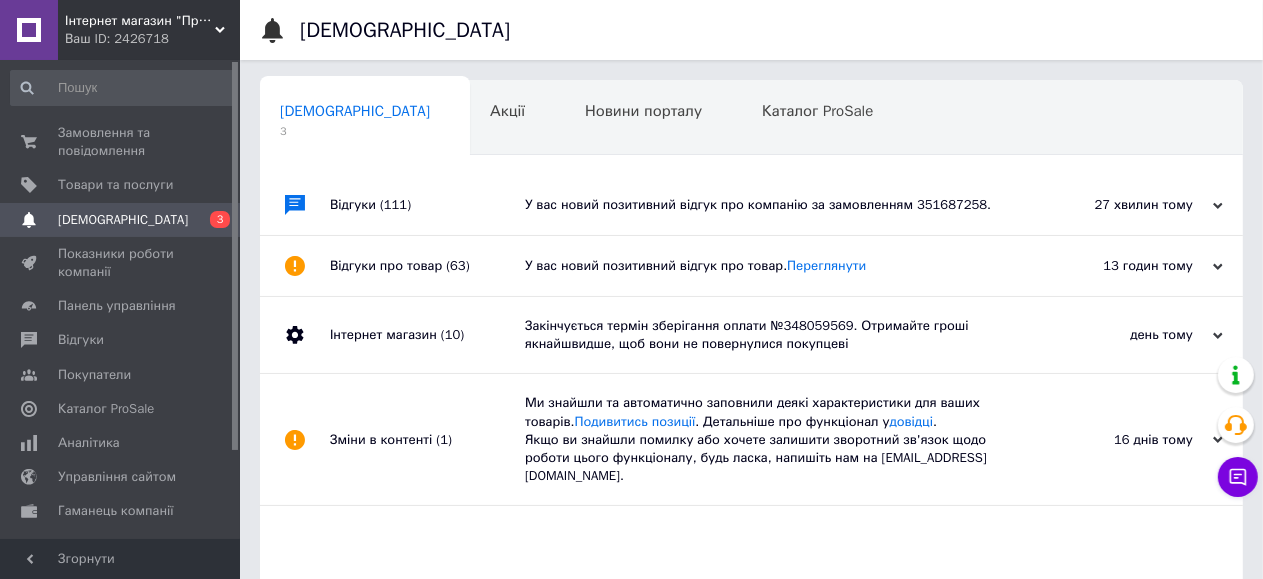 click on "Відгуки   (111)" at bounding box center [427, 205] 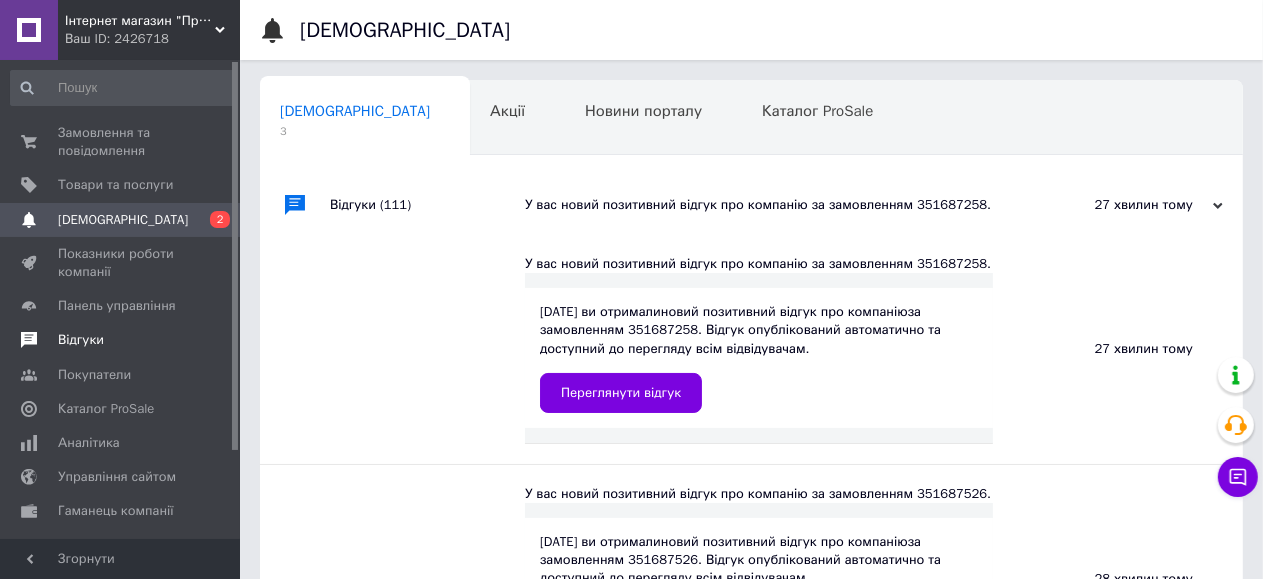 click on "Відгуки" at bounding box center [121, 340] 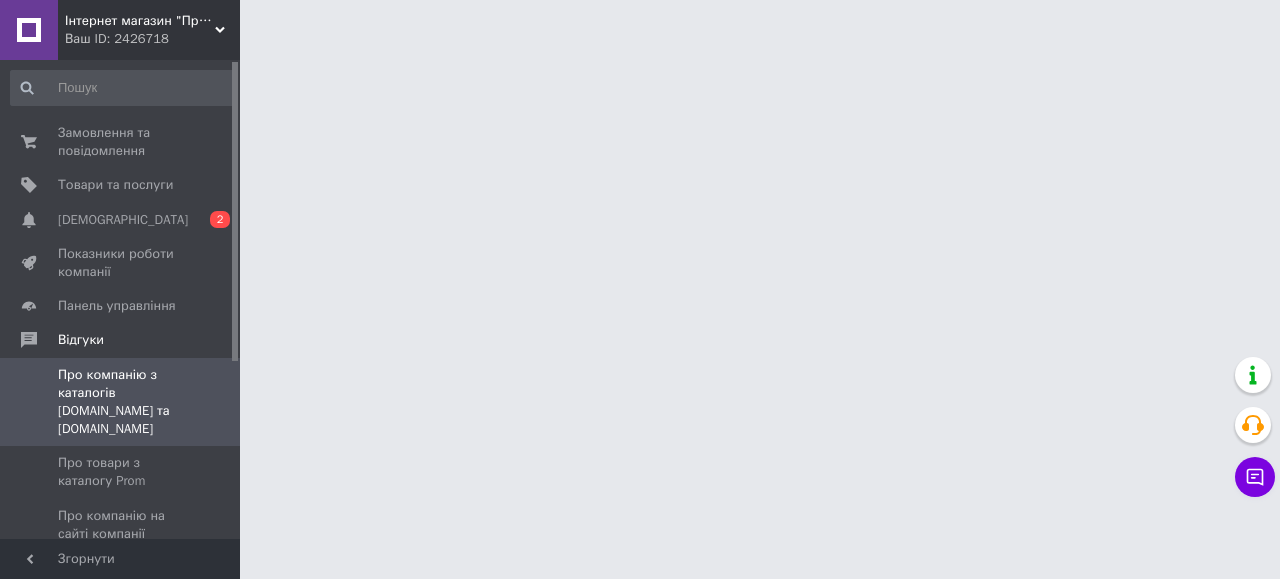 click on "Інтернет магазин "Практик" Ваш ID: 2426718 Сайт Інтернет магазин "Практик" Кабінет покупця Перевірити стан системи Сторінка на порталі Довідка Вийти Замовлення та повідомлення 0 0 Товари та послуги Сповіщення 0 2 Показники роботи компанії Панель управління Відгуки Про компанію з каталогів [DOMAIN_NAME] та [DOMAIN_NAME] Про товари з каталогу Prom Про компанію на сайті компанії Покупатели Каталог ProSale Аналітика Управління сайтом Гаманець компанії [PERSON_NAME] Тарифи та рахунки Prom топ Згорнути" at bounding box center (640, 35) 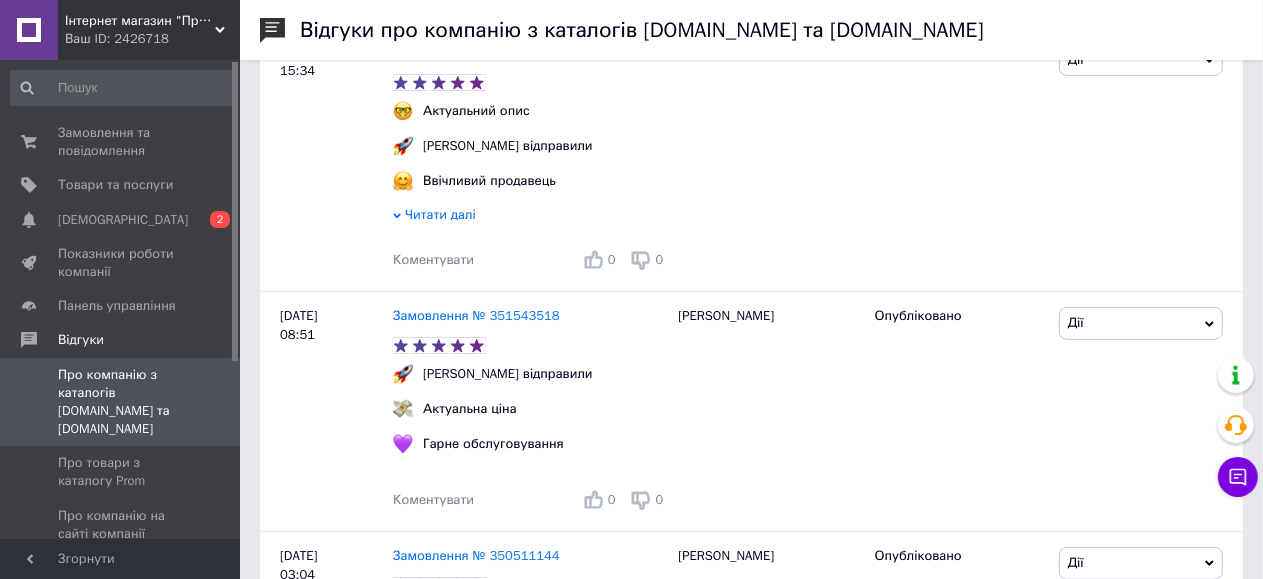 scroll, scrollTop: 933, scrollLeft: 0, axis: vertical 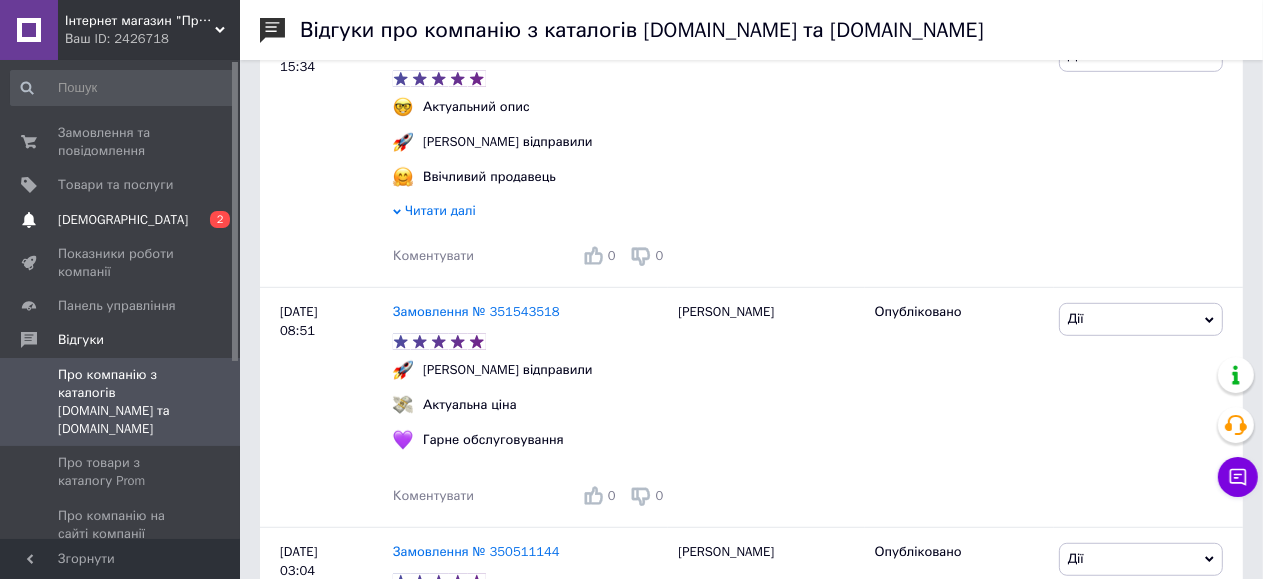 click on "[DEMOGRAPHIC_DATA]" at bounding box center [121, 220] 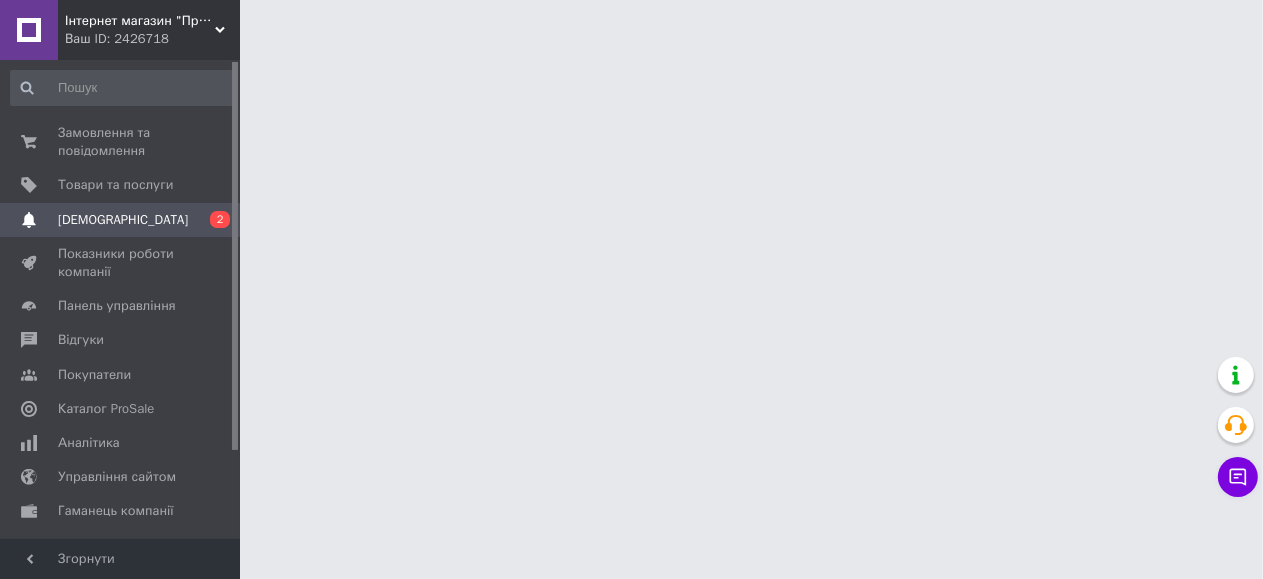 scroll, scrollTop: 0, scrollLeft: 0, axis: both 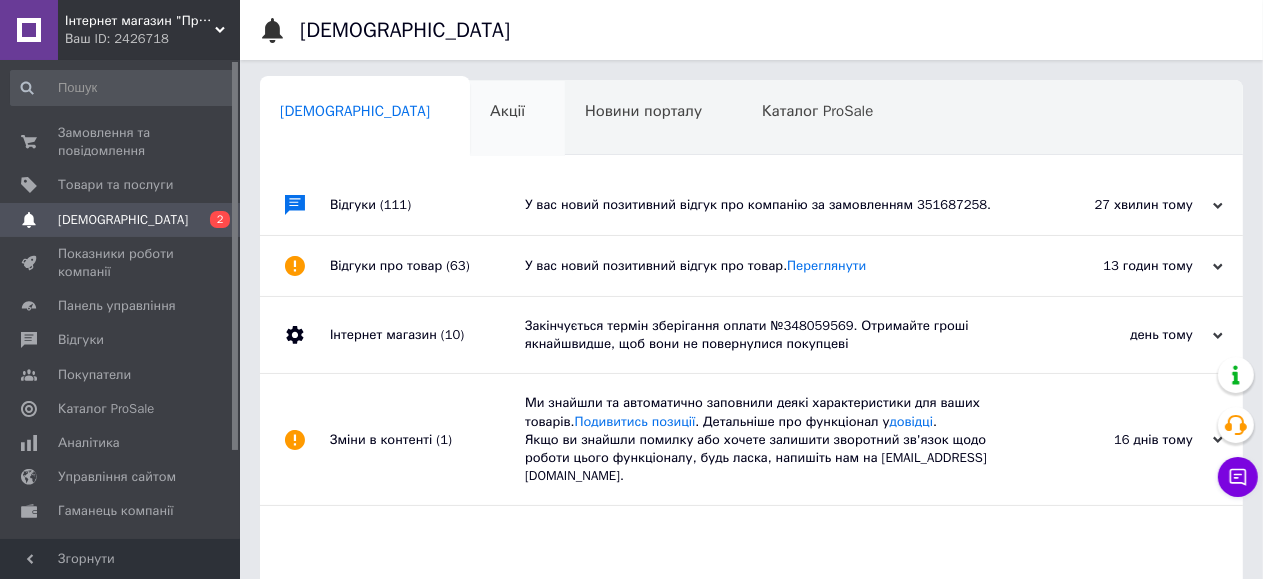 click on "Акції 0" at bounding box center [517, 119] 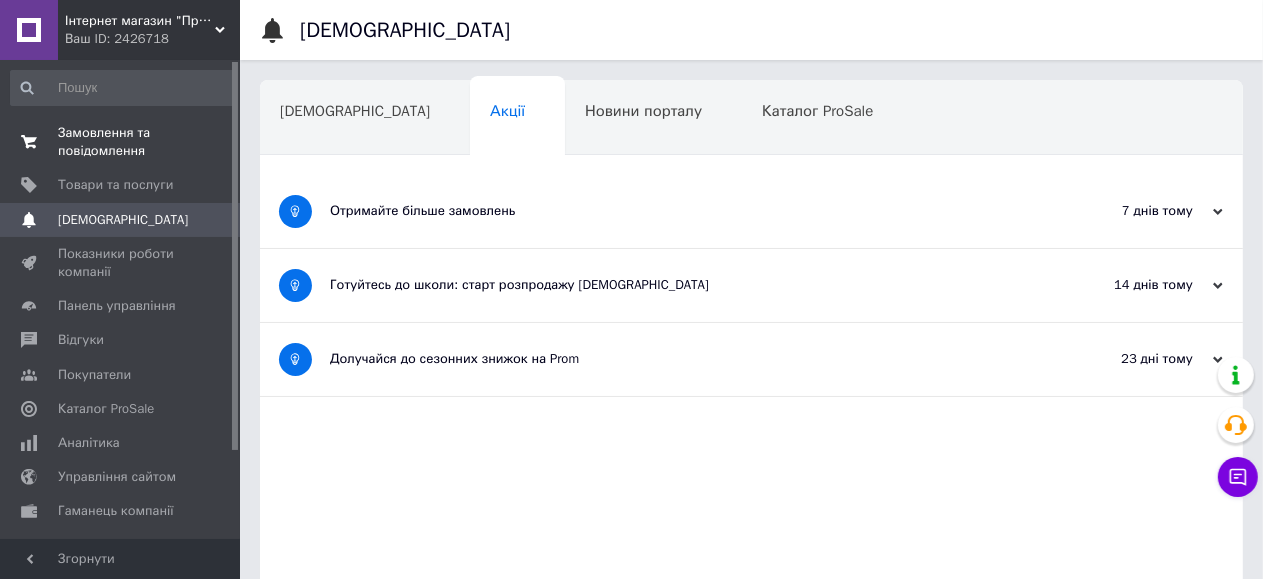 click on "Замовлення та повідомлення" at bounding box center (121, 142) 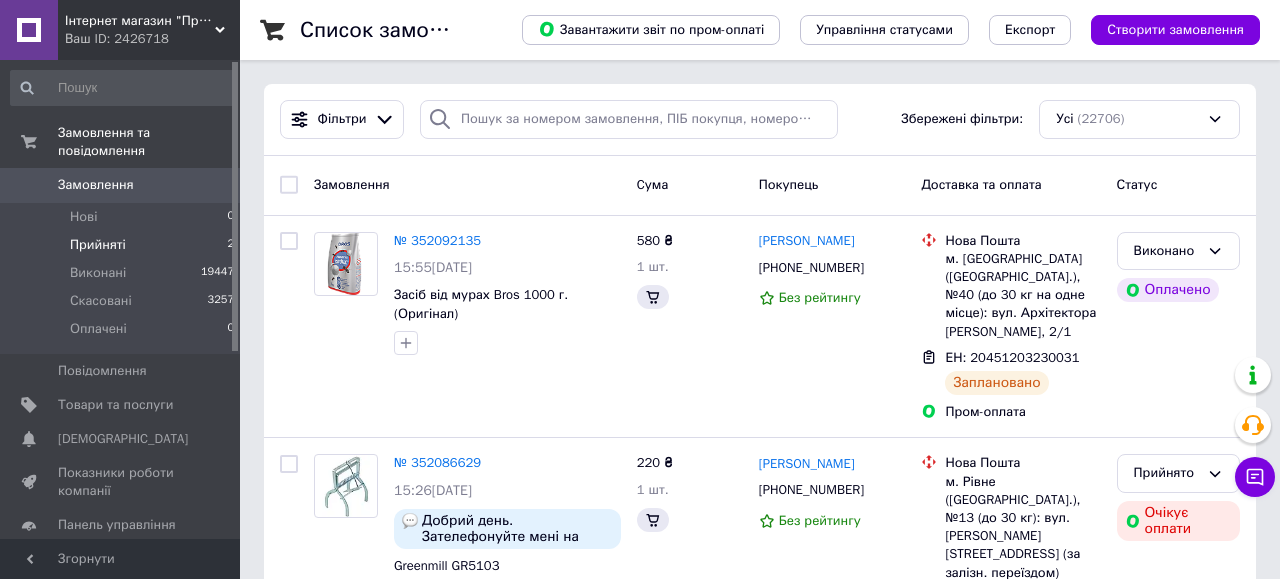 click on "Прийняті 2" at bounding box center (123, 245) 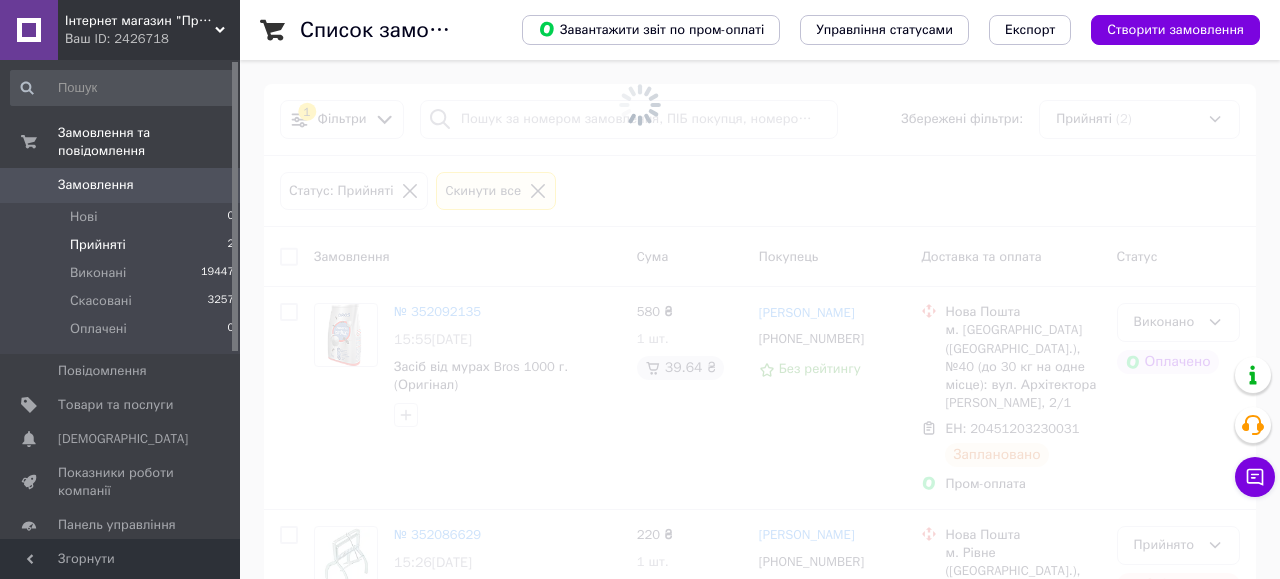 click at bounding box center [640, 289] 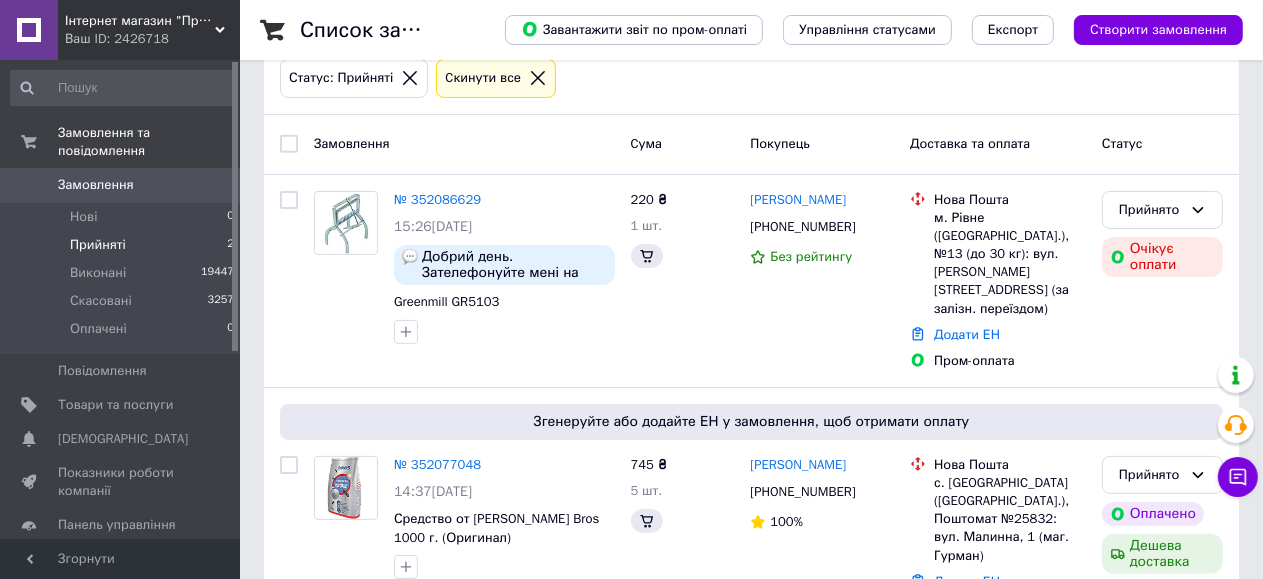 scroll, scrollTop: 316, scrollLeft: 0, axis: vertical 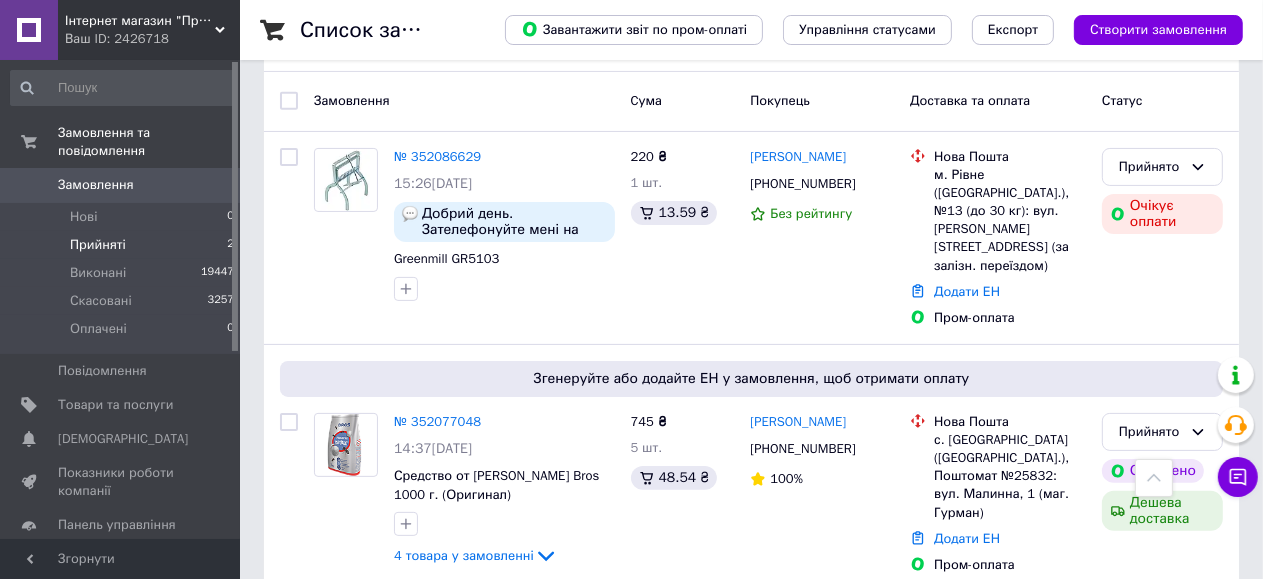 click on "Прийняті 2" at bounding box center [123, 245] 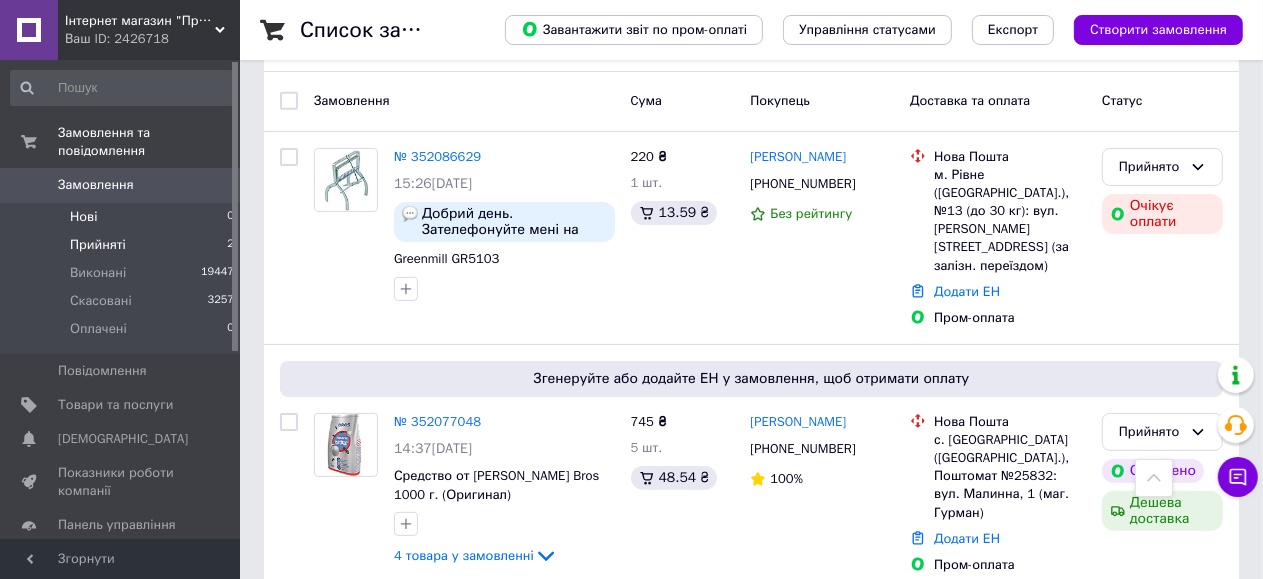 click on "Нові" at bounding box center (83, 217) 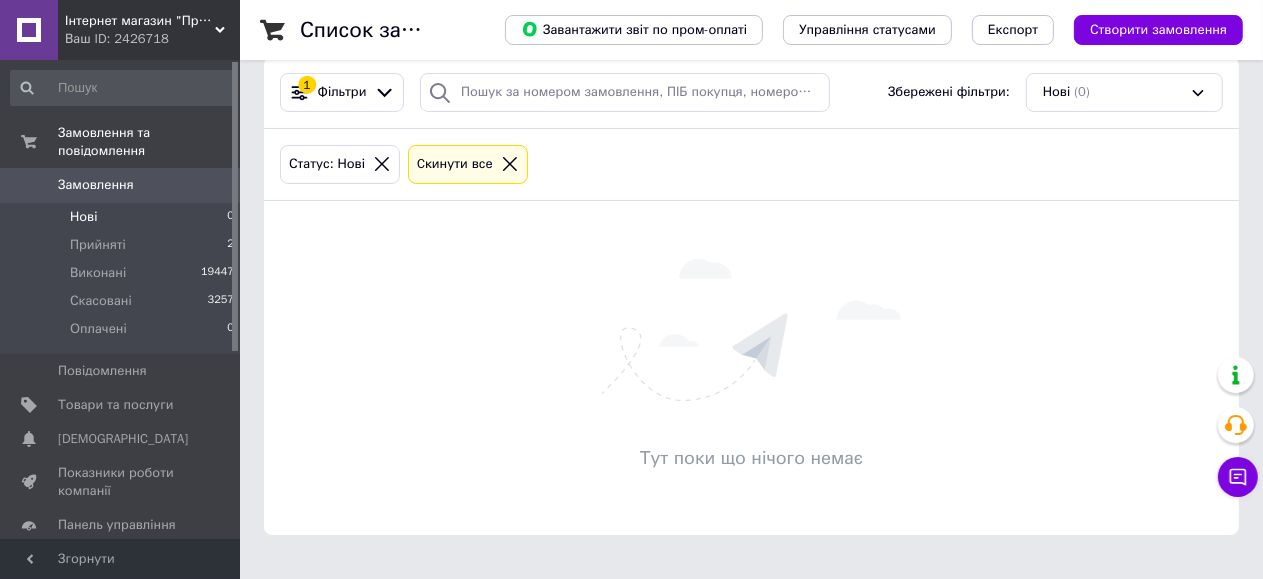 scroll, scrollTop: 0, scrollLeft: 0, axis: both 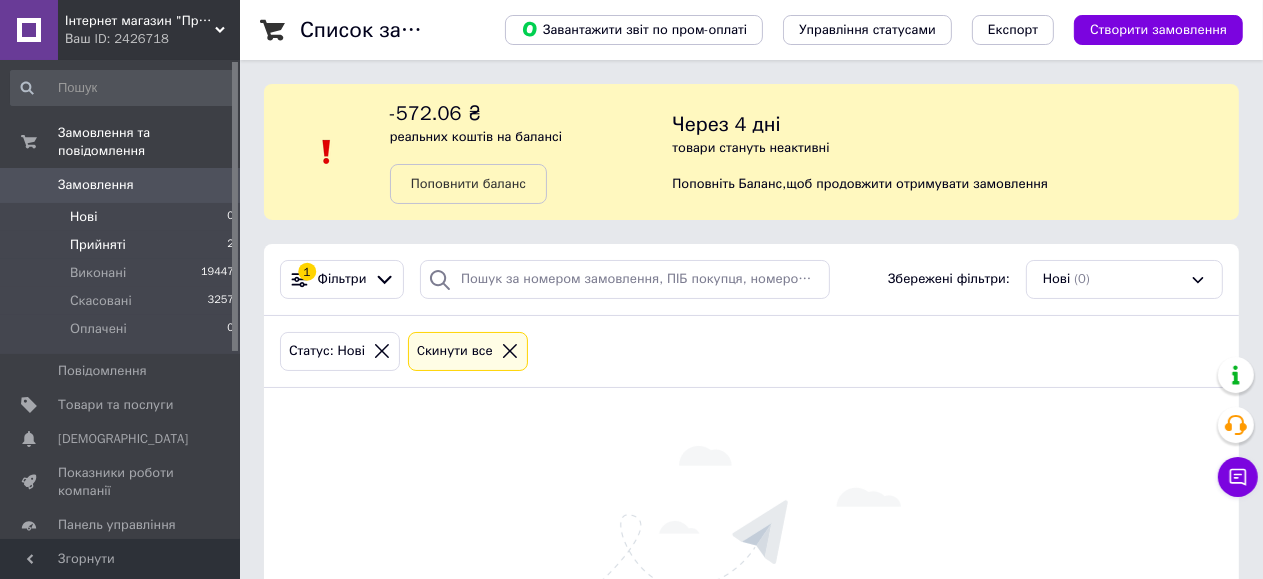click on "Прийняті 2" at bounding box center (123, 245) 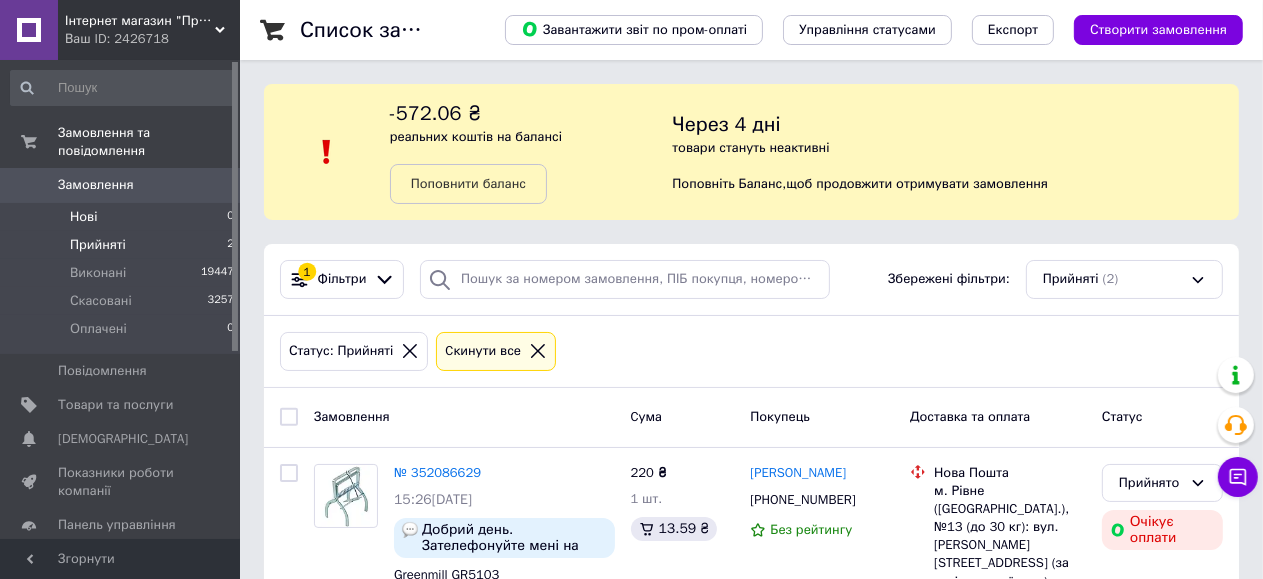 click on "Нові 0" at bounding box center (123, 217) 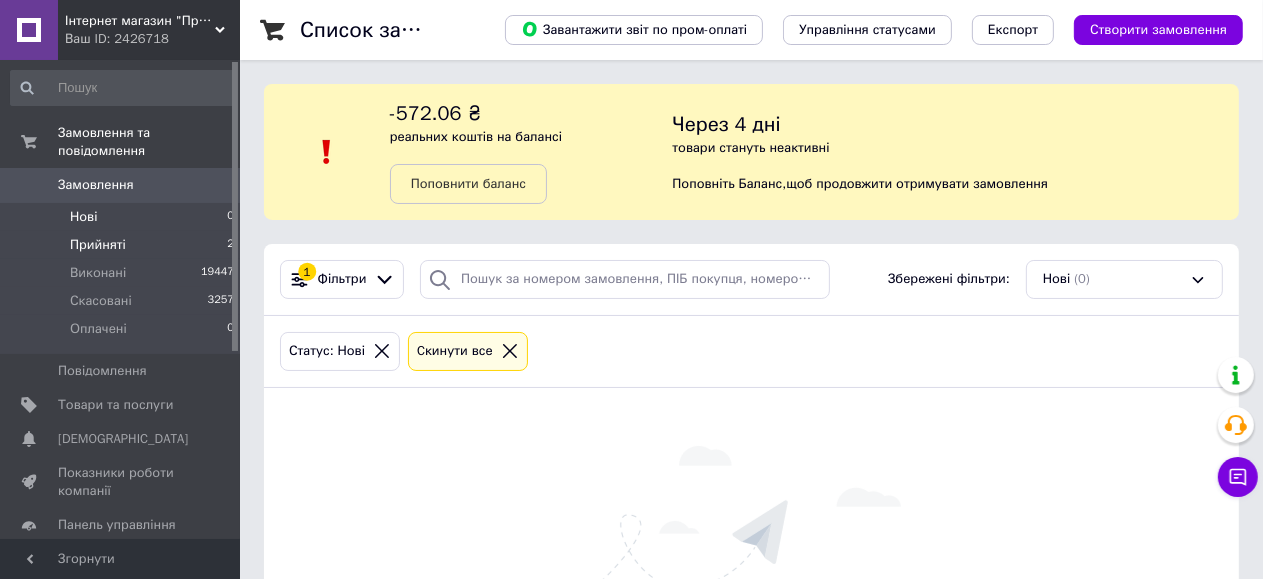 click on "Прийняті" at bounding box center [98, 245] 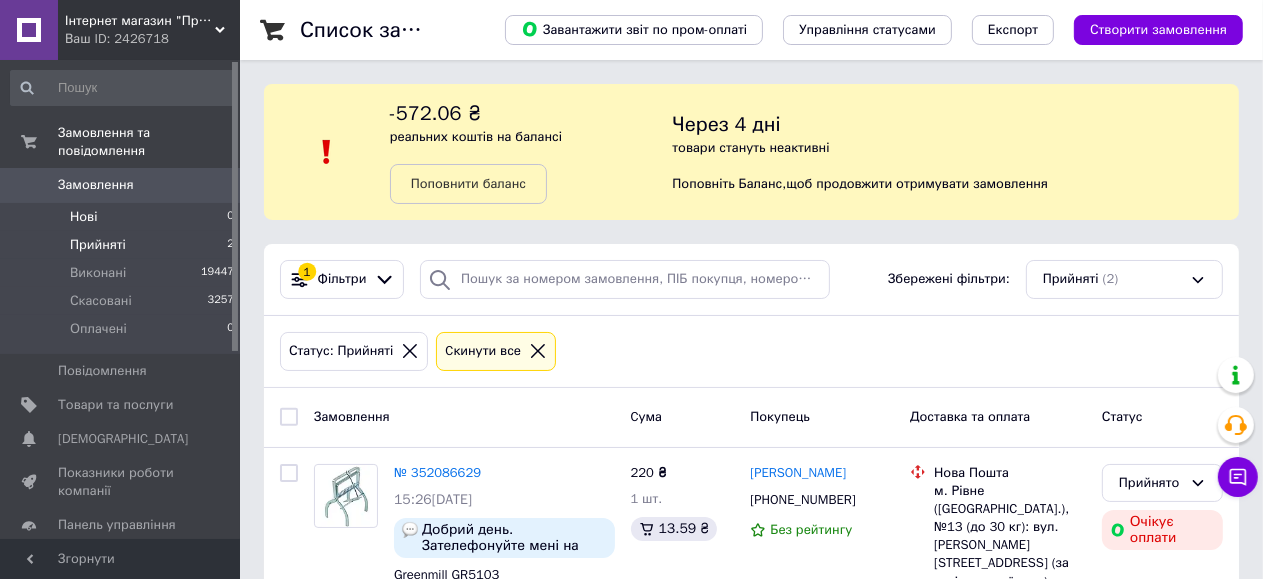 click on "Нові 0" at bounding box center [123, 217] 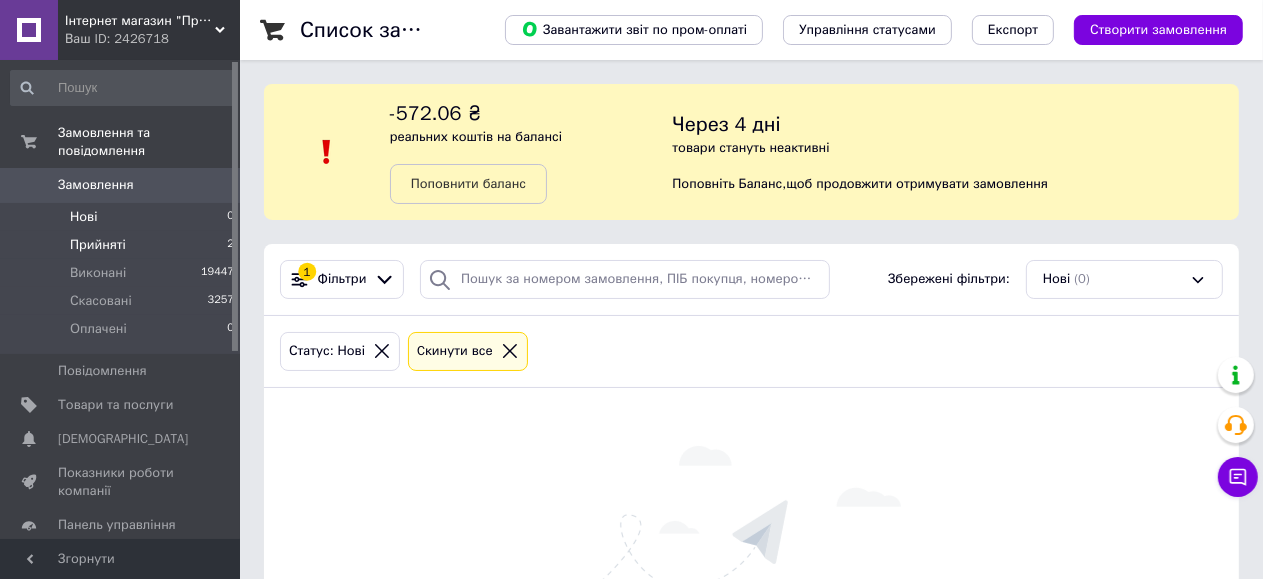 click on "Прийняті" at bounding box center [98, 245] 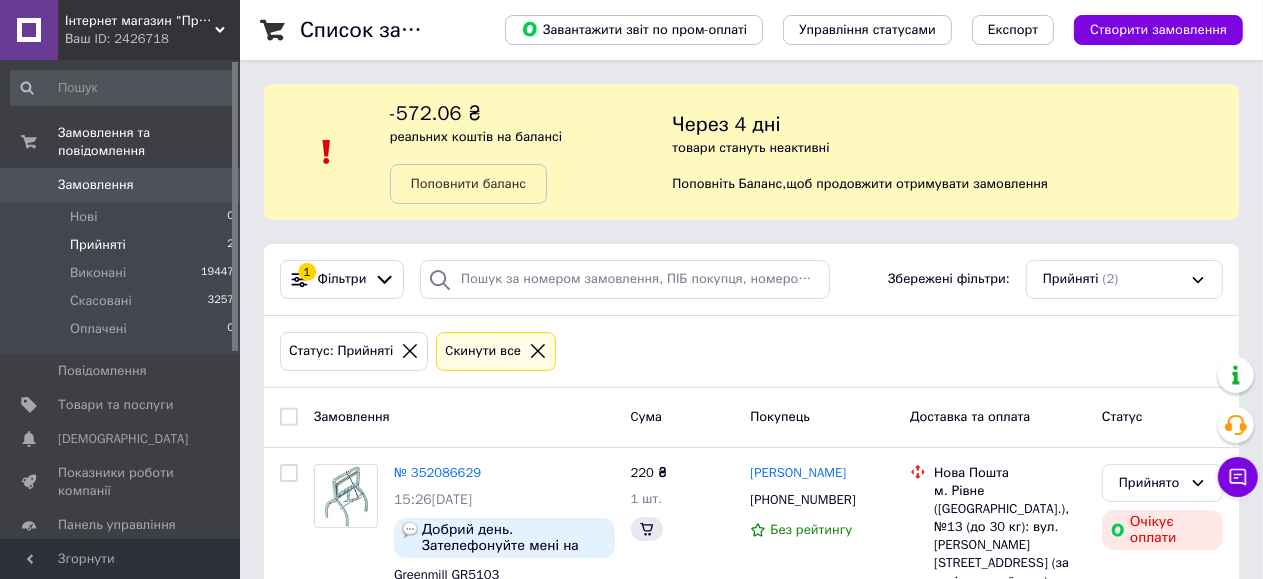 click on "Список замовлень   Завантажити звіт по пром-оплаті Управління статусами Експорт Створити замовлення -572.06 ₴ реальних коштів на балансі Поповнити баланс Через 4 дні товари стануть неактивні Поповніть Баланс ,  щоб продовжити отримувати замовлення 1 Фільтри Збережені фільтри: Прийняті (2) Статус: Прийняті Cкинути все Замовлення Cума Покупець Доставка та оплата Статус № 352086629 15:26[DATE] Добрий день. Зателефонуйте мені на номер 0962831955, є уточнення по замовленню Greenmill GR5103 220 ₴ 1 шт. [PERSON_NAME] [PHONE_NUMBER] Без рейтингу Нова Пошта Додати ЕН Пром-оплата Прийнято" at bounding box center [751, 465] 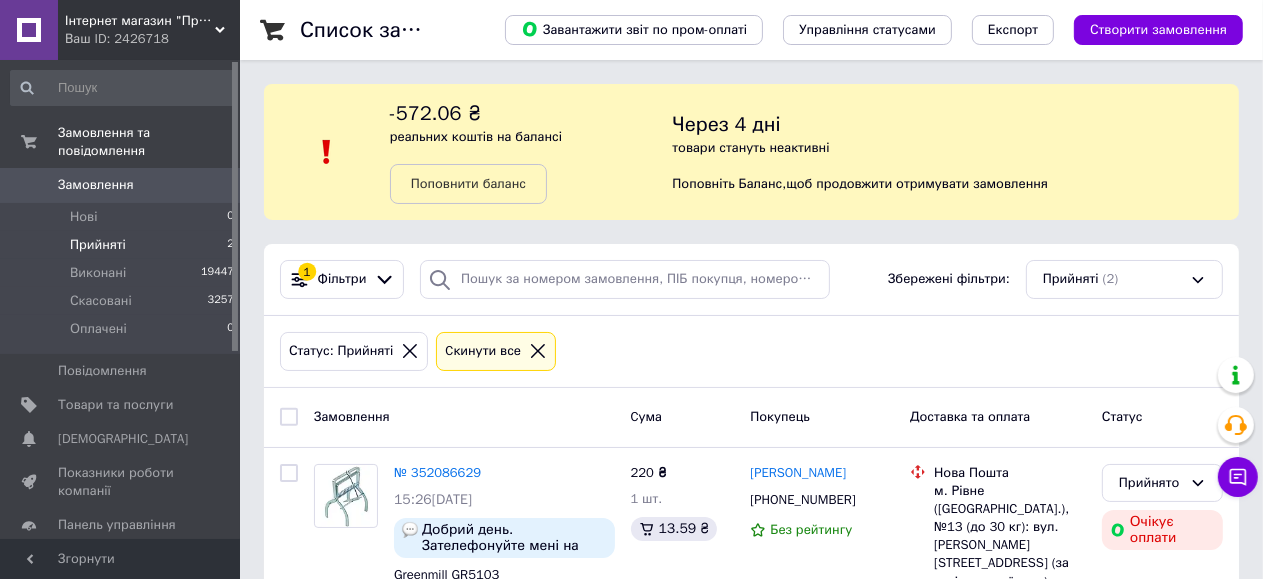 scroll, scrollTop: 266, scrollLeft: 0, axis: vertical 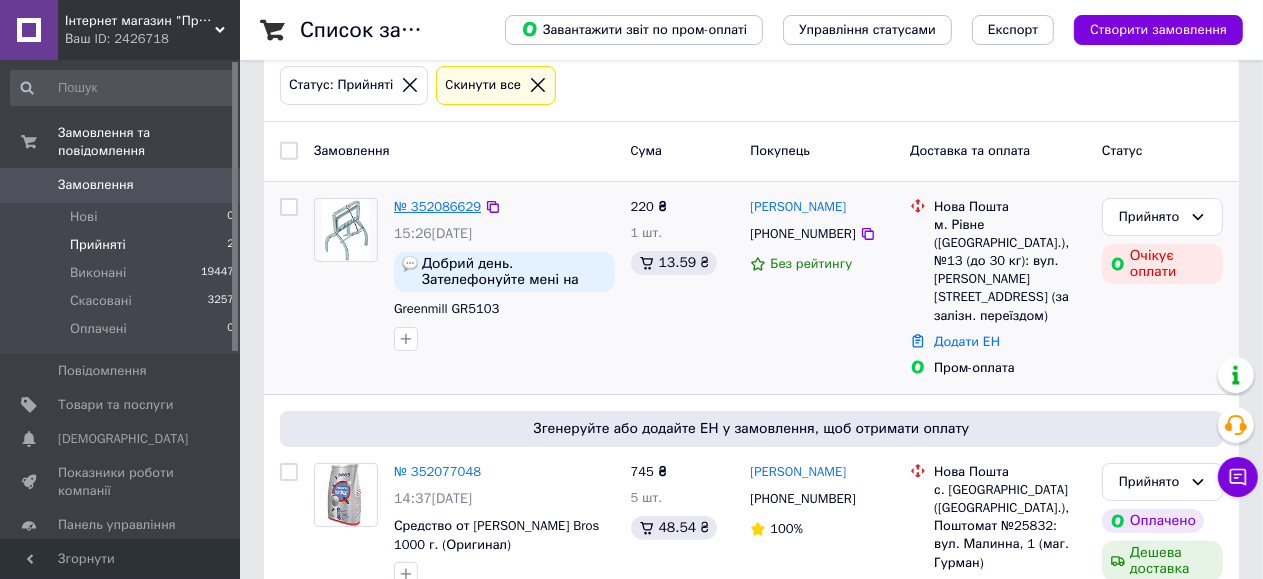 click on "№ 352086629" at bounding box center (437, 206) 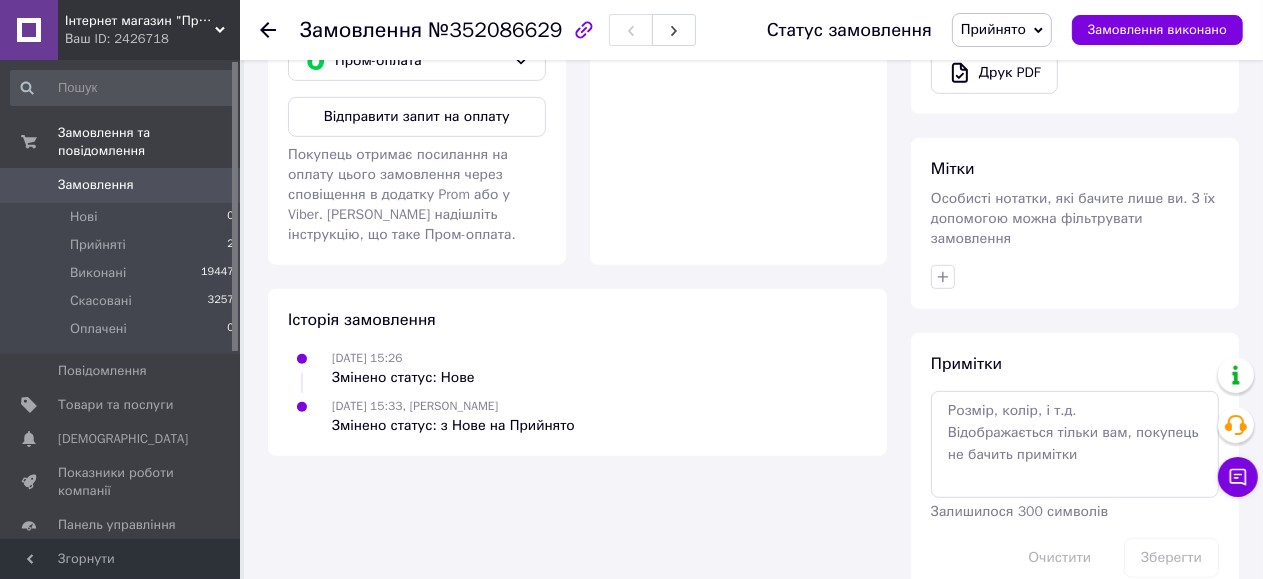 scroll, scrollTop: 800, scrollLeft: 0, axis: vertical 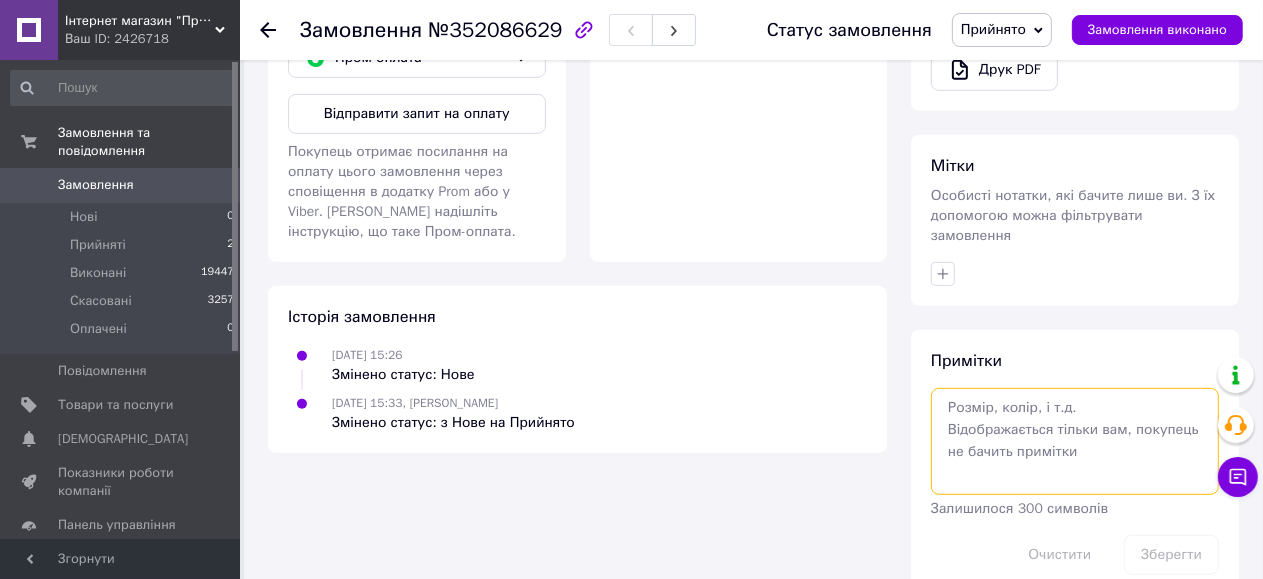 click at bounding box center (1075, 441) 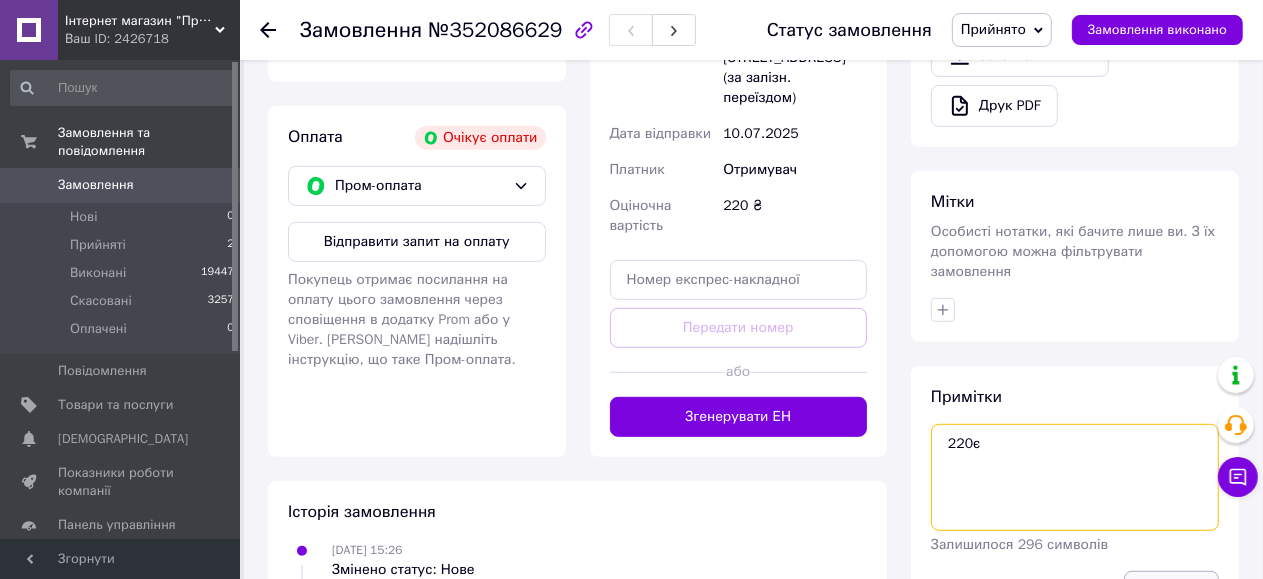 scroll, scrollTop: 852, scrollLeft: 0, axis: vertical 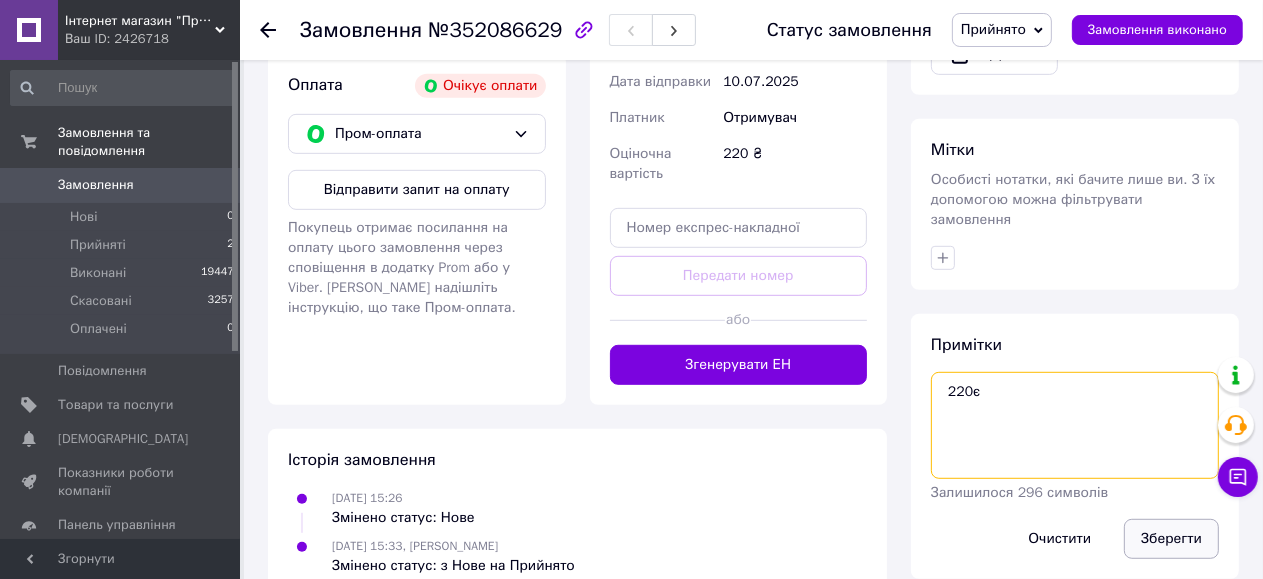 type on "220є" 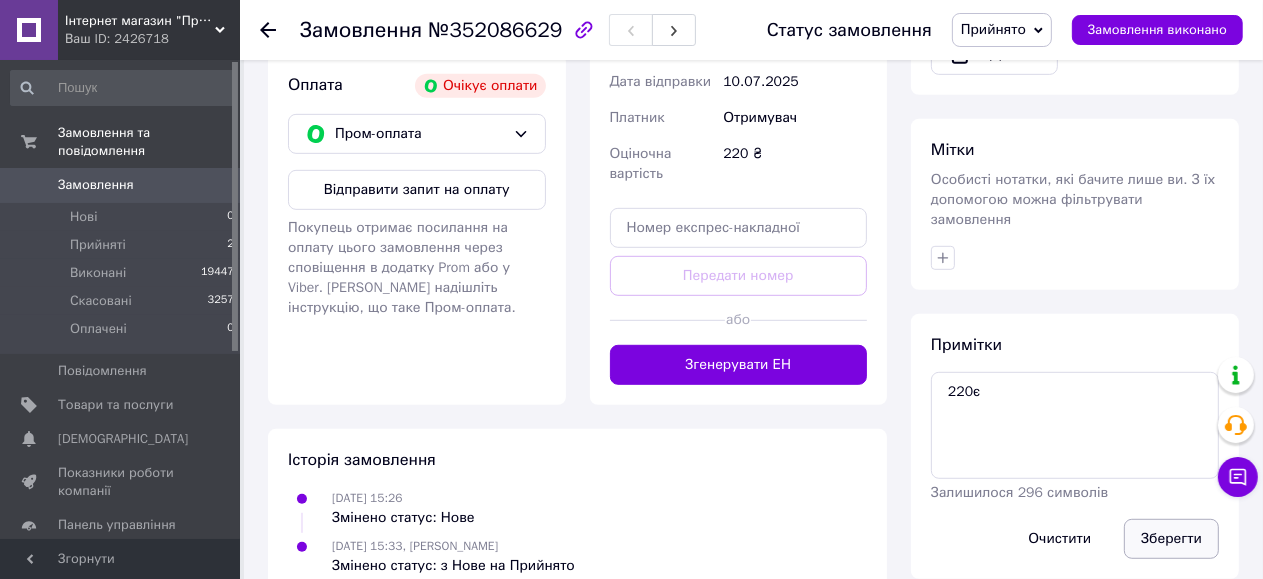click on "Зберегти" at bounding box center (1171, 539) 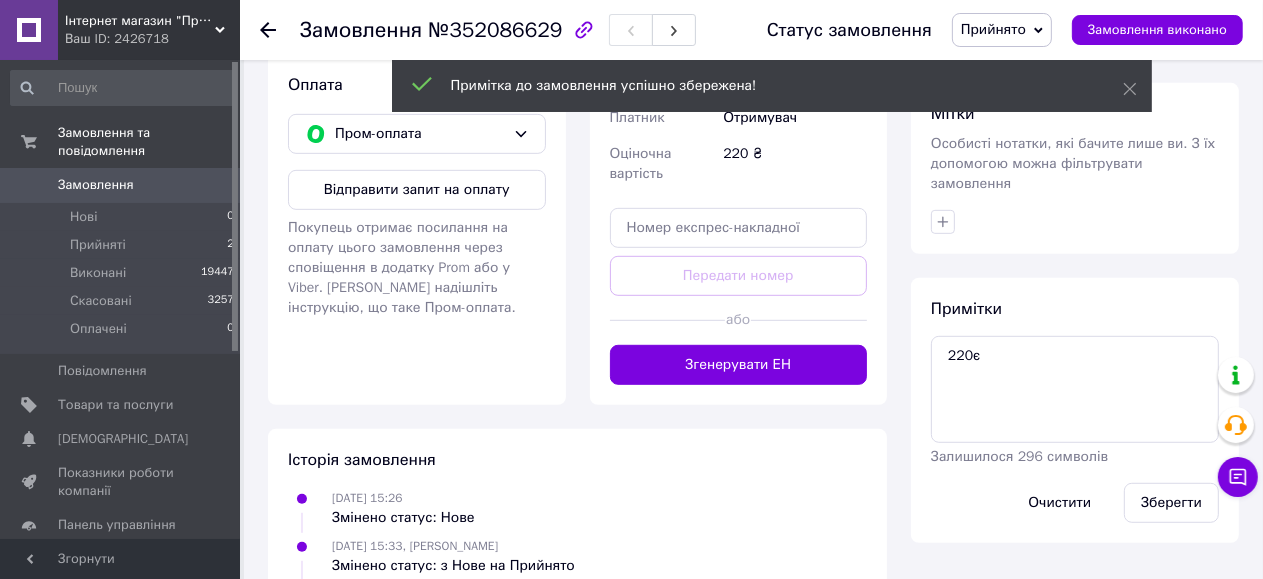 scroll, scrollTop: 719, scrollLeft: 0, axis: vertical 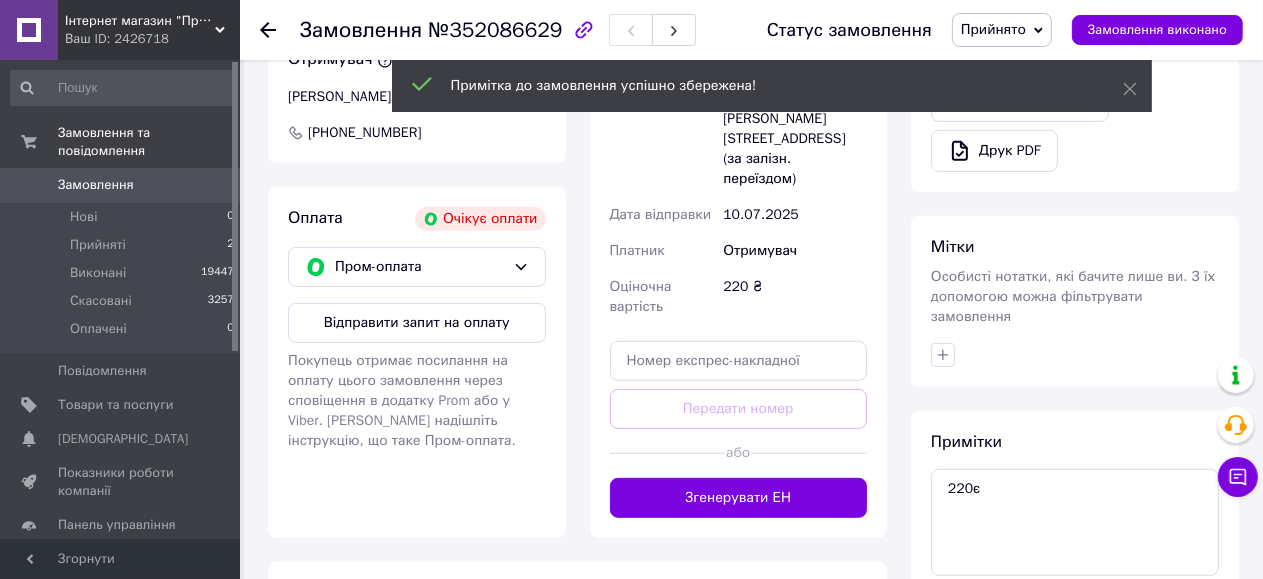 click on "Оплата Очікує оплати Пром-оплата Відправити запит на оплату Покупець отримає посилання на оплату цього замовлення через сповіщення в додатку Prom або у Viber. [PERSON_NAME] надішліть інструкцію, що таке Пром-оплата." at bounding box center (417, 362) 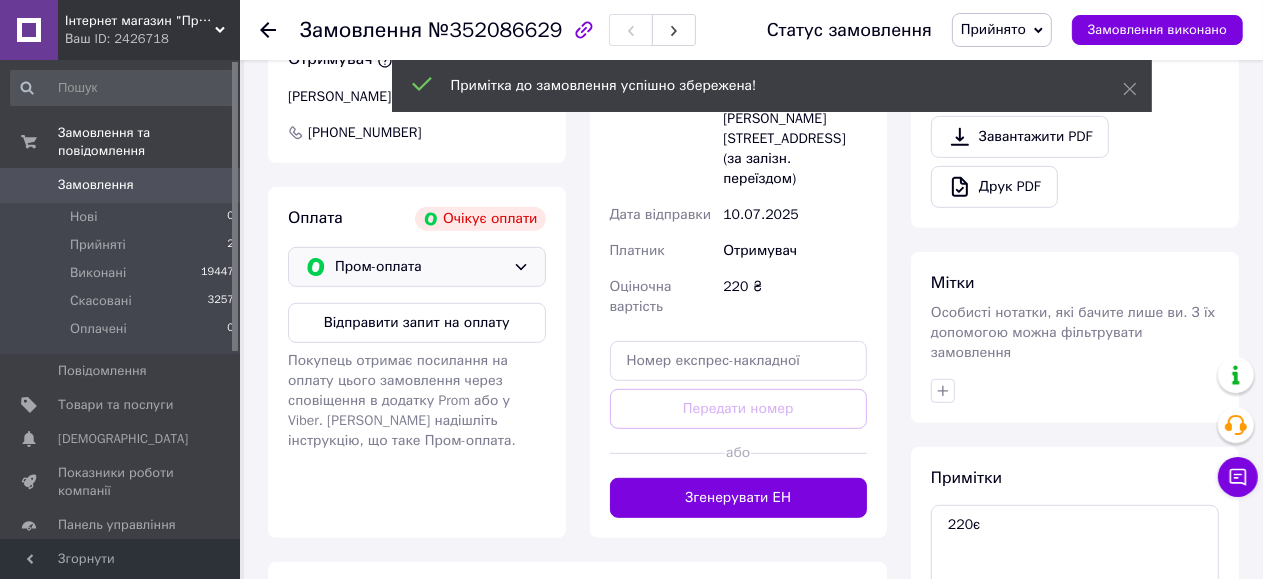 click on "Пром-оплата" at bounding box center (420, 267) 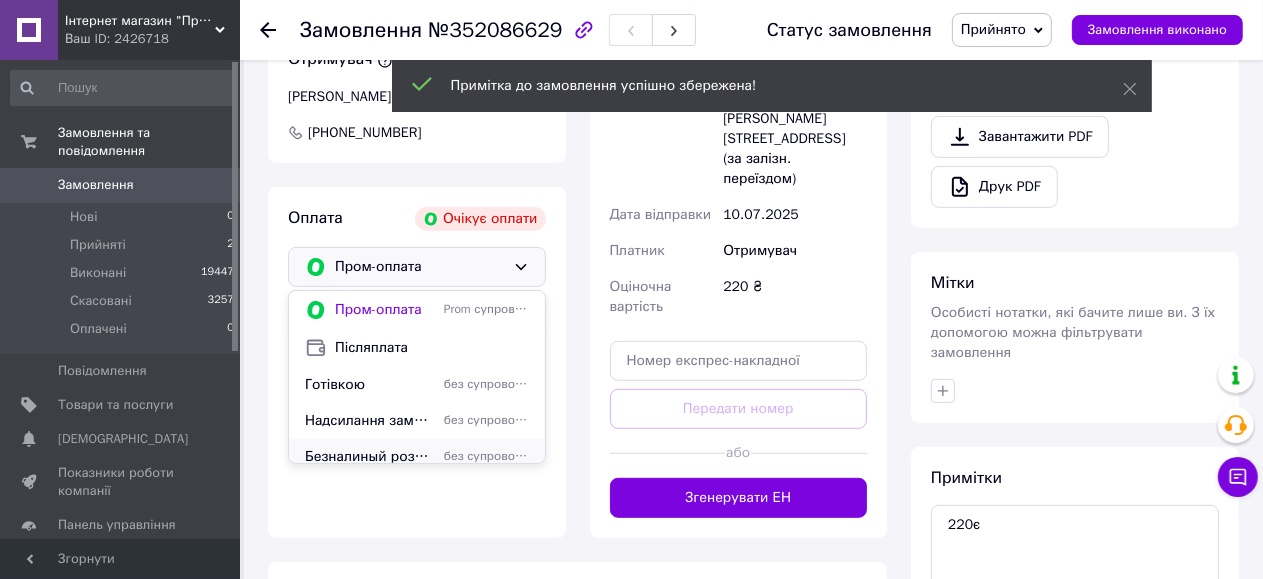 click on "Безналиный розрахунок" at bounding box center (370, 457) 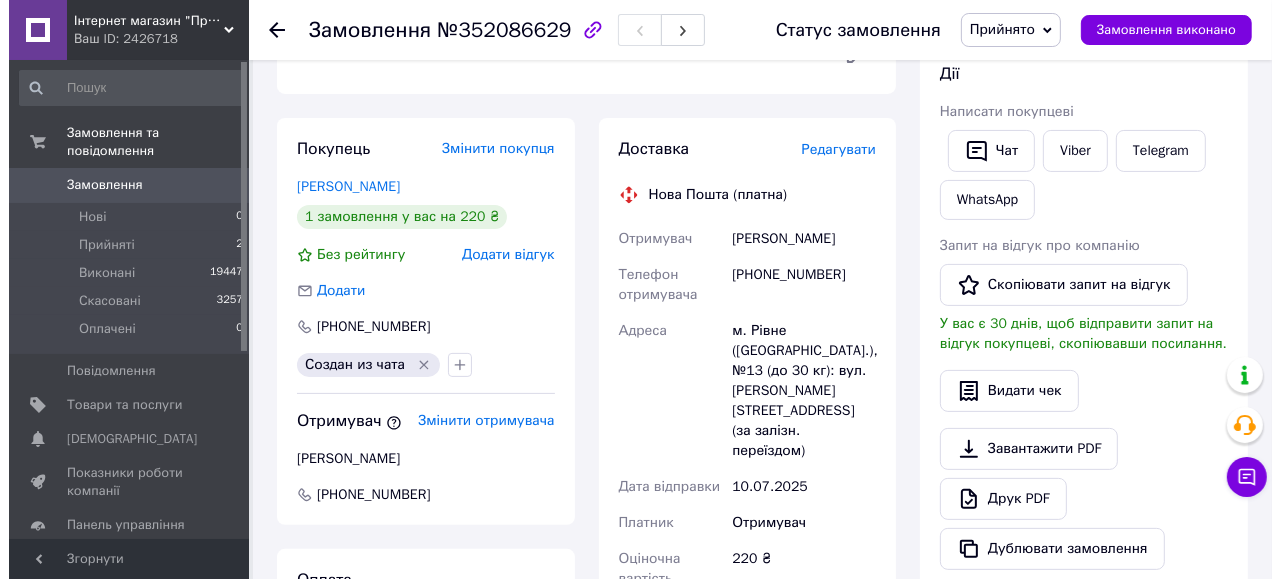 scroll, scrollTop: 319, scrollLeft: 0, axis: vertical 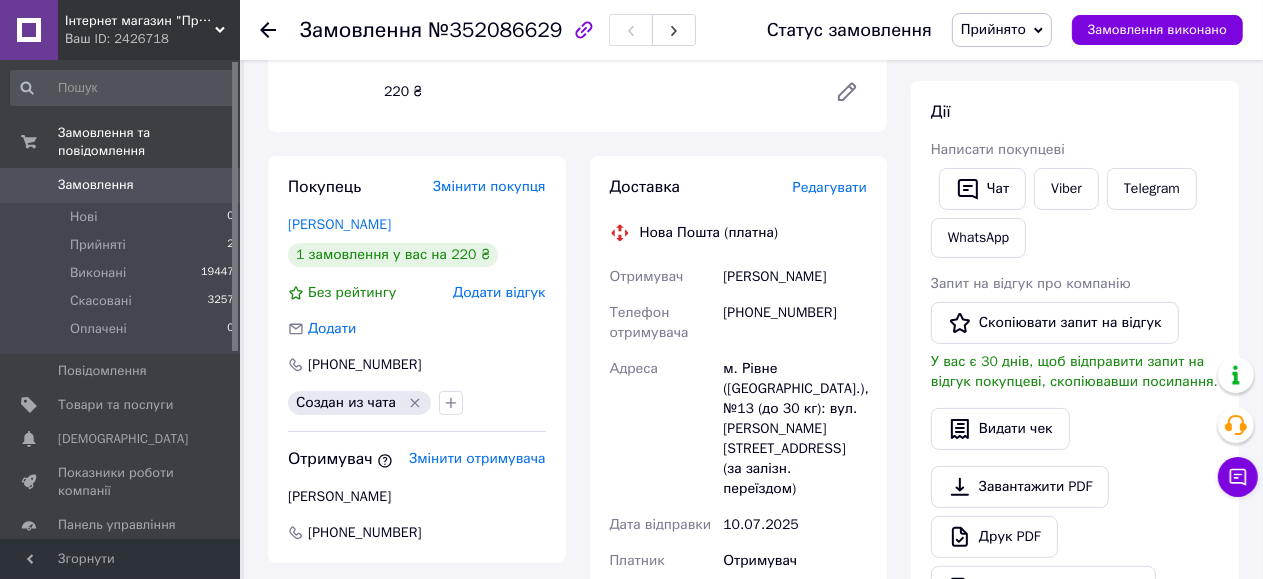 click on "Редагувати" at bounding box center [830, 187] 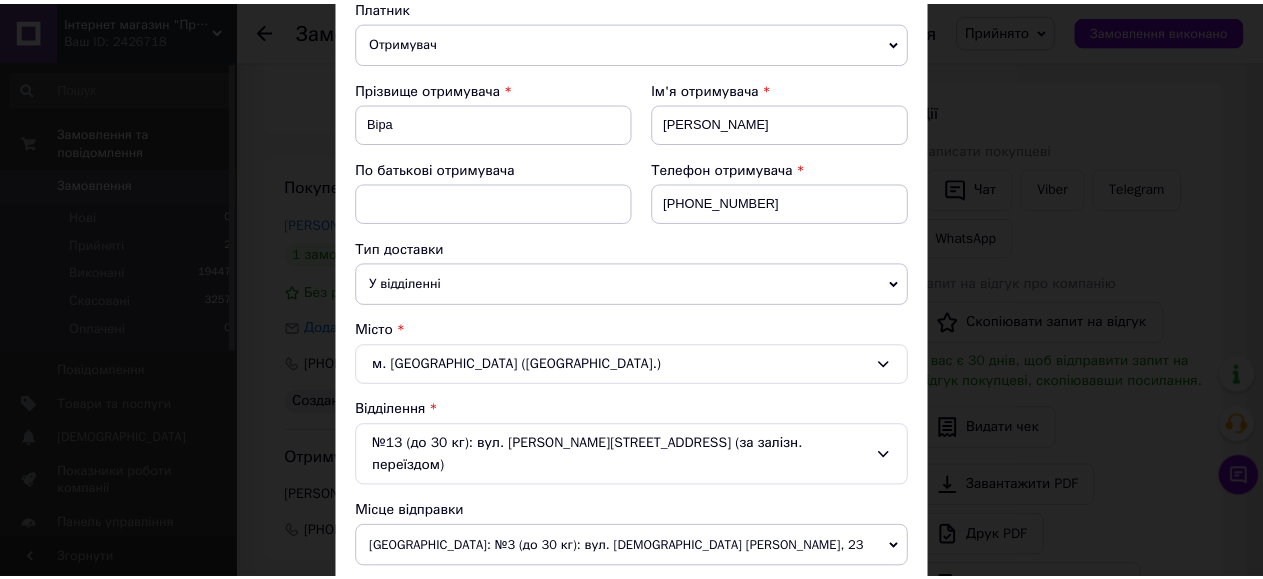 scroll, scrollTop: 779, scrollLeft: 0, axis: vertical 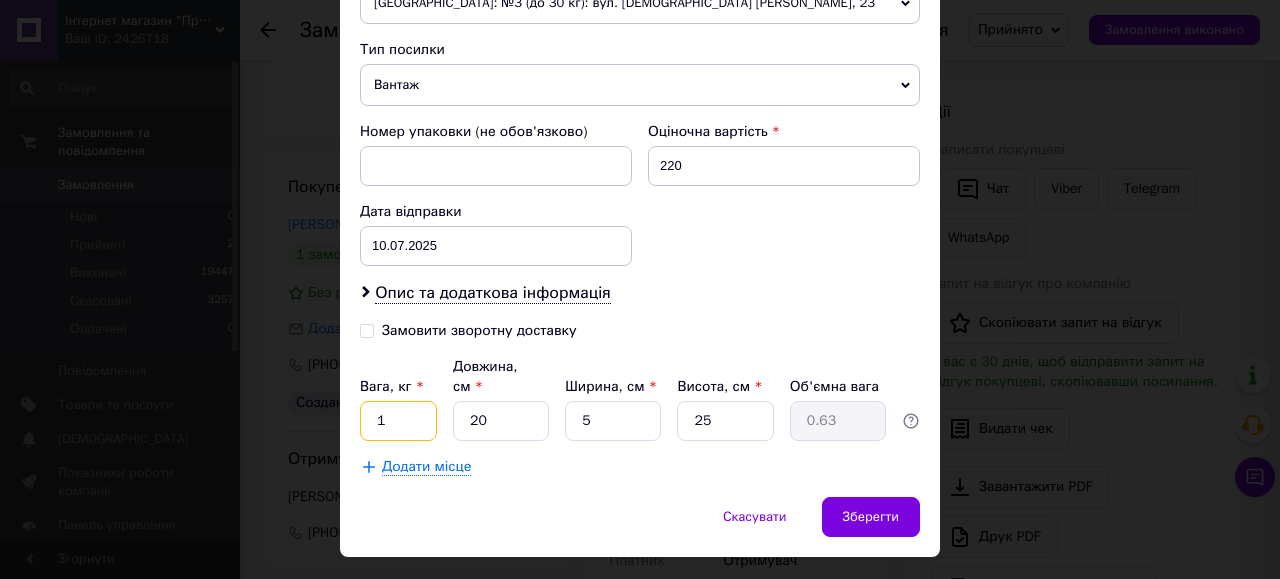 click on "1" at bounding box center (398, 421) 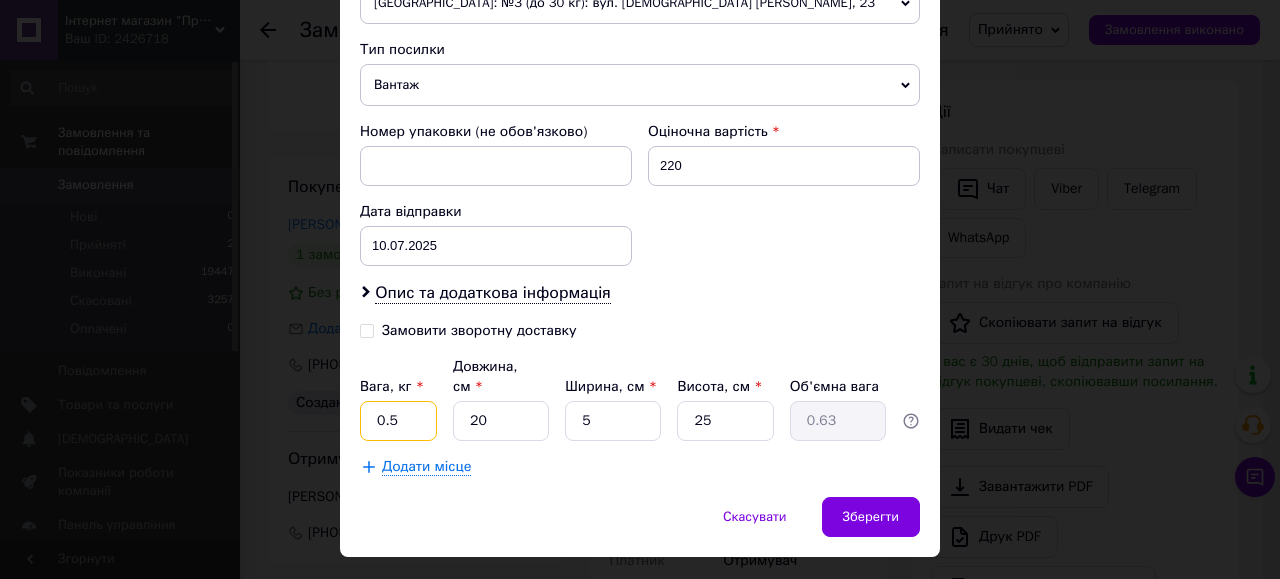 type on "0.5" 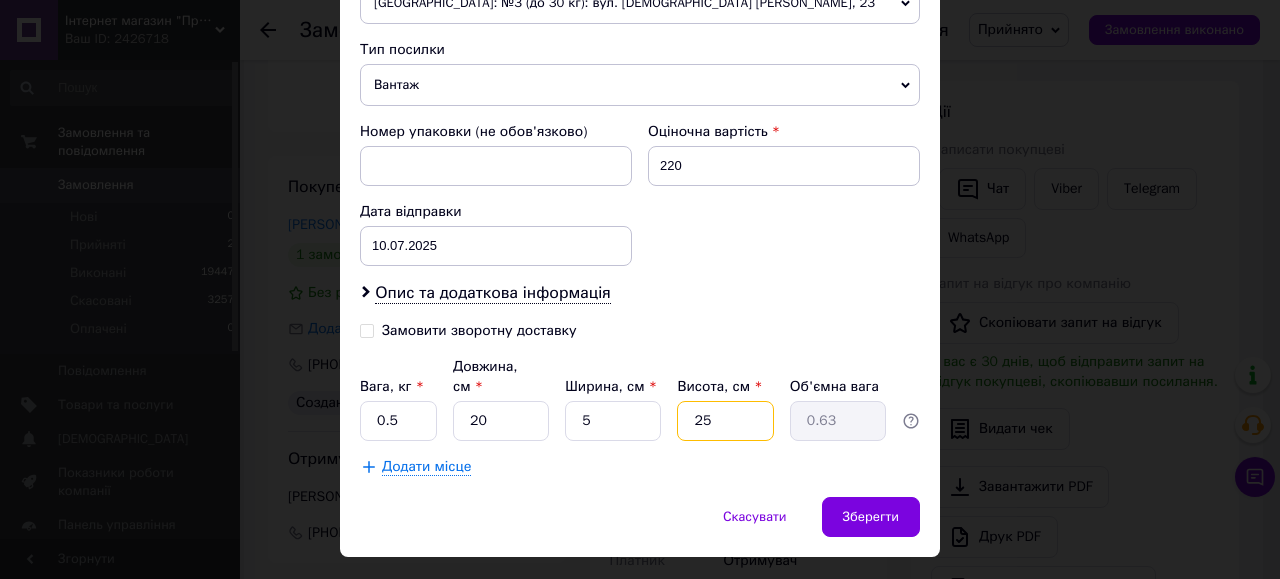 drag, startPoint x: 700, startPoint y: 373, endPoint x: 685, endPoint y: 378, distance: 15.811388 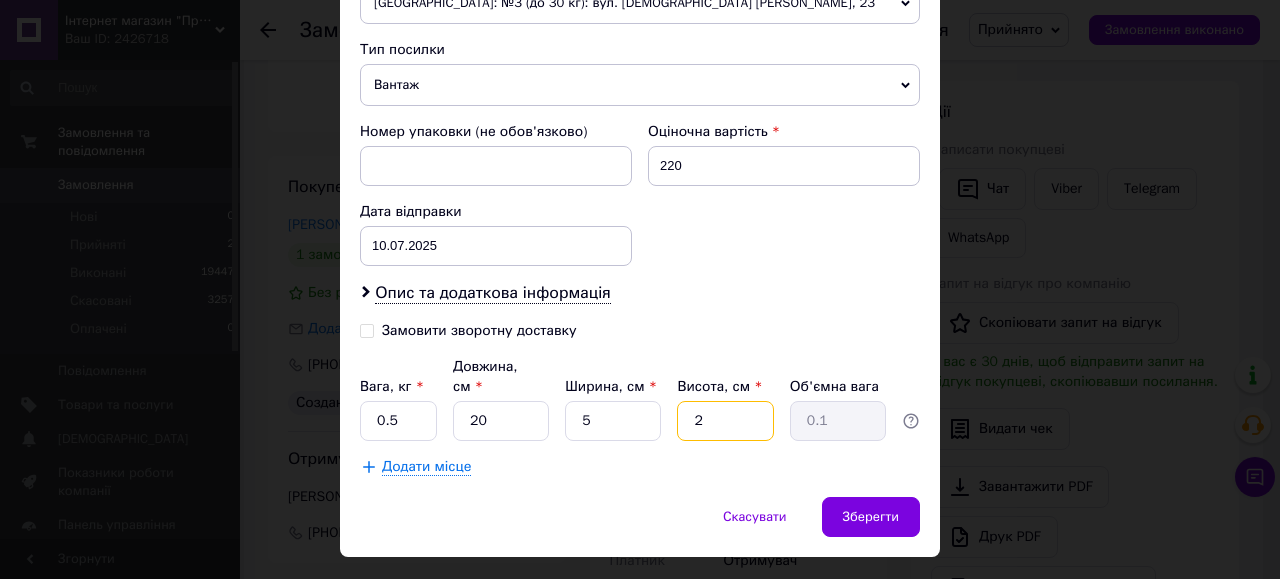type on "20" 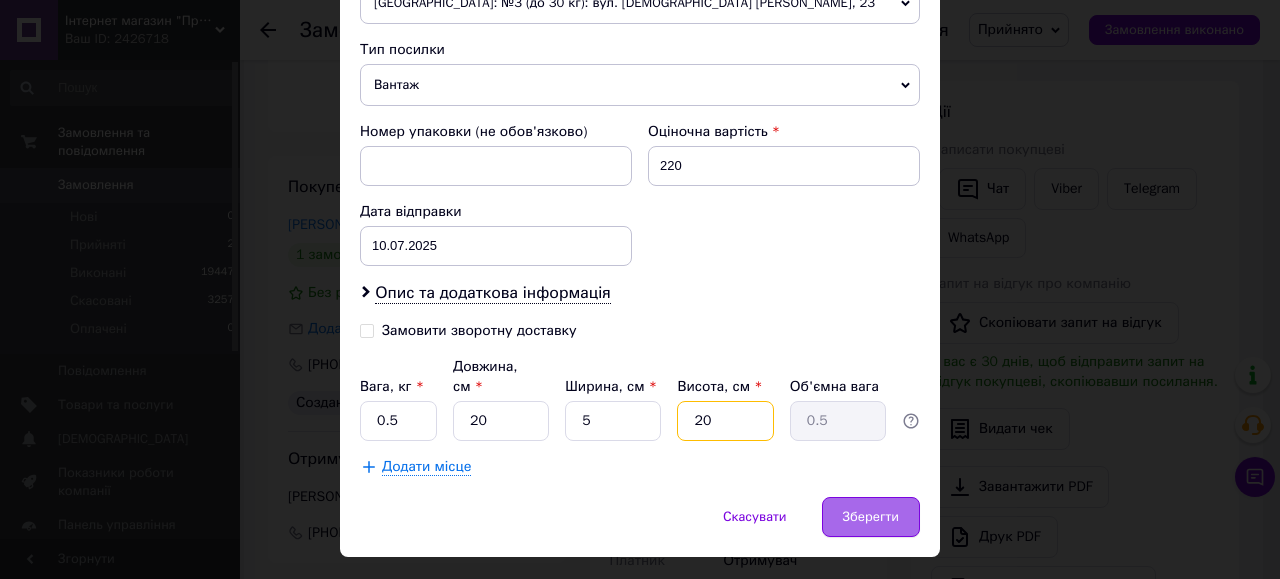 type on "20" 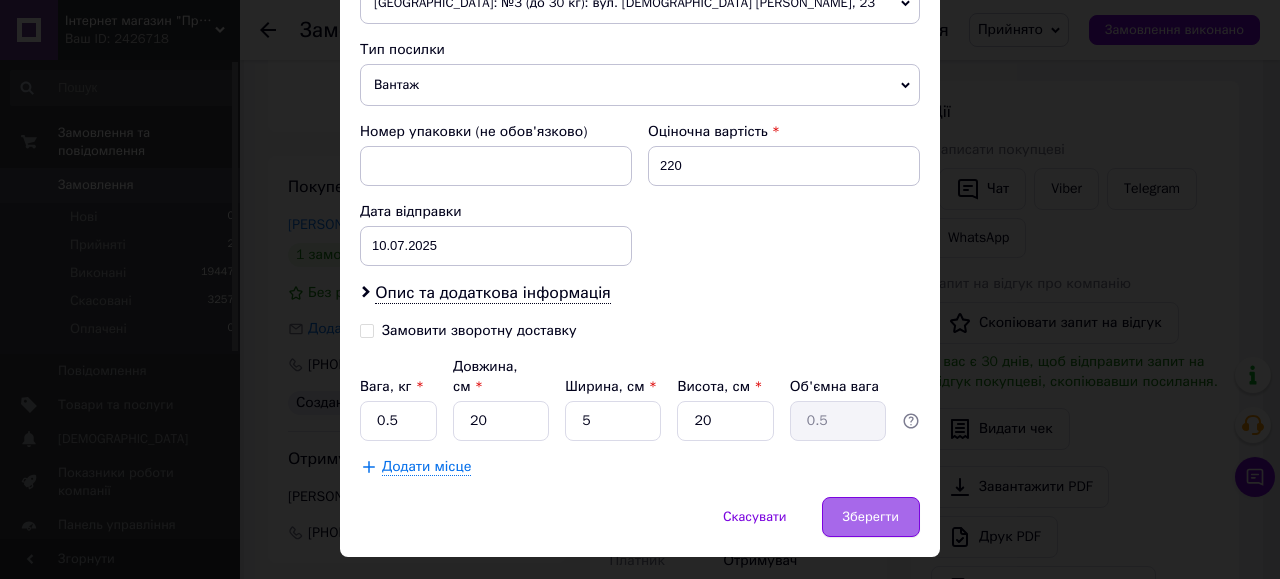 click on "Зберегти" at bounding box center (871, 517) 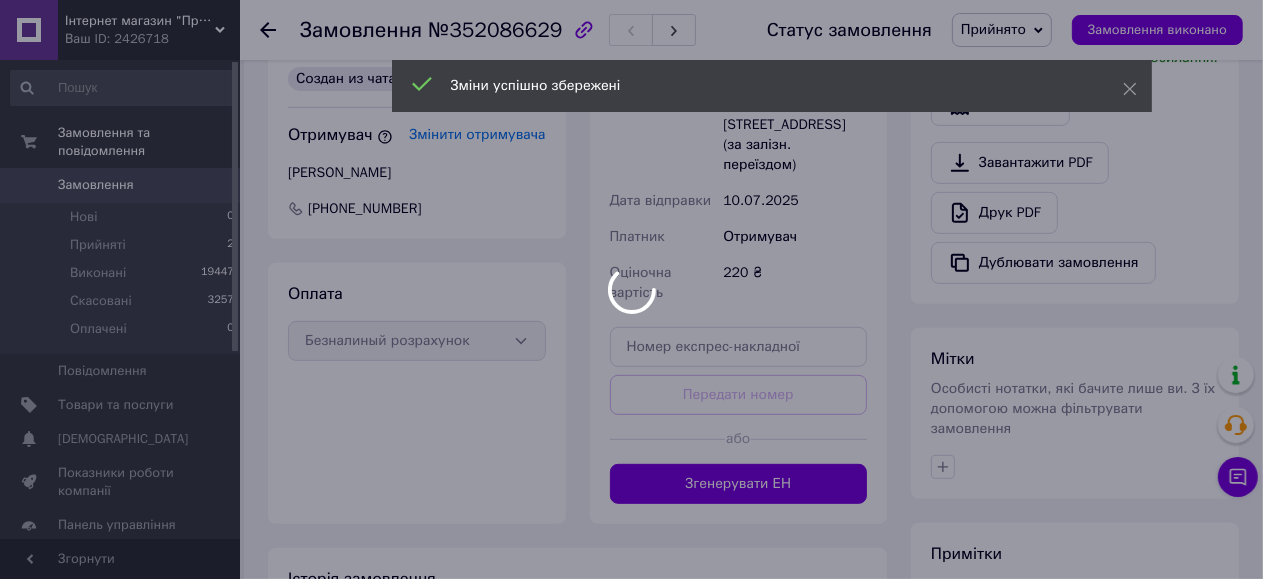 scroll, scrollTop: 852, scrollLeft: 0, axis: vertical 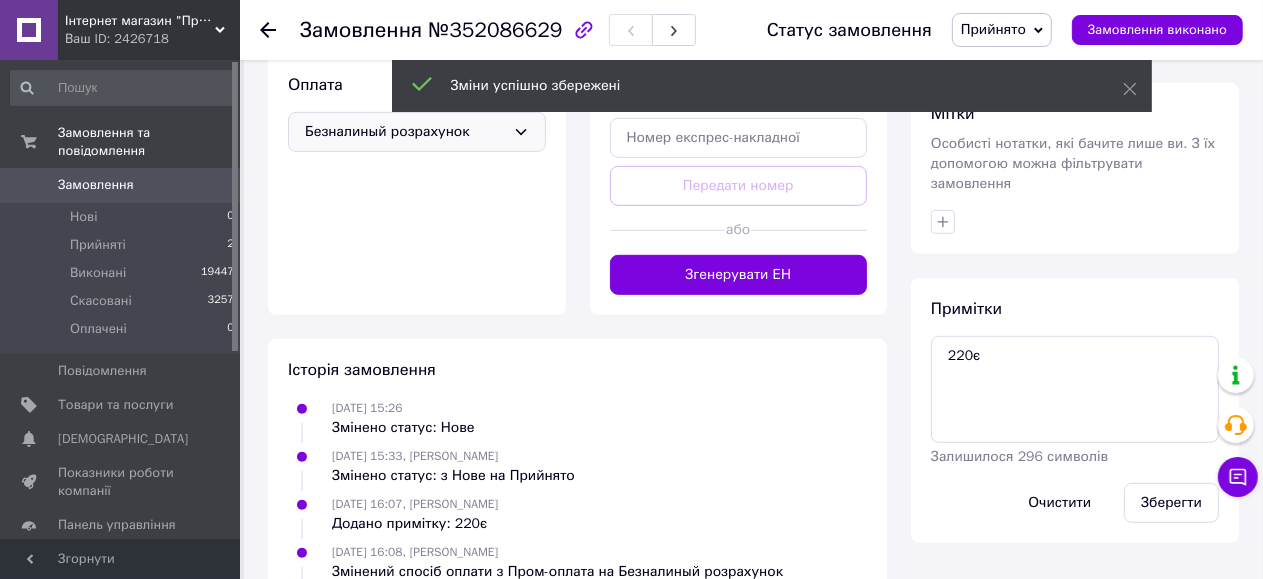 click on "Згенерувати ЕН" at bounding box center (739, 275) 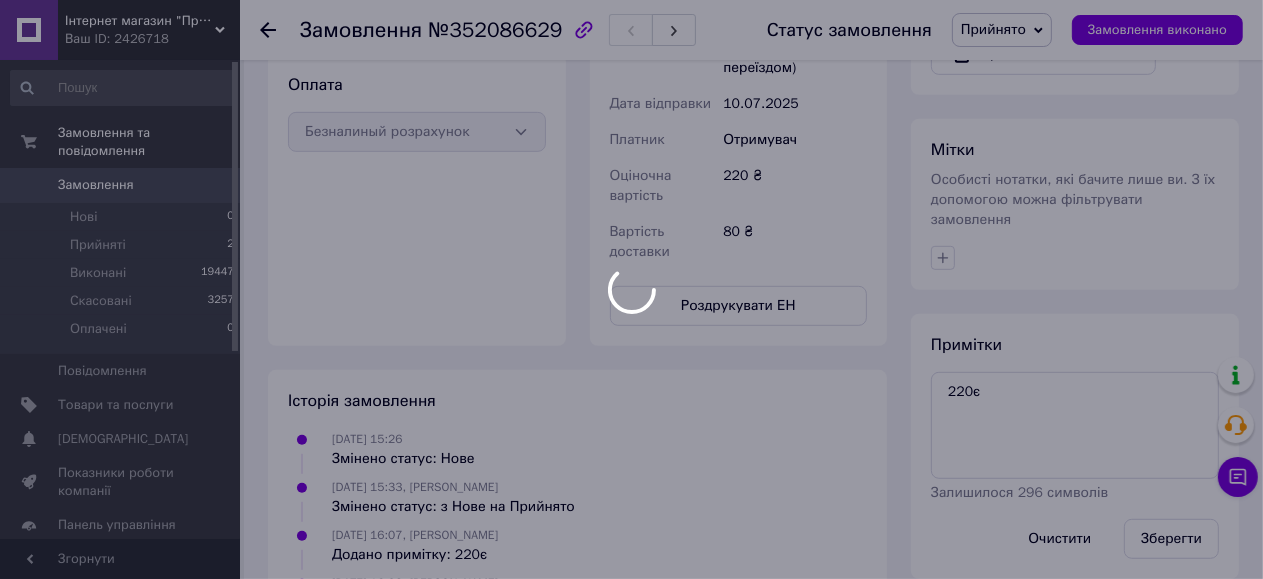 click at bounding box center (631, 289) 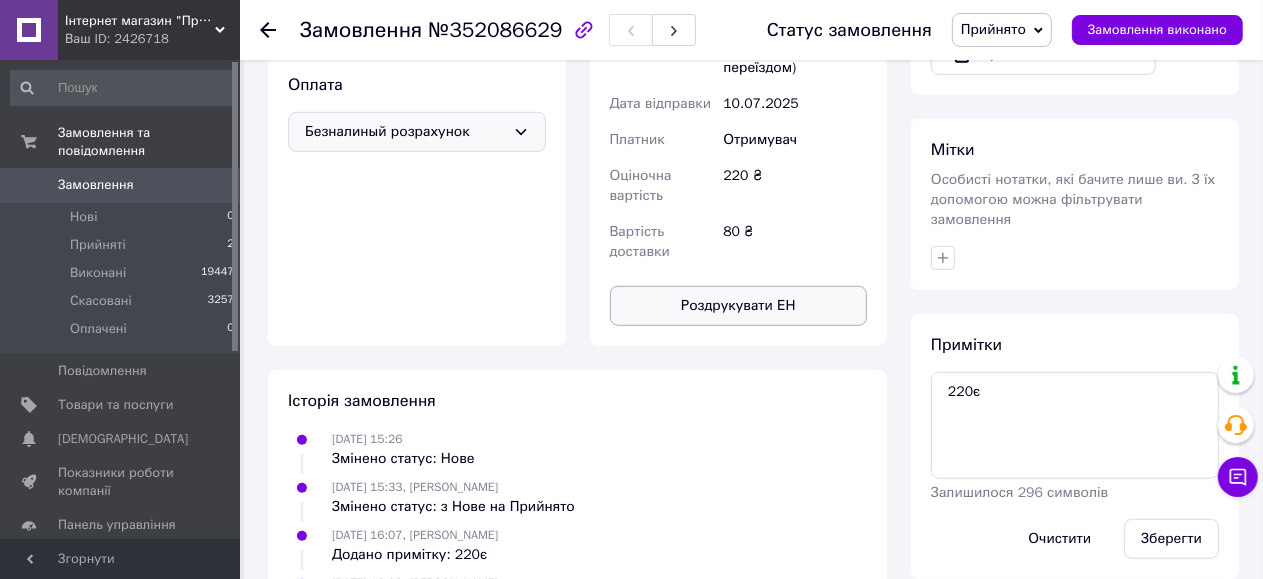 click on "Роздрукувати ЕН" at bounding box center (739, 306) 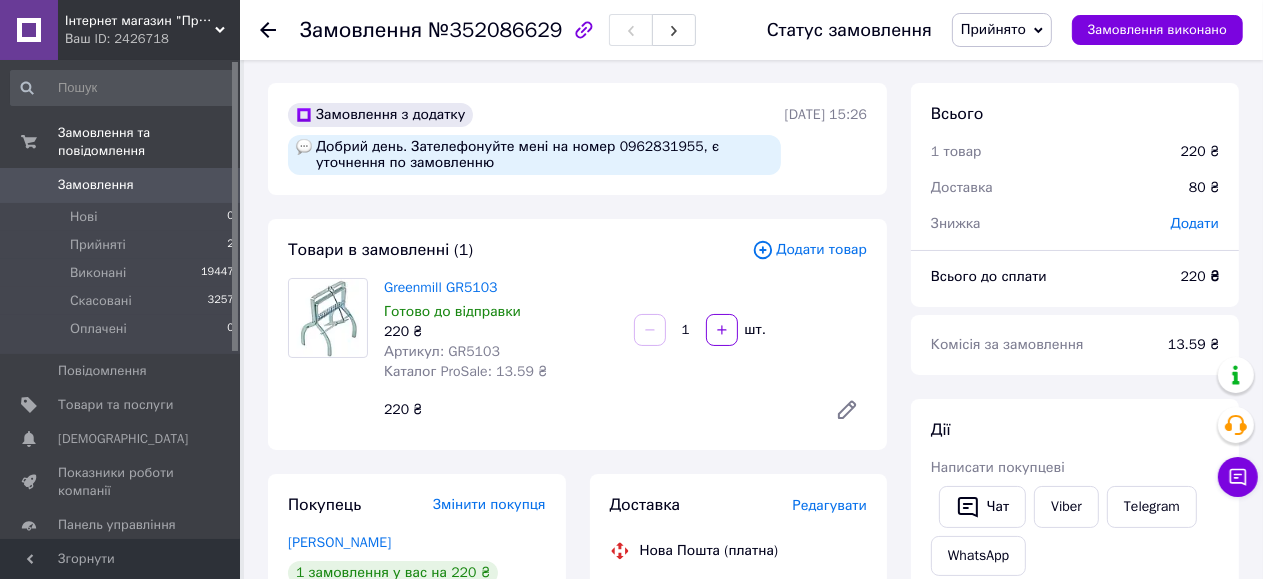 scroll, scrollTop: 0, scrollLeft: 0, axis: both 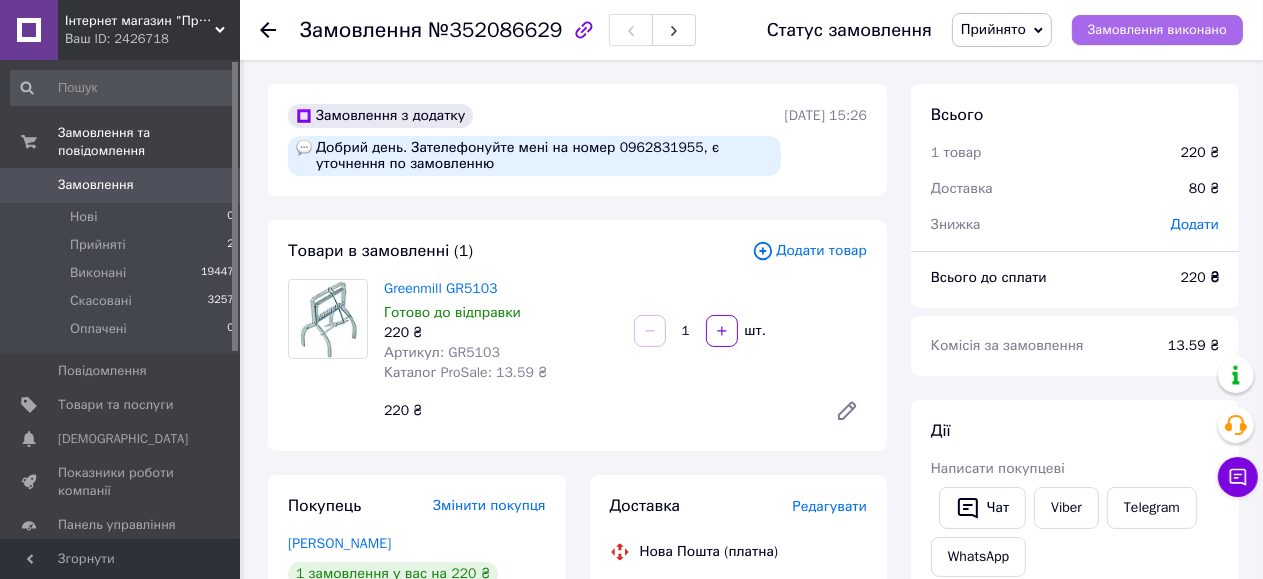 click on "Замовлення виконано" at bounding box center [1157, 30] 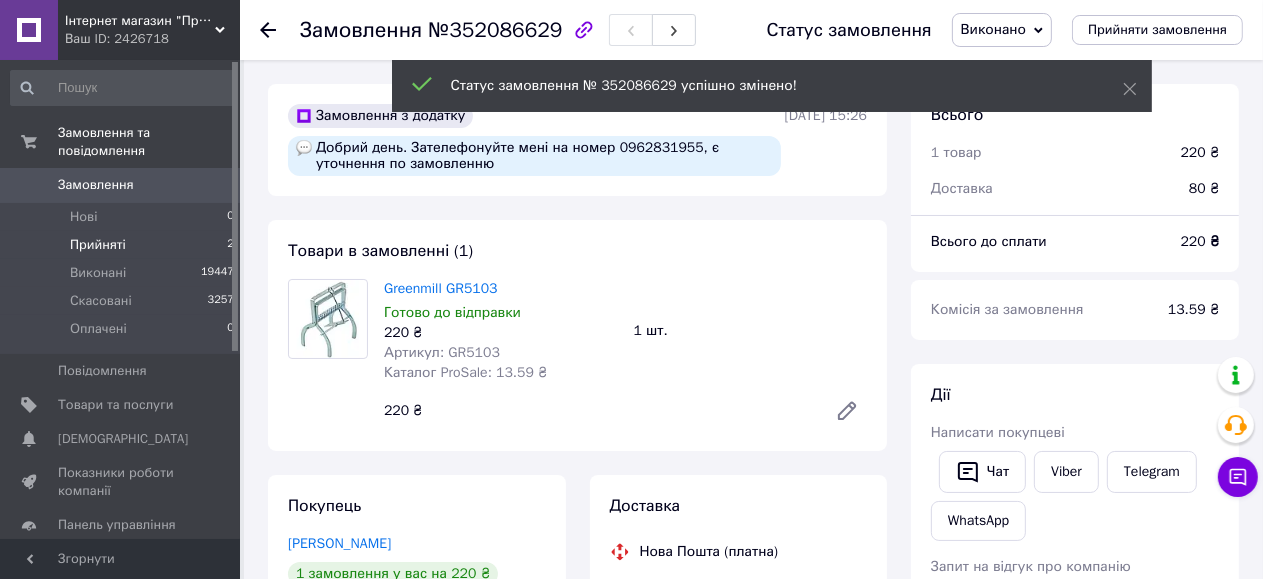 click on "Прийняті 2" at bounding box center (123, 245) 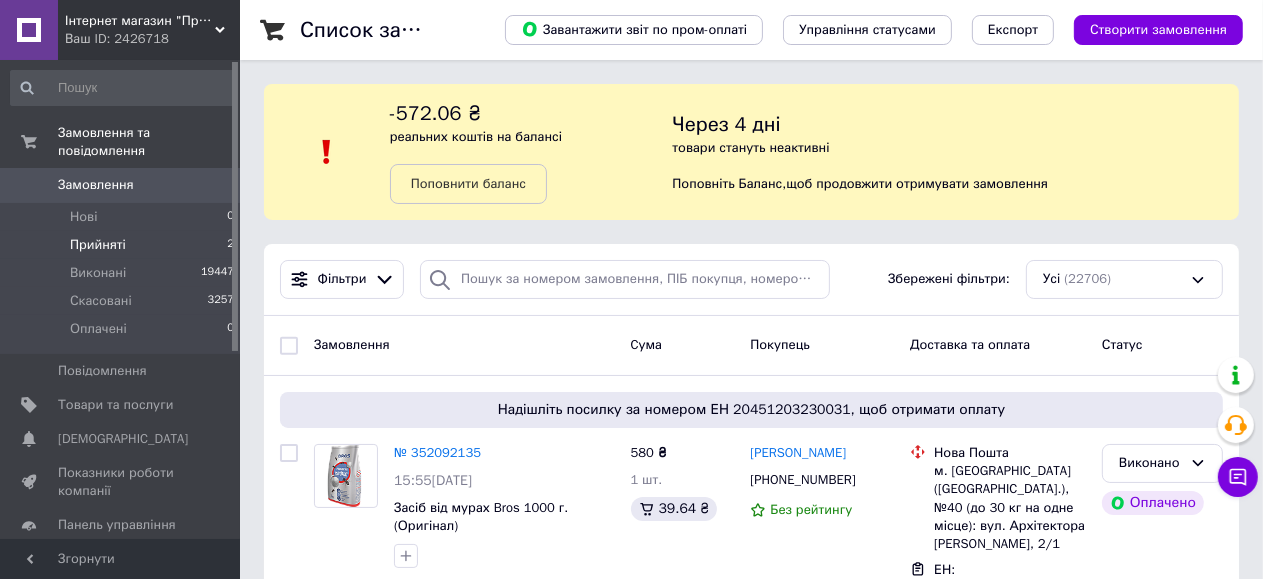click on "Прийняті 2" at bounding box center (123, 245) 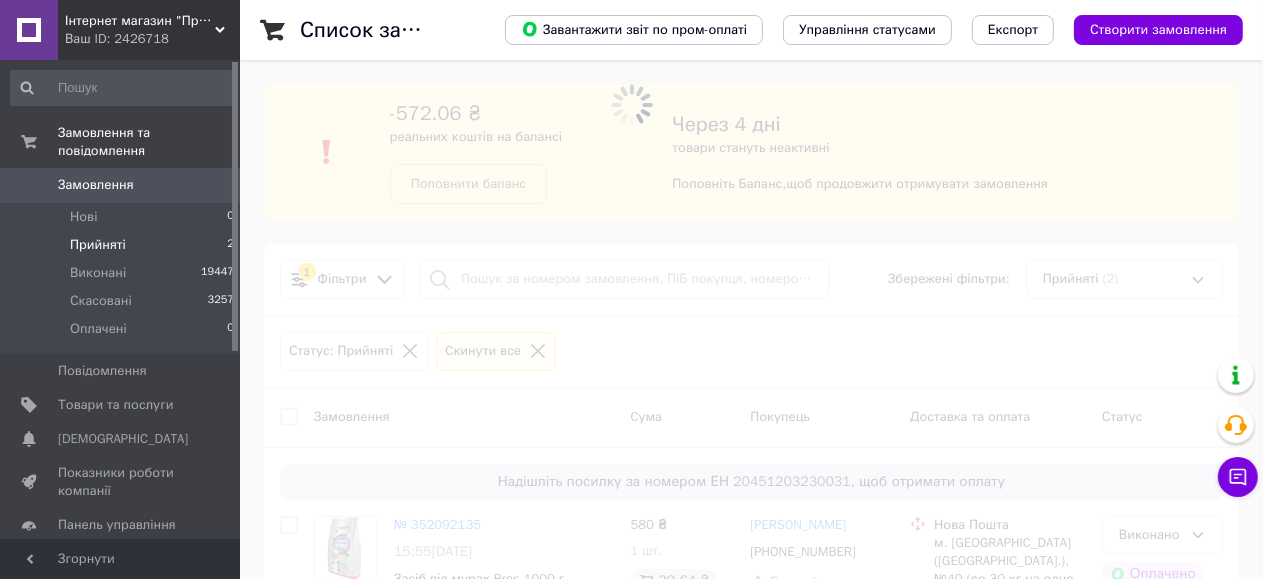click at bounding box center (631, 289) 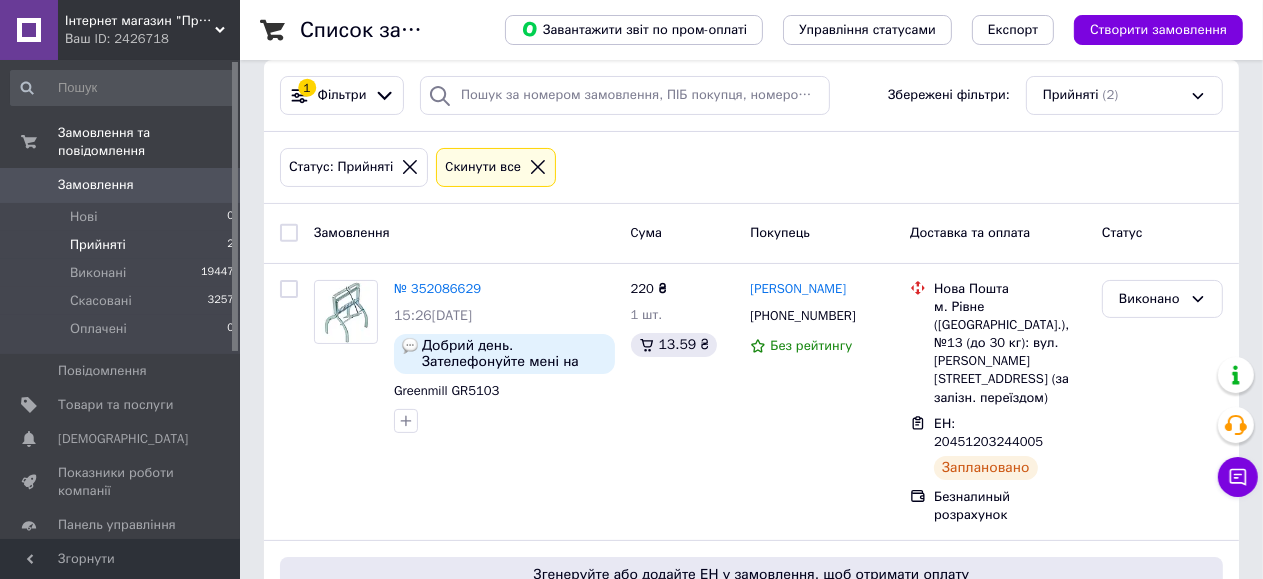scroll, scrollTop: 335, scrollLeft: 0, axis: vertical 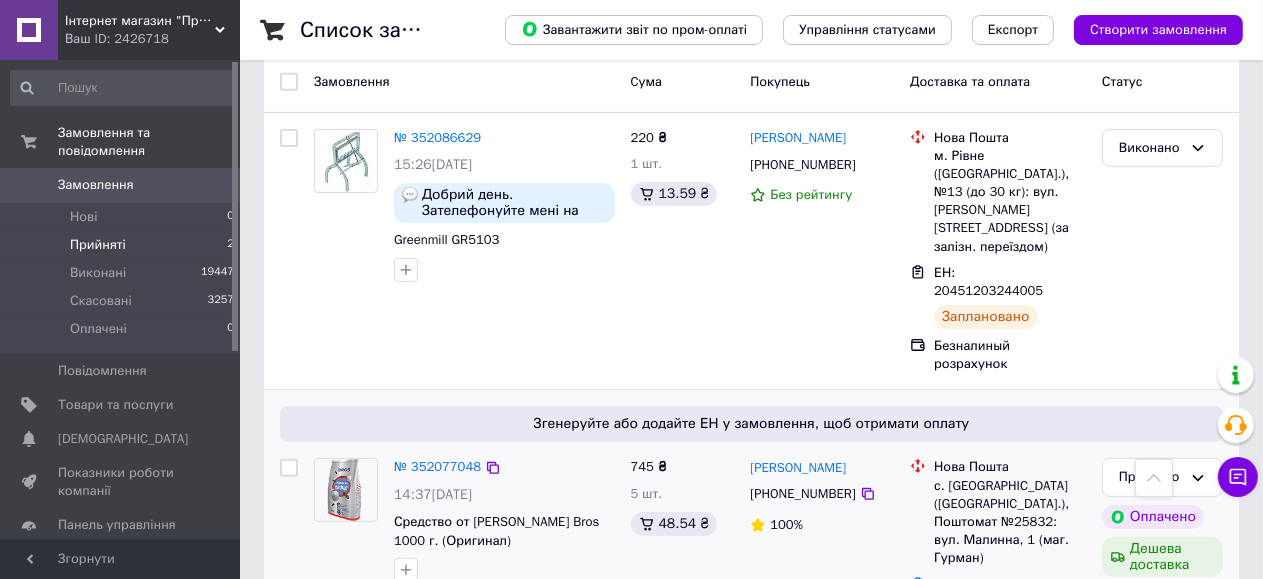 click on "4 товара у замовленні" at bounding box center [464, 601] 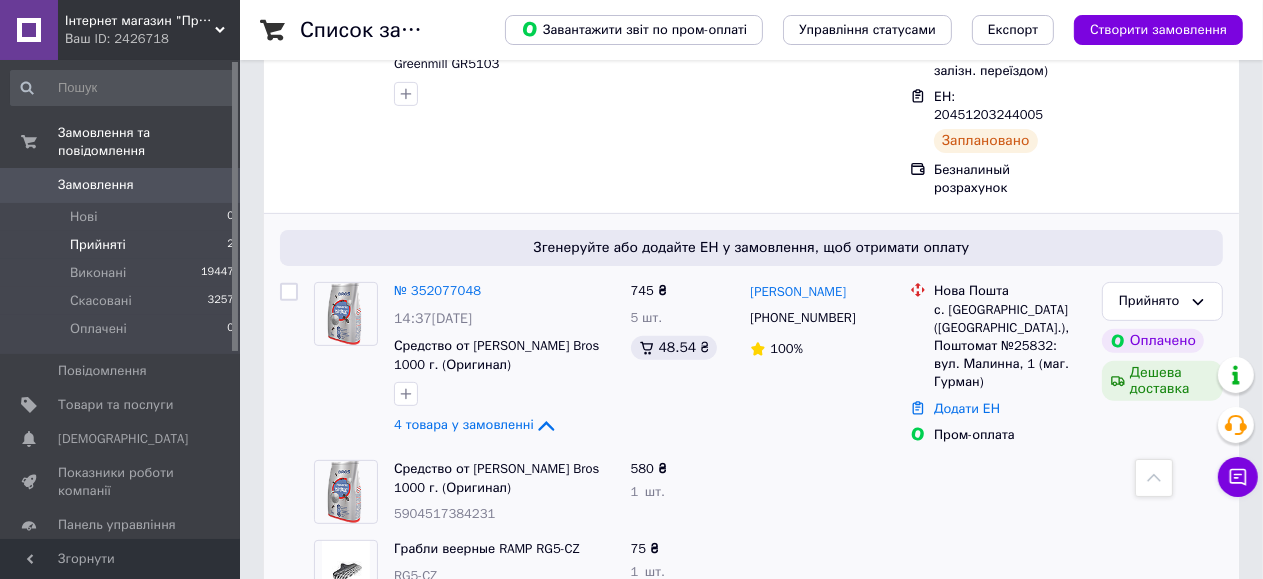 scroll, scrollTop: 656, scrollLeft: 0, axis: vertical 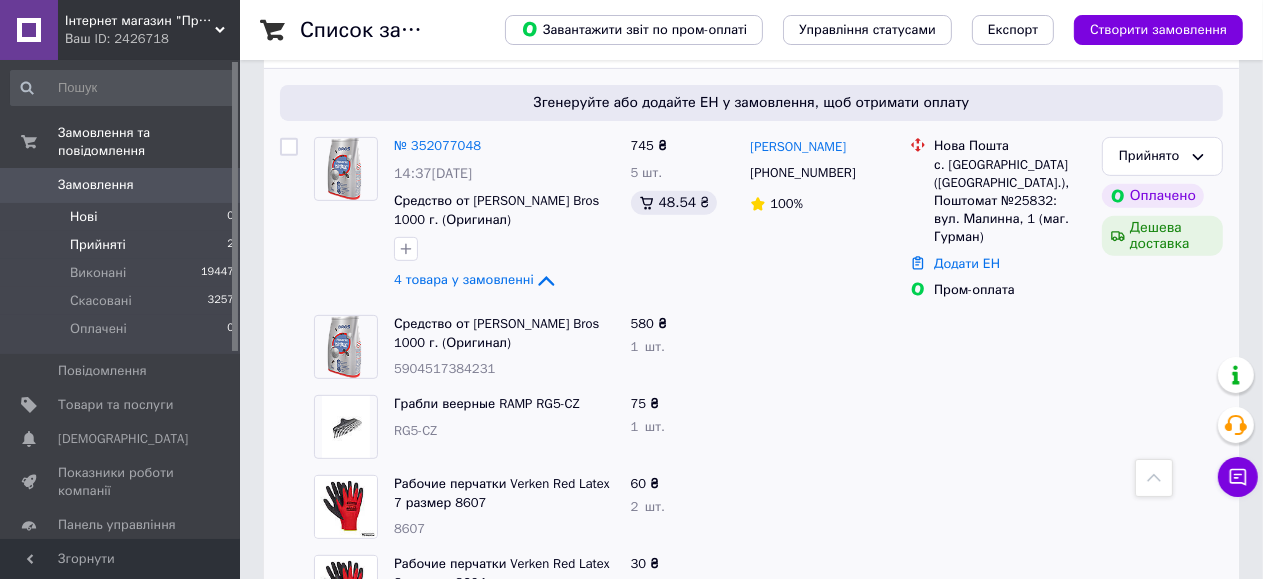 click on "Нові 0" at bounding box center [123, 217] 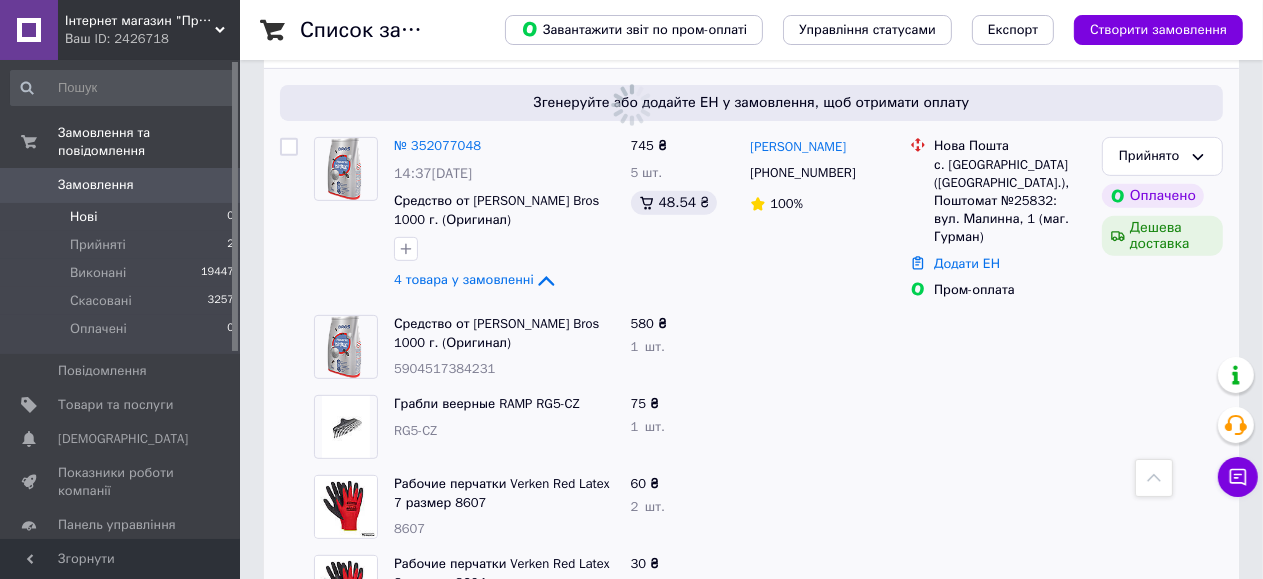 scroll, scrollTop: 0, scrollLeft: 0, axis: both 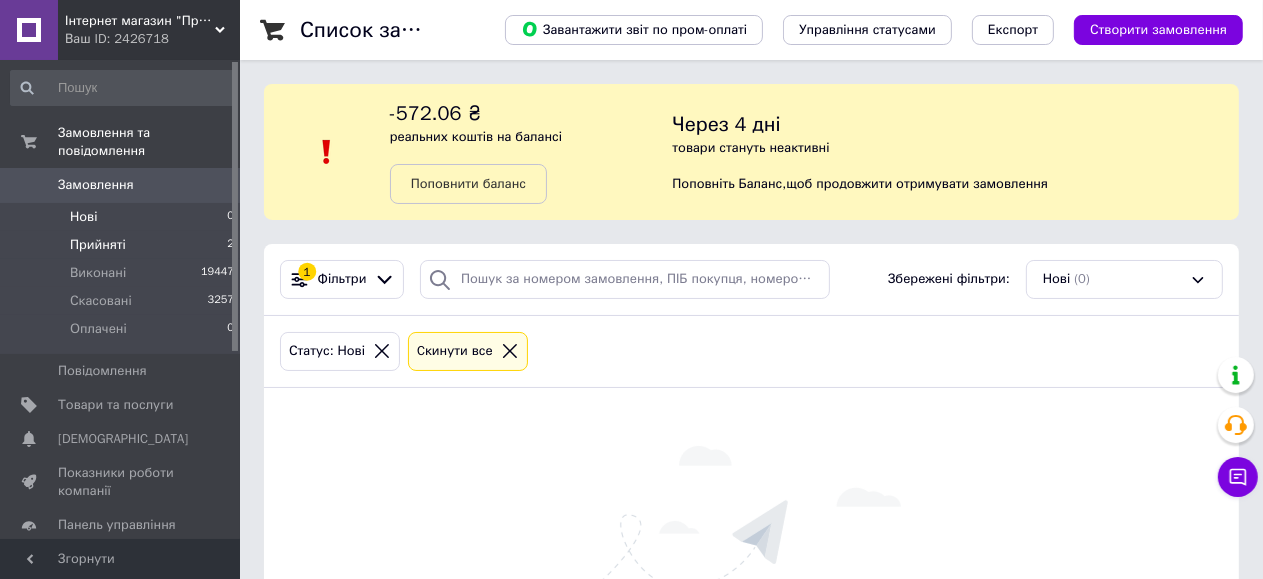 click on "Прийняті" at bounding box center [98, 245] 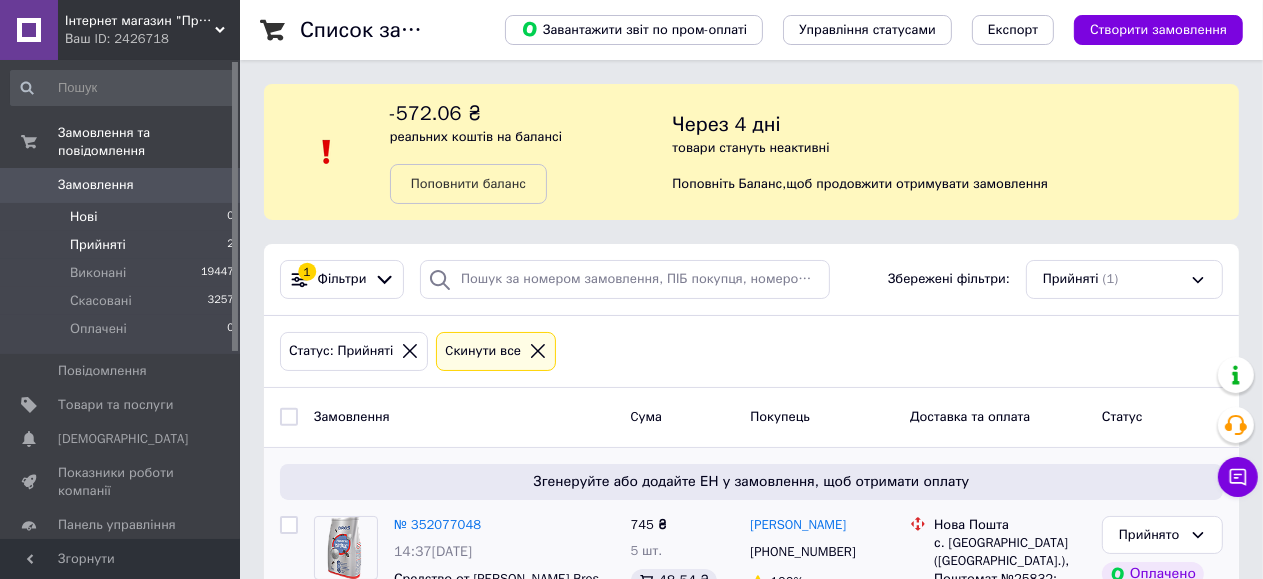 click on "Нові 0" at bounding box center [123, 217] 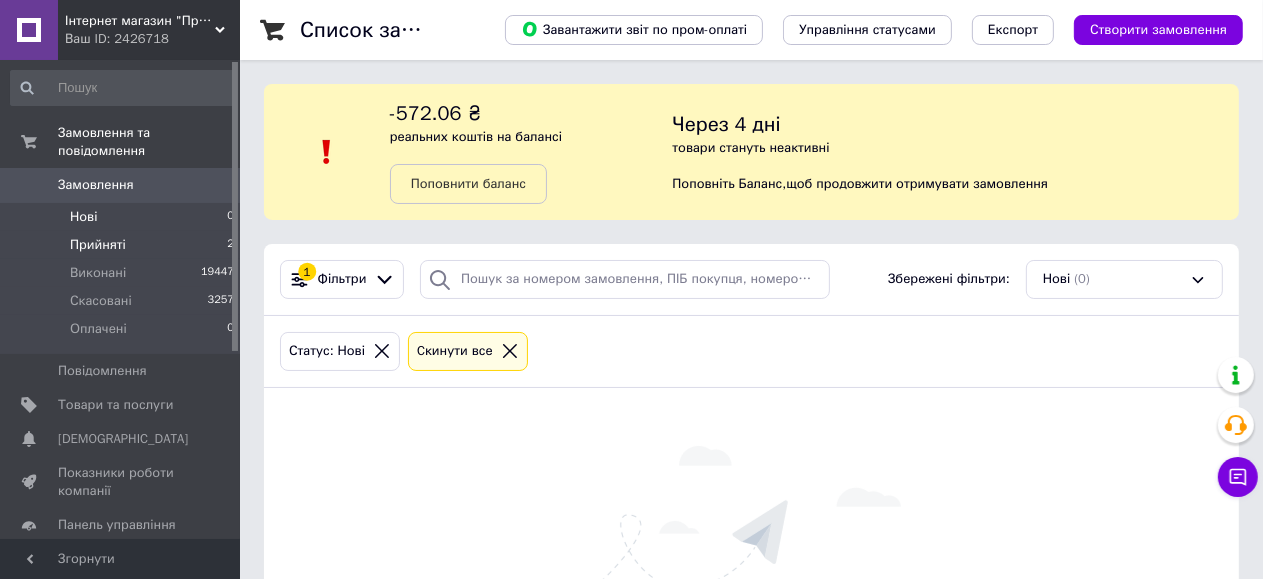click on "Прийняті 2" at bounding box center [123, 245] 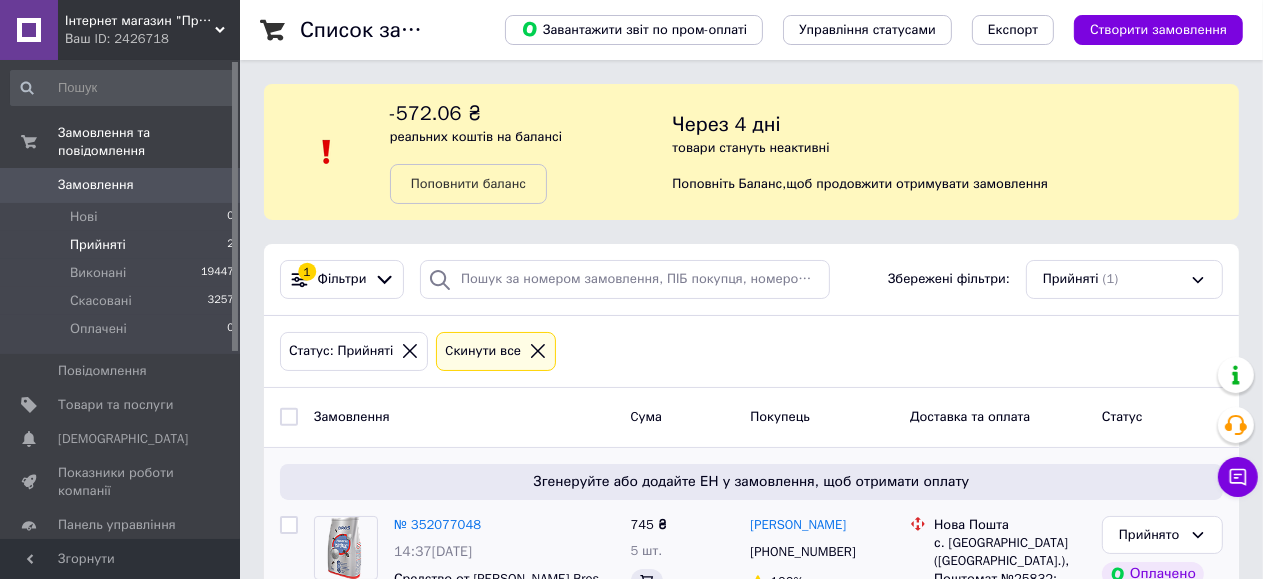 click on "Список замовлень   Завантажити звіт по пром-оплаті Управління статусами Експорт Створити замовлення -572.06 ₴ реальних коштів на балансі Поповнити баланс Через 4 дні товари стануть неактивні Поповніть Баланс ,  щоб продовжити отримувати замовлення 1 Фільтри Збережені фільтри: Прийняті (1) Статус: Прийняті Cкинути все Замовлення Cума Покупець Доставка та оплата Статус Згенеруйте або додайте ЕН у замовлення, щоб отримати оплату № 352077048 14:37[DATE] Средство от [PERSON_NAME] Bros 1000 г. (Оригинал) 4 товара у замовленні 745 ₴ 5 шт. [PERSON_NAME] [PHONE_NUMBER] 100% Нова Пошта 1" at bounding box center [751, 519] 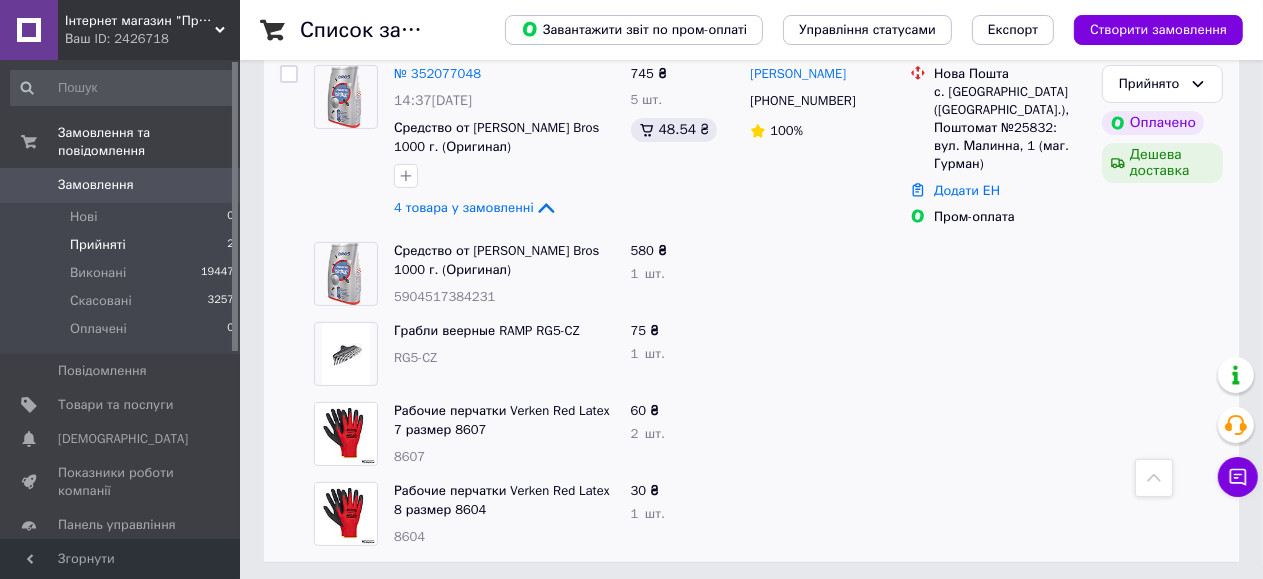 scroll, scrollTop: 452, scrollLeft: 0, axis: vertical 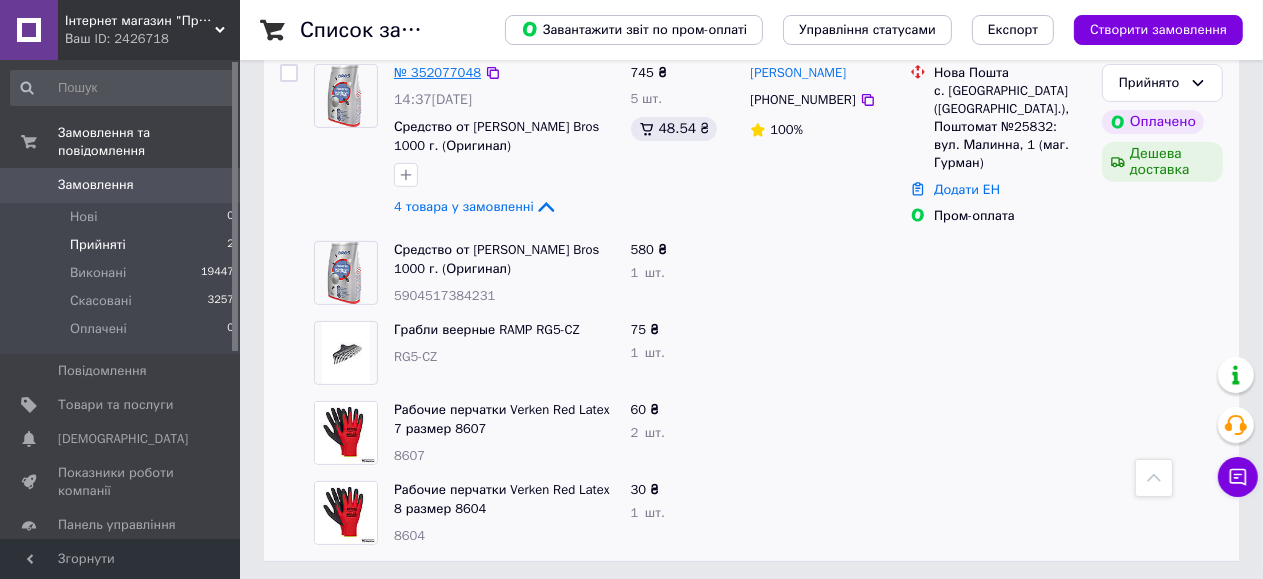 click on "№ 352077048" at bounding box center [437, 72] 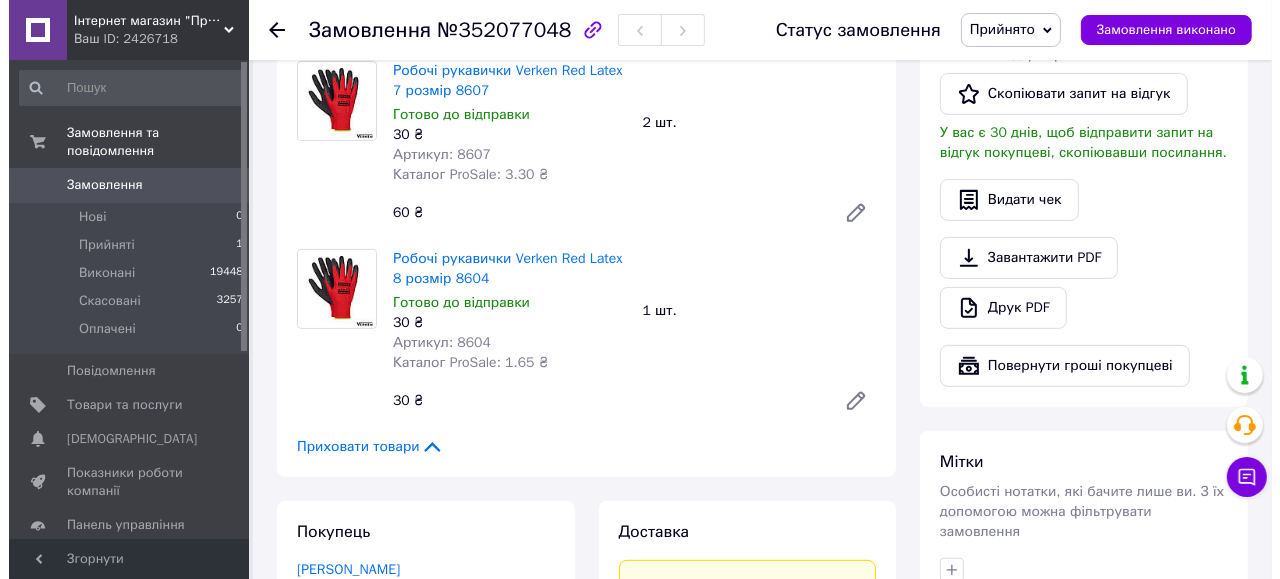 scroll, scrollTop: 718, scrollLeft: 0, axis: vertical 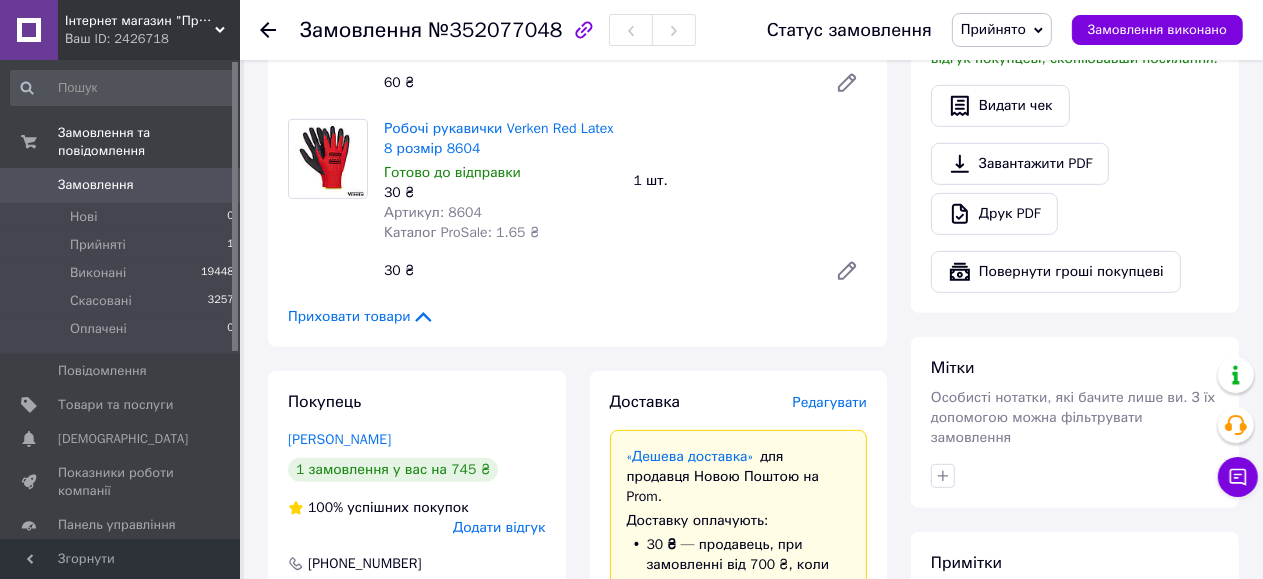 click on "Редагувати" at bounding box center (830, 403) 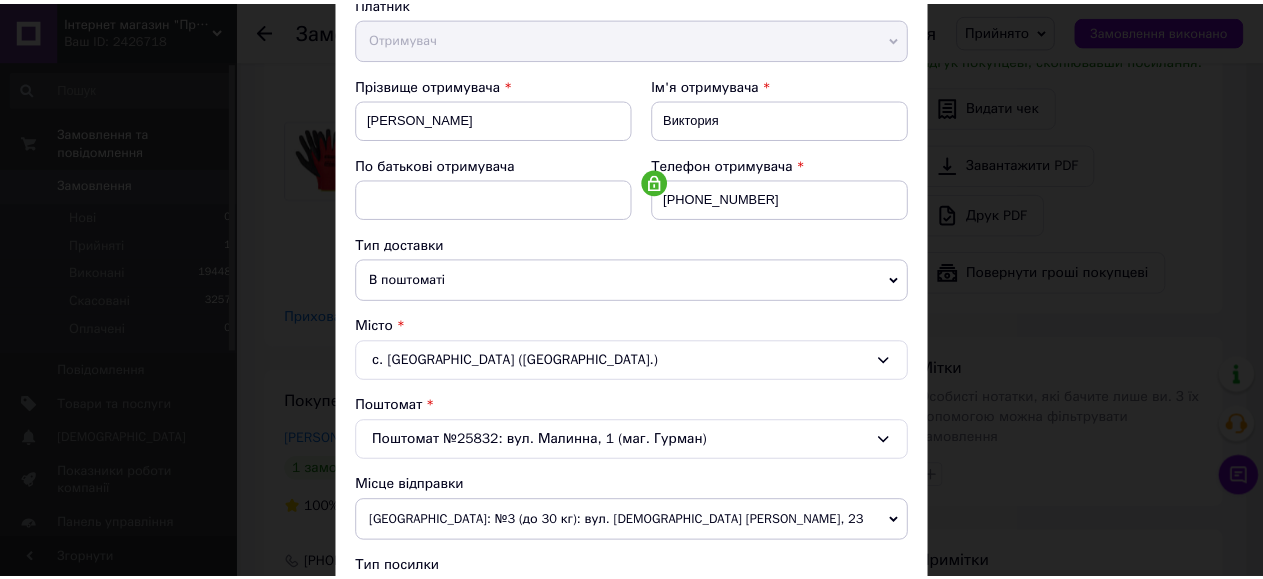 scroll, scrollTop: 743, scrollLeft: 0, axis: vertical 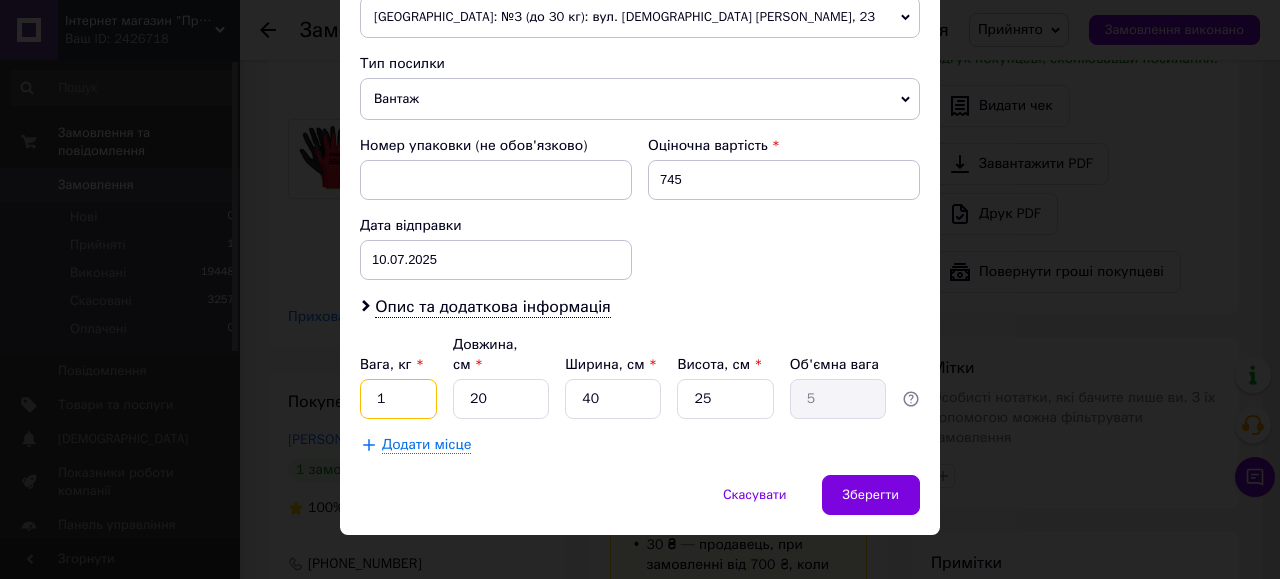 drag, startPoint x: 384, startPoint y: 378, endPoint x: 365, endPoint y: 381, distance: 19.235384 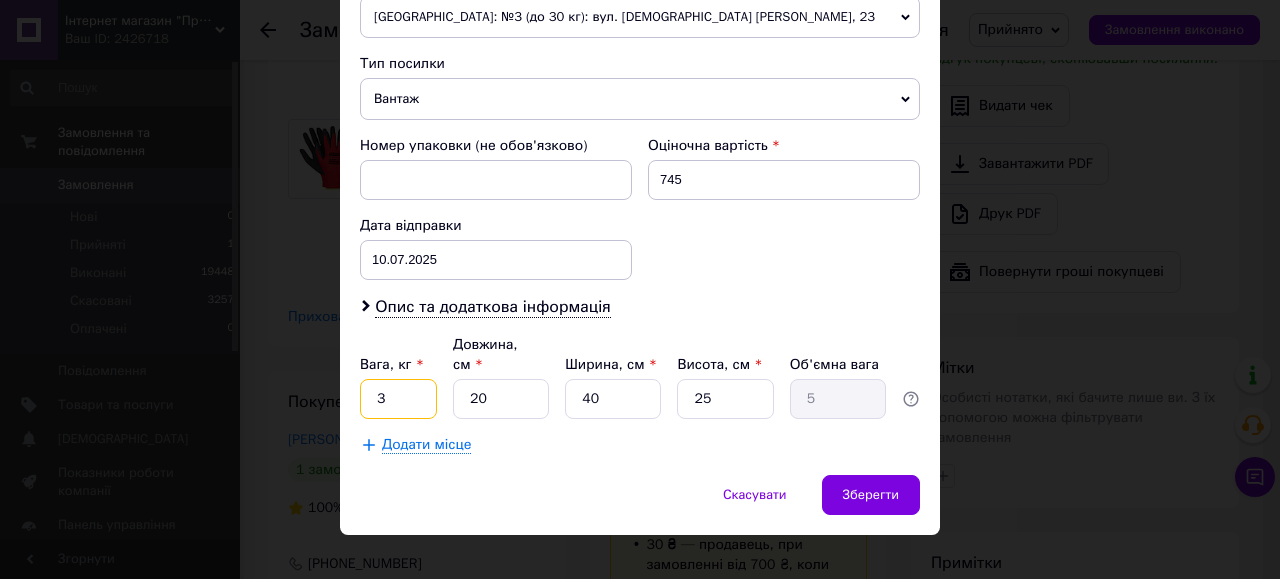type on "3" 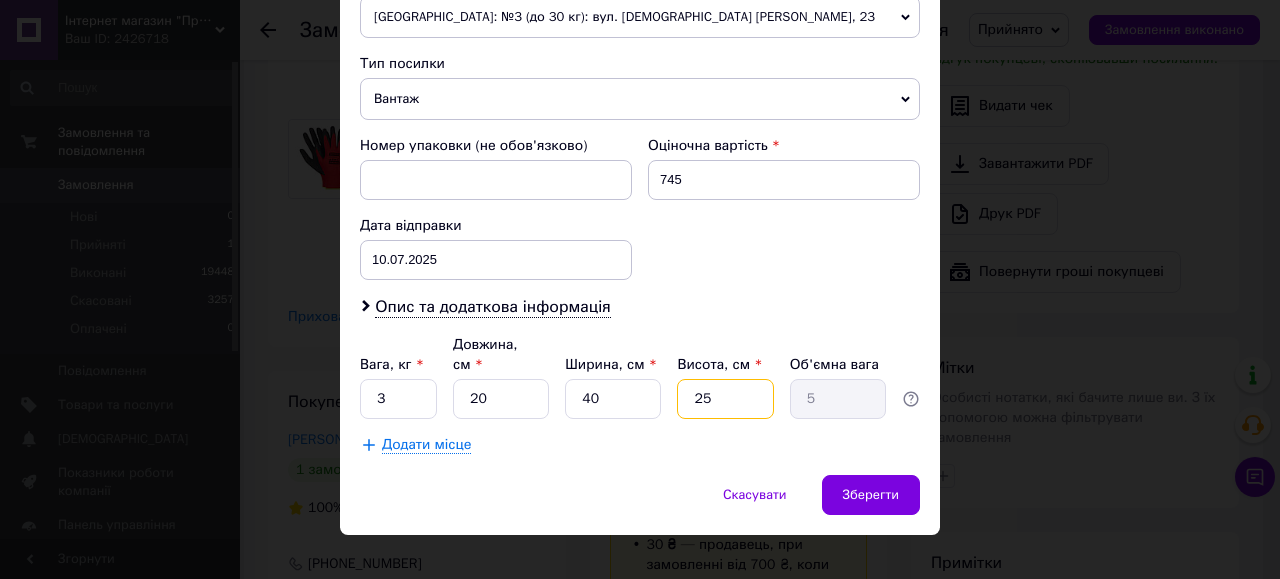 click on "25" at bounding box center (725, 399) 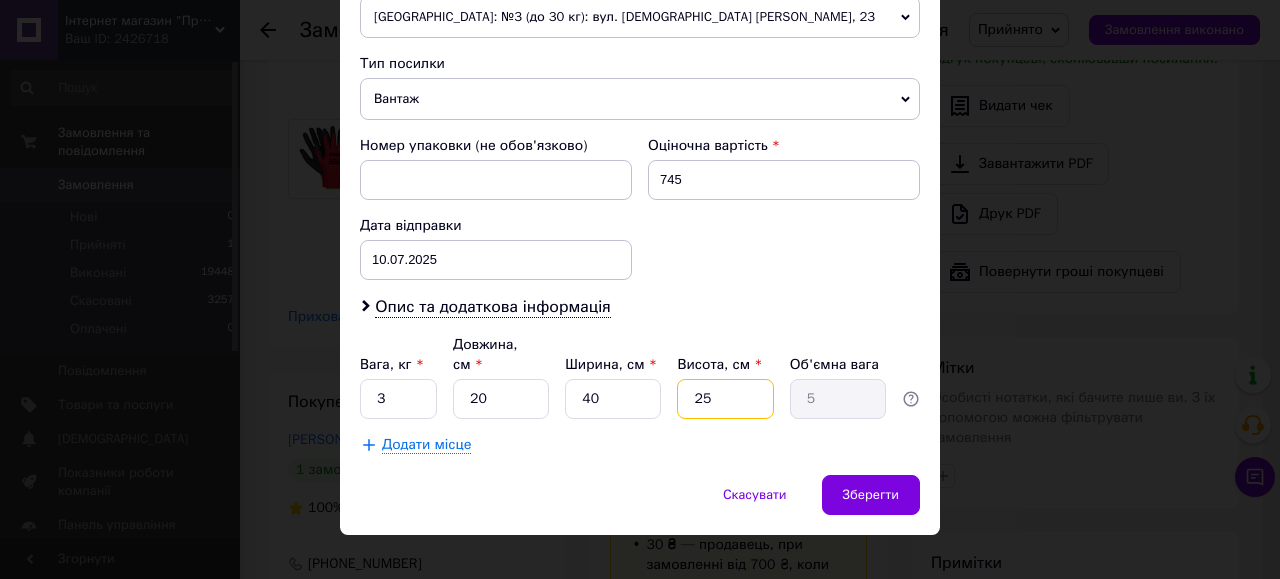 type on "2" 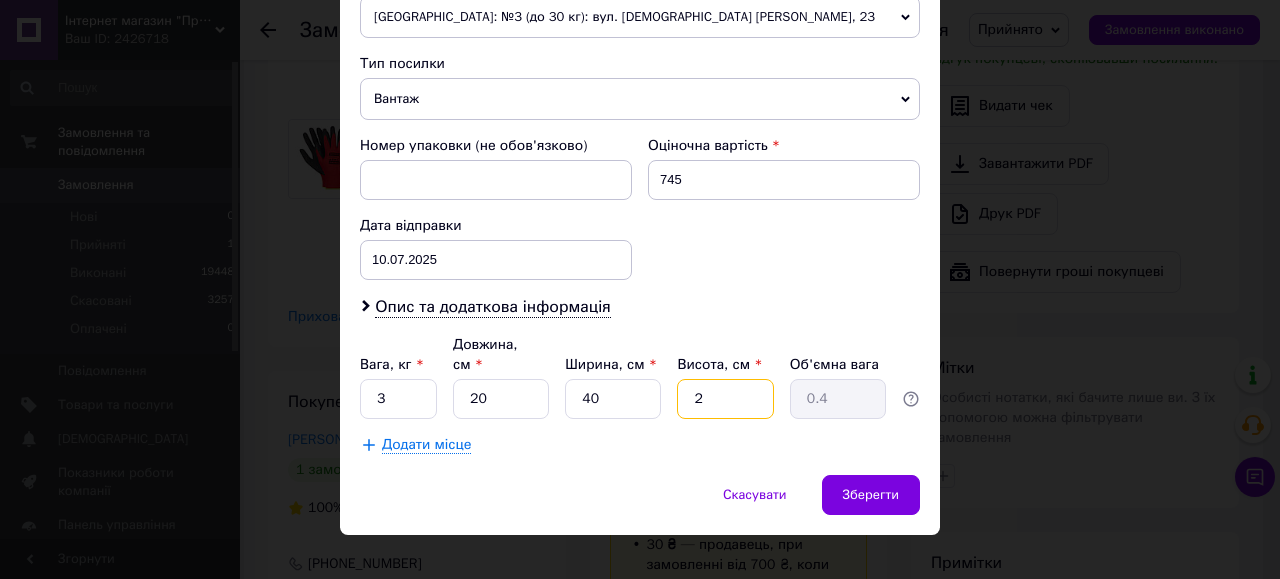type on "26" 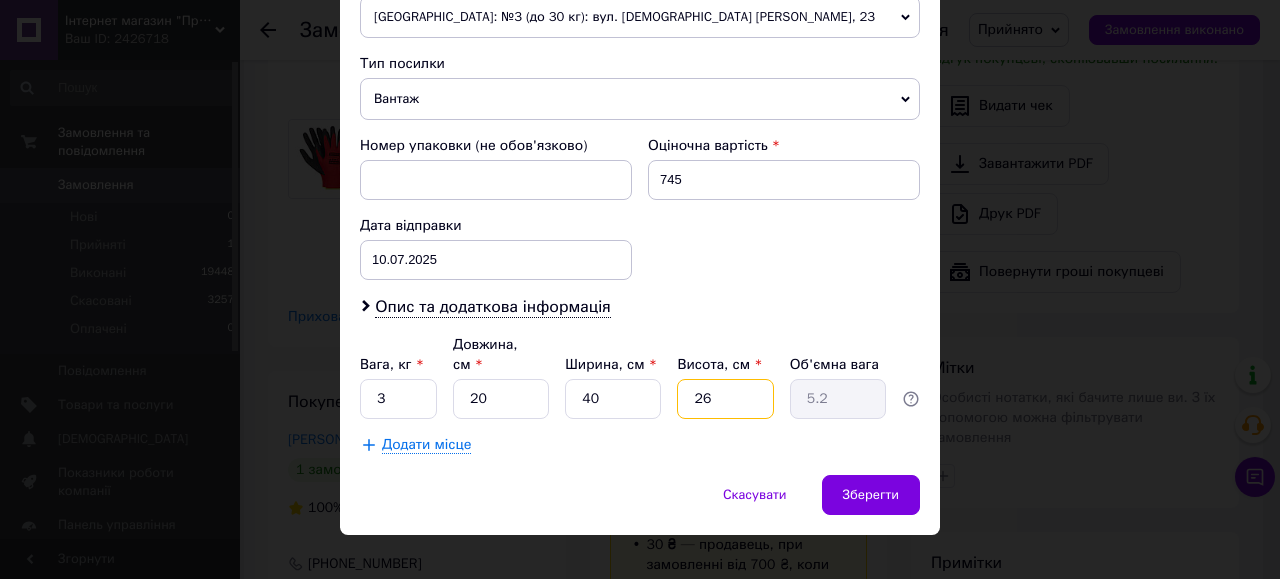 type on "26" 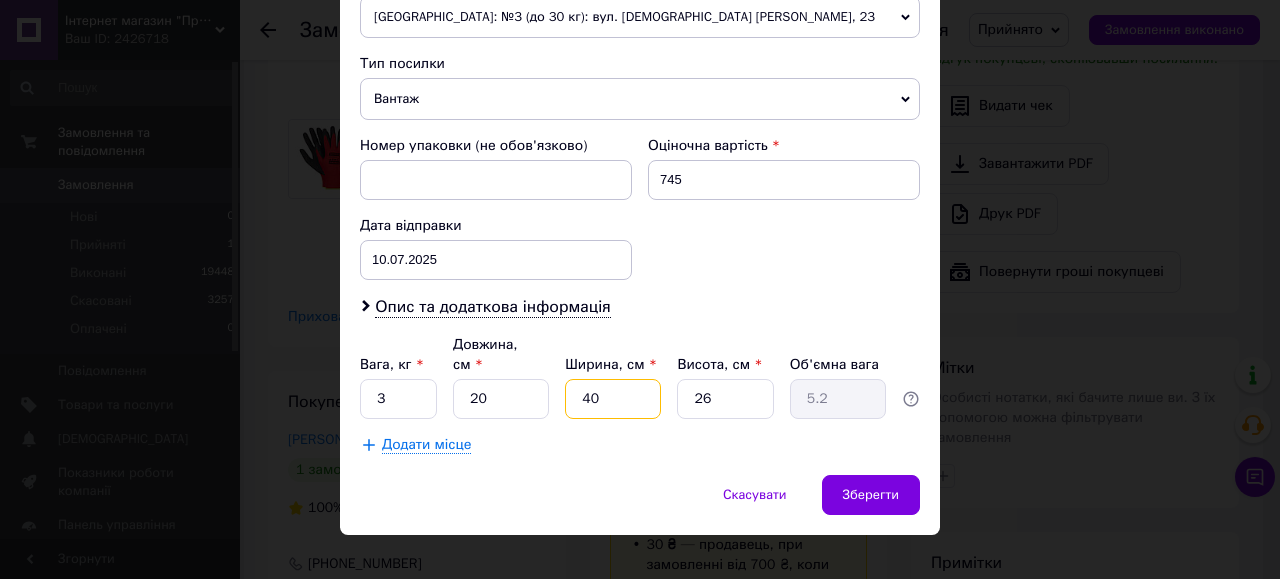 click on "40" at bounding box center (613, 399) 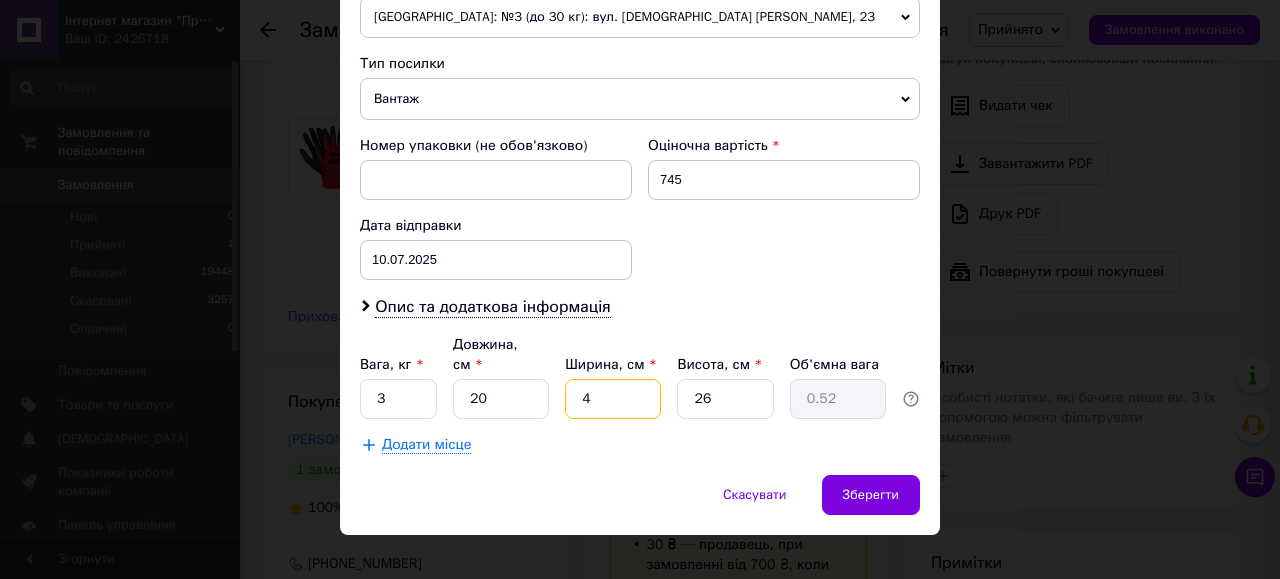 type on "42" 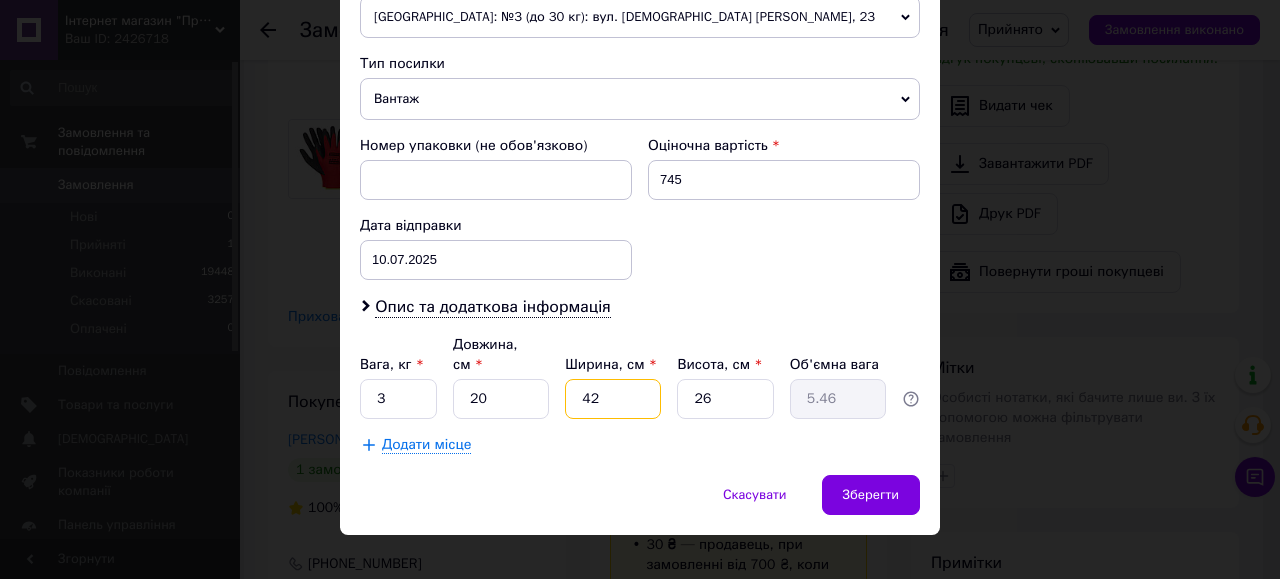 type on "42" 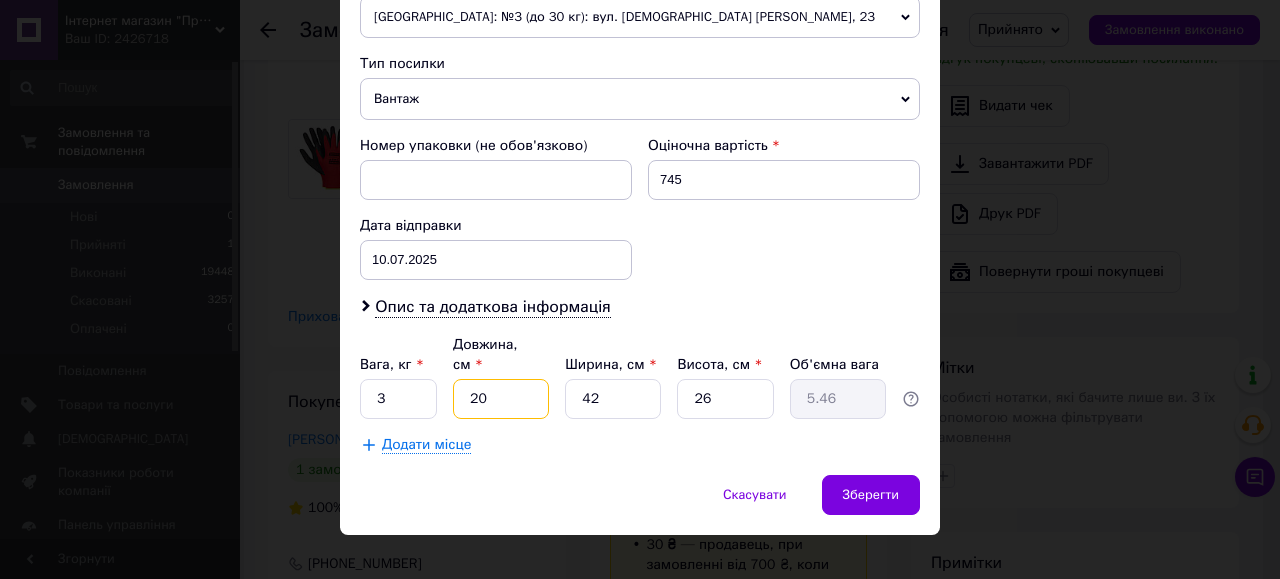 click on "20" at bounding box center [501, 399] 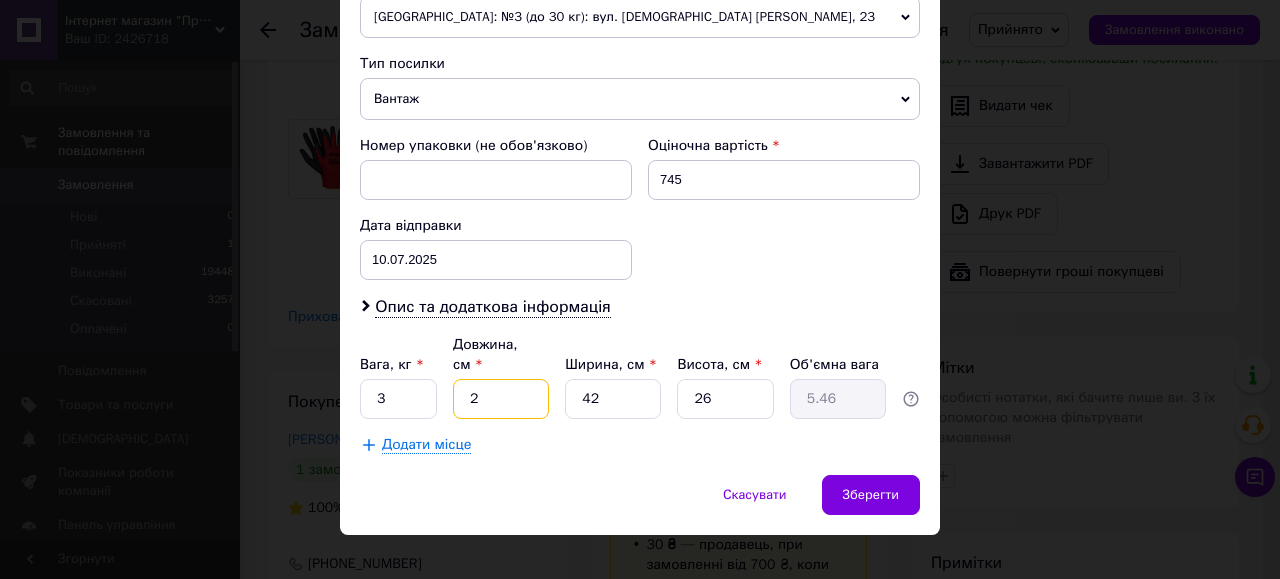 type on "0.55" 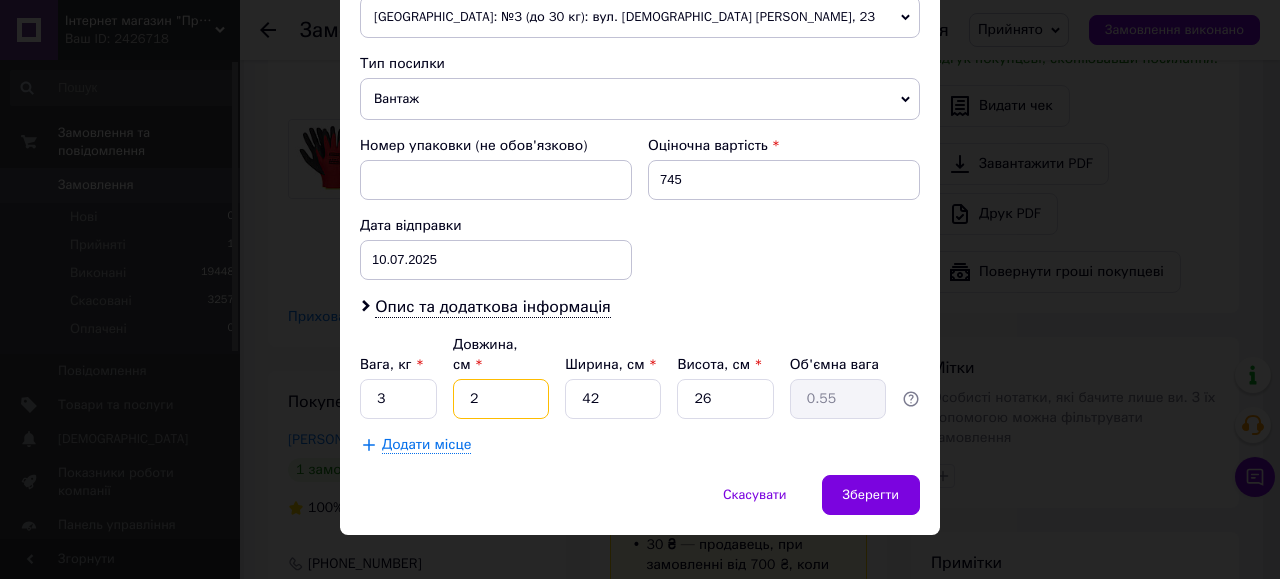 type 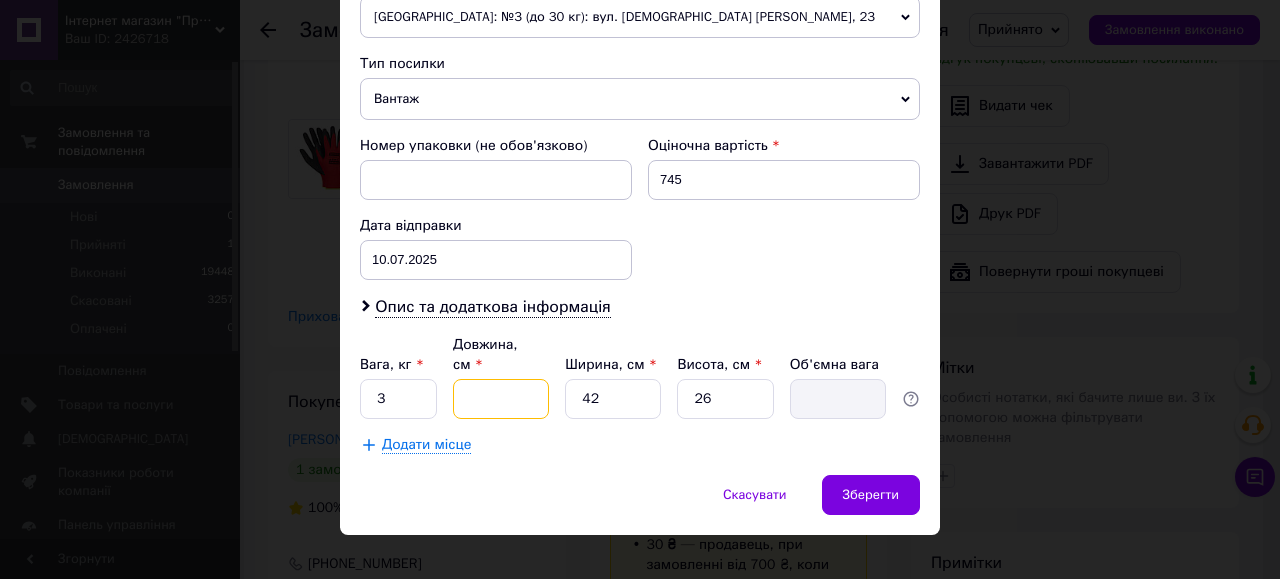 type on "1" 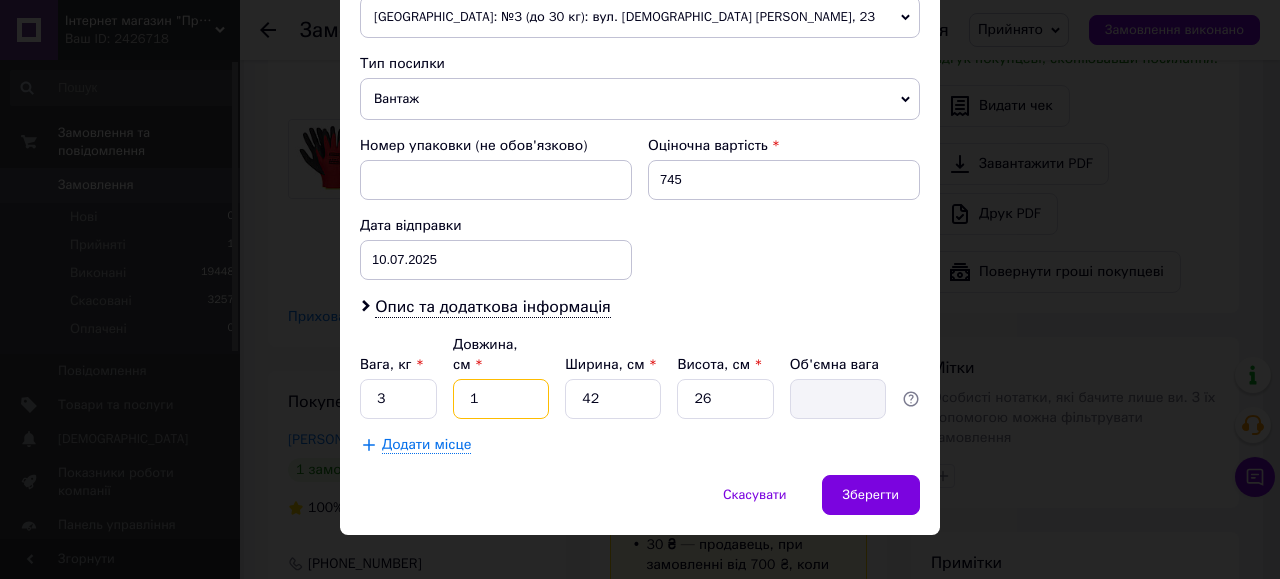 type on "0.27" 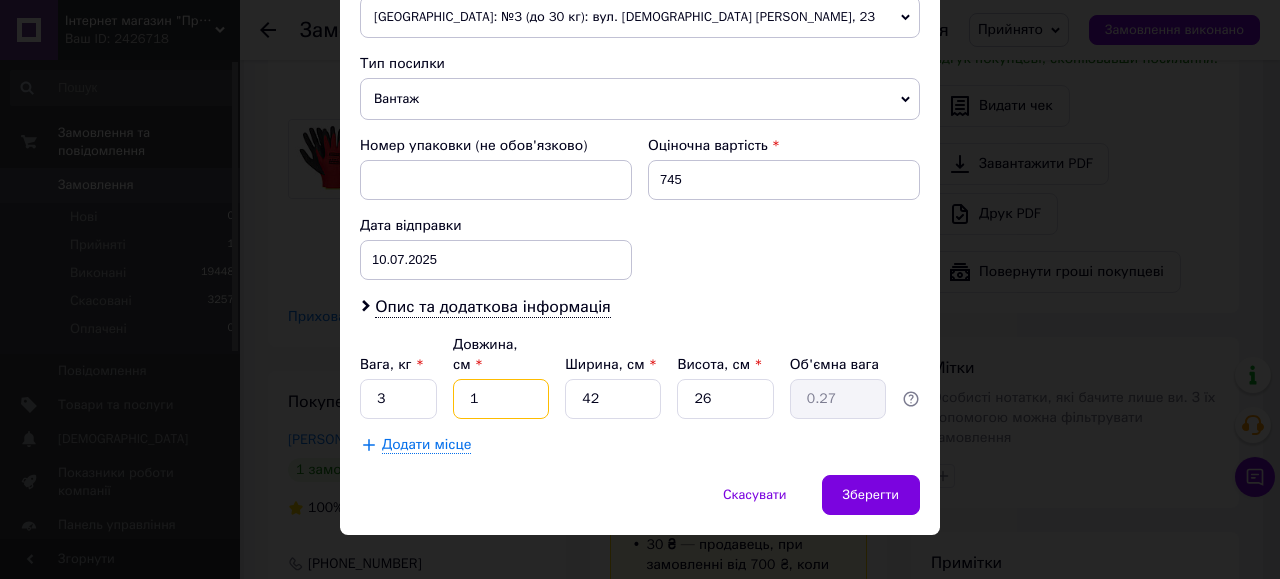 type on "16" 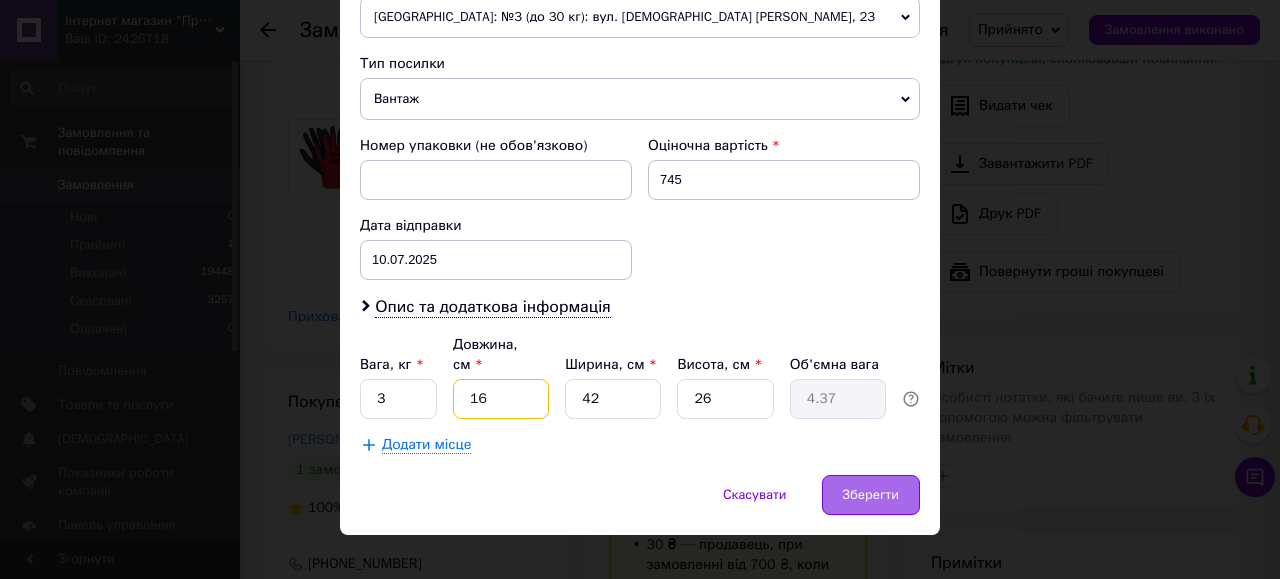 type on "16" 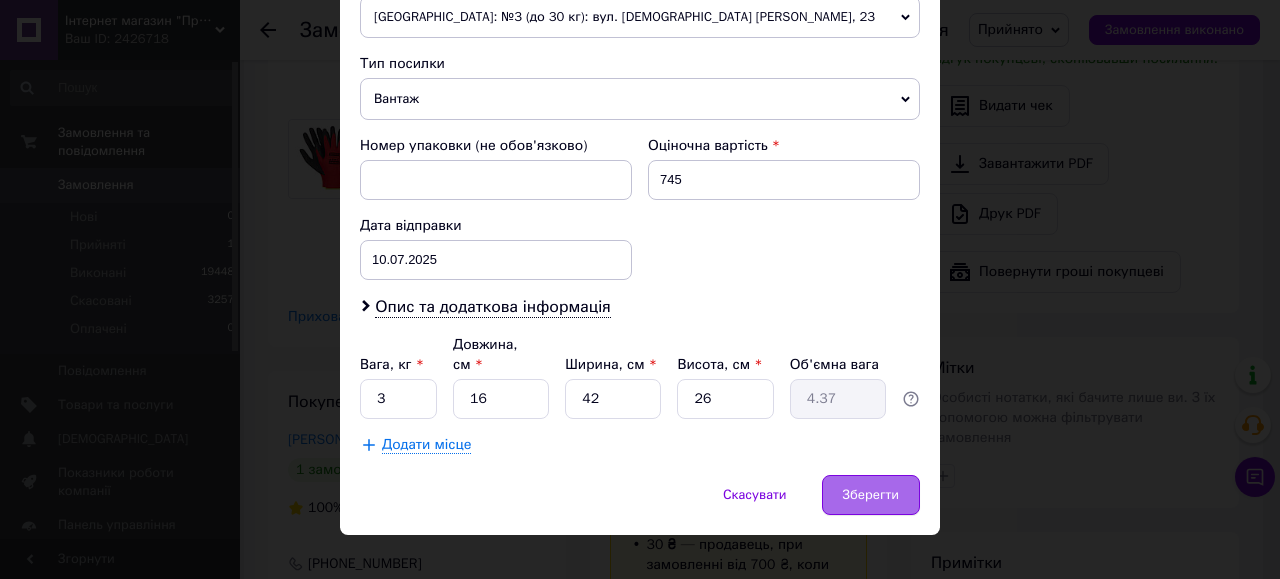 click on "Зберегти" at bounding box center (871, 495) 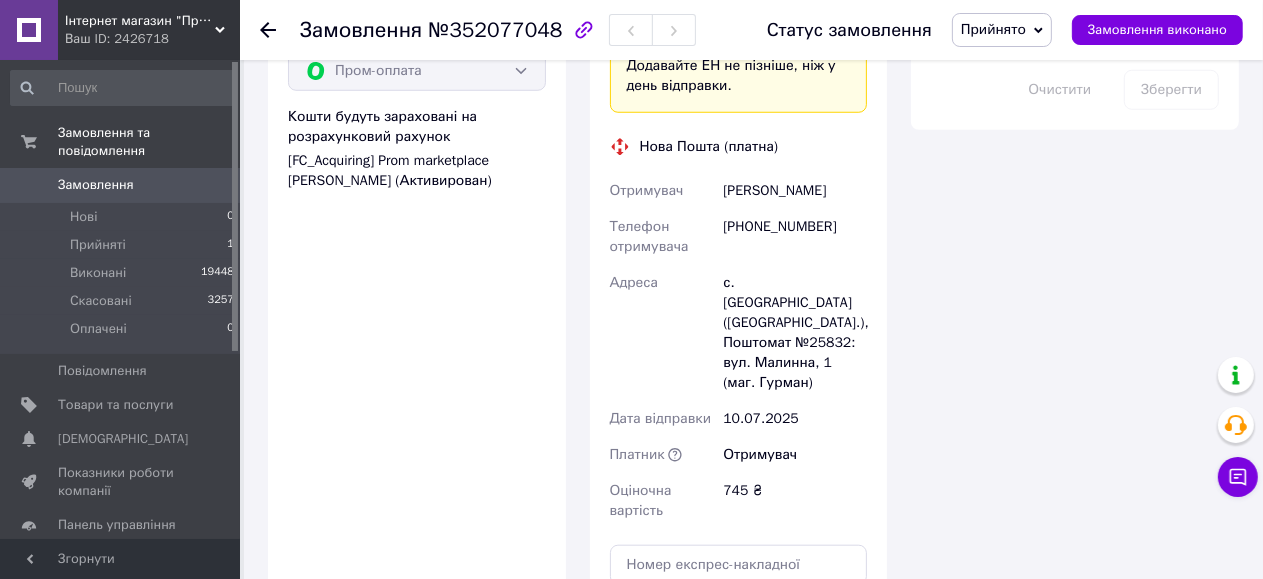 scroll, scrollTop: 1518, scrollLeft: 0, axis: vertical 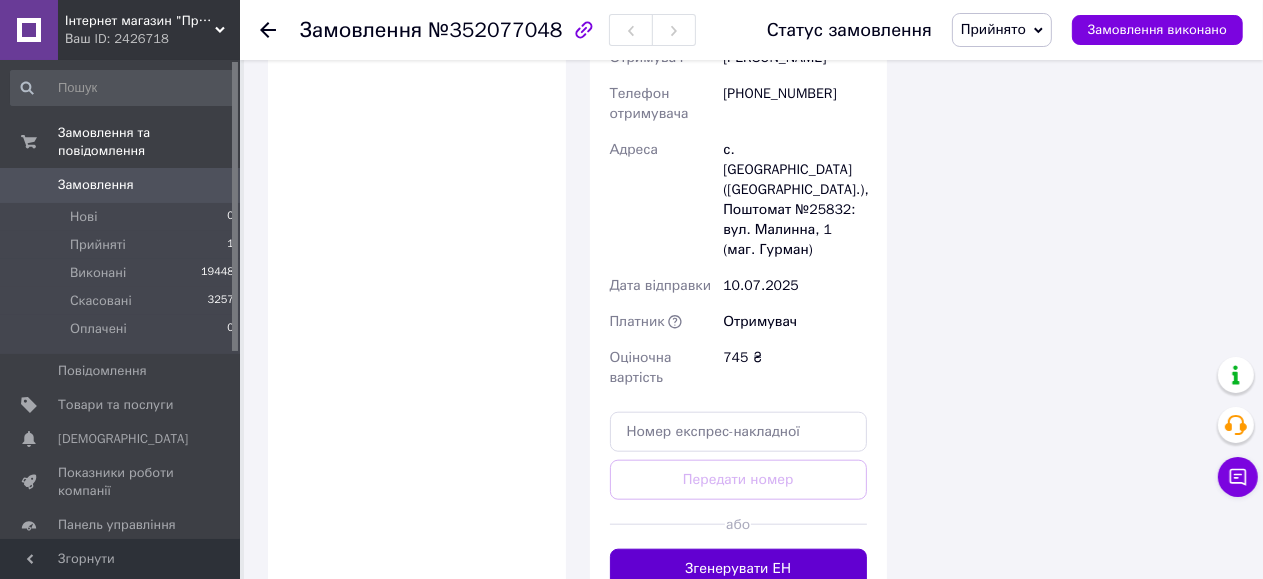click on "Згенерувати ЕН" at bounding box center [739, 569] 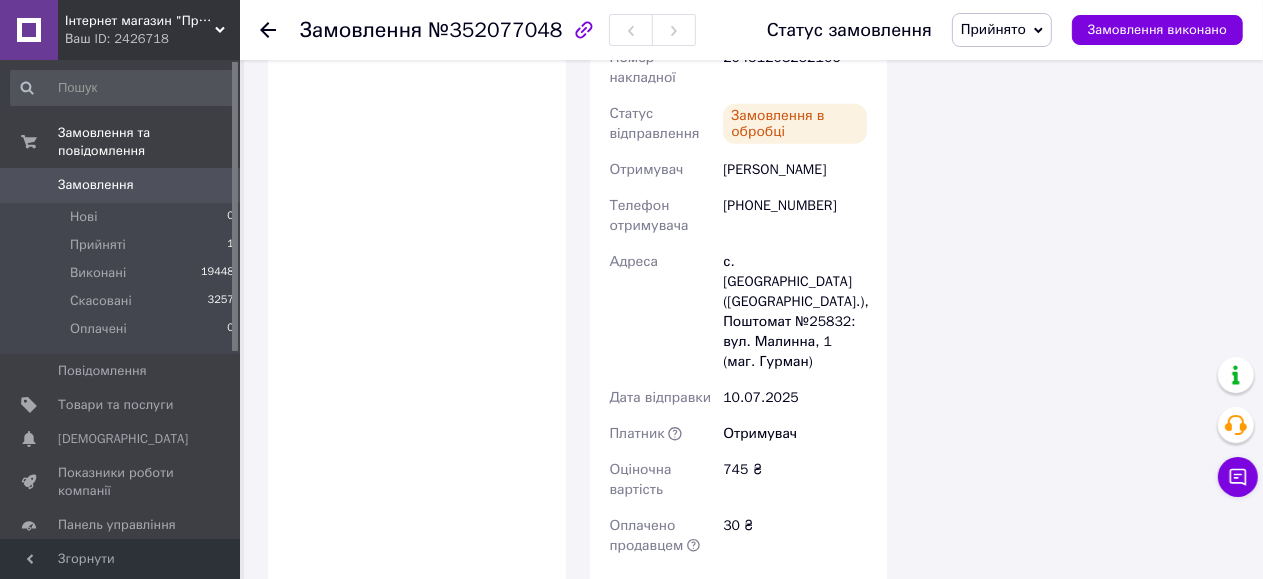 click on "Роздрукувати ЕН" at bounding box center [739, 600] 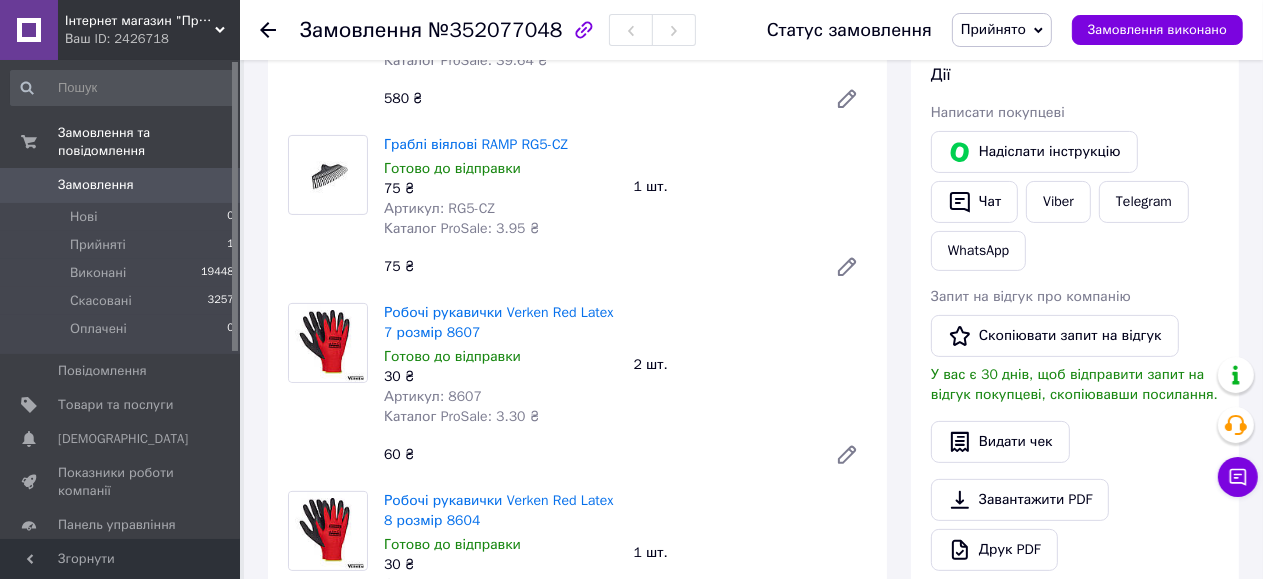 scroll, scrollTop: 318, scrollLeft: 0, axis: vertical 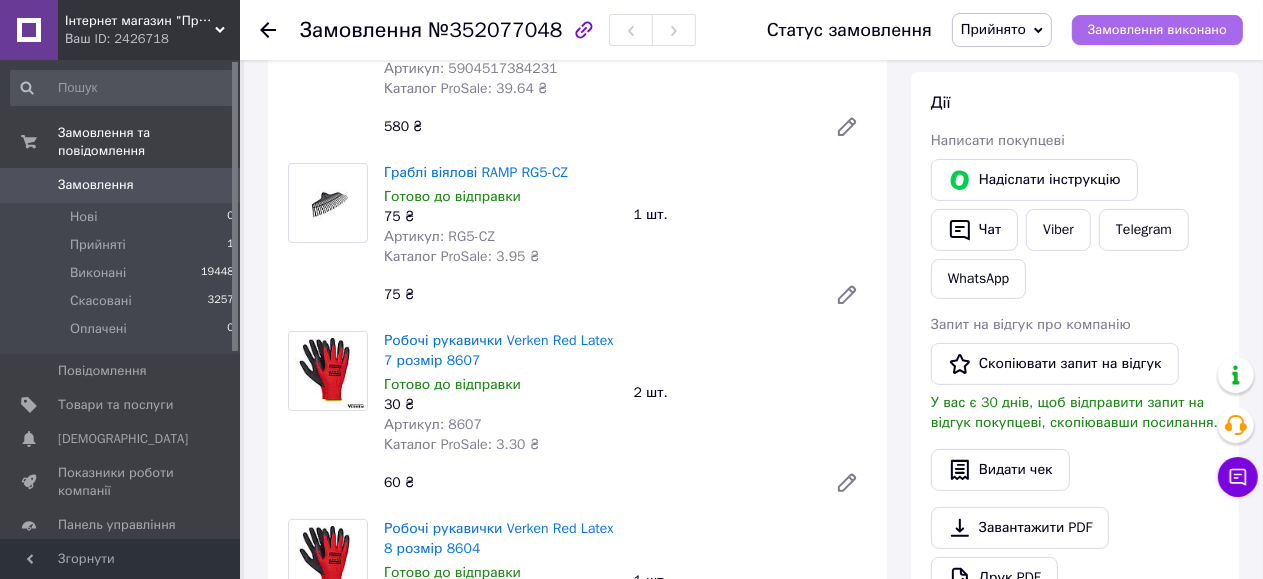 click on "Замовлення виконано" at bounding box center (1157, 30) 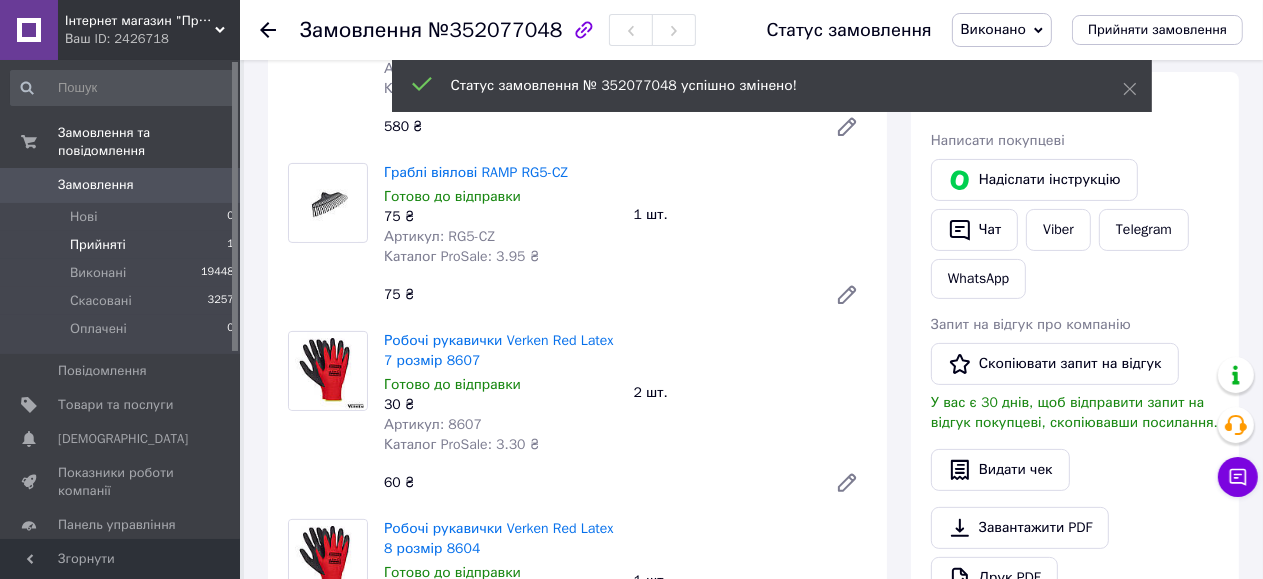 click on "Прийняті" at bounding box center [98, 245] 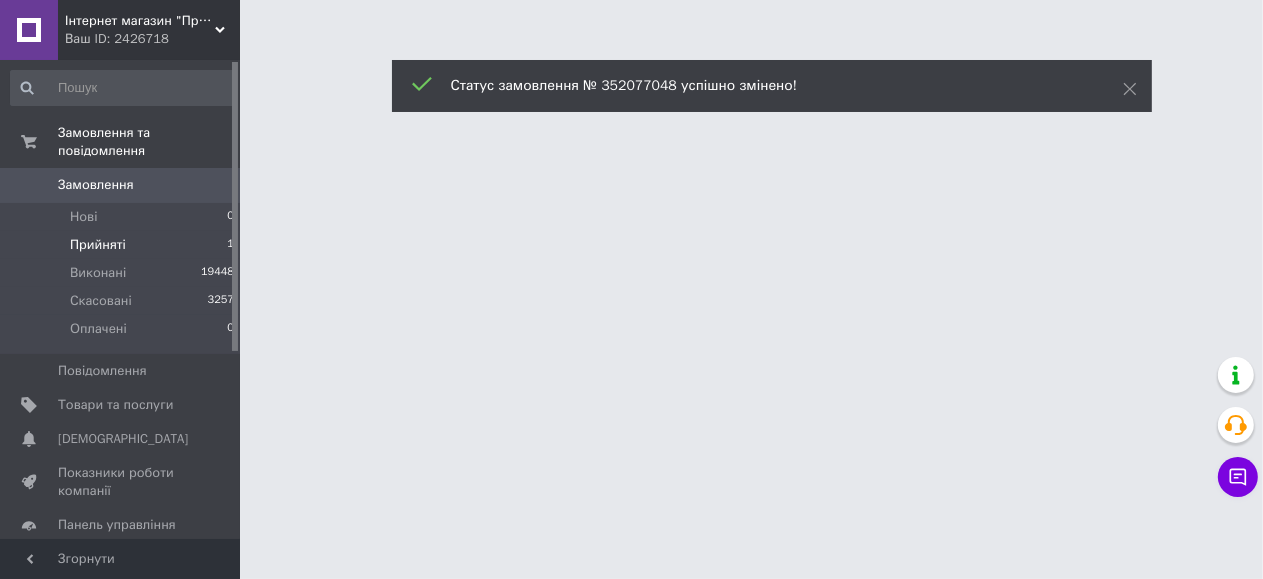 scroll, scrollTop: 0, scrollLeft: 0, axis: both 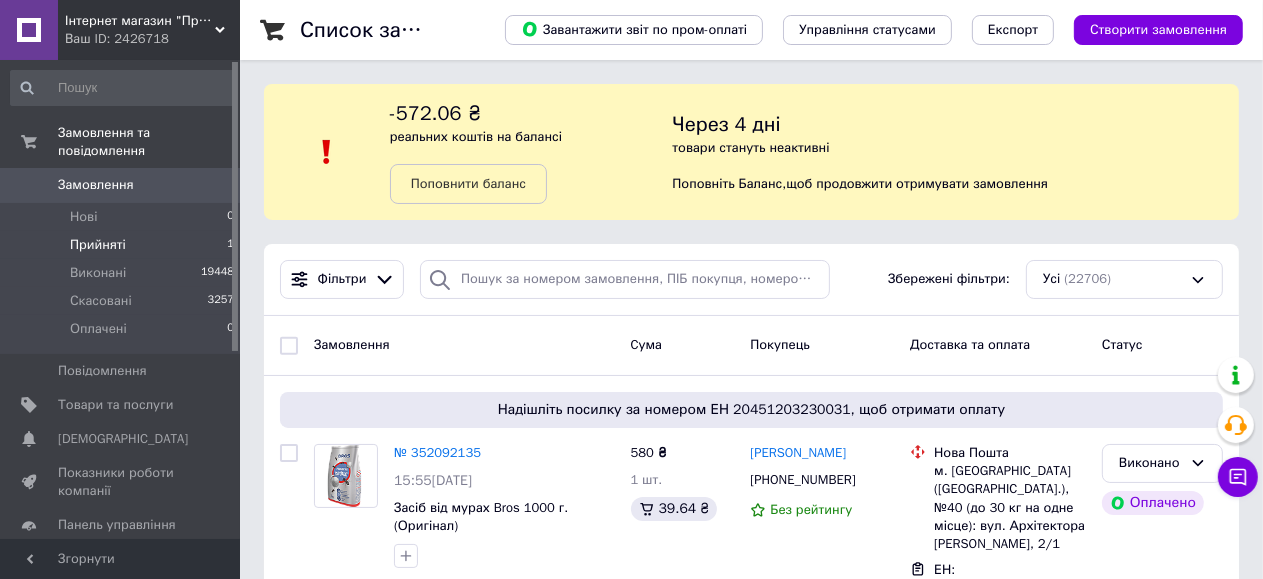 click on "Прийняті 1" at bounding box center (123, 245) 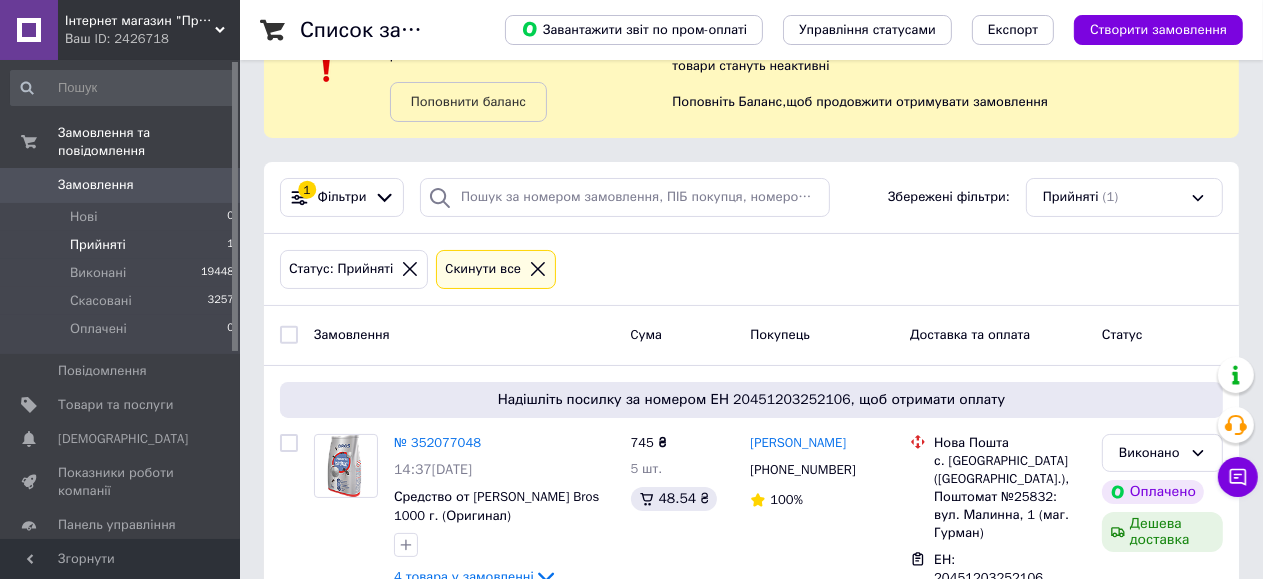 scroll, scrollTop: 147, scrollLeft: 0, axis: vertical 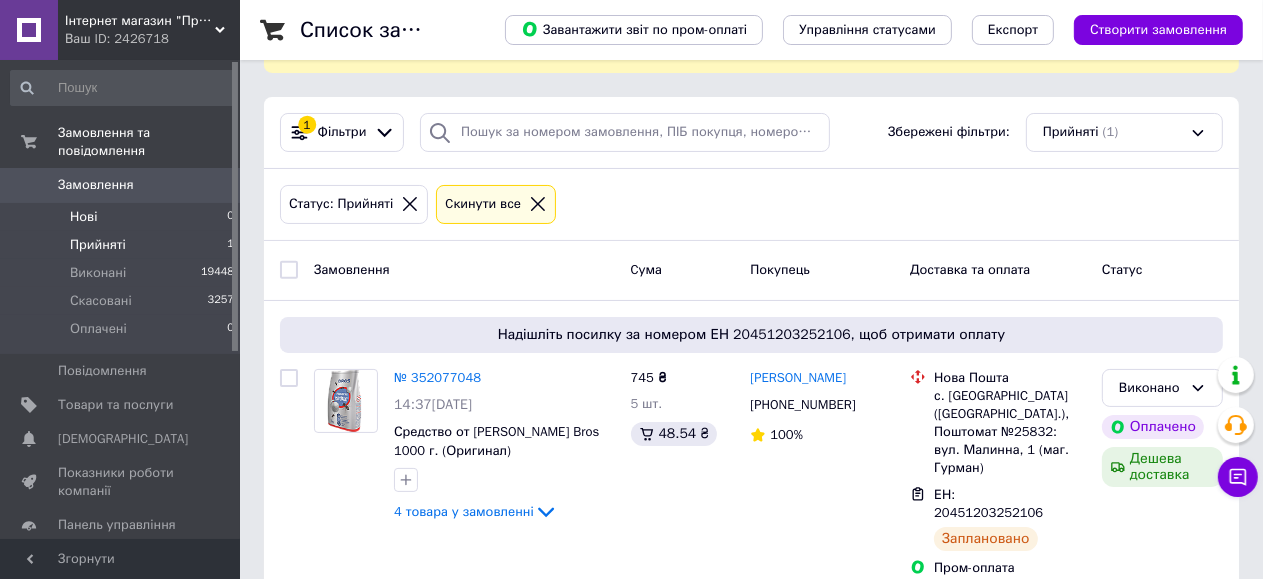 click on "Нові 0" at bounding box center (123, 217) 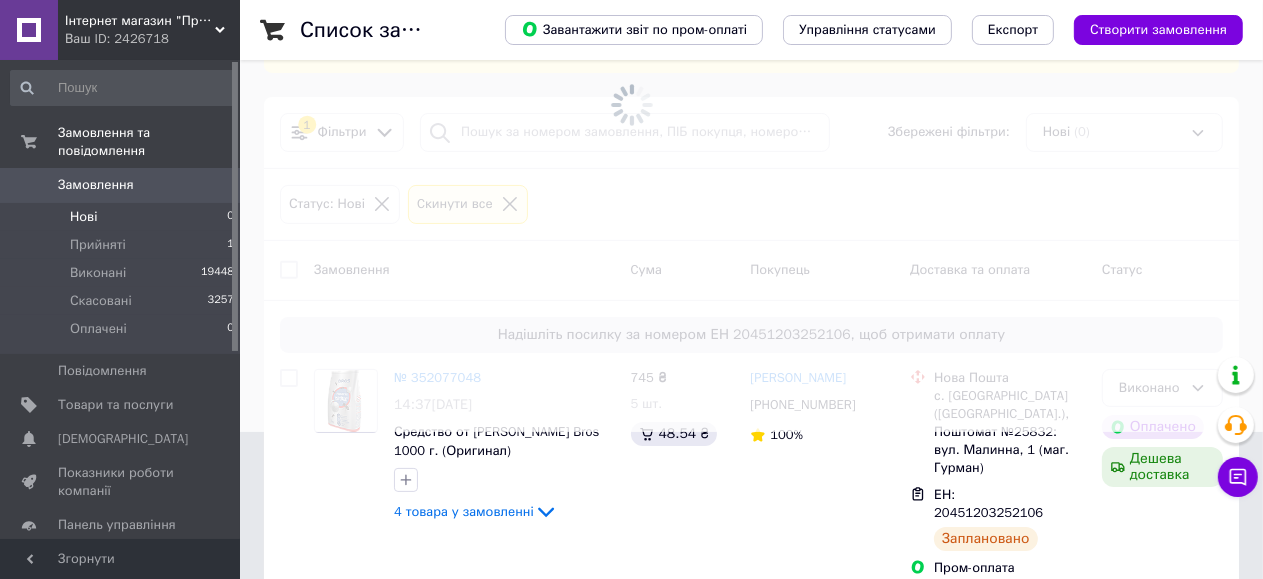 scroll, scrollTop: 0, scrollLeft: 0, axis: both 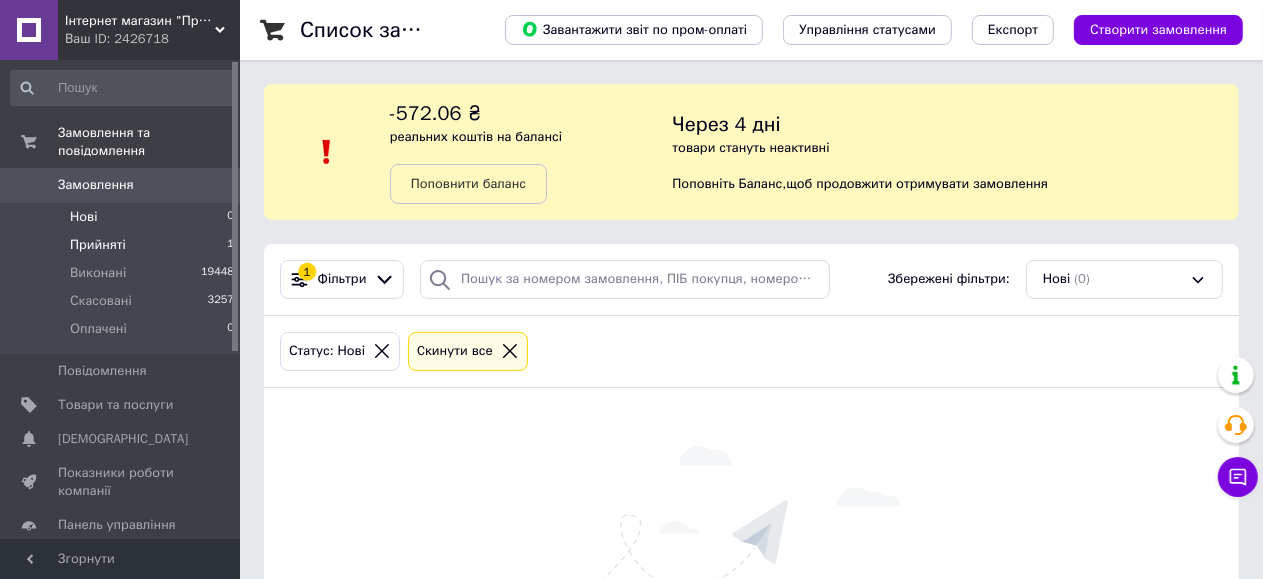 click on "Прийняті" at bounding box center [98, 245] 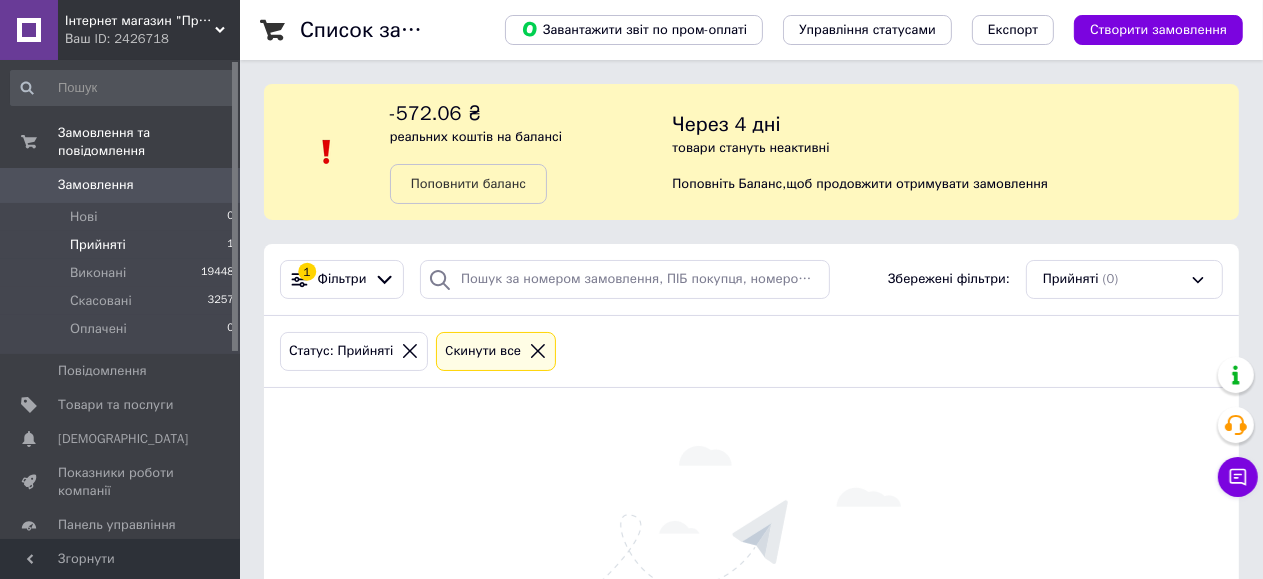 click on "Замовлення" at bounding box center [96, 185] 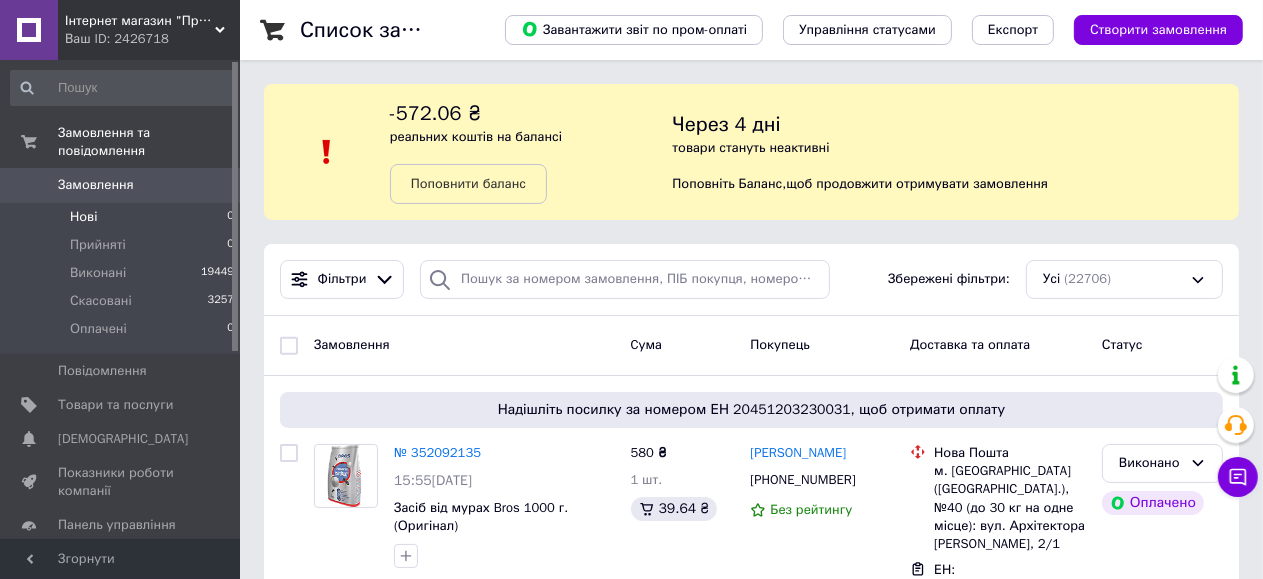 click on "Нові 0" at bounding box center (123, 217) 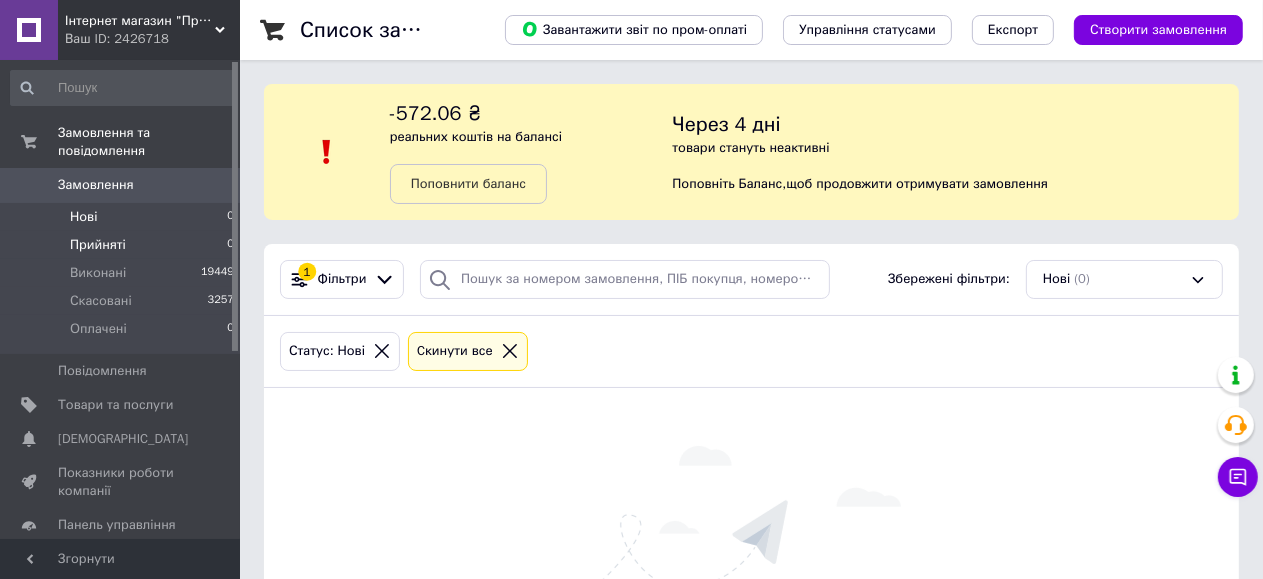 click on "Прийняті" at bounding box center (98, 245) 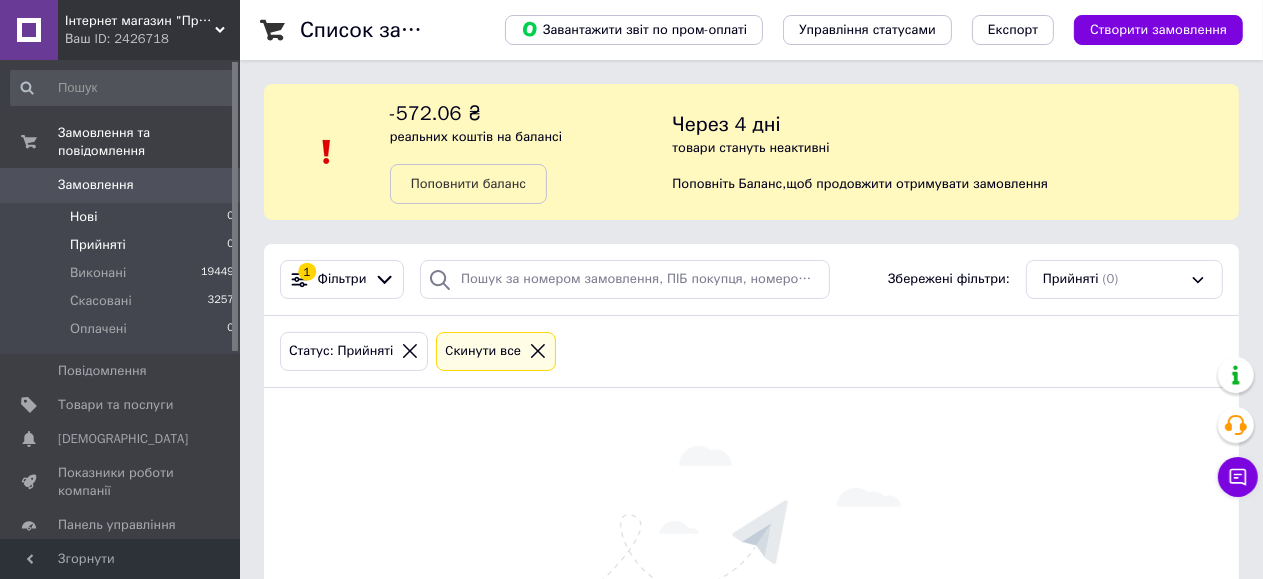 click on "Нові" at bounding box center [83, 217] 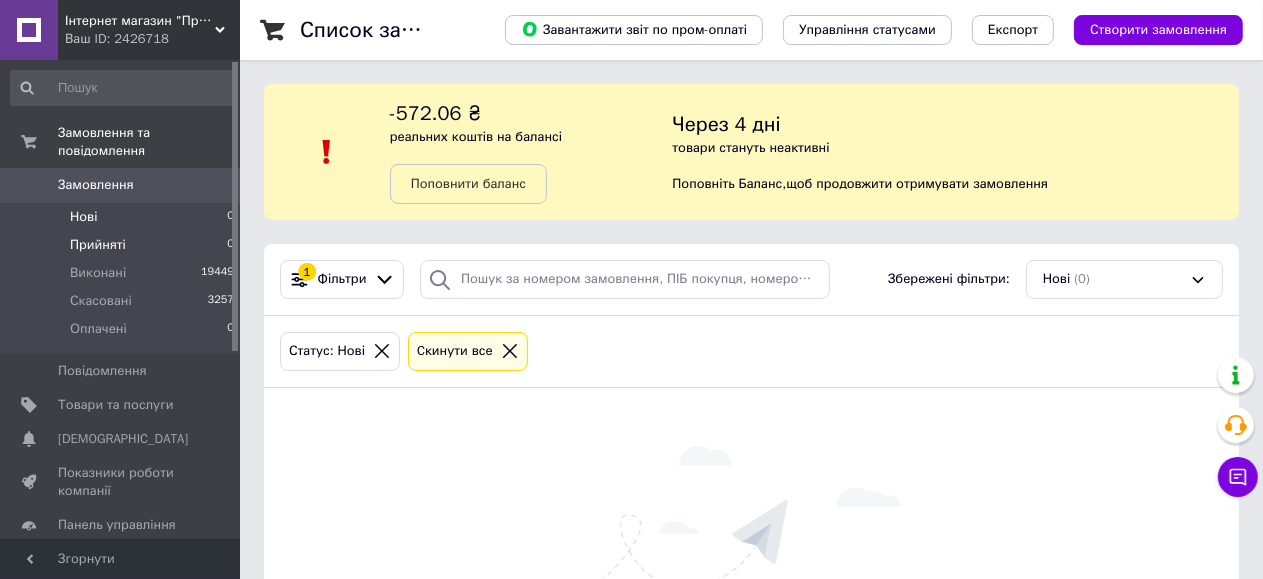 click on "Прийняті" at bounding box center (98, 245) 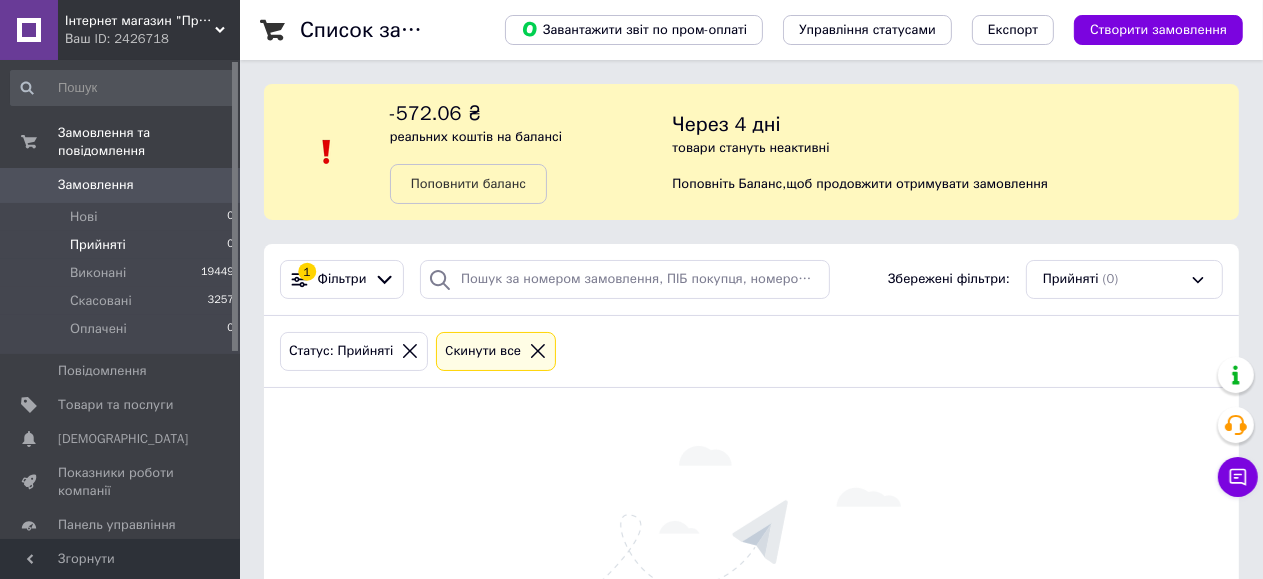 scroll, scrollTop: 0, scrollLeft: 0, axis: both 